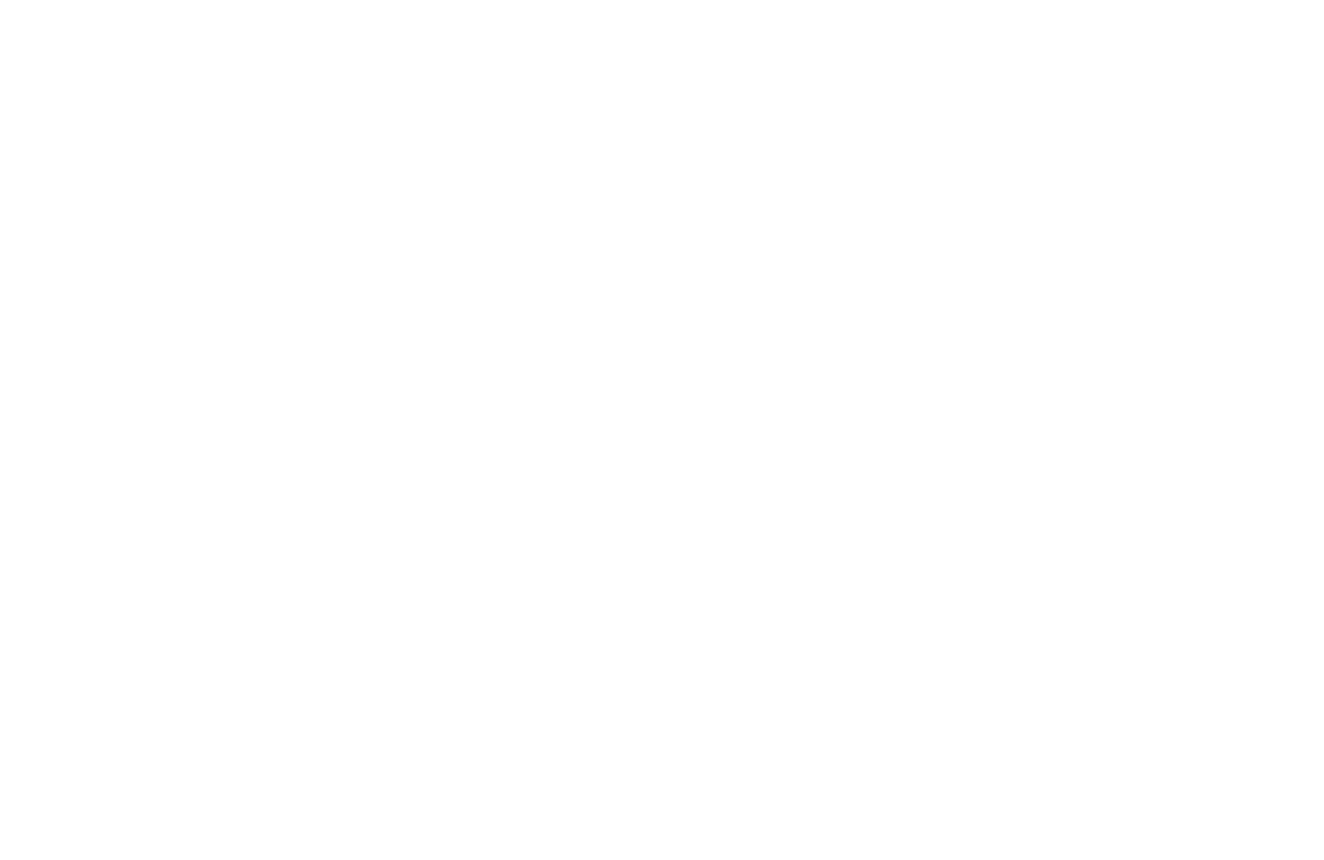 scroll, scrollTop: 0, scrollLeft: 0, axis: both 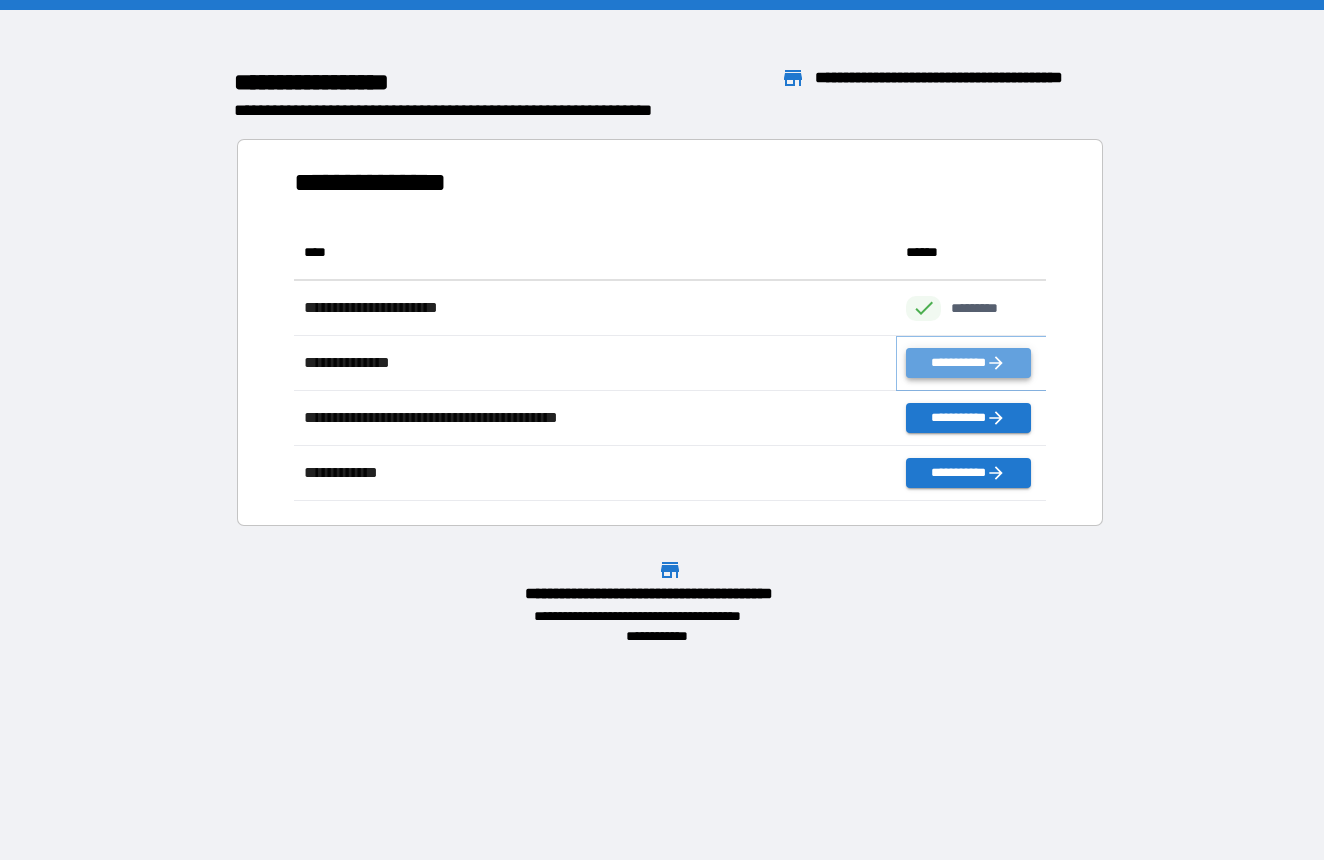 click on "**********" at bounding box center (968, 363) 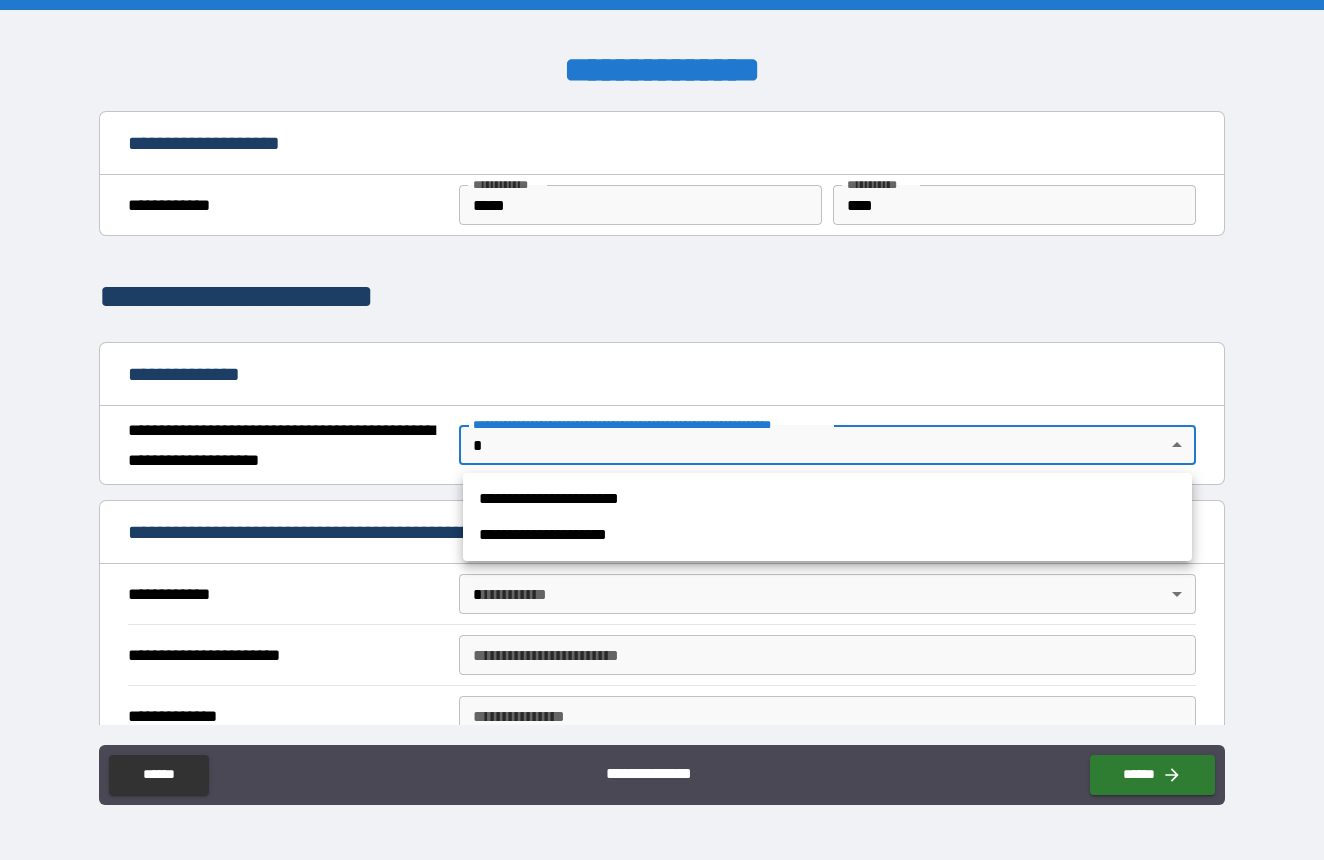 click on "**********" at bounding box center [662, 430] 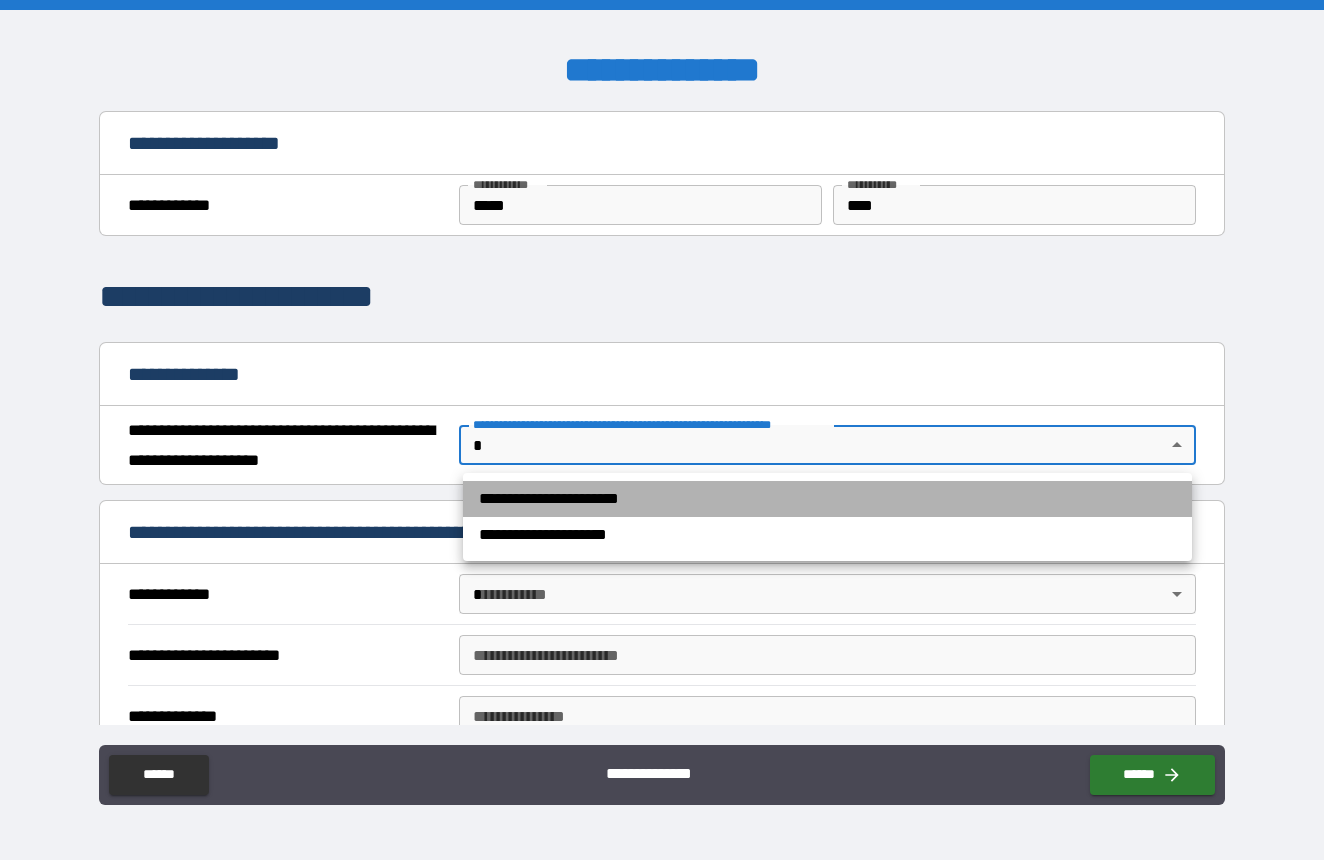 click on "**********" at bounding box center [827, 499] 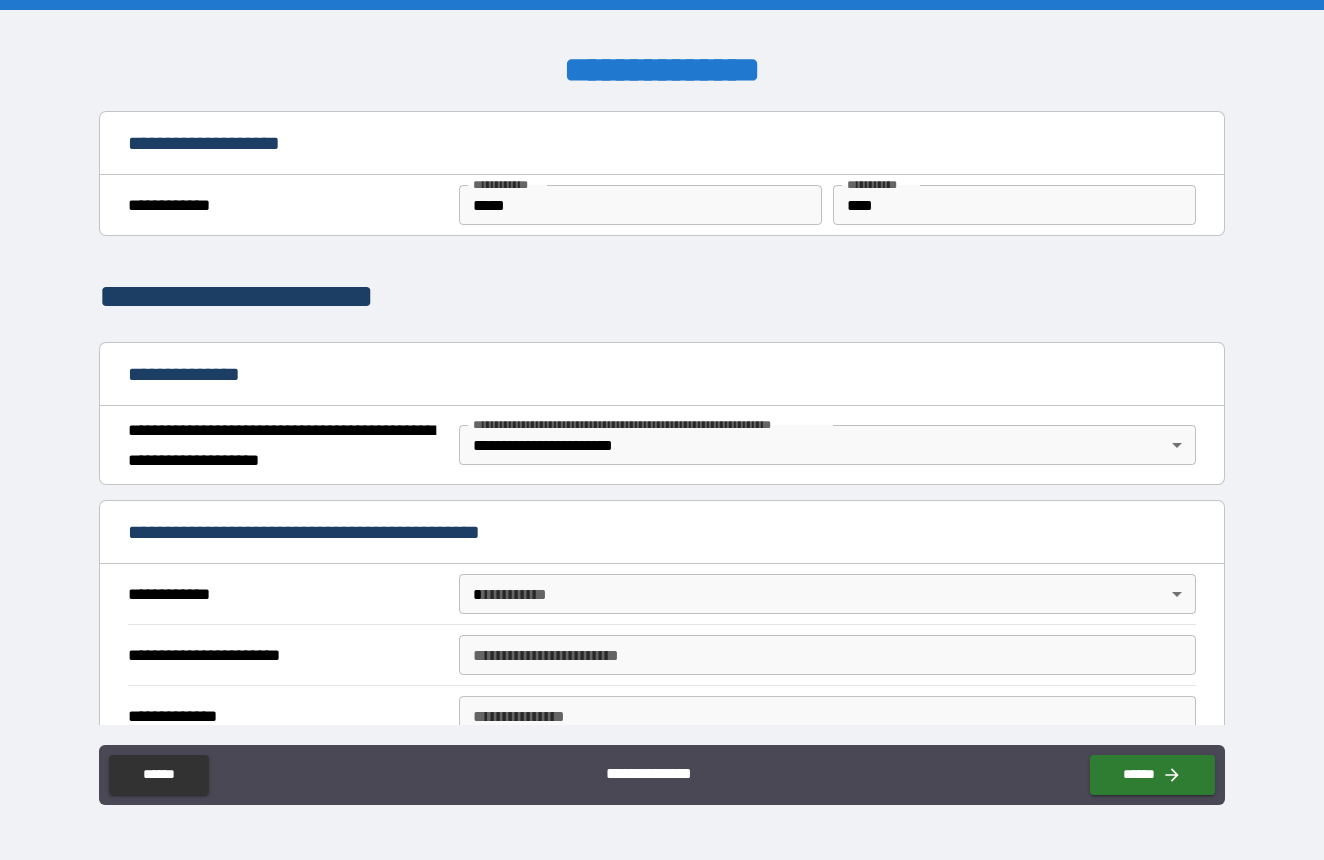 click on "**********" at bounding box center (661, 594) 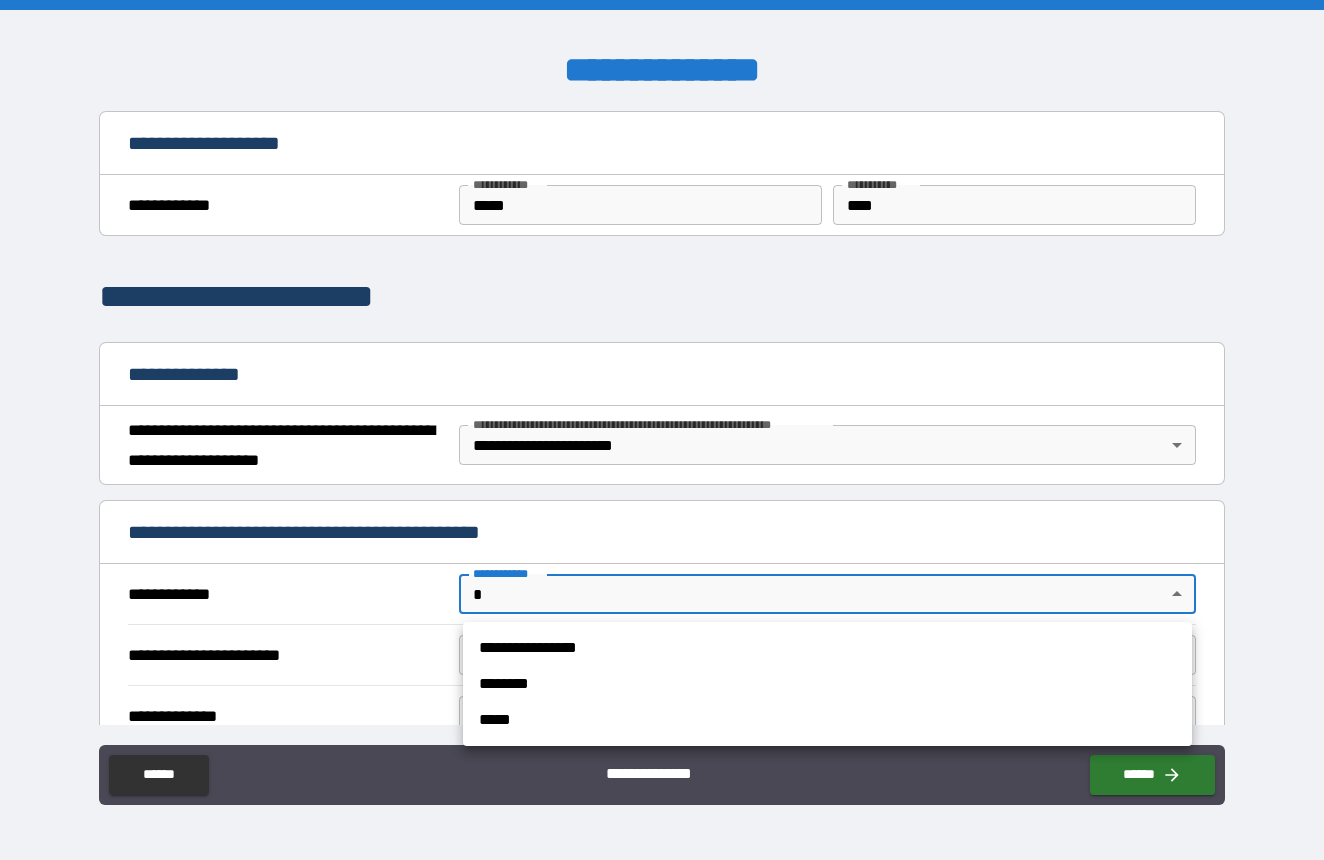 click on "**********" at bounding box center [662, 430] 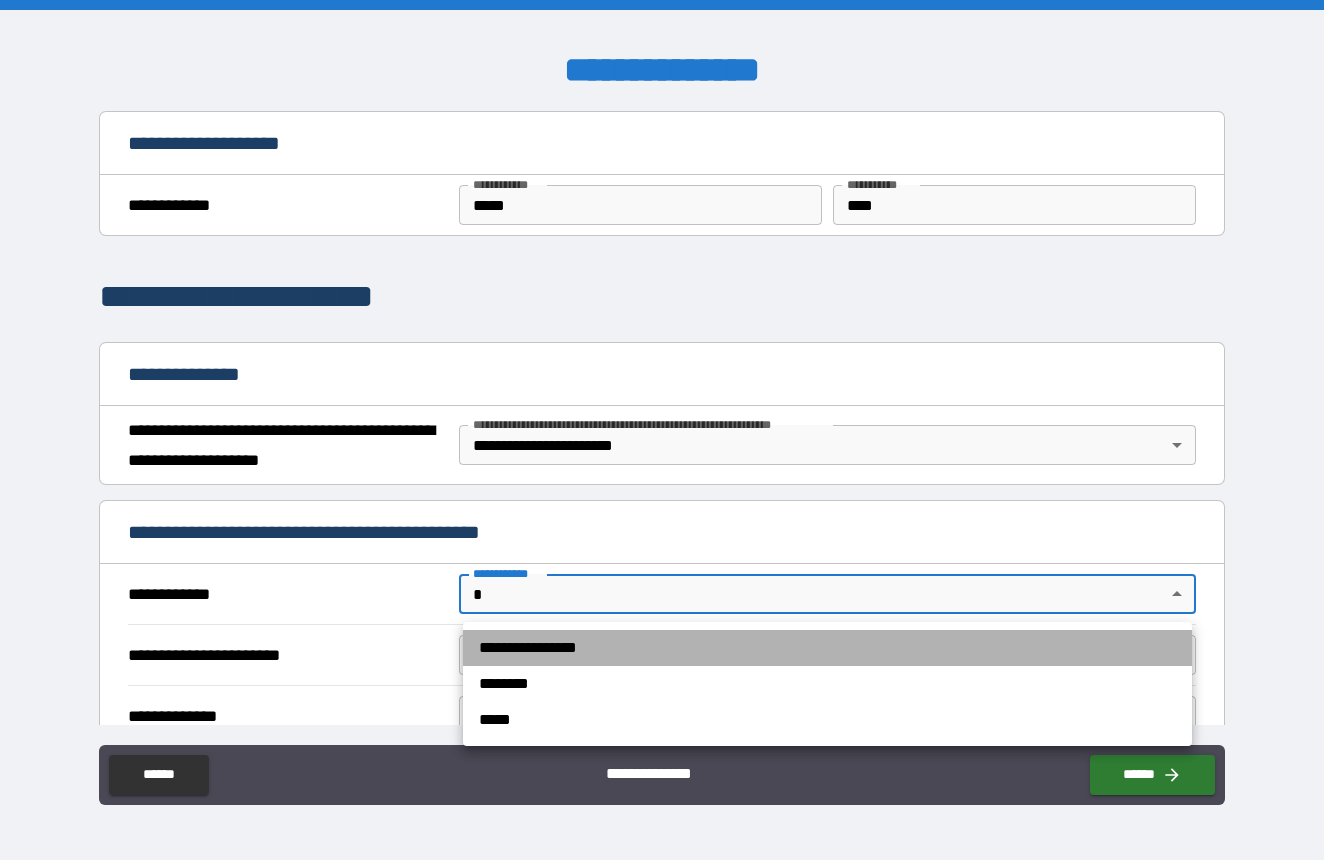 click on "**********" at bounding box center (827, 648) 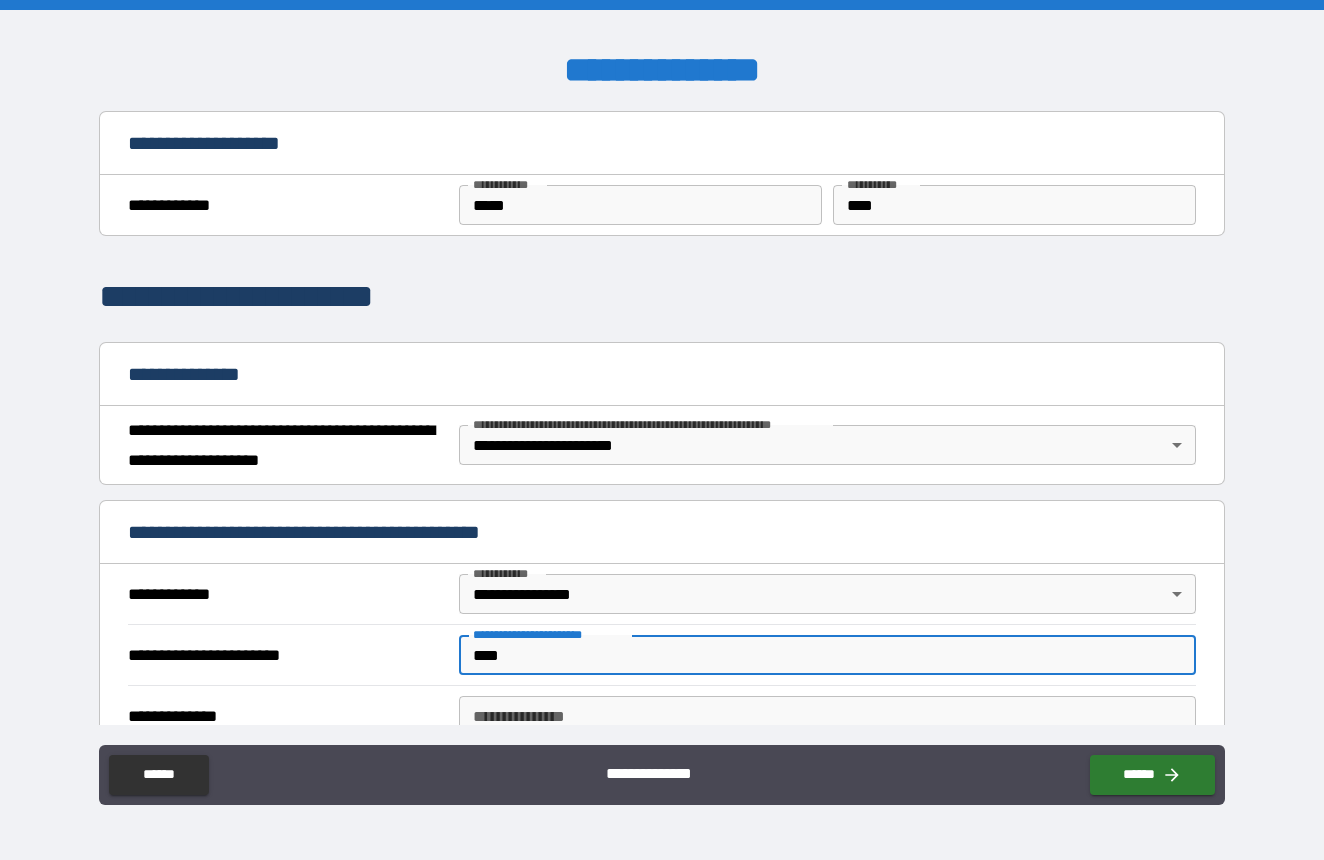 type on "****" 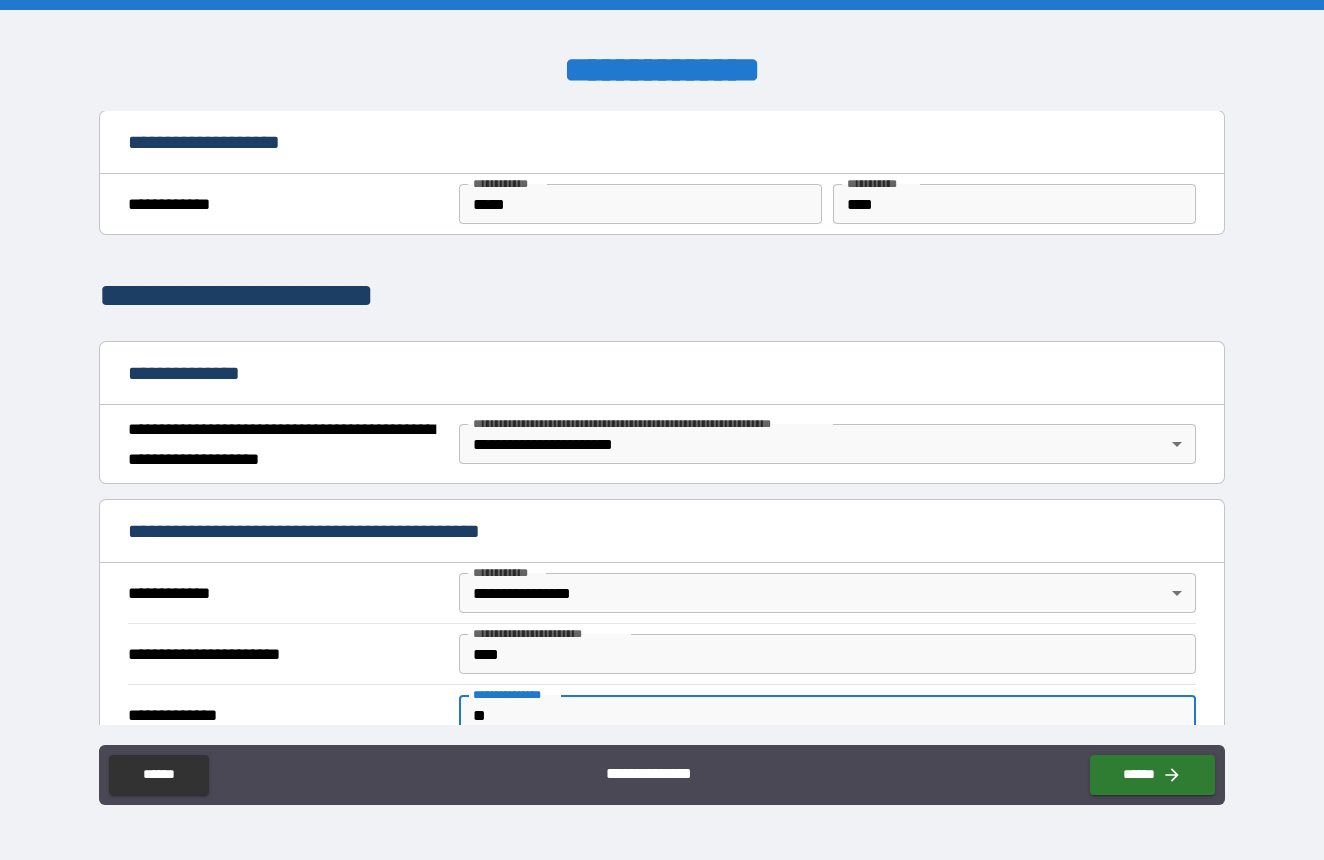 type on "*" 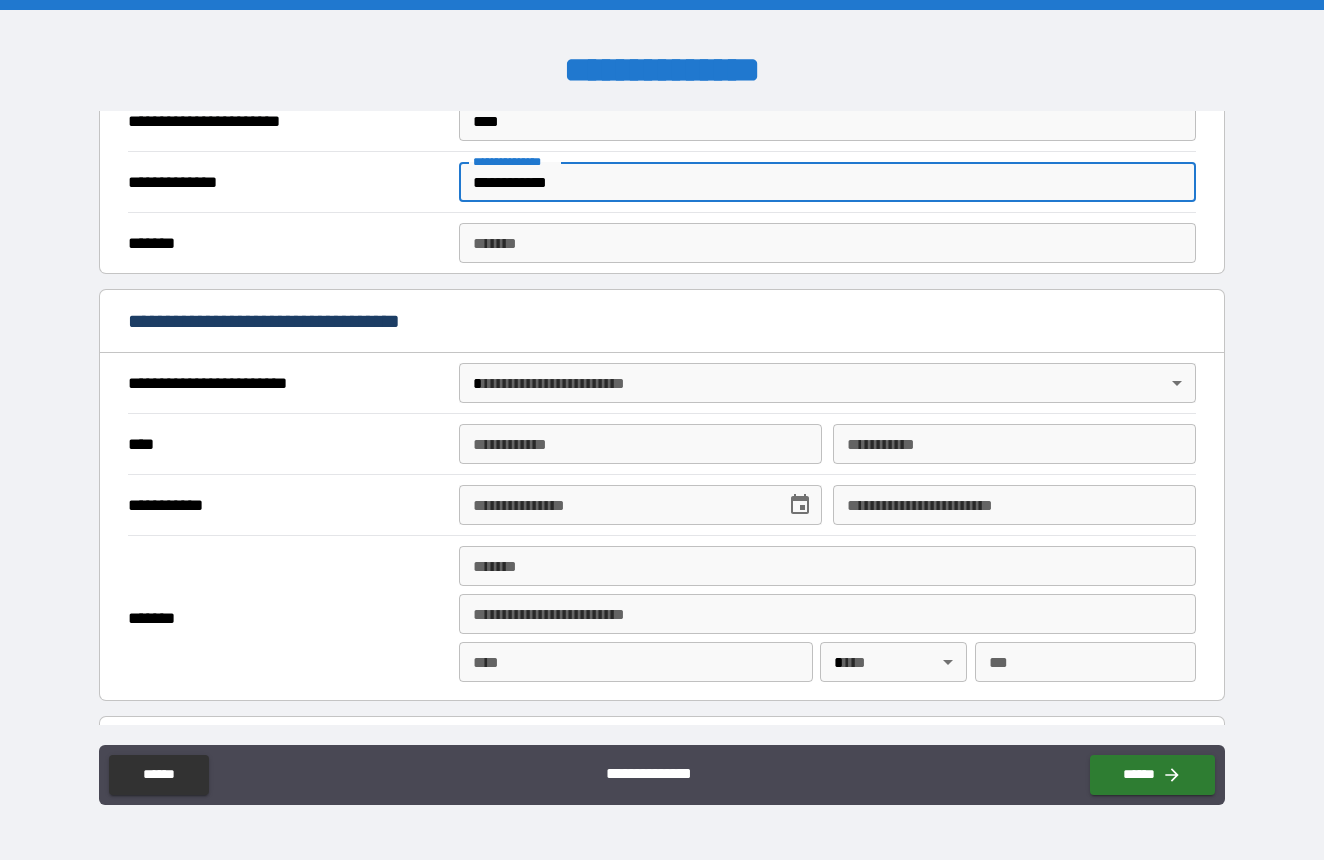 scroll, scrollTop: 547, scrollLeft: 0, axis: vertical 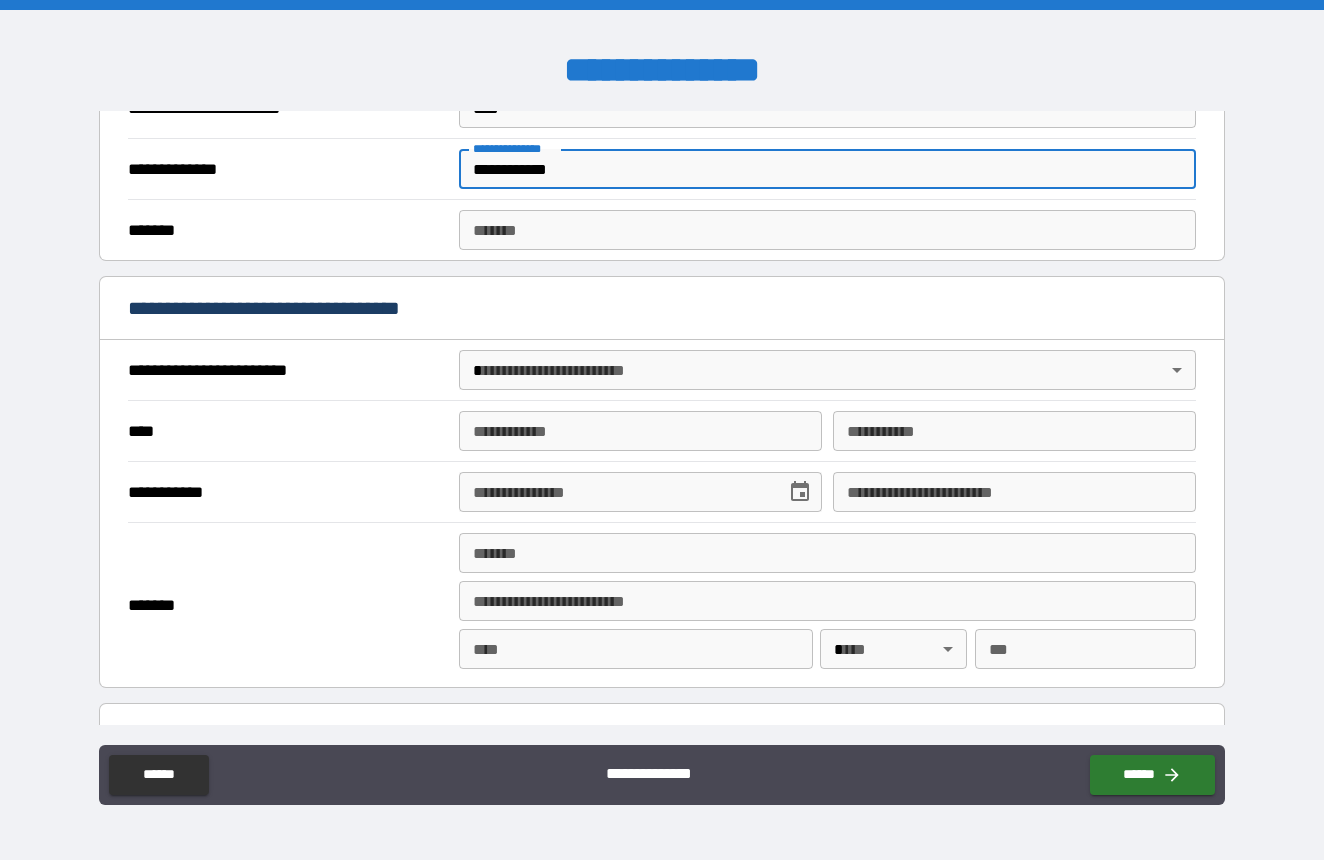 type on "**********" 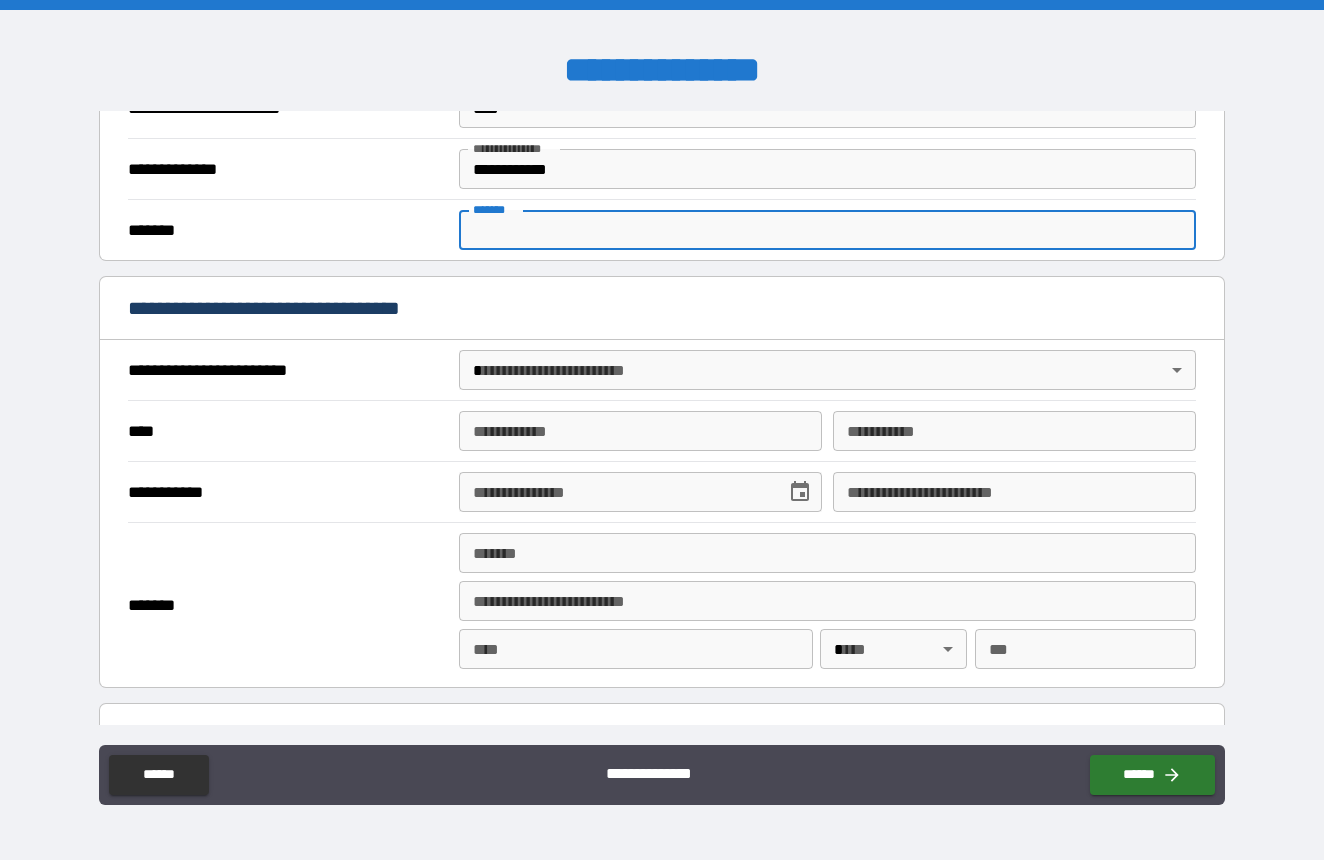 click on "*******" at bounding box center [827, 230] 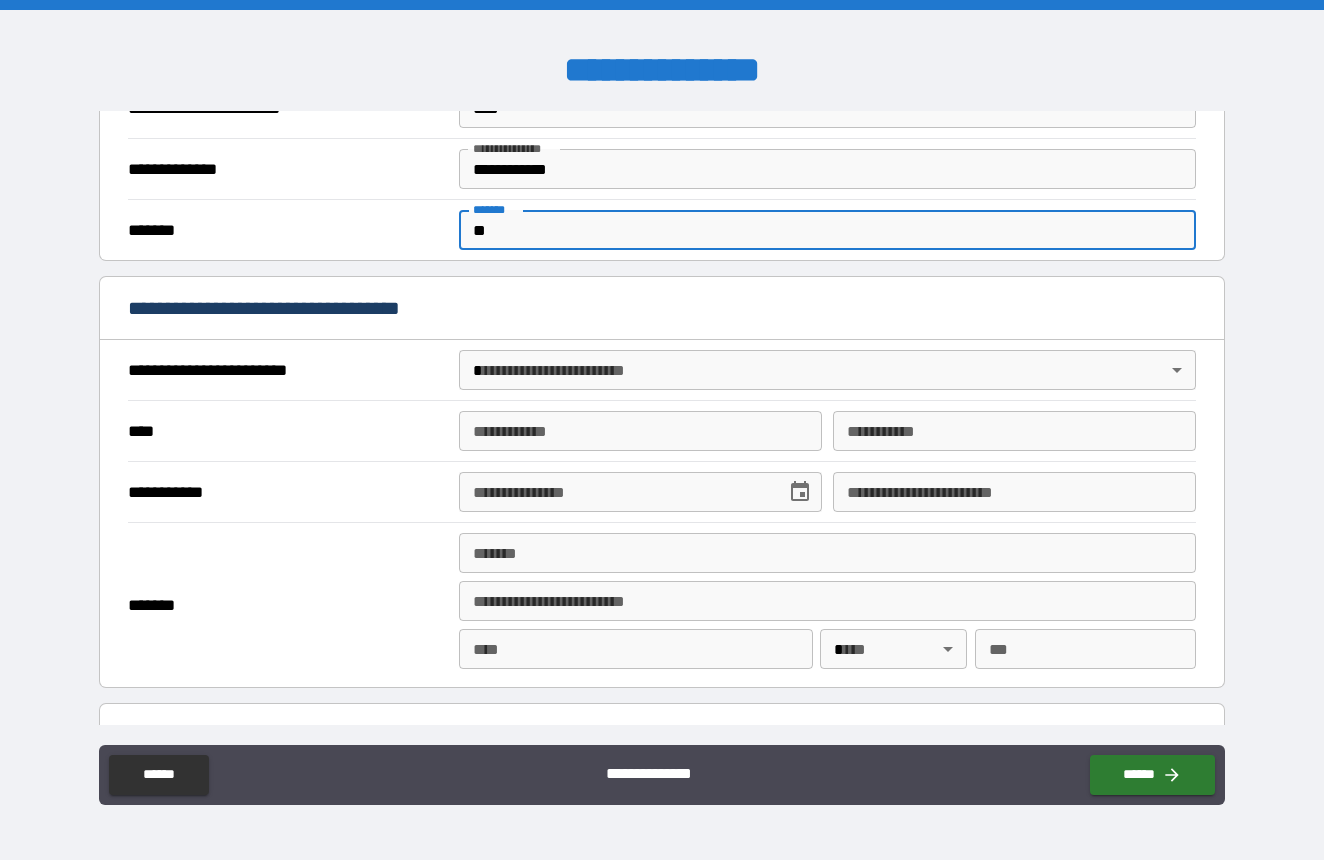 type on "*" 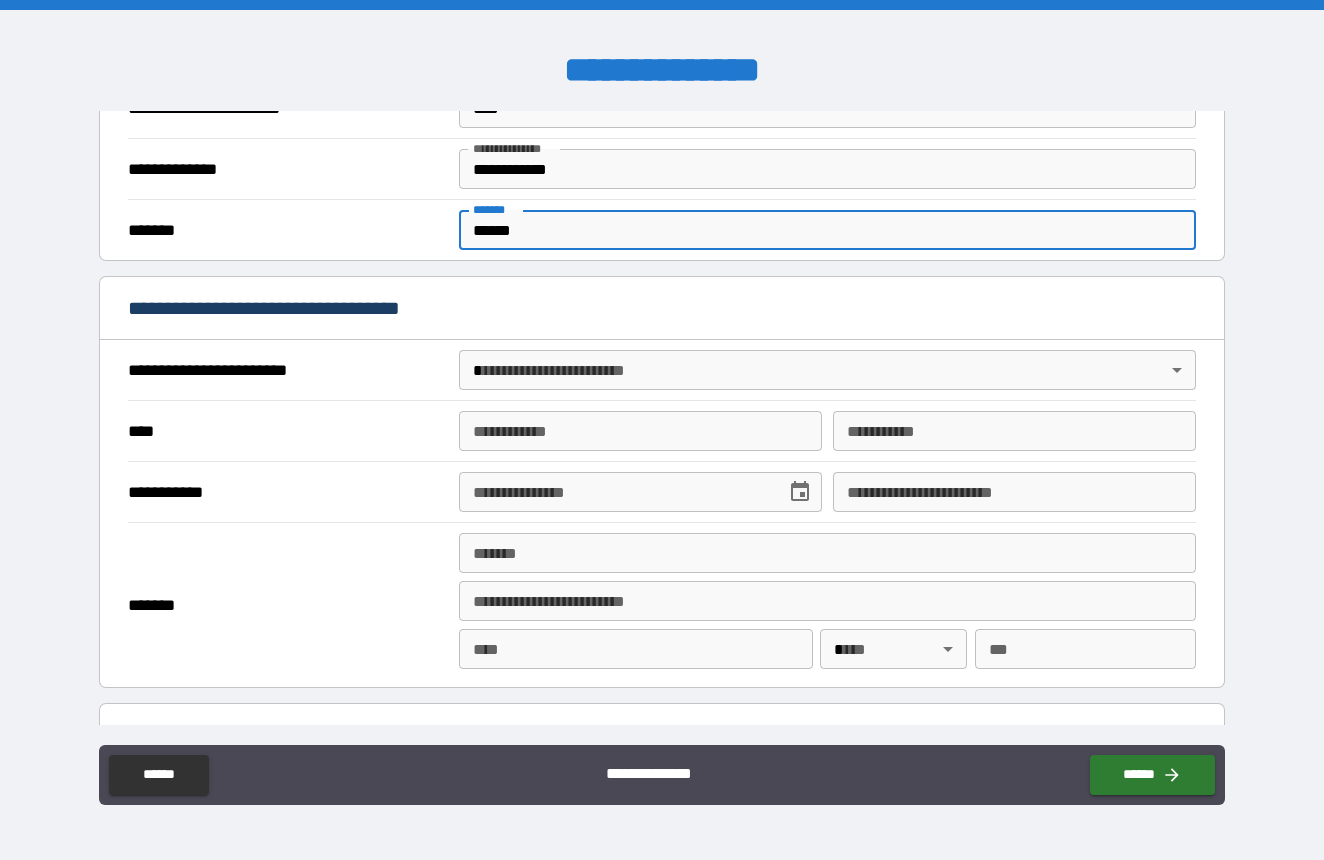 type on "******" 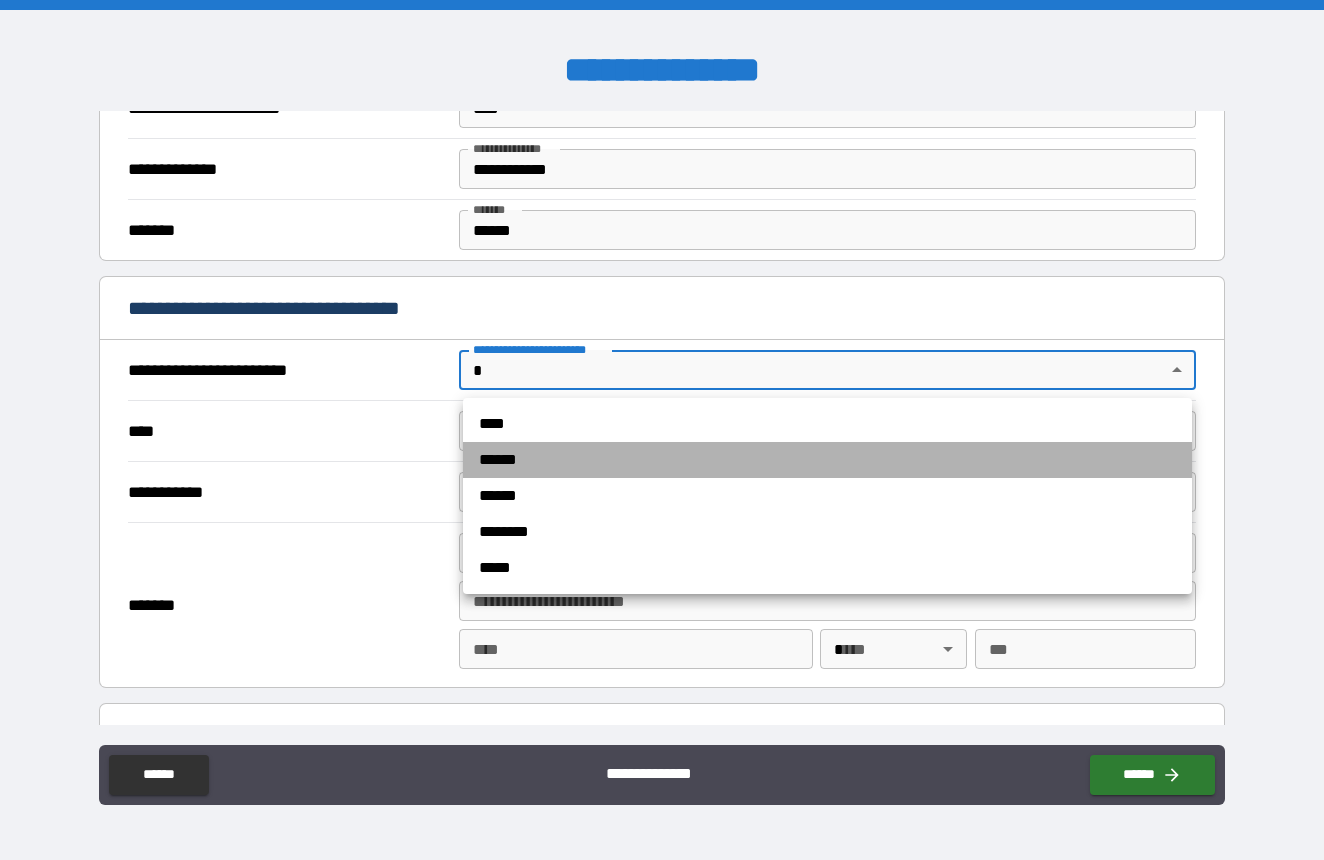 click on "******" at bounding box center [827, 460] 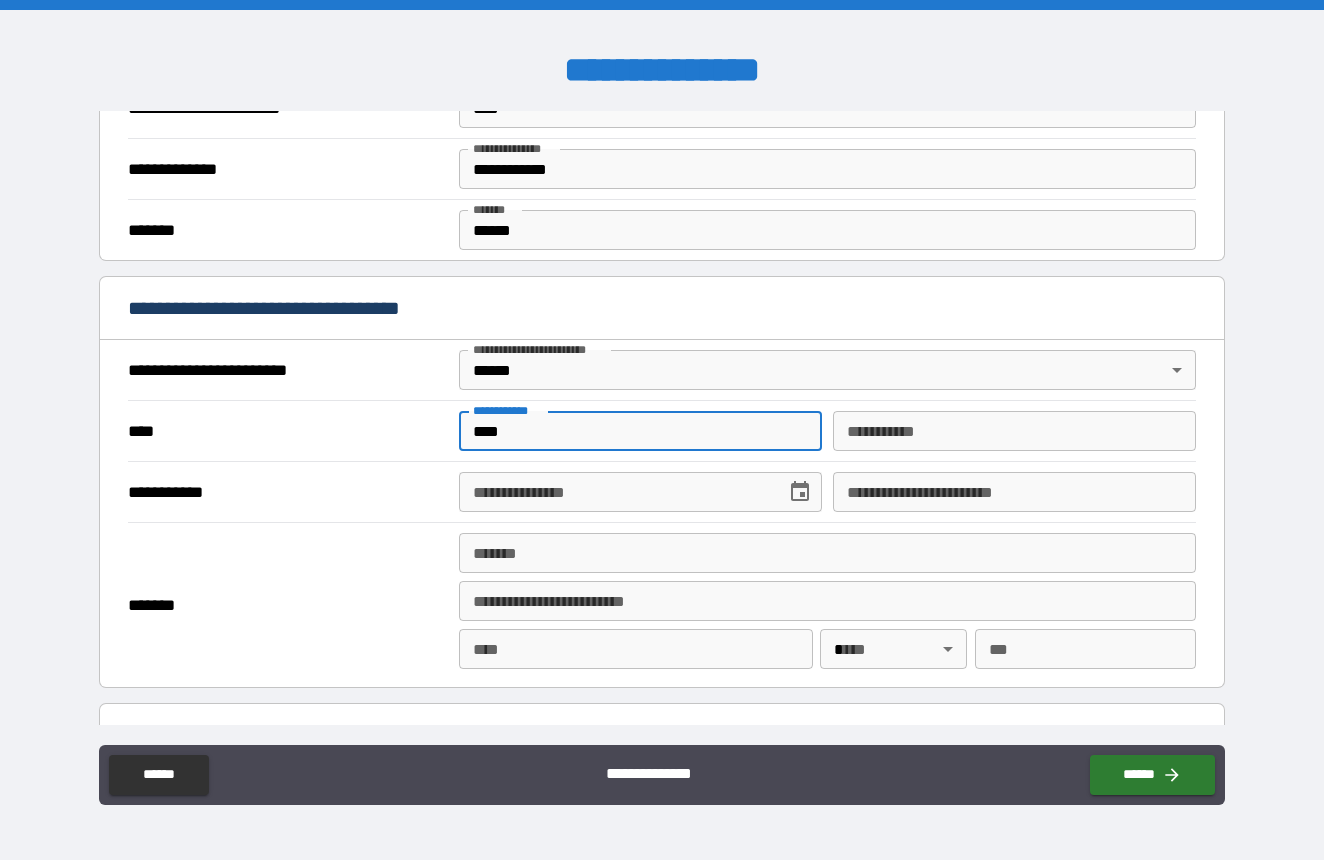 type on "****" 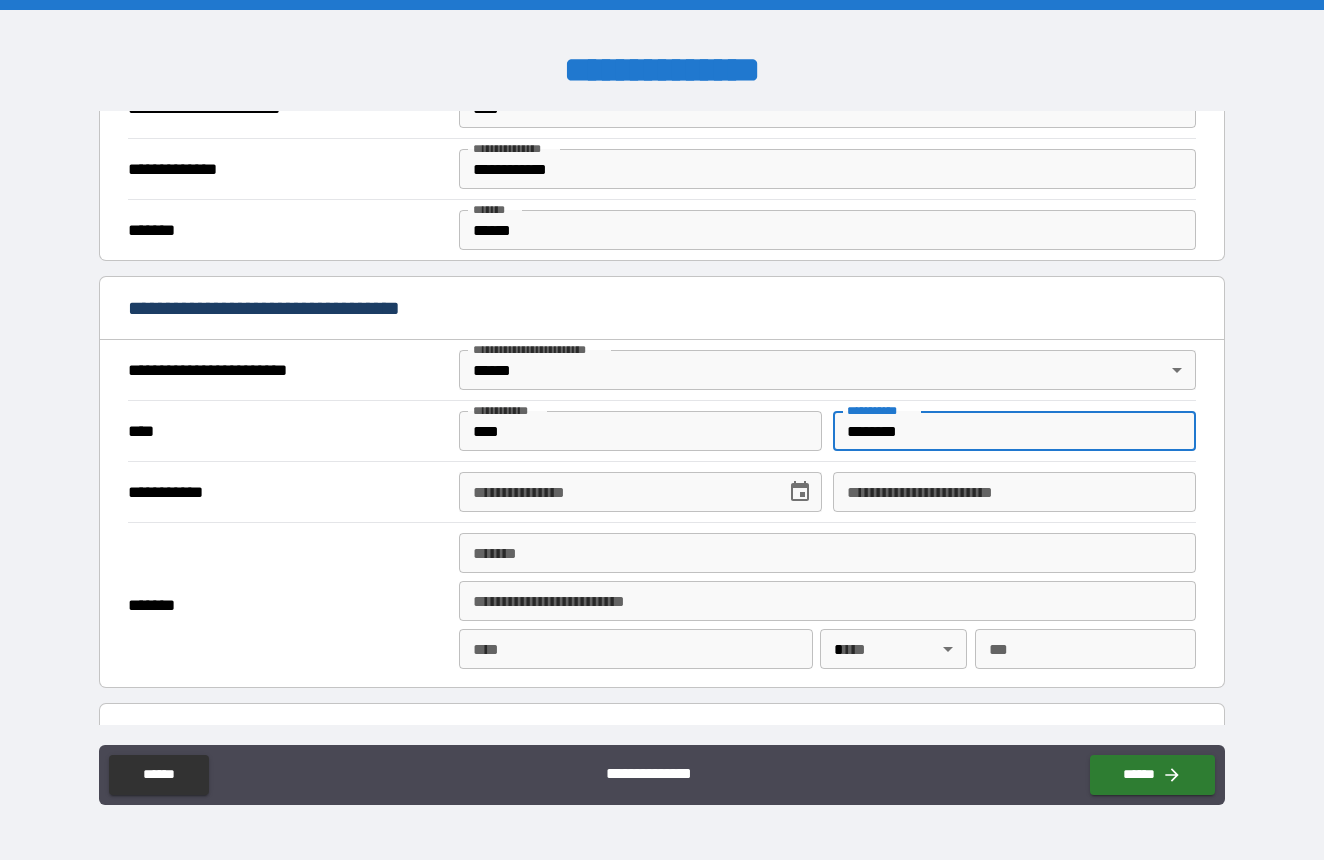type on "********" 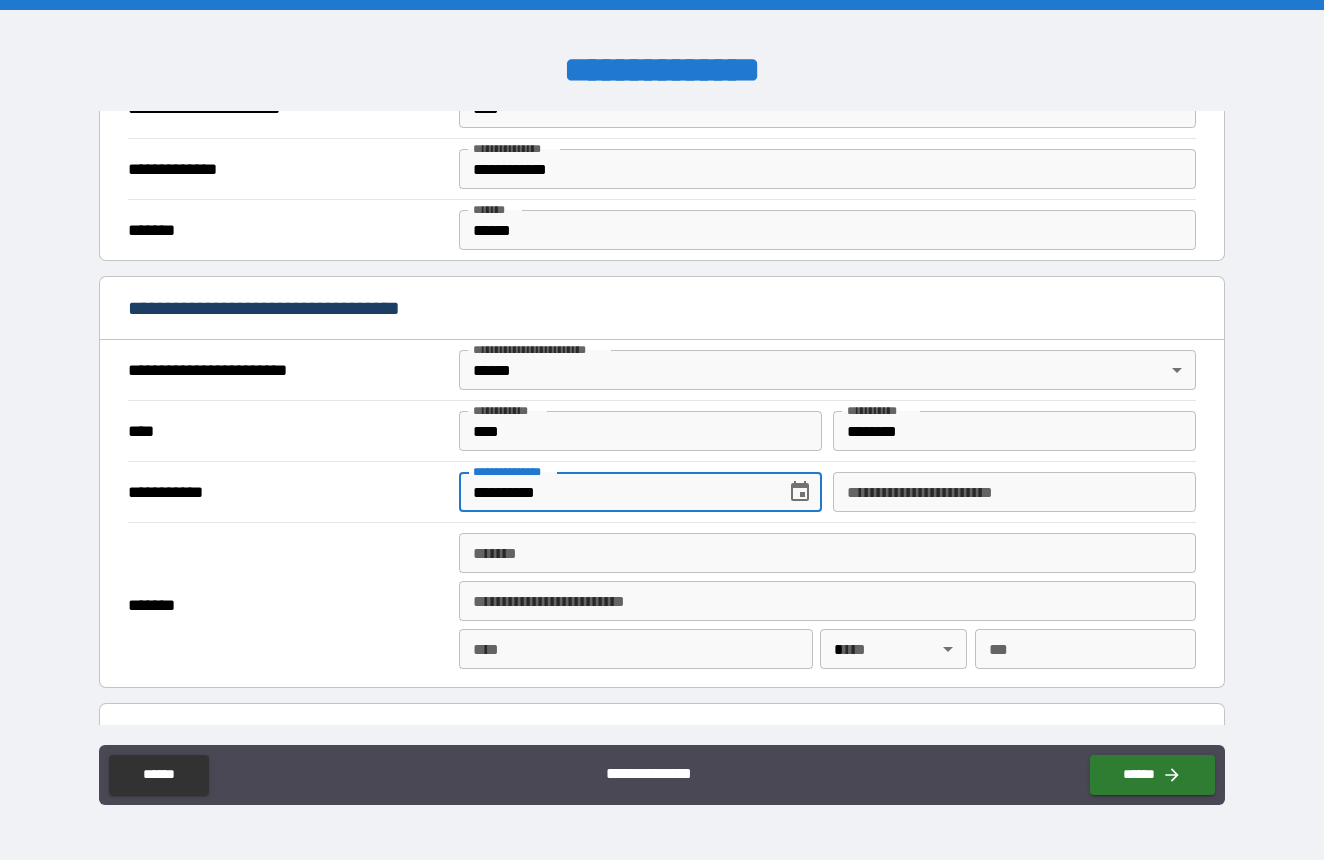 type on "**********" 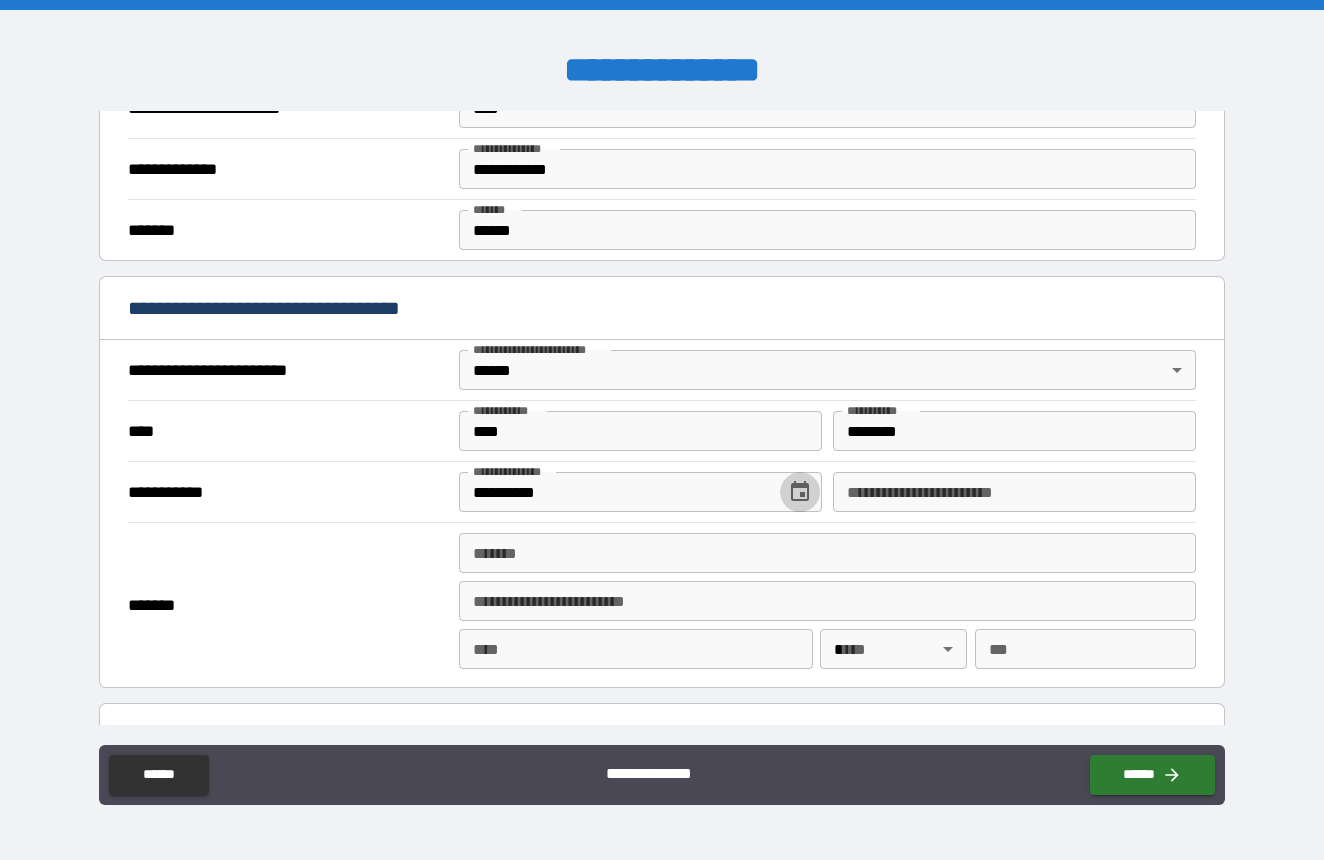 type 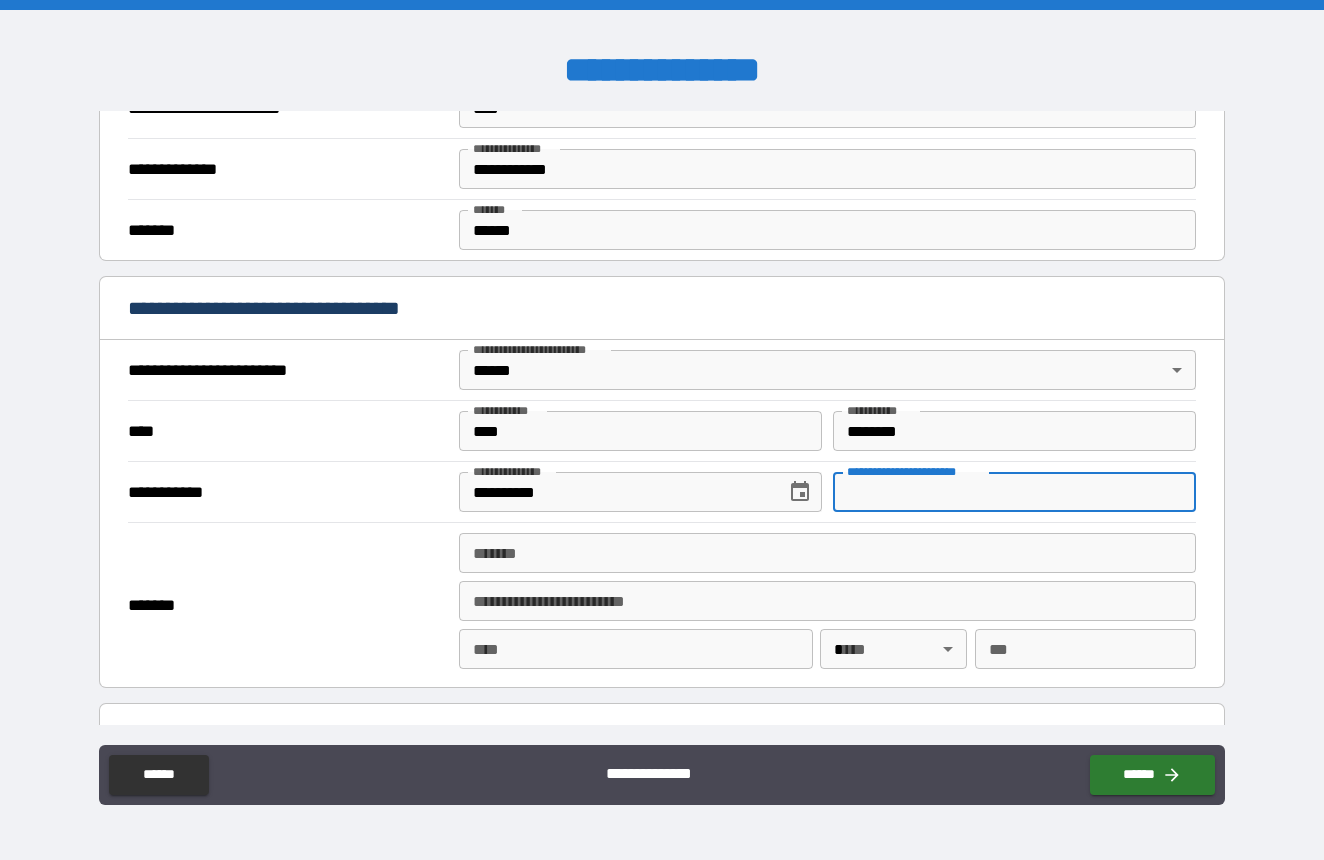 click on "**********" at bounding box center [1014, 492] 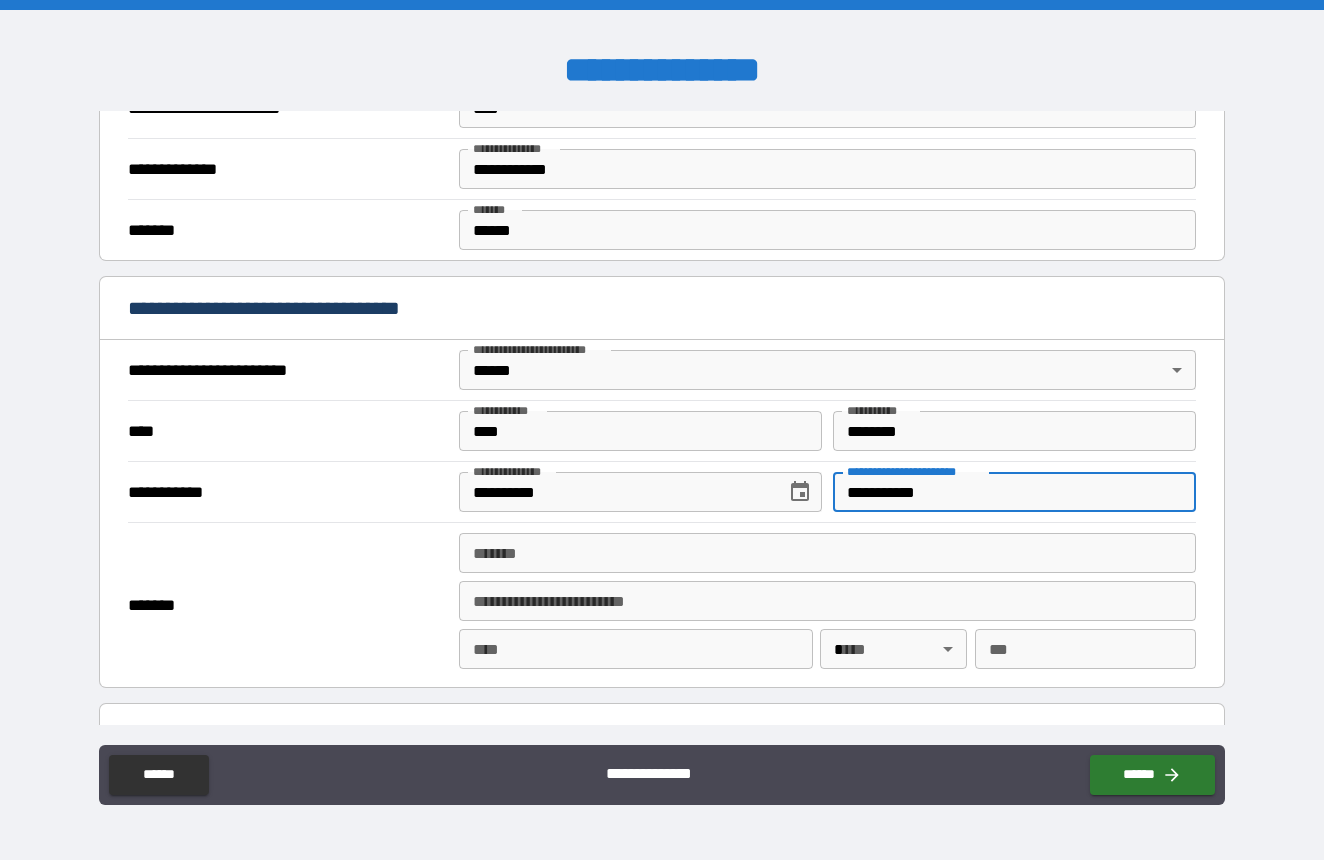 type on "**********" 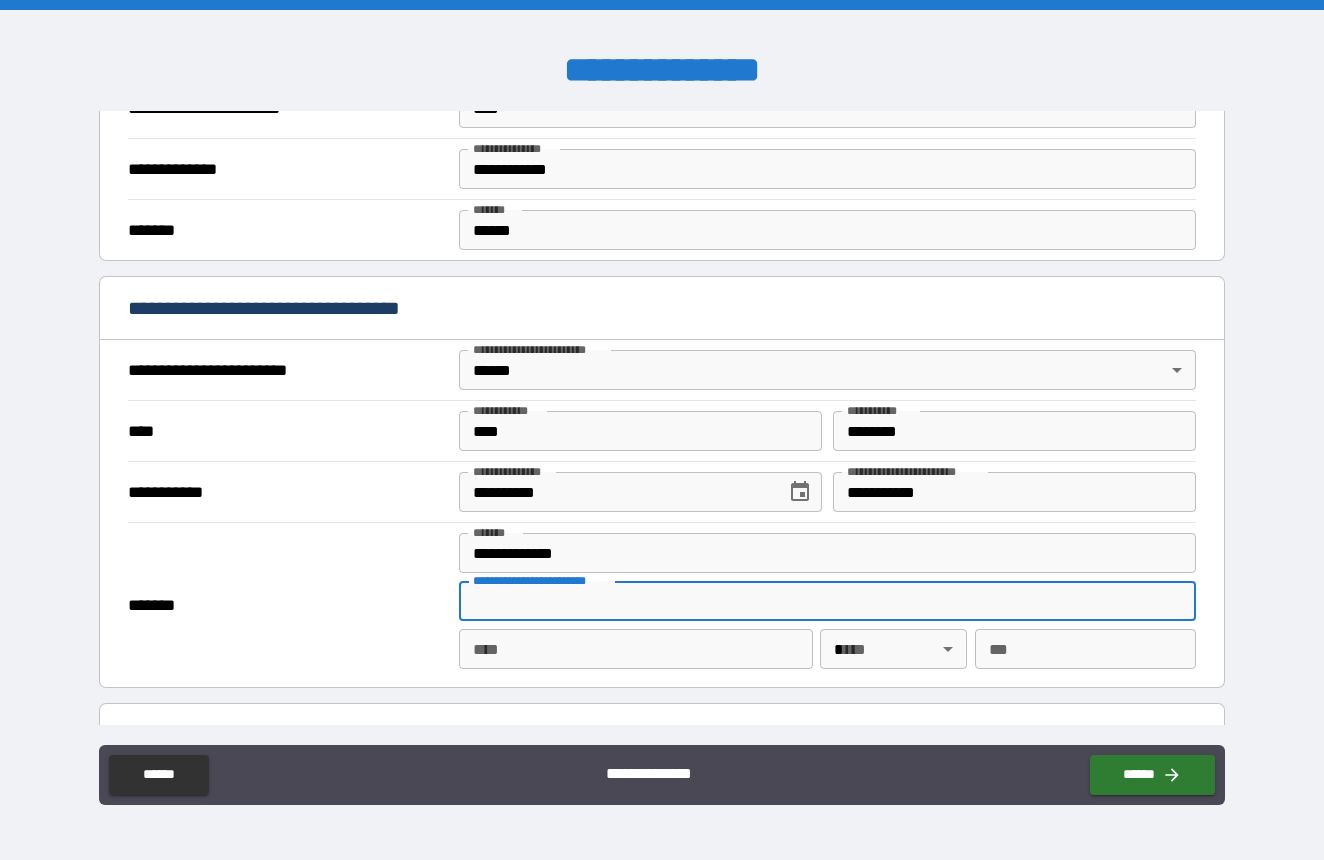 type on "**********" 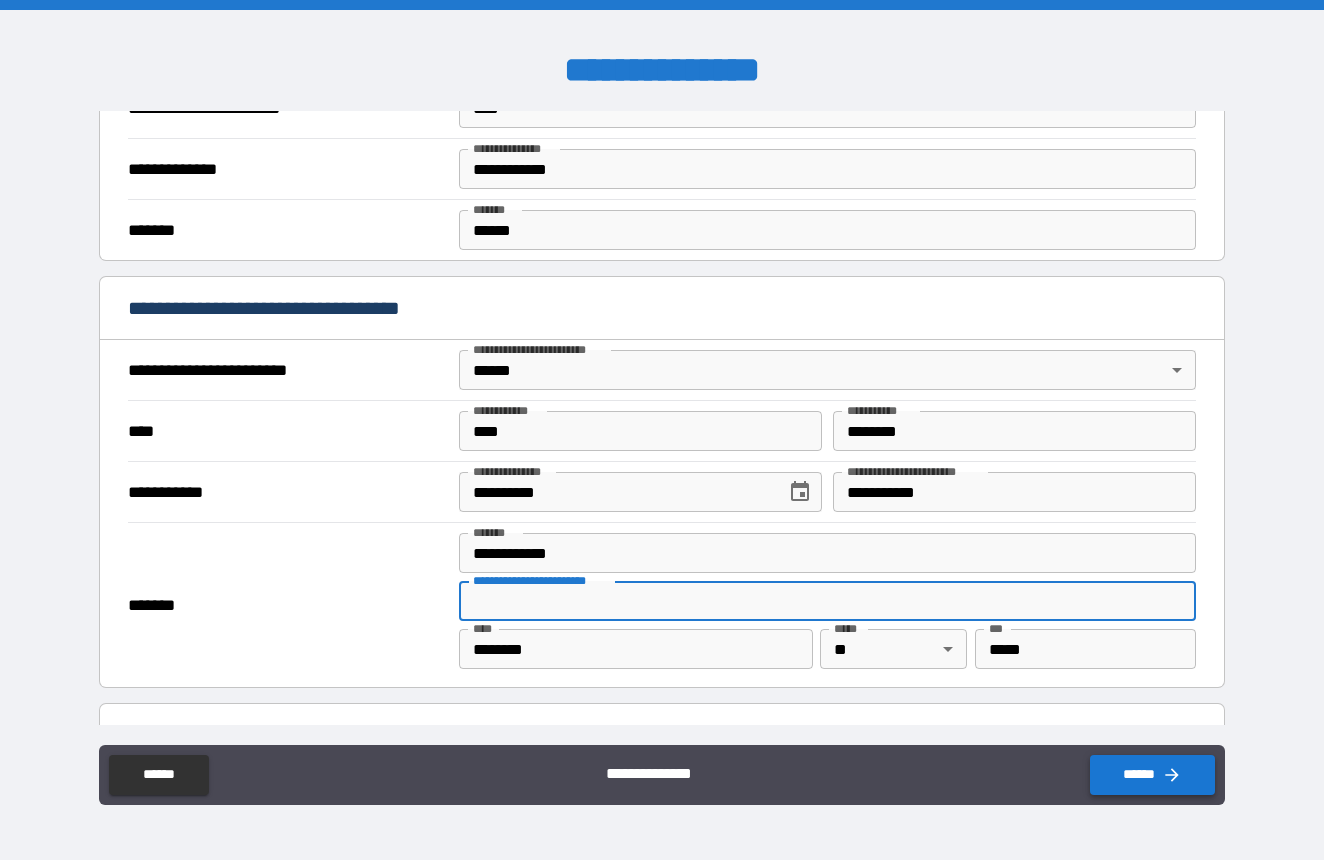 click on "******" at bounding box center [1152, 775] 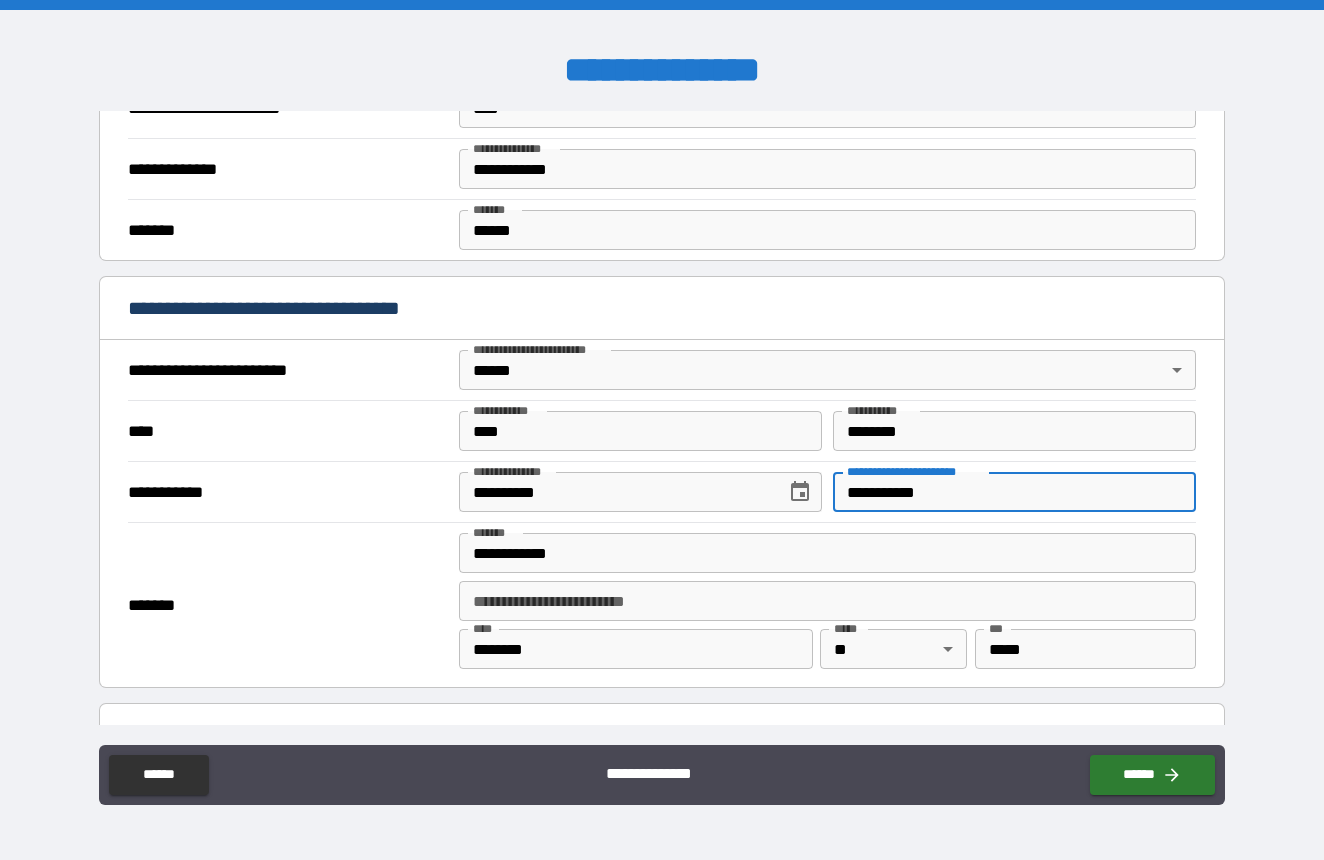 click on "**********" at bounding box center [1014, 492] 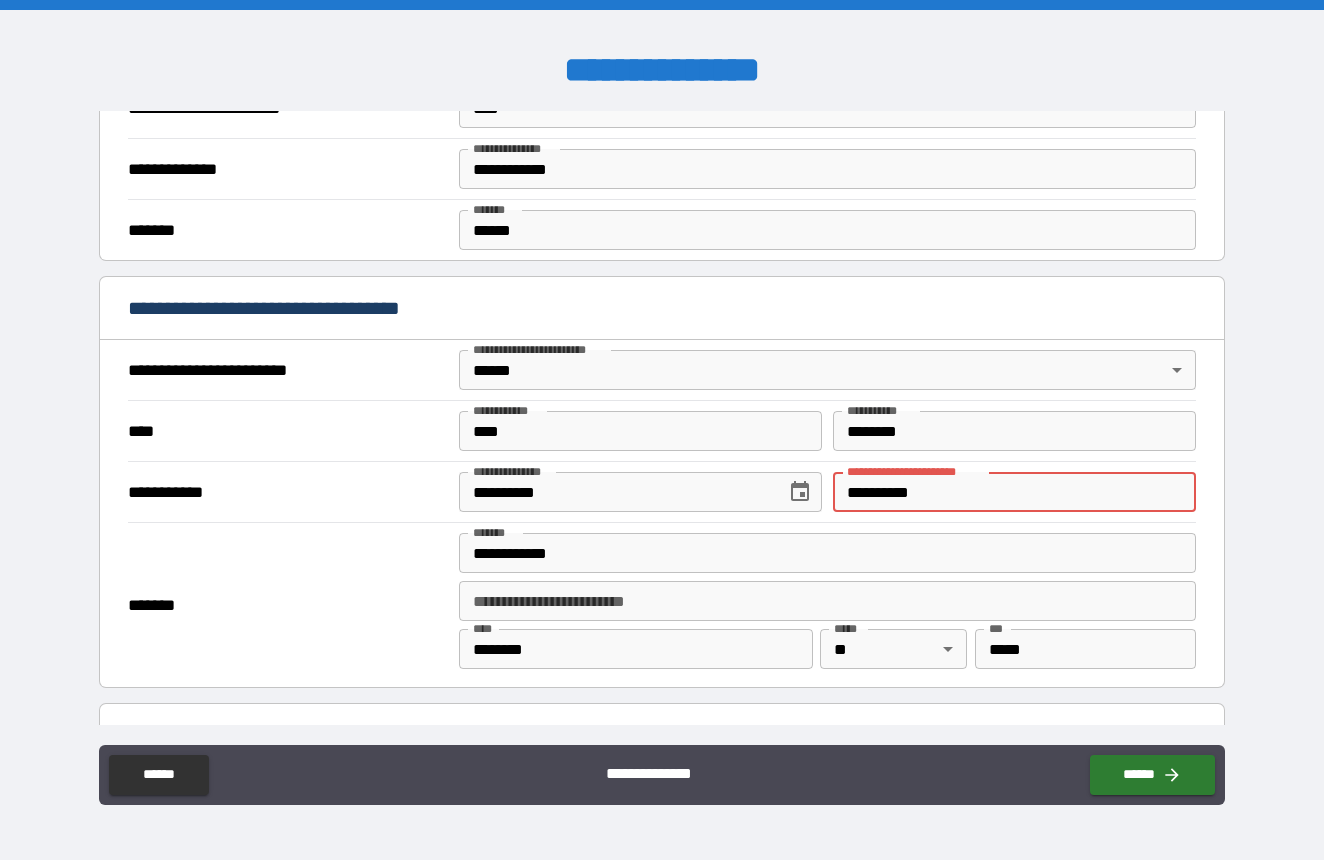 type on "**********" 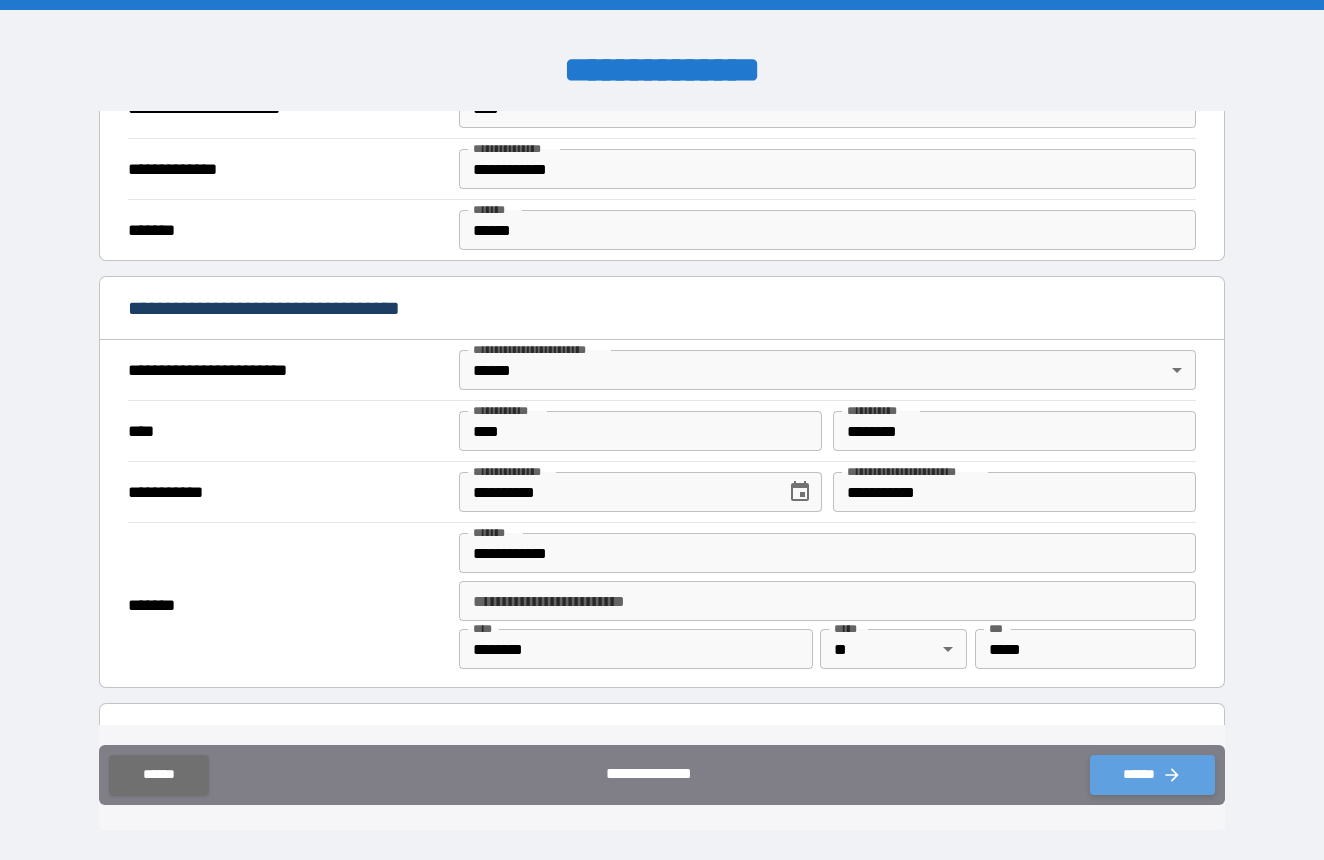 click on "******" at bounding box center [1152, 775] 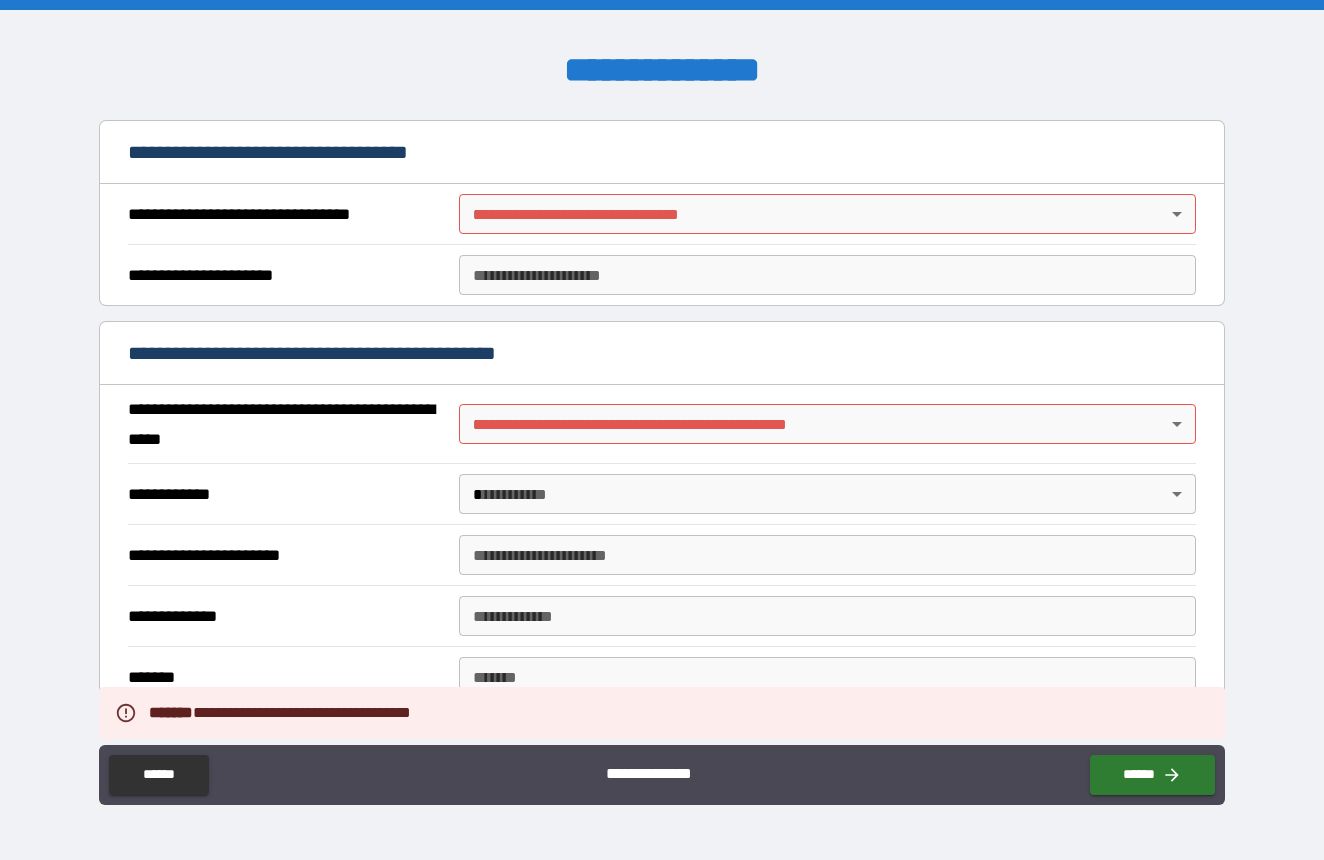 scroll, scrollTop: 1143, scrollLeft: 0, axis: vertical 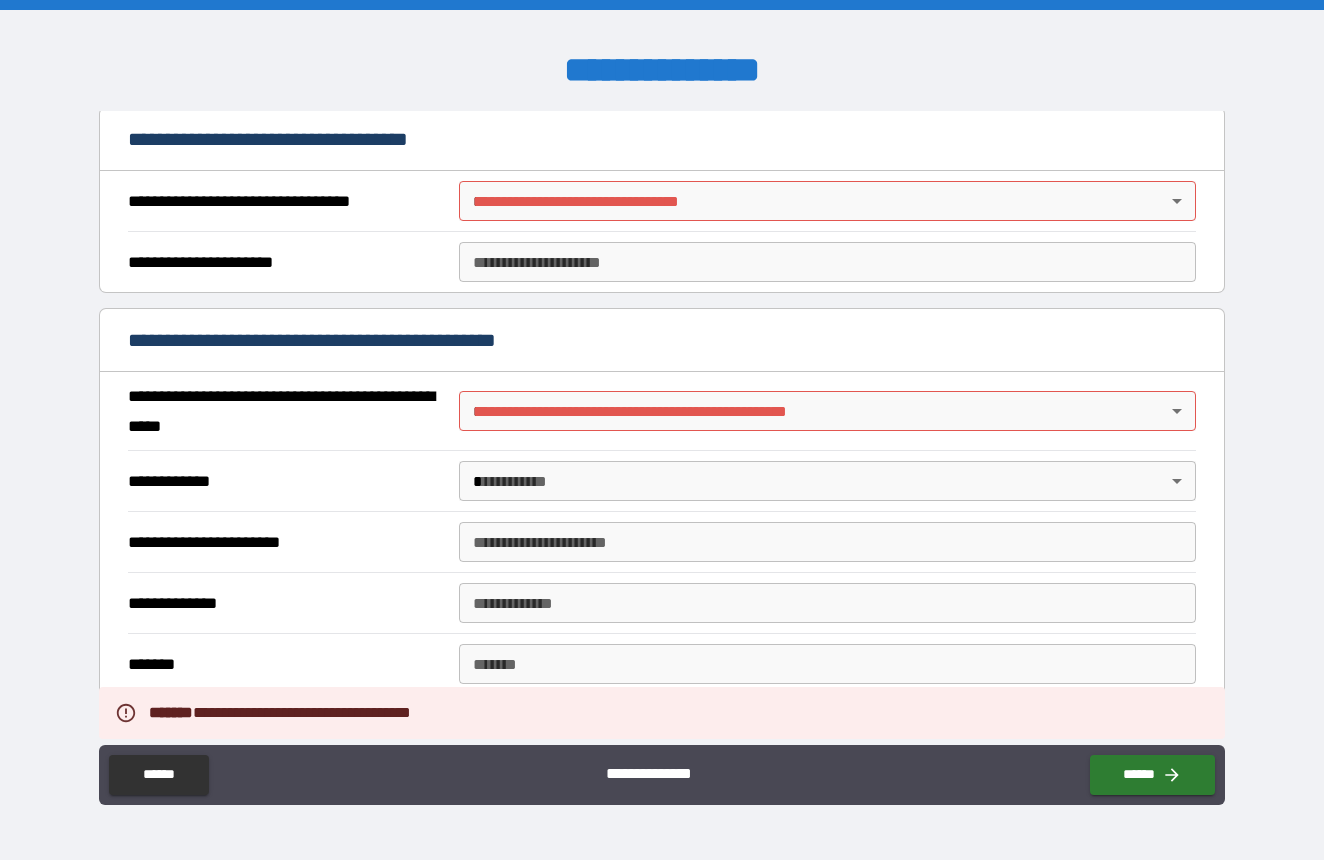 click on "**********" at bounding box center (662, 430) 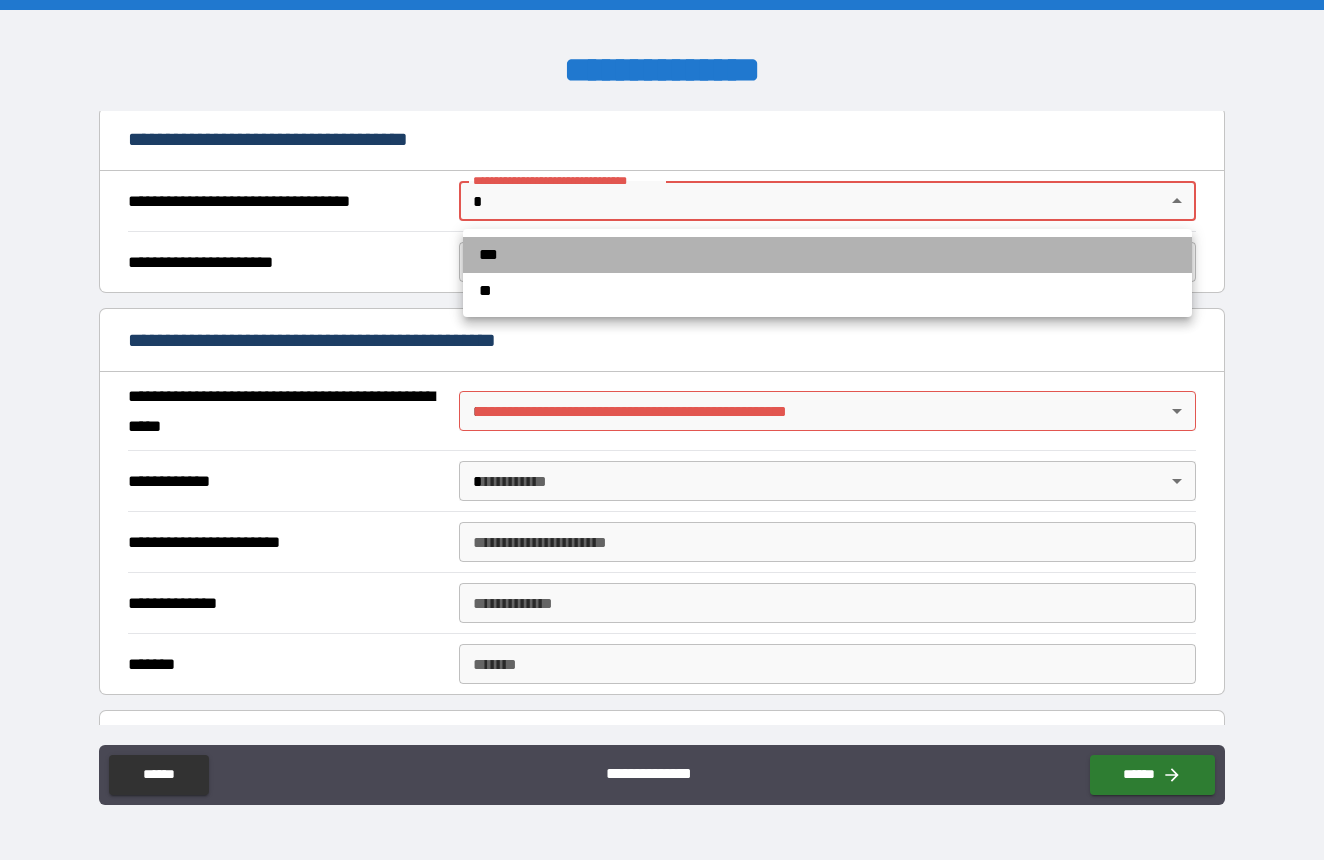 click on "***" at bounding box center [827, 255] 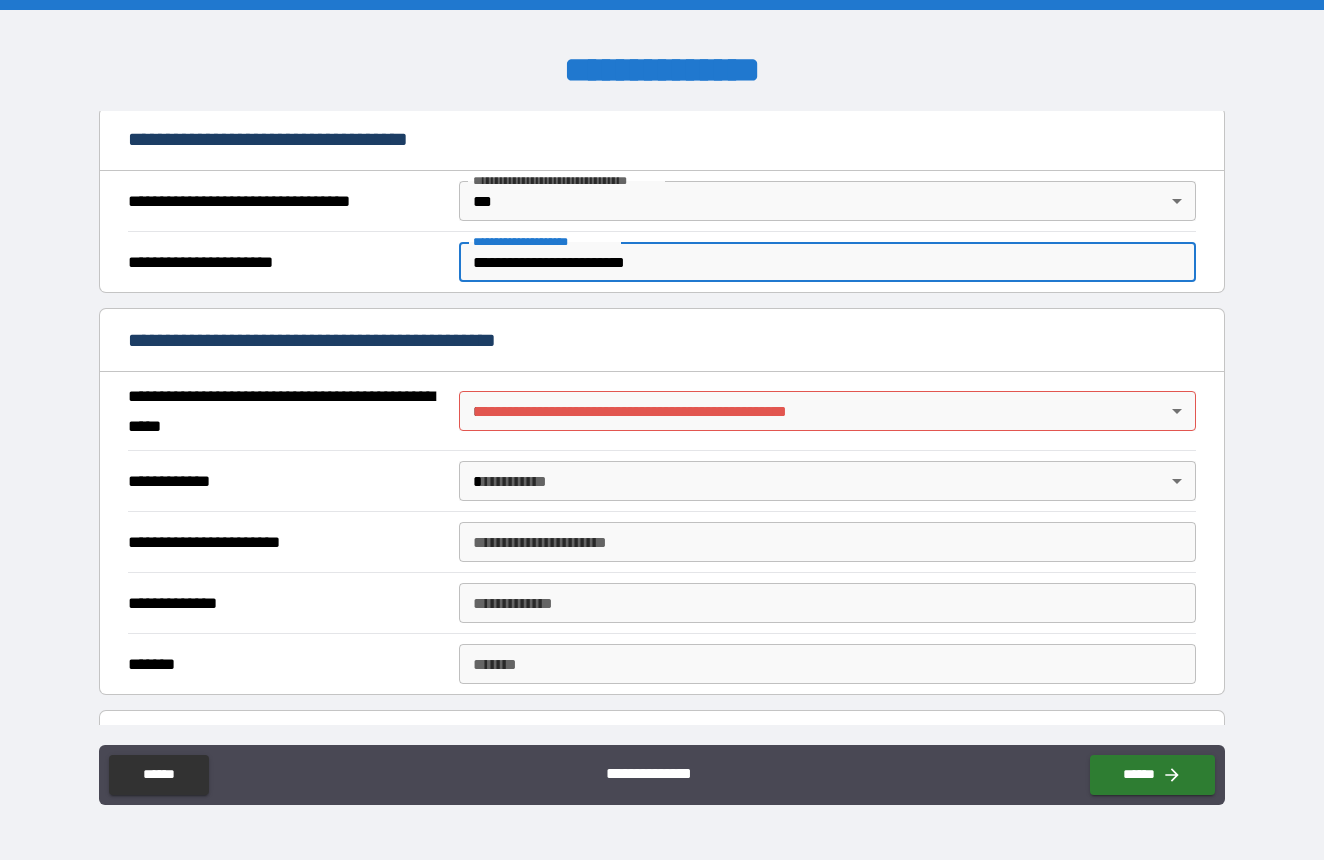type on "**********" 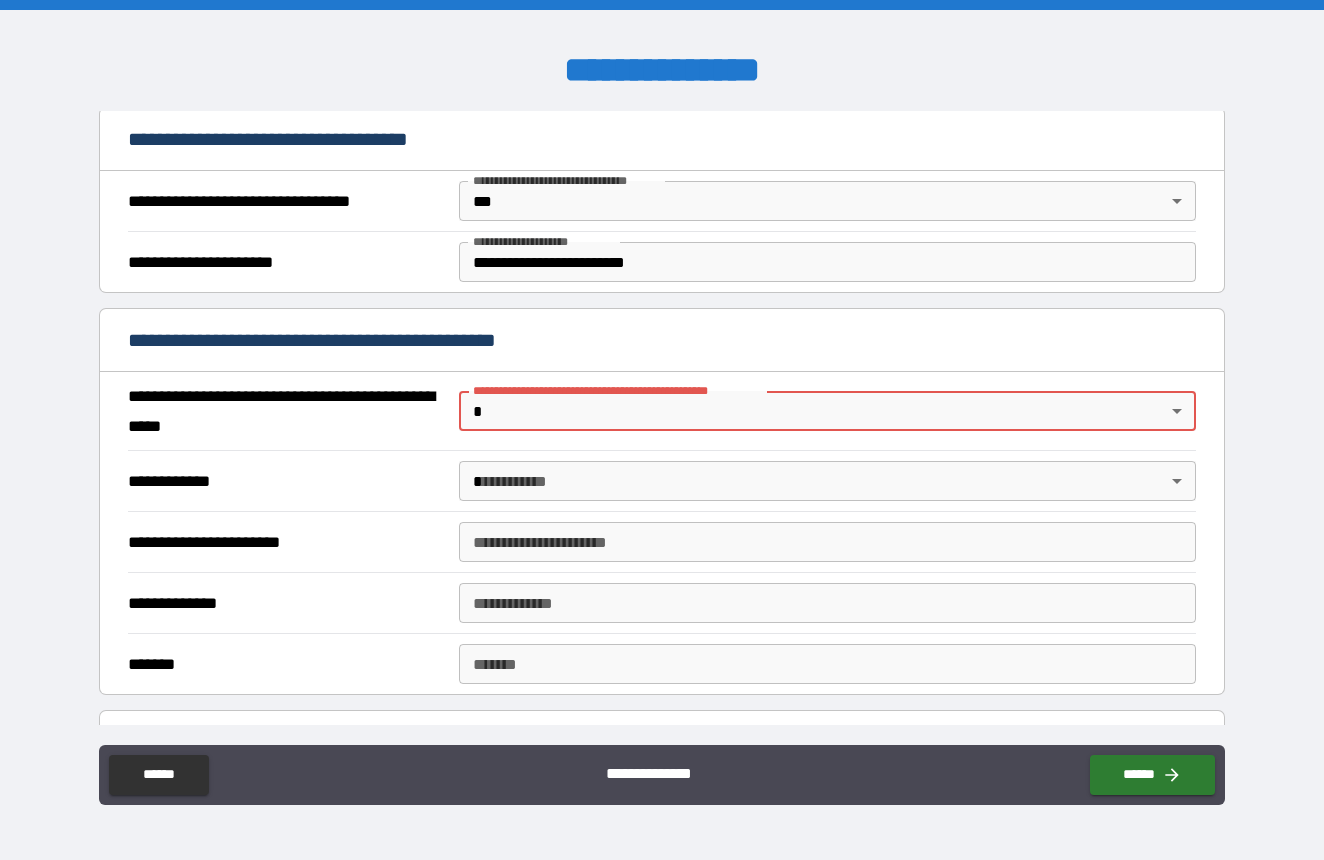 click on "**********" at bounding box center (662, 430) 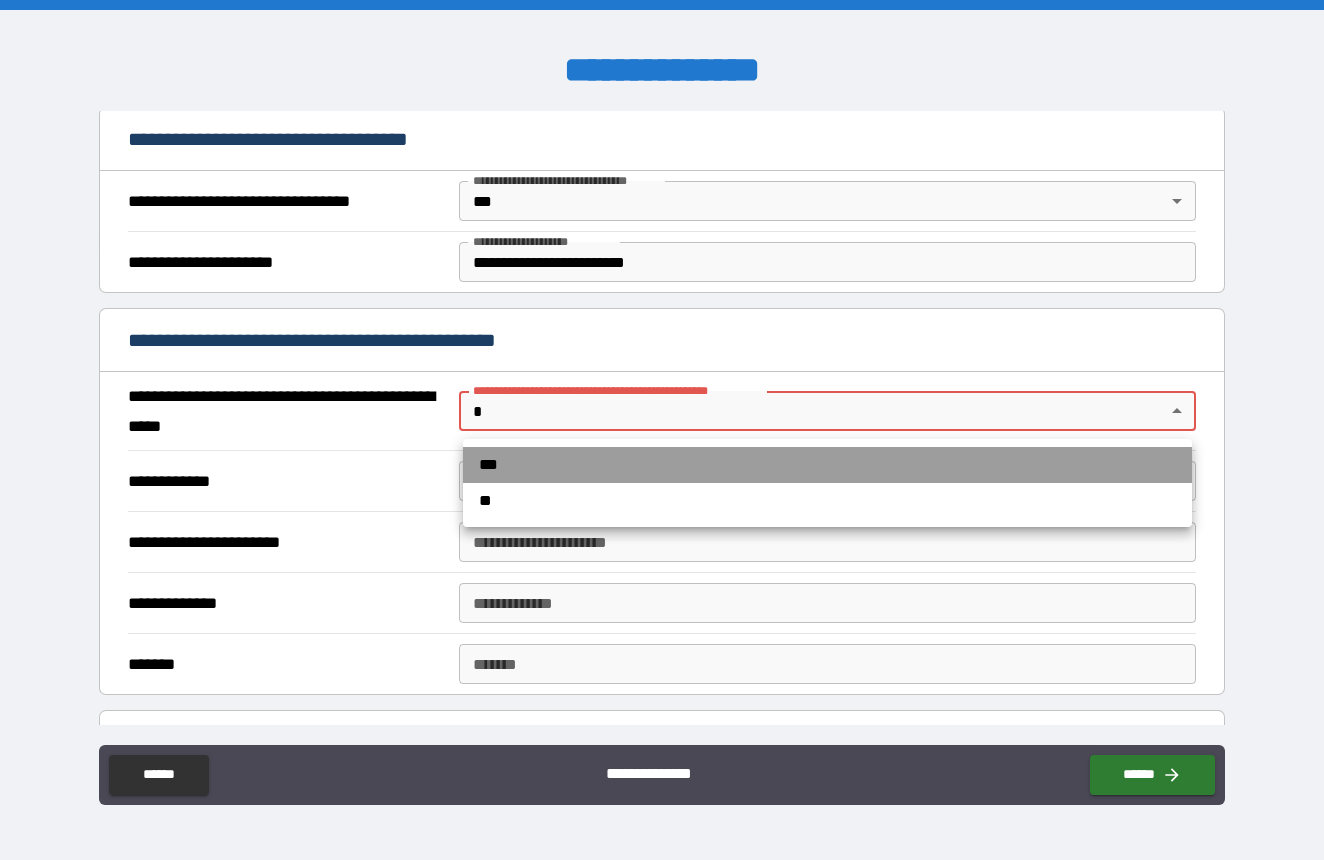 click on "***" at bounding box center [827, 465] 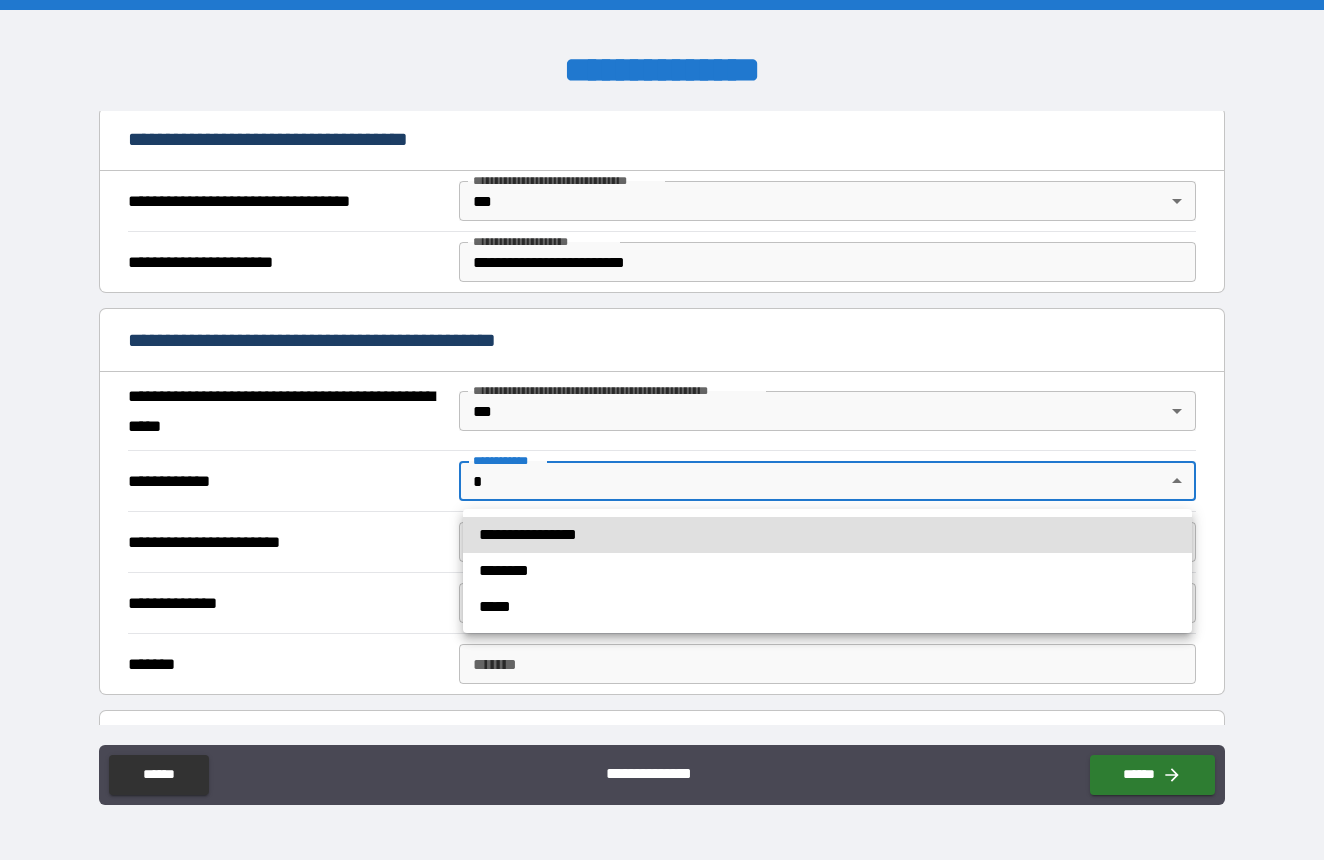 click on "**********" at bounding box center (662, 430) 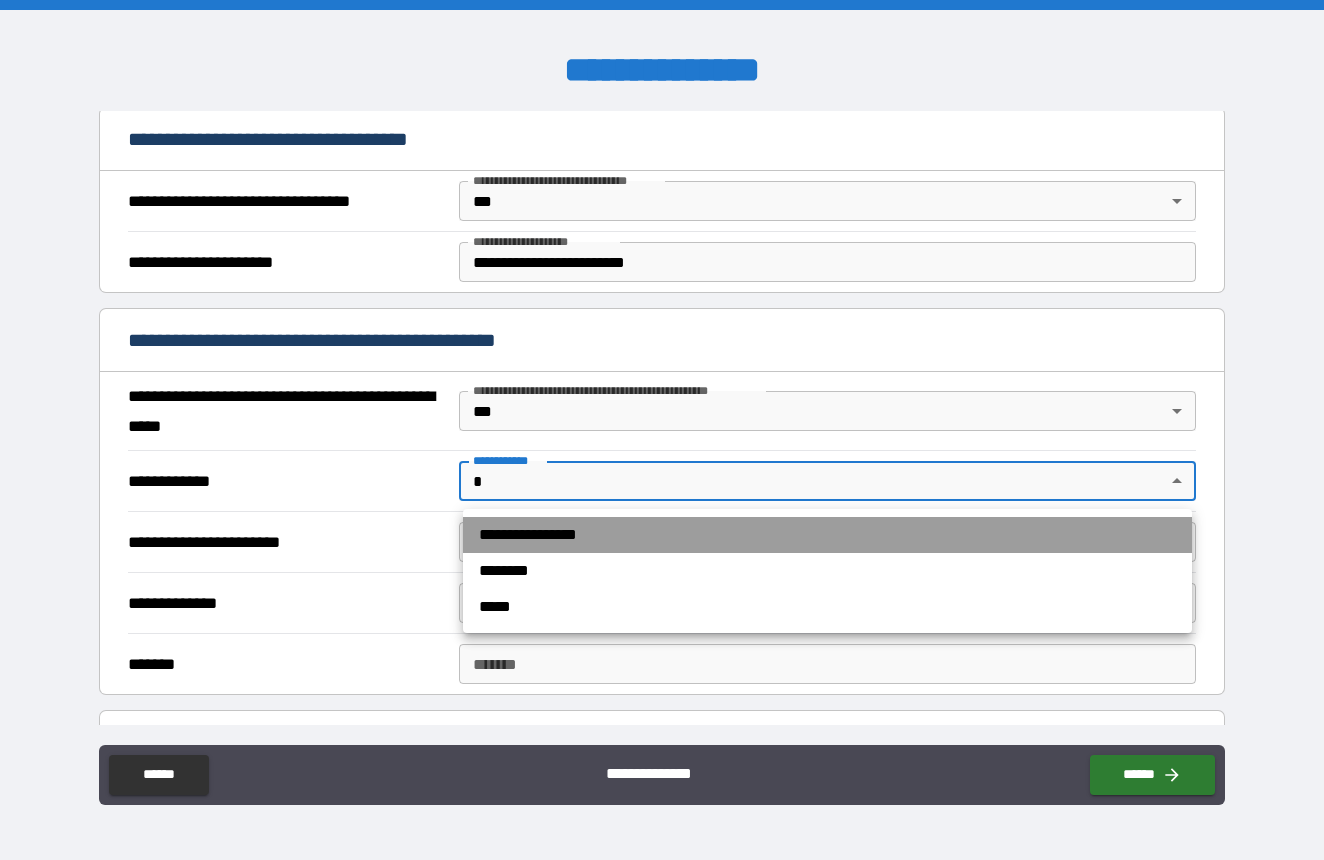 click on "**********" at bounding box center [827, 535] 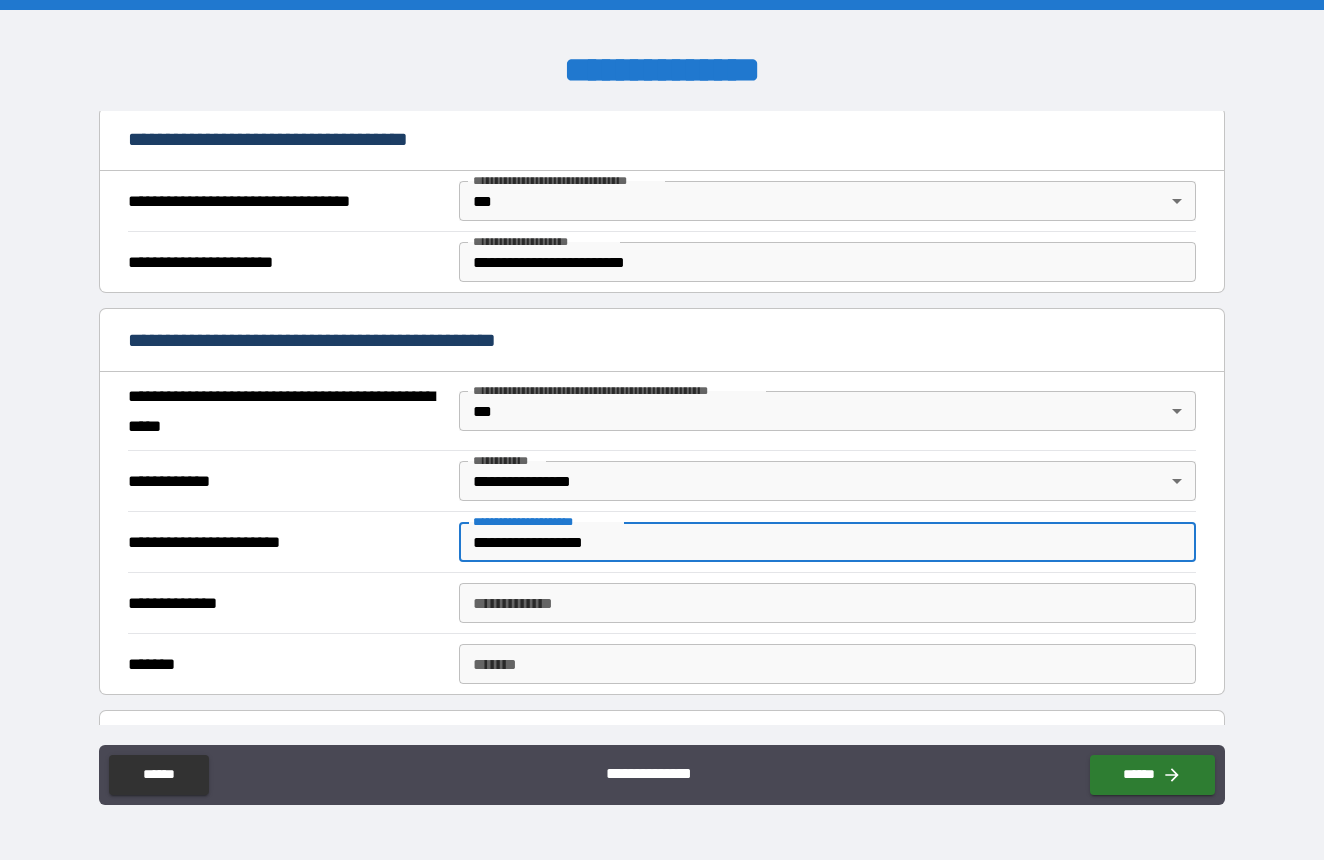type on "**********" 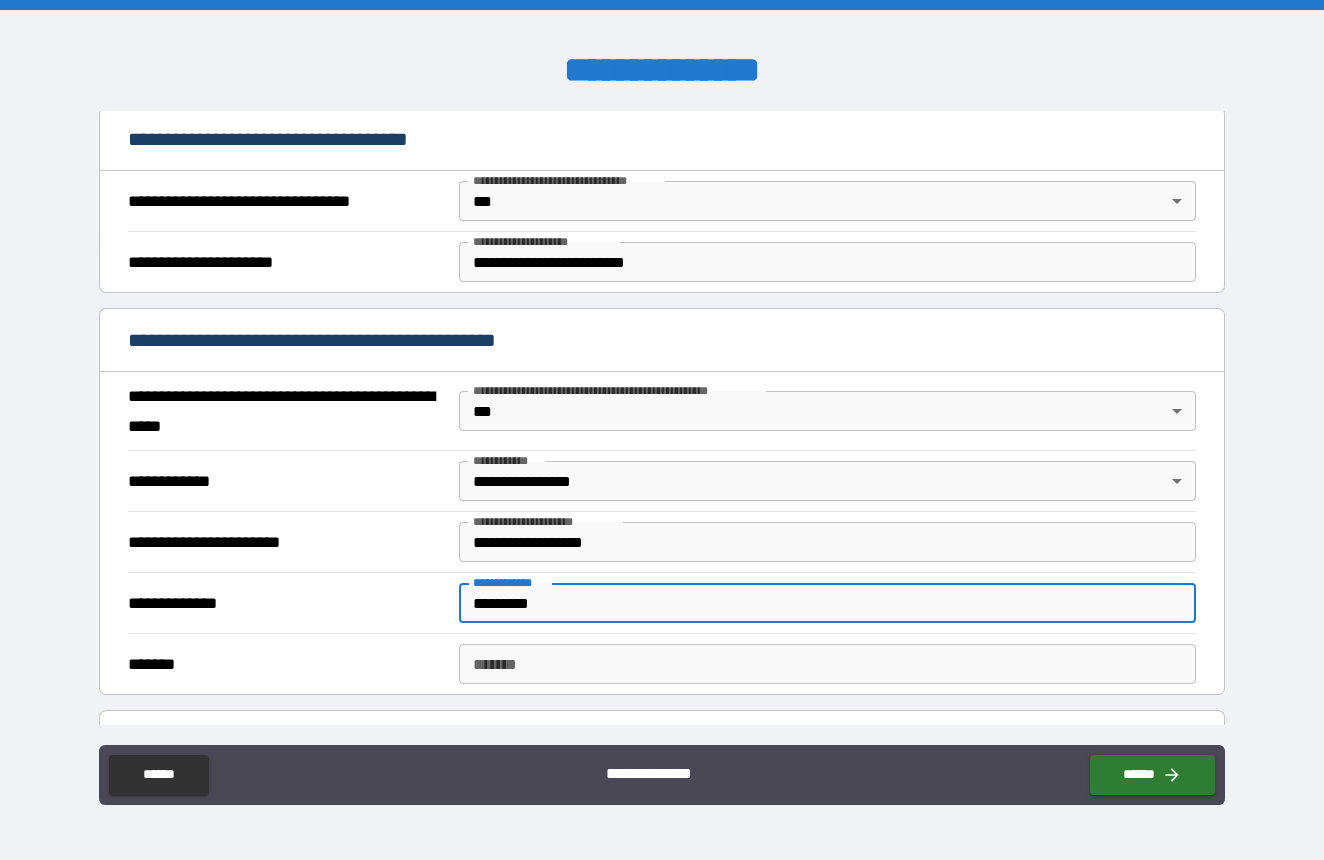 type on "*********" 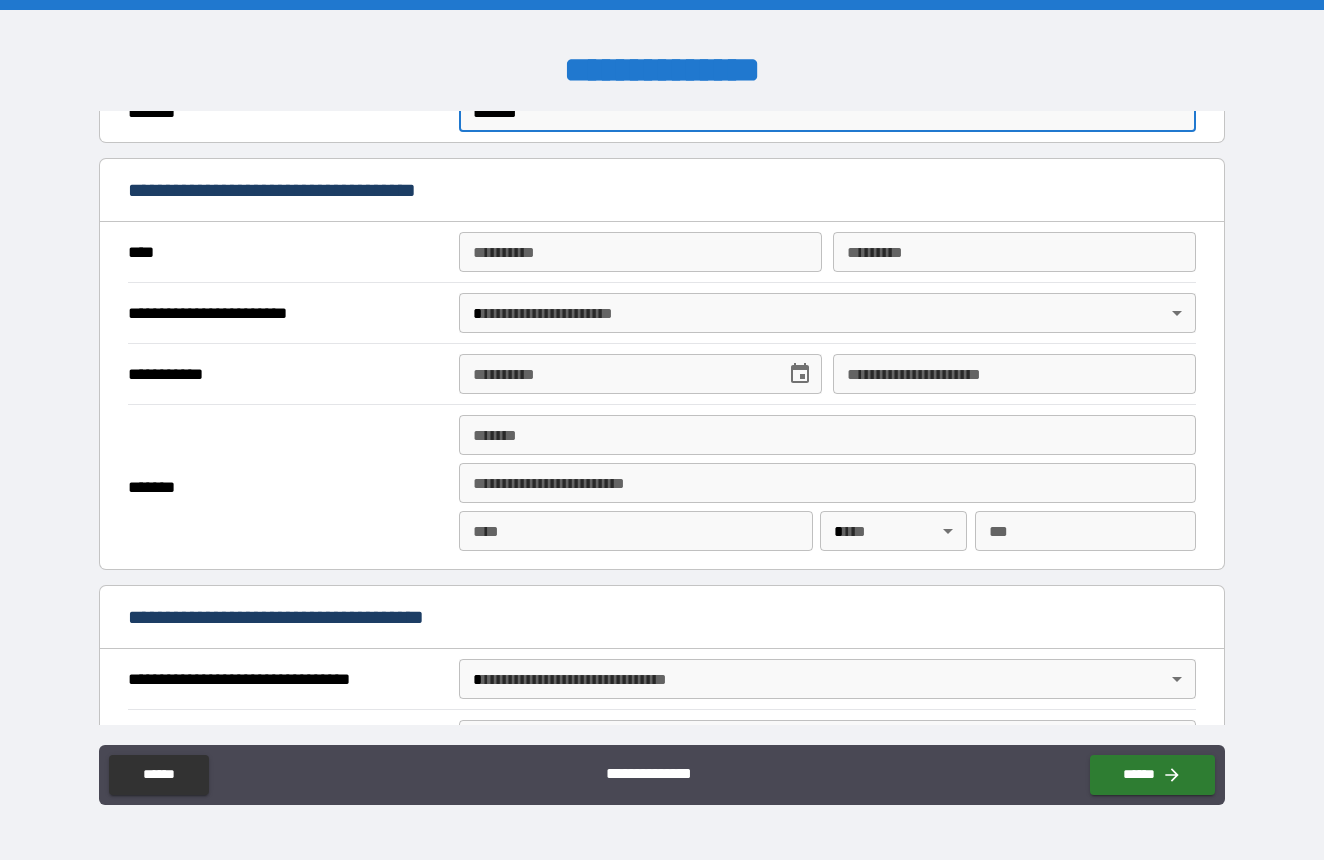 scroll, scrollTop: 1695, scrollLeft: 0, axis: vertical 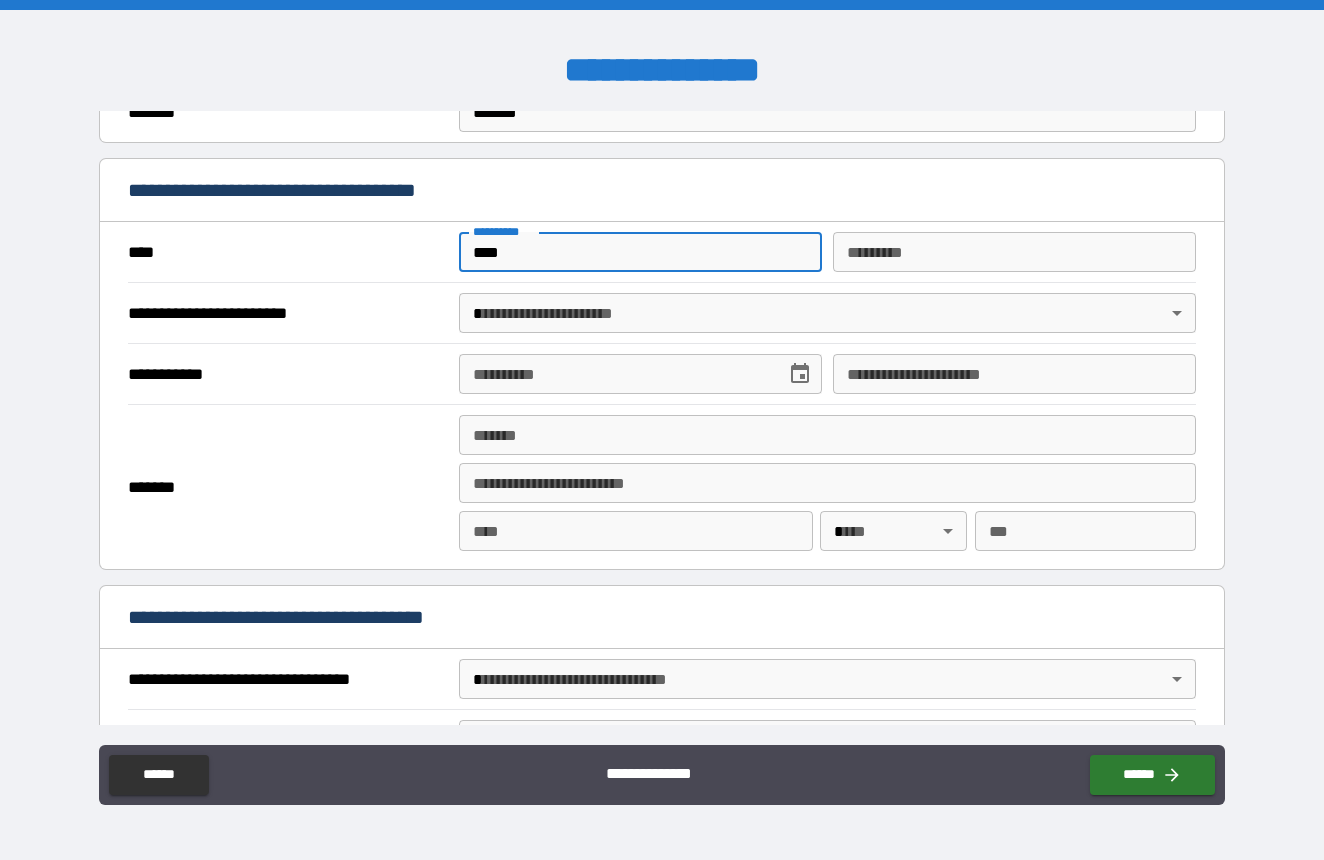 type on "****" 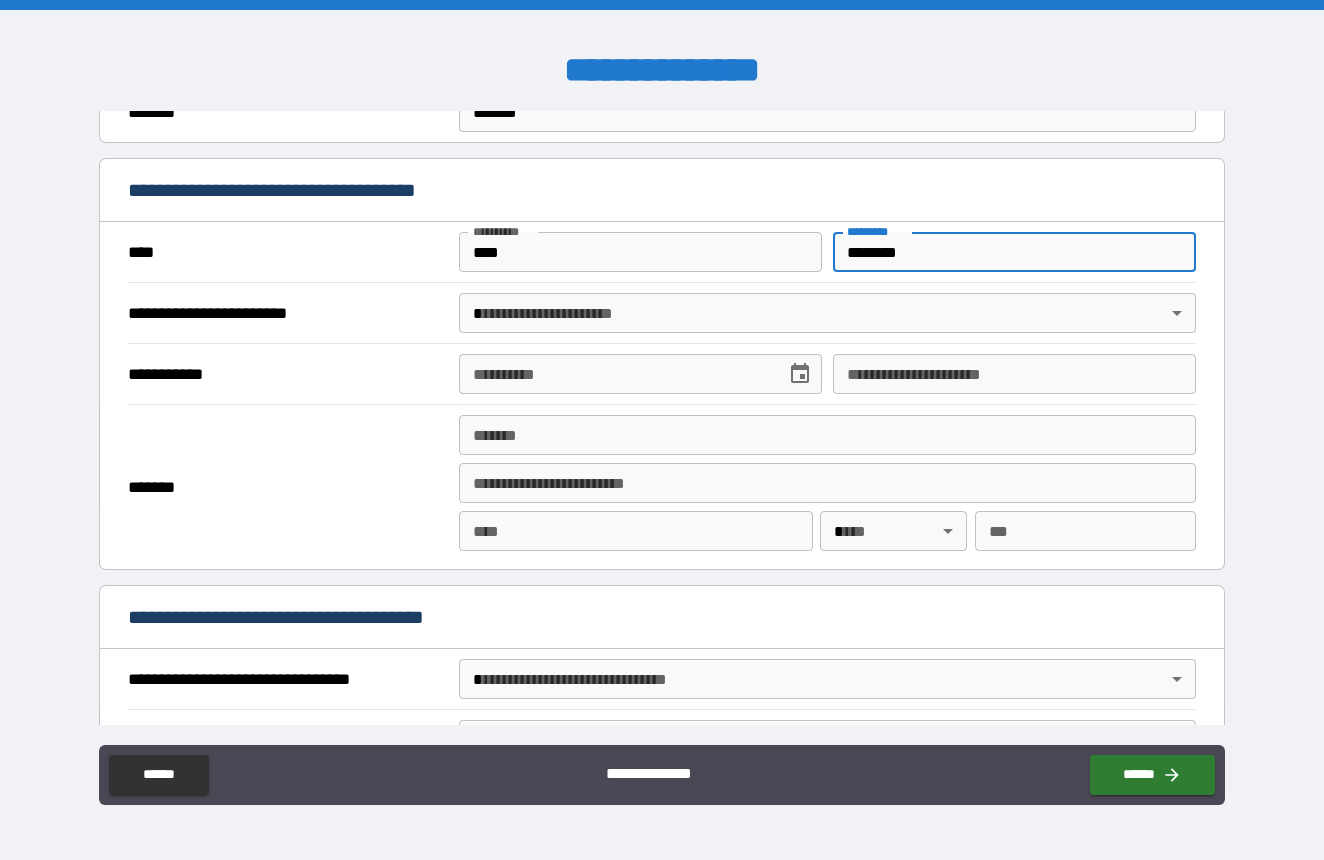 type on "********" 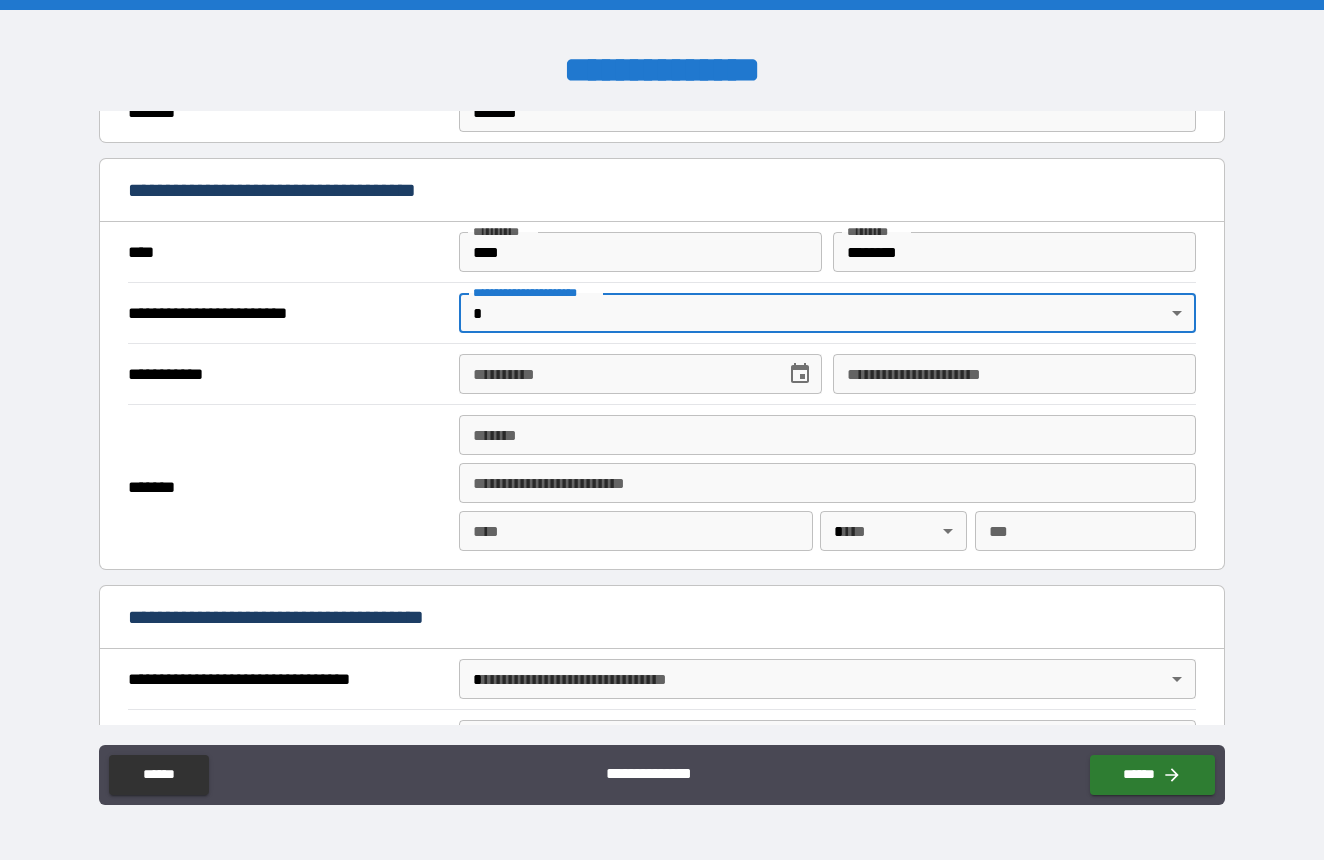 click on "**********" at bounding box center [662, 430] 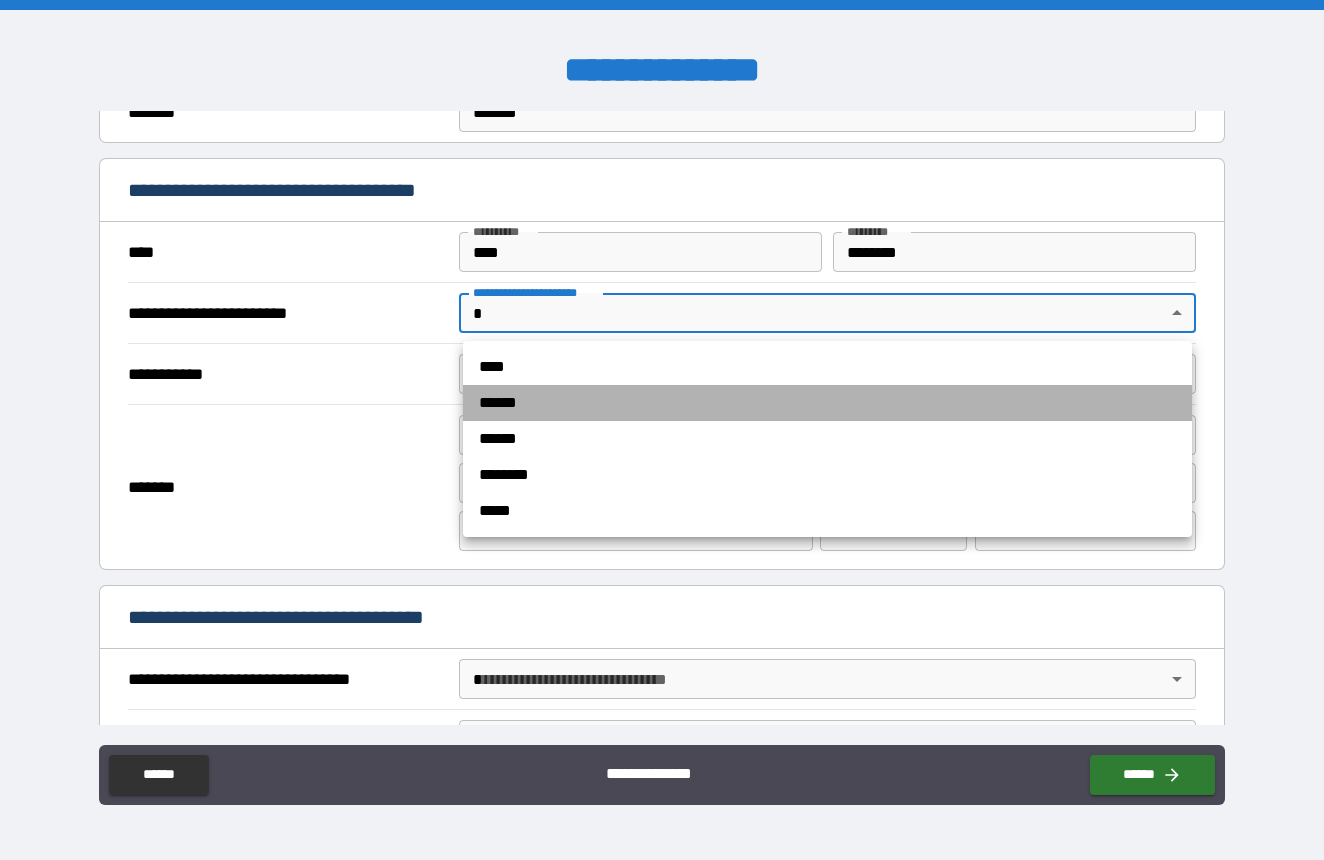 click on "******" at bounding box center (827, 403) 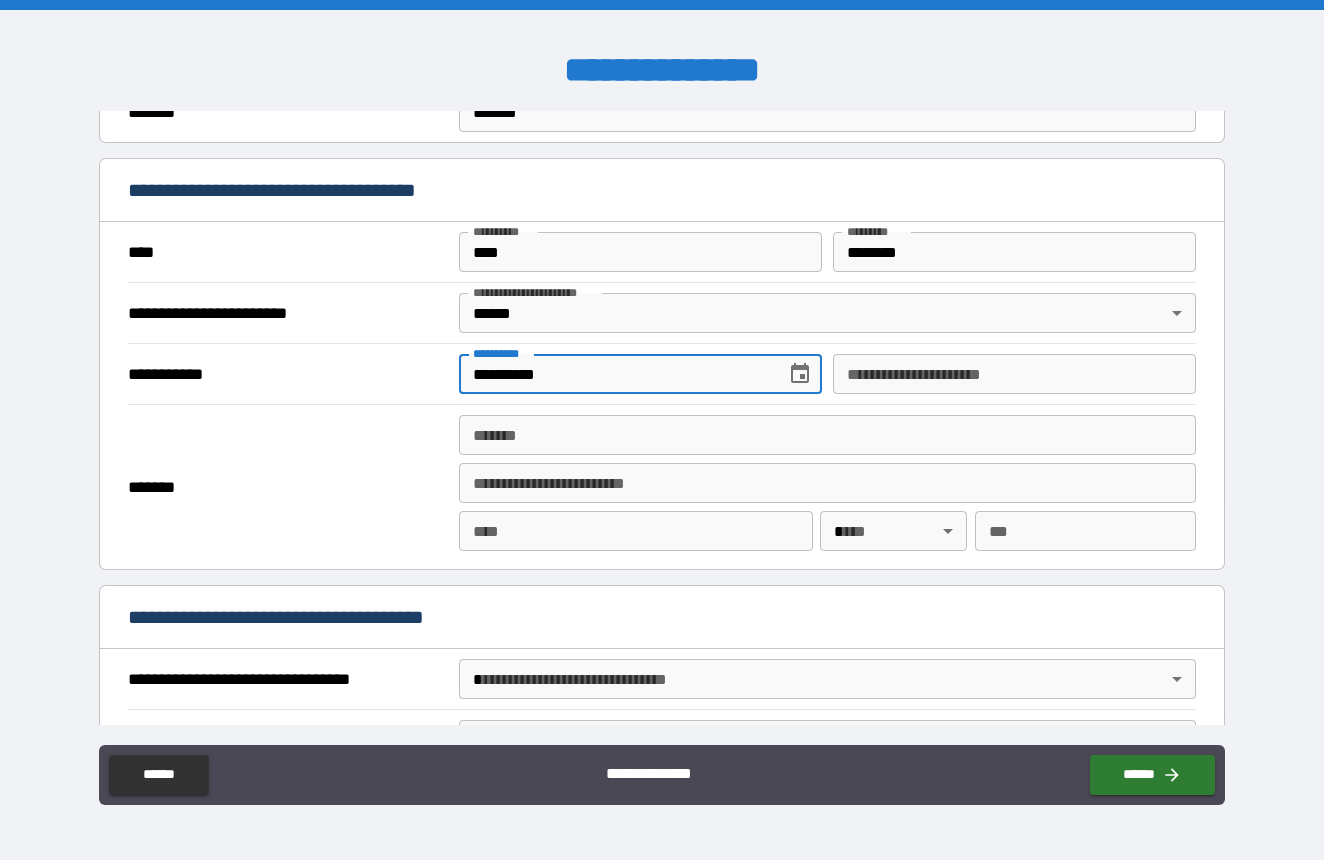 type on "**********" 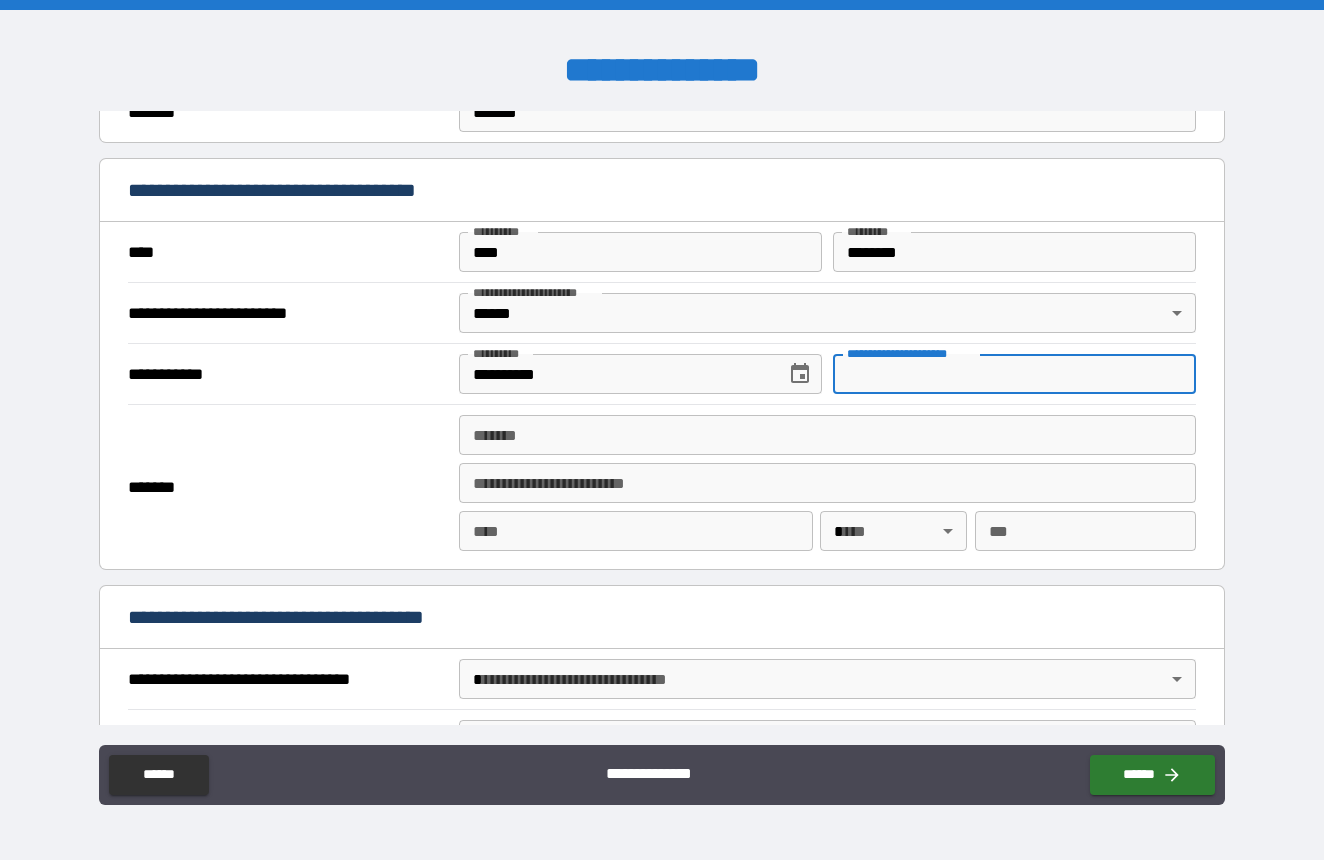 click on "**********" at bounding box center [1014, 374] 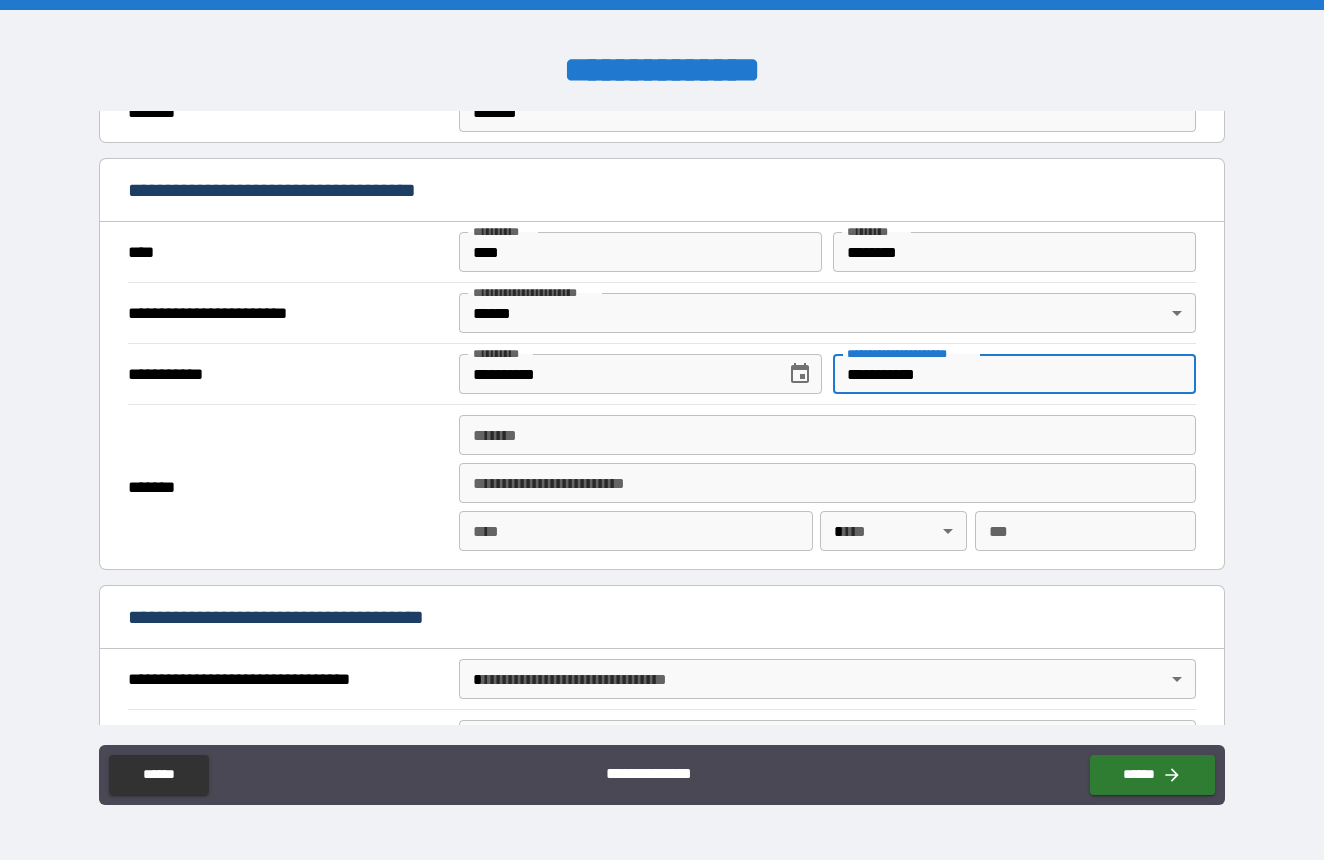 type on "**********" 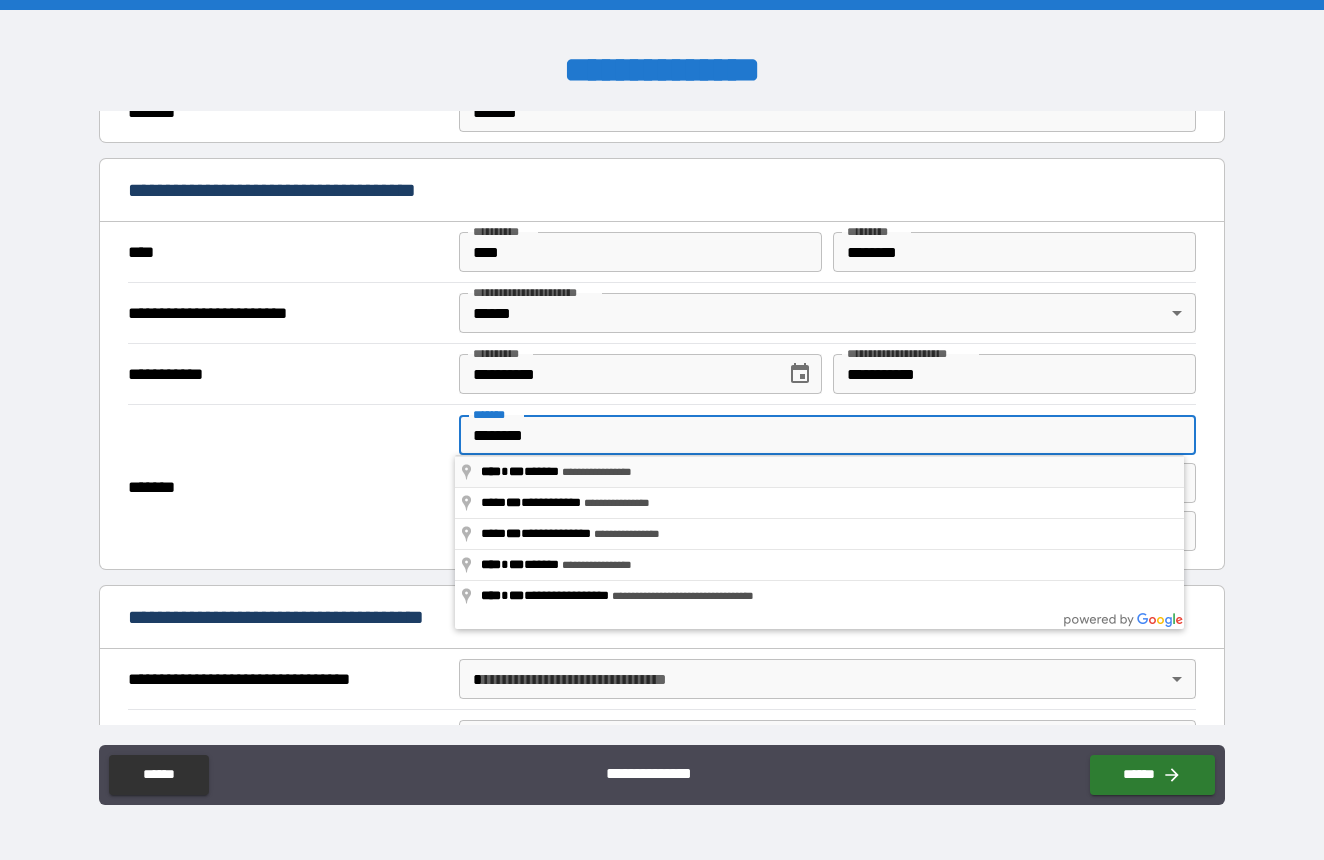 type on "**********" 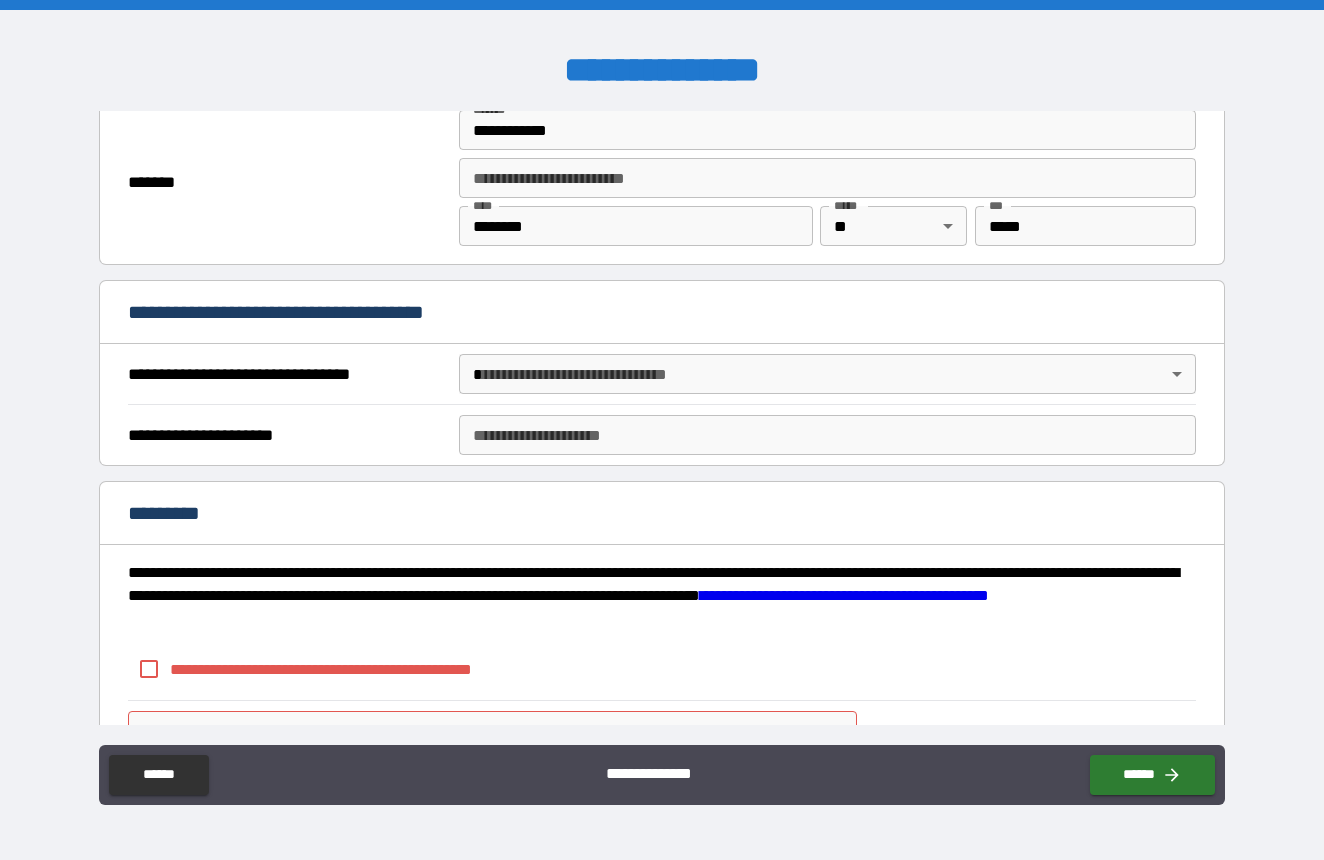 scroll, scrollTop: 2088, scrollLeft: 0, axis: vertical 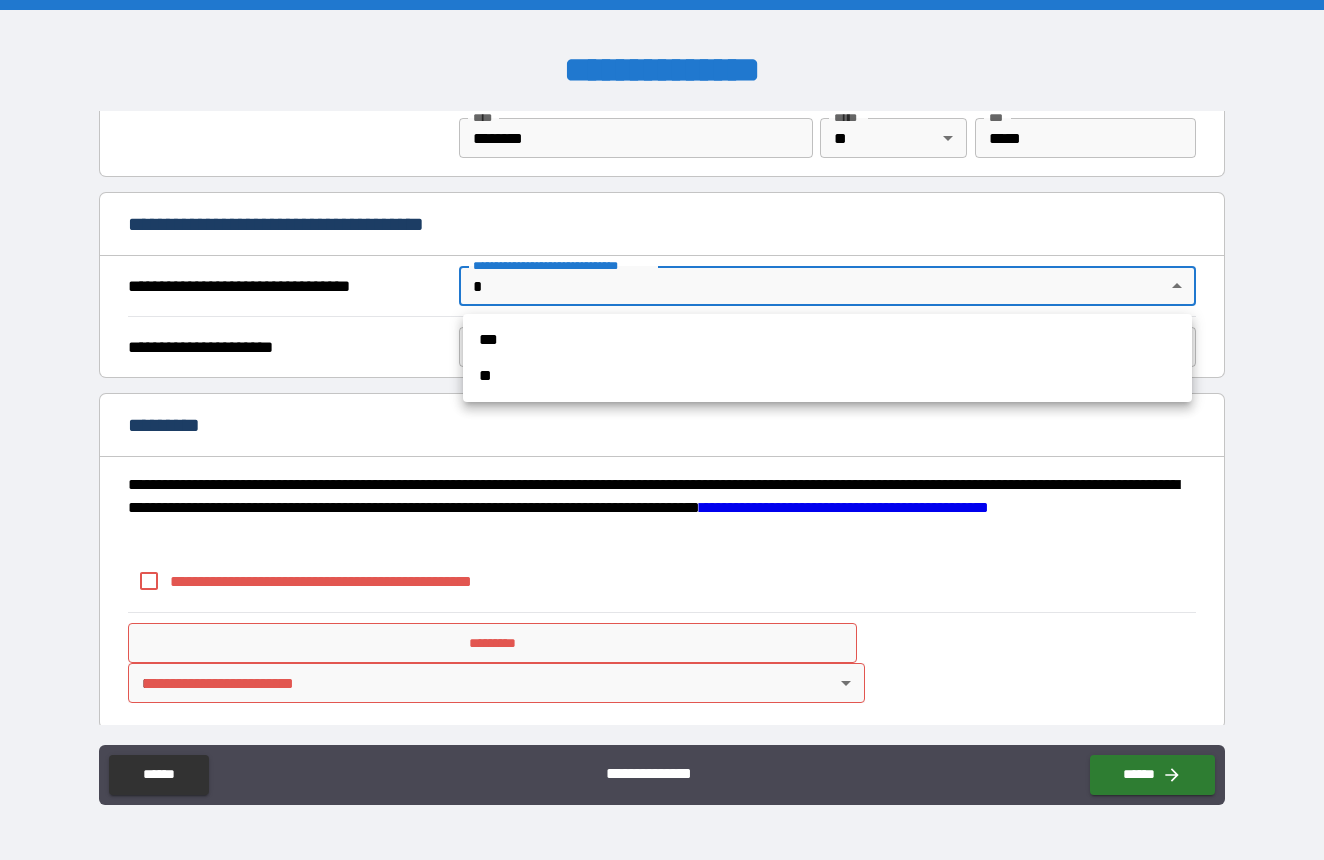 click on "**********" at bounding box center [662, 430] 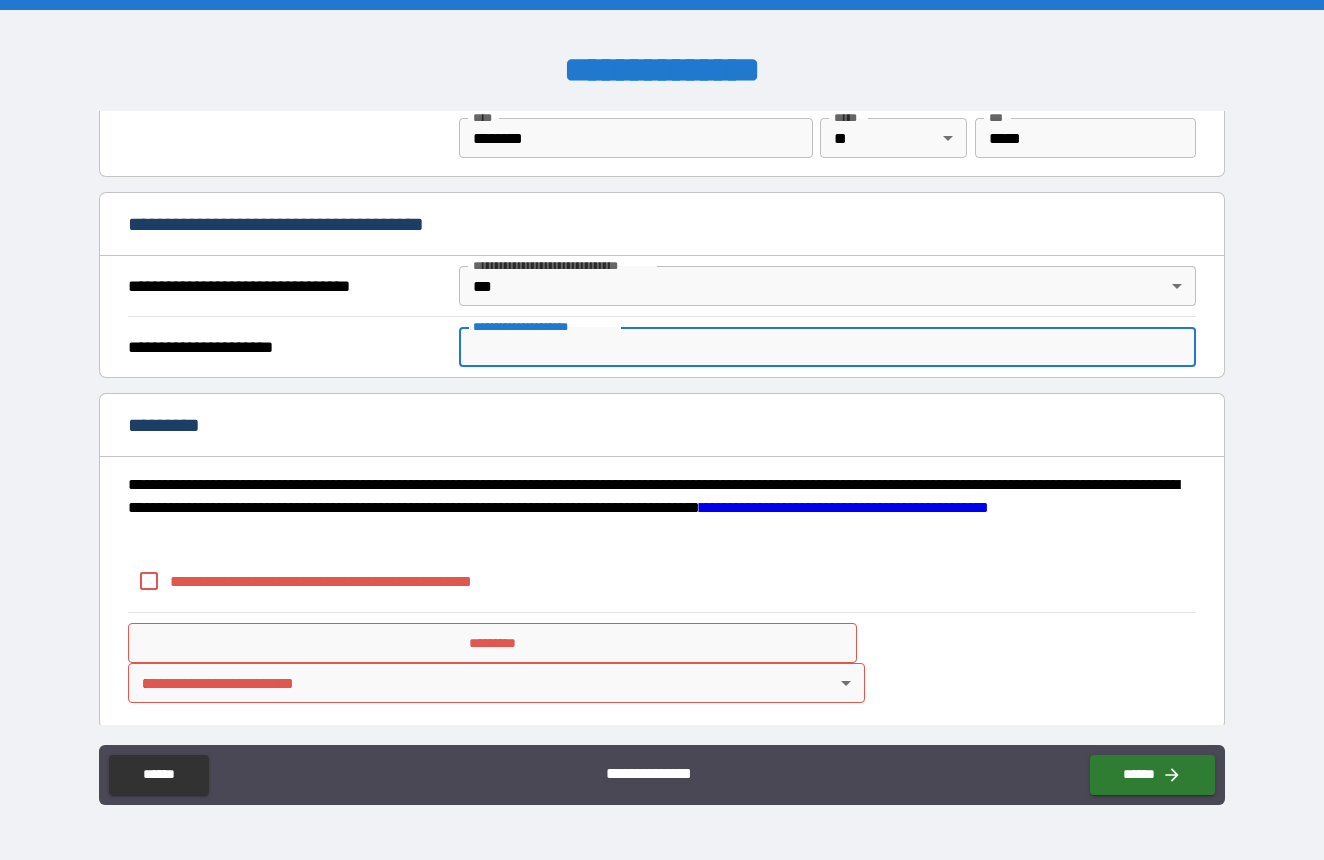 click on "**********" at bounding box center (827, 347) 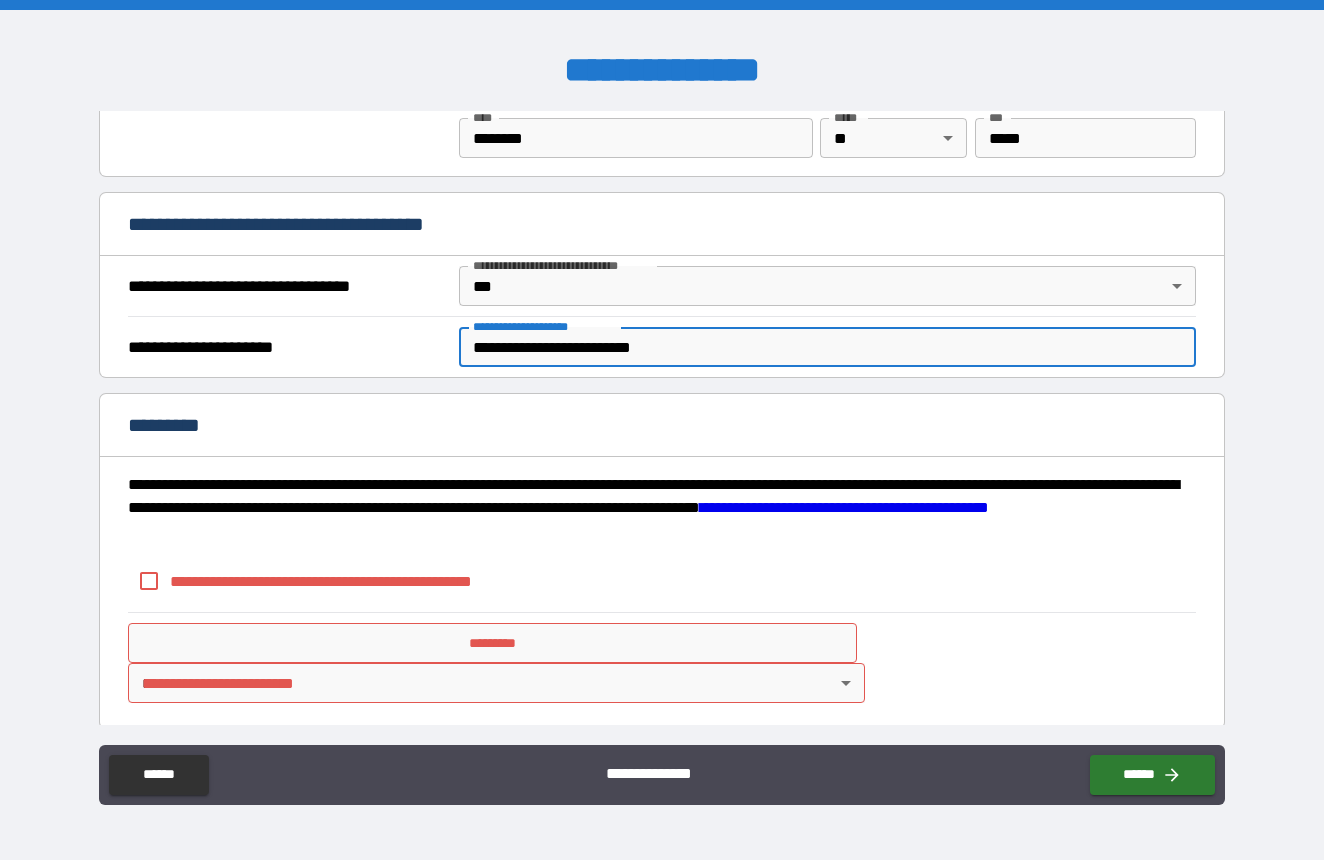 type on "**********" 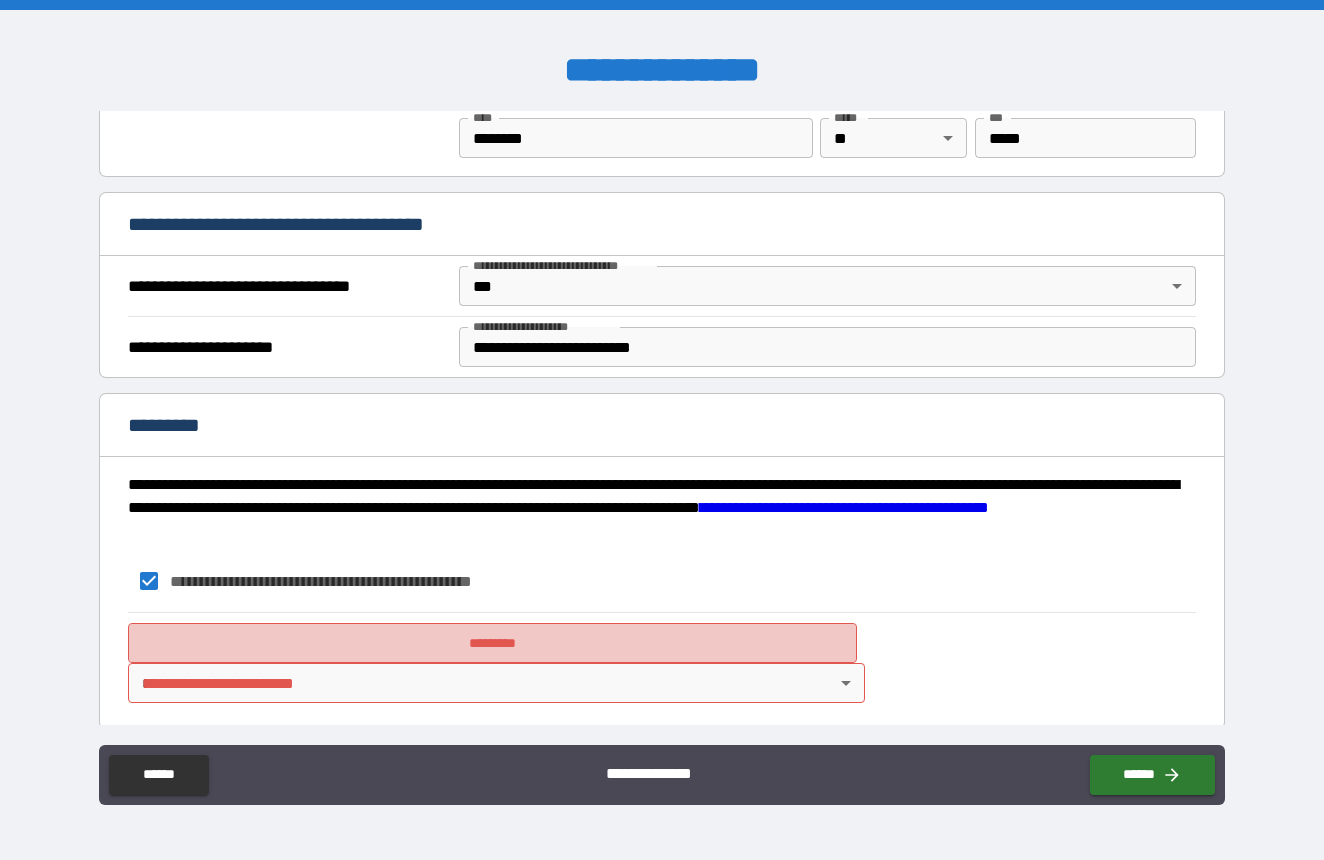 click on "*********" at bounding box center (492, 643) 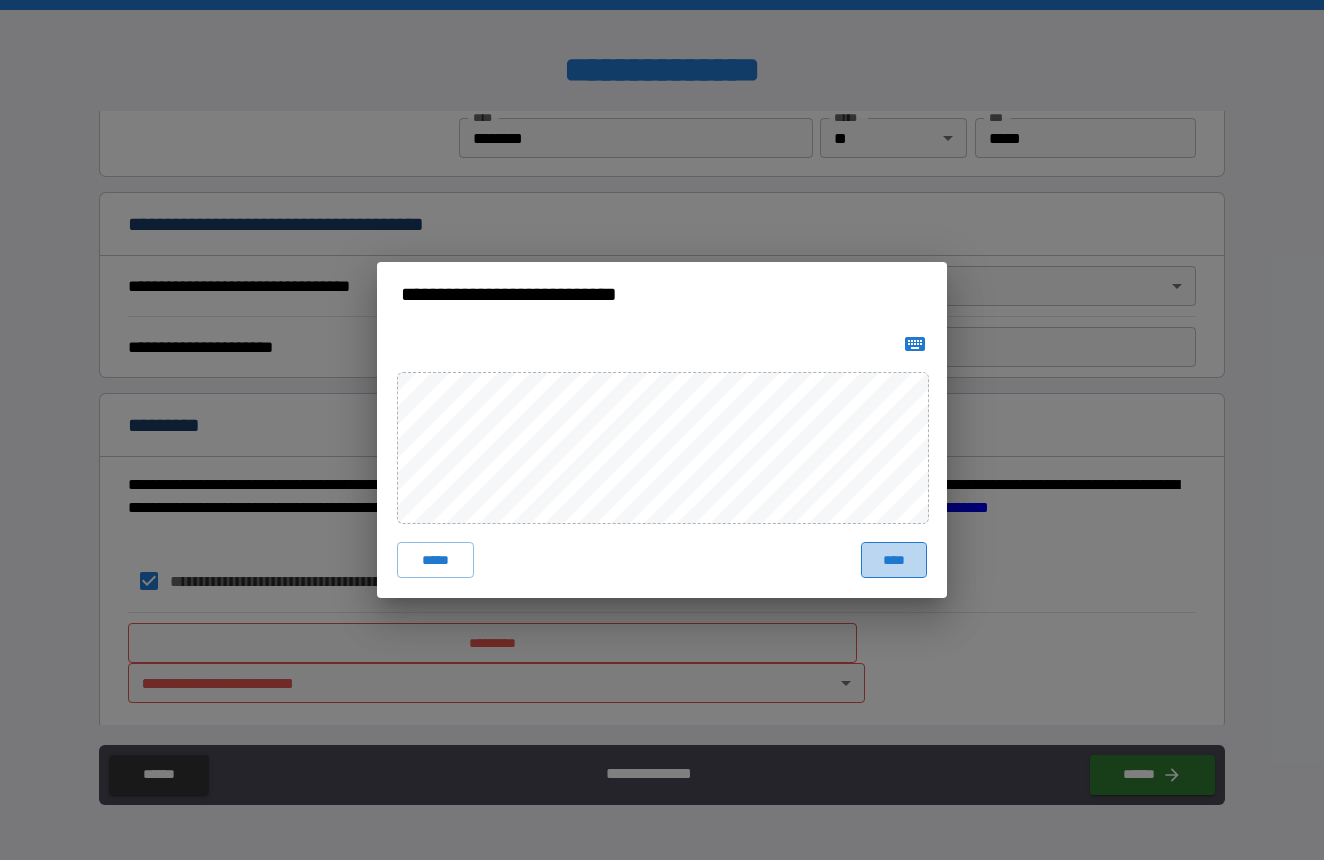 click on "****" at bounding box center [894, 560] 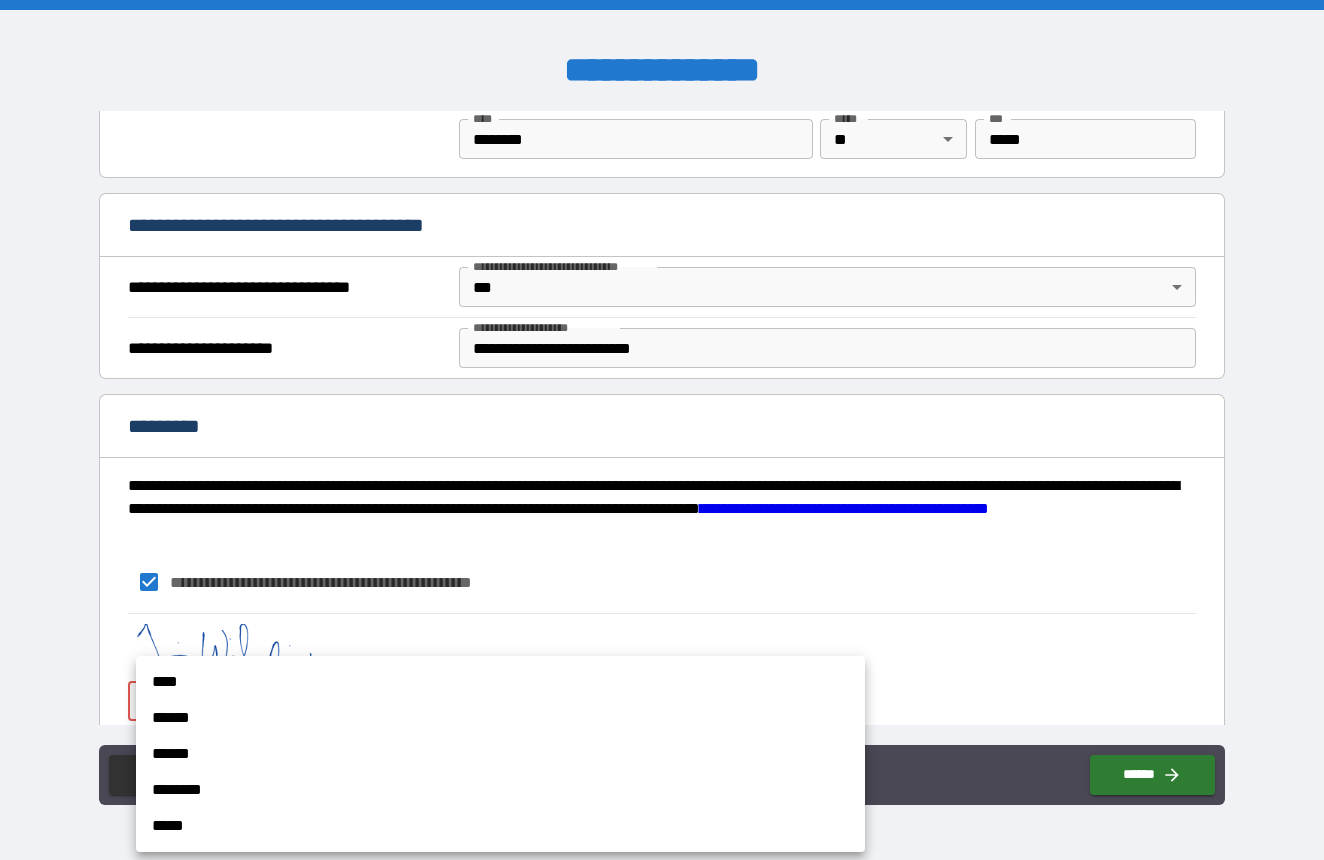 click on "**********" at bounding box center (662, 430) 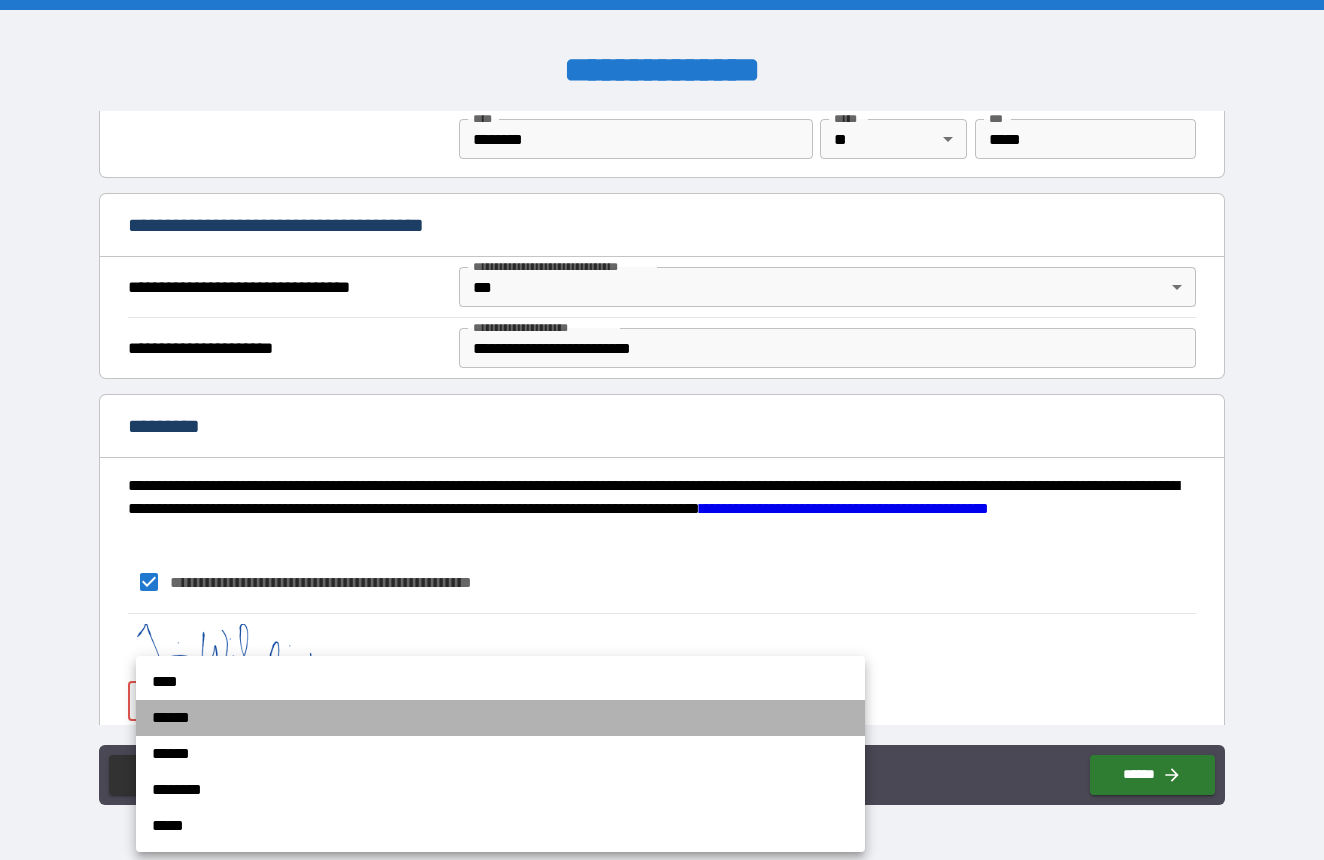click on "******" at bounding box center [500, 718] 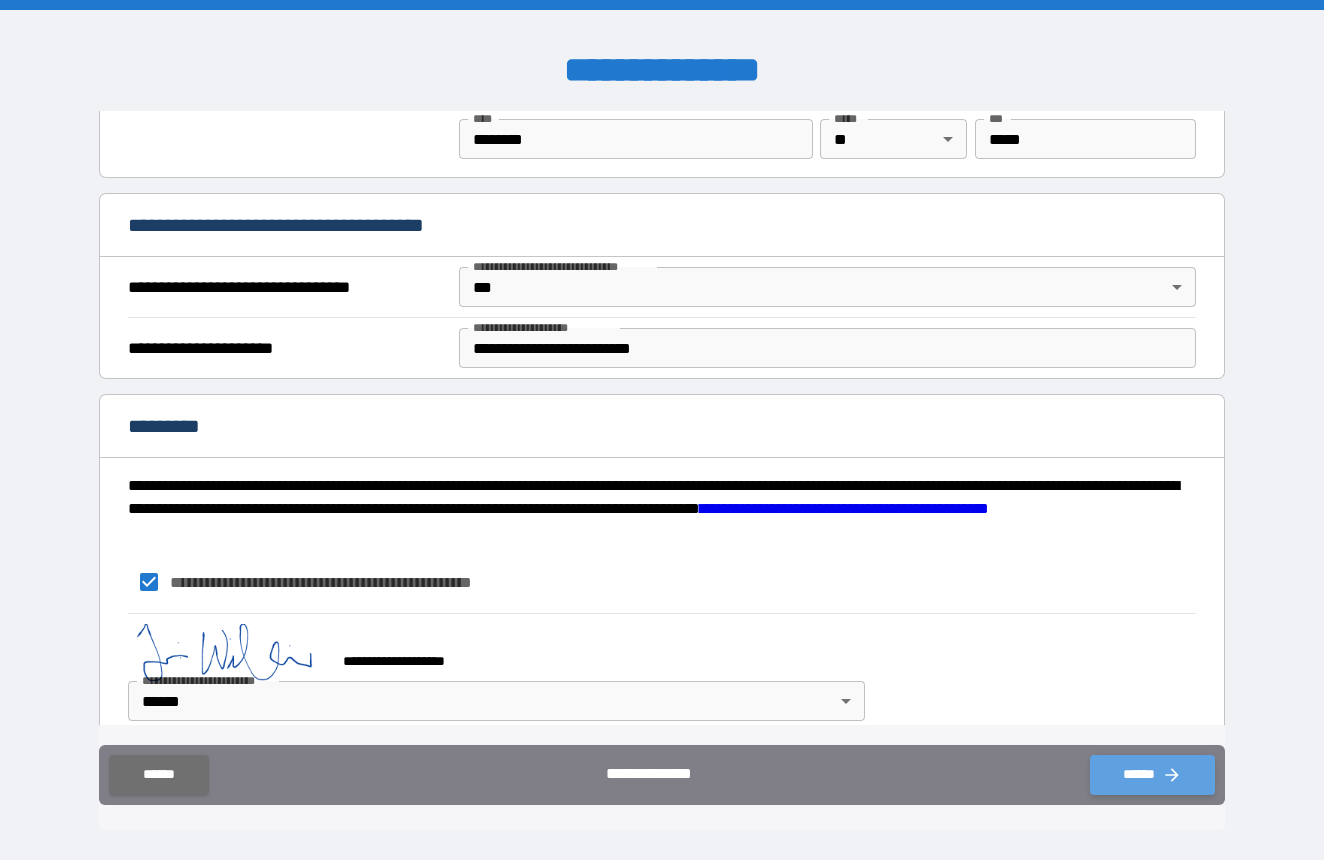 click on "******" at bounding box center (1152, 775) 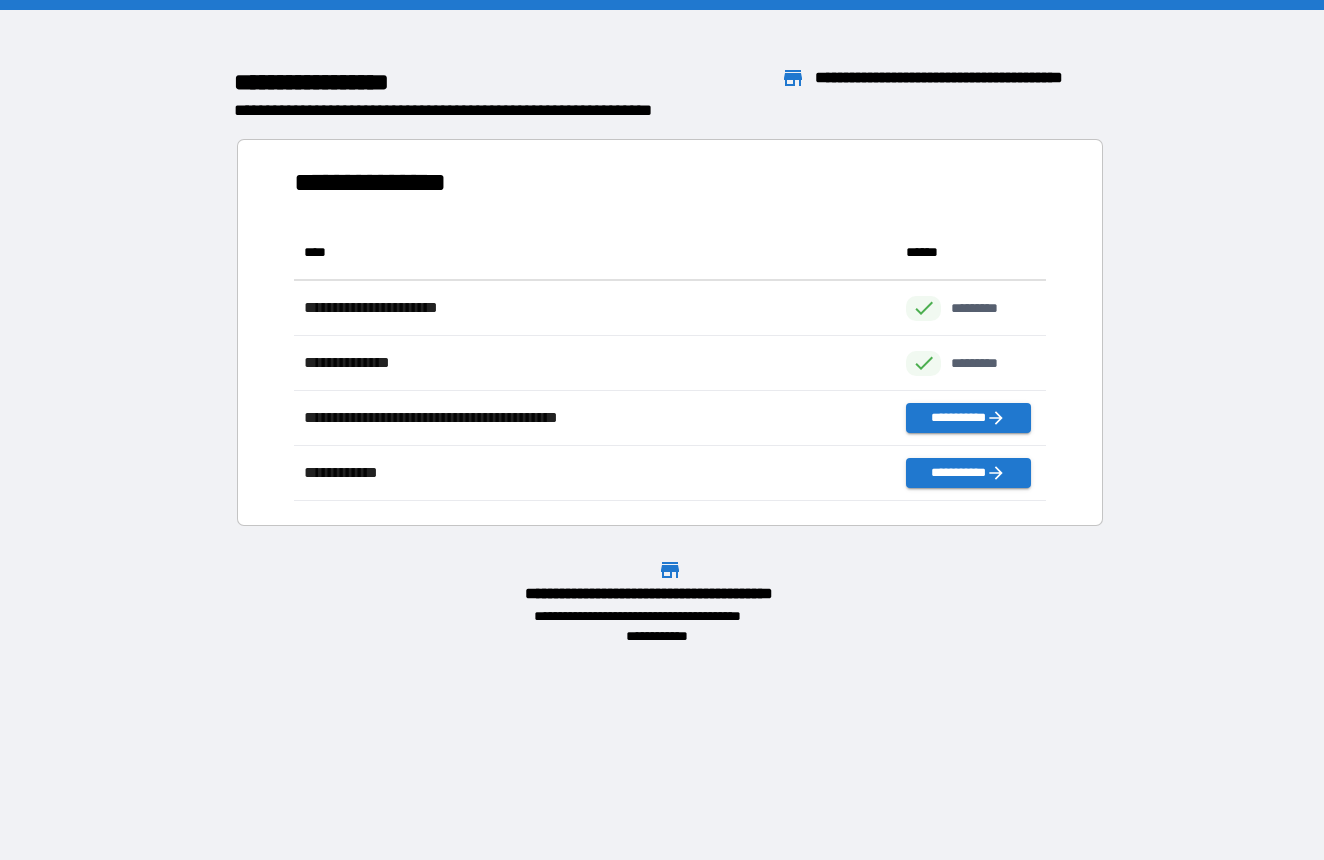 scroll, scrollTop: 1, scrollLeft: 1, axis: both 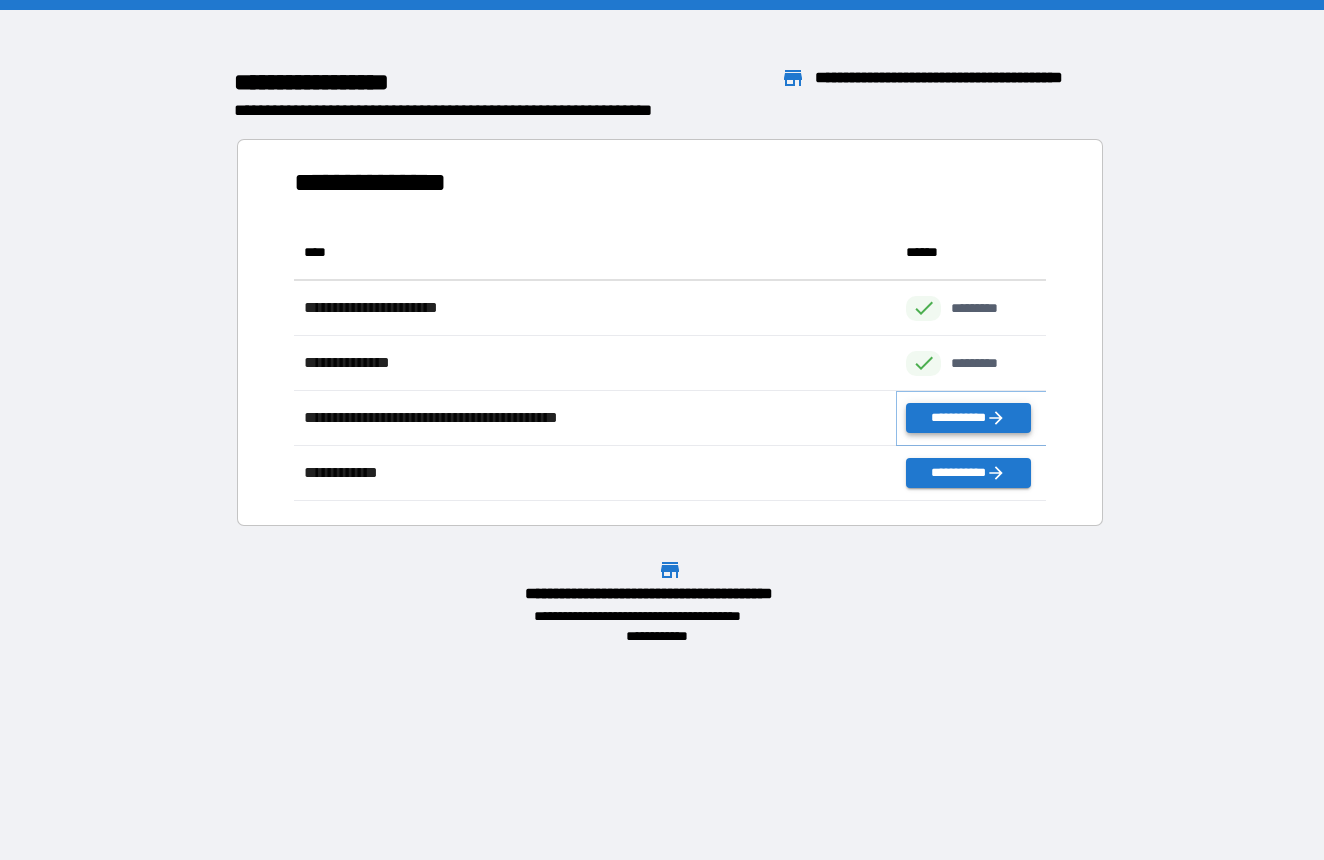 click on "**********" at bounding box center (968, 418) 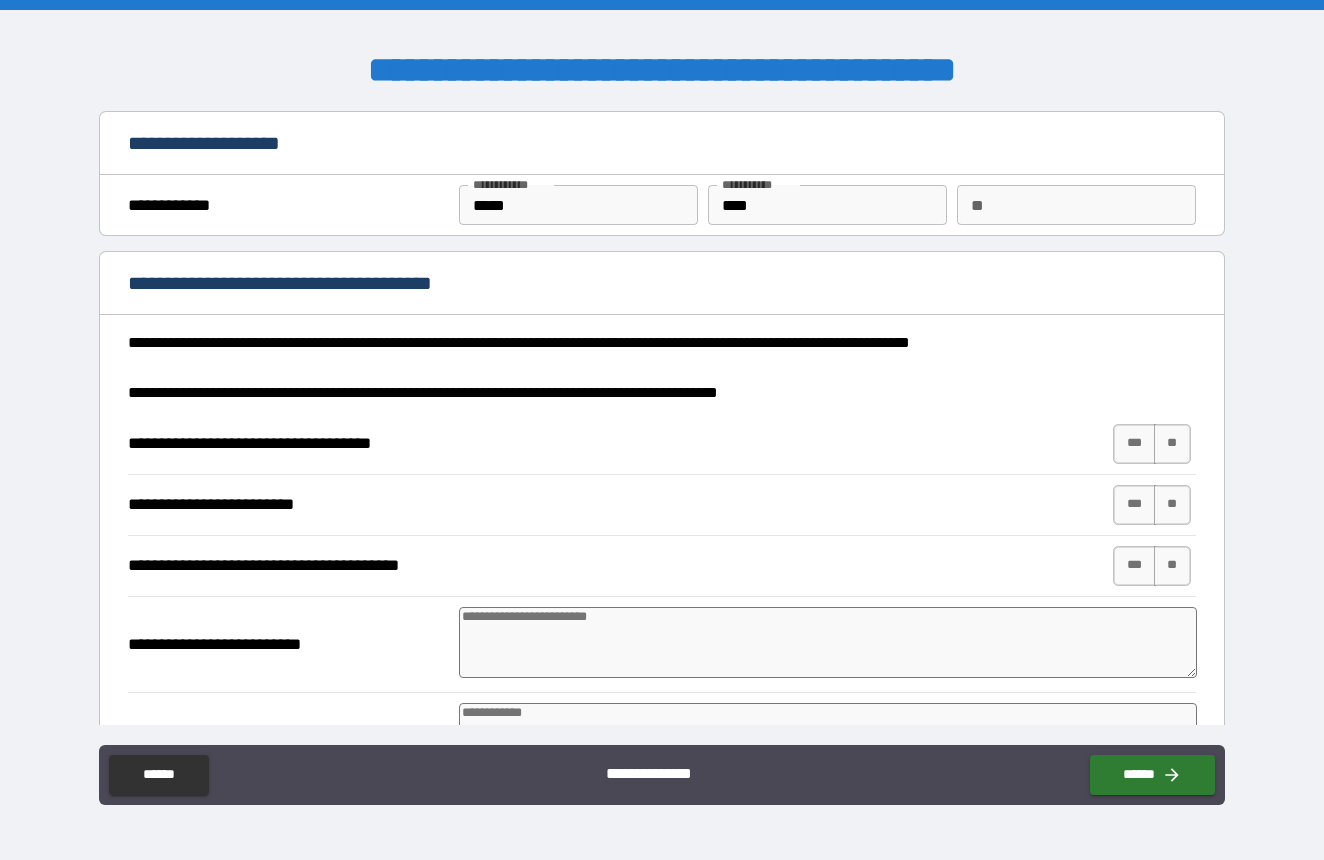 type on "*" 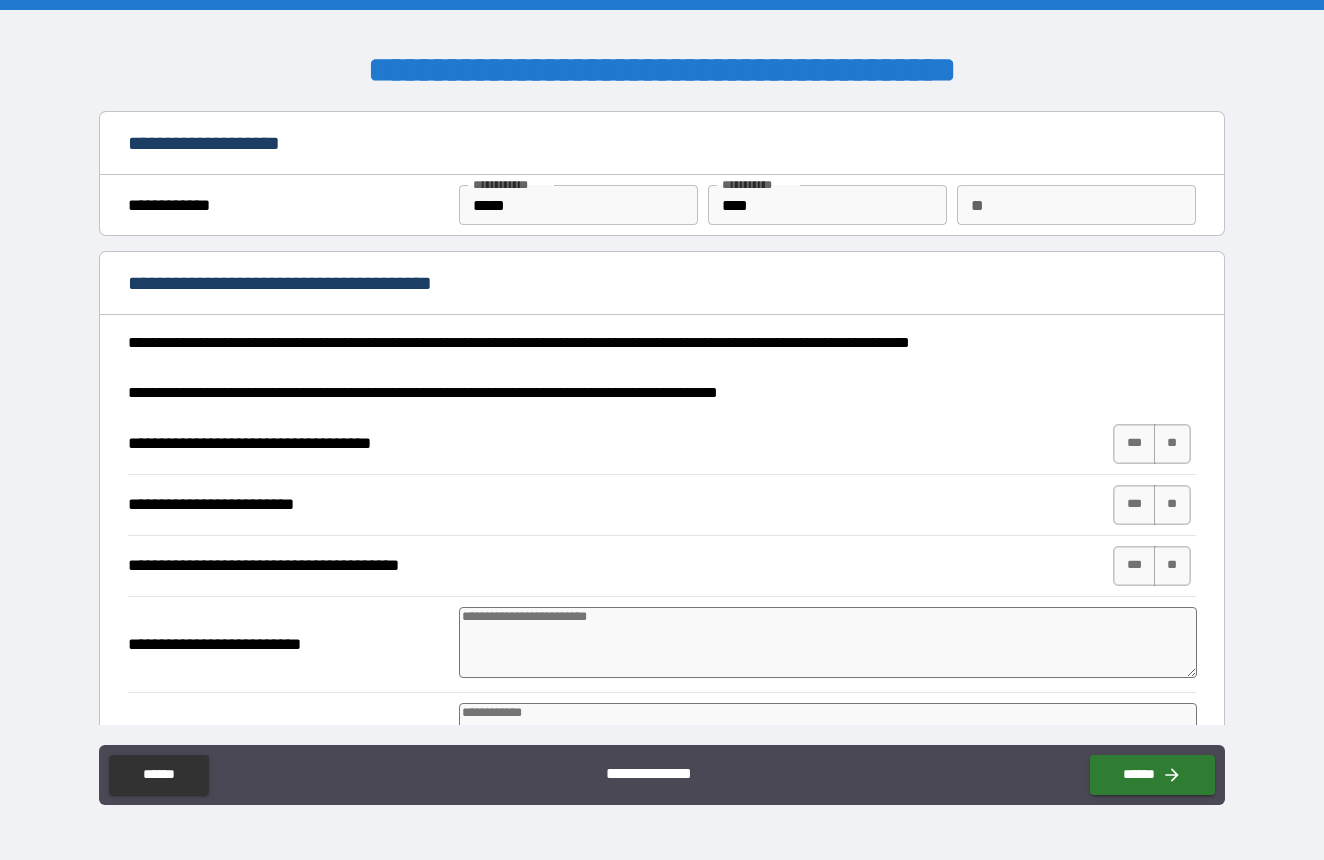 type on "*" 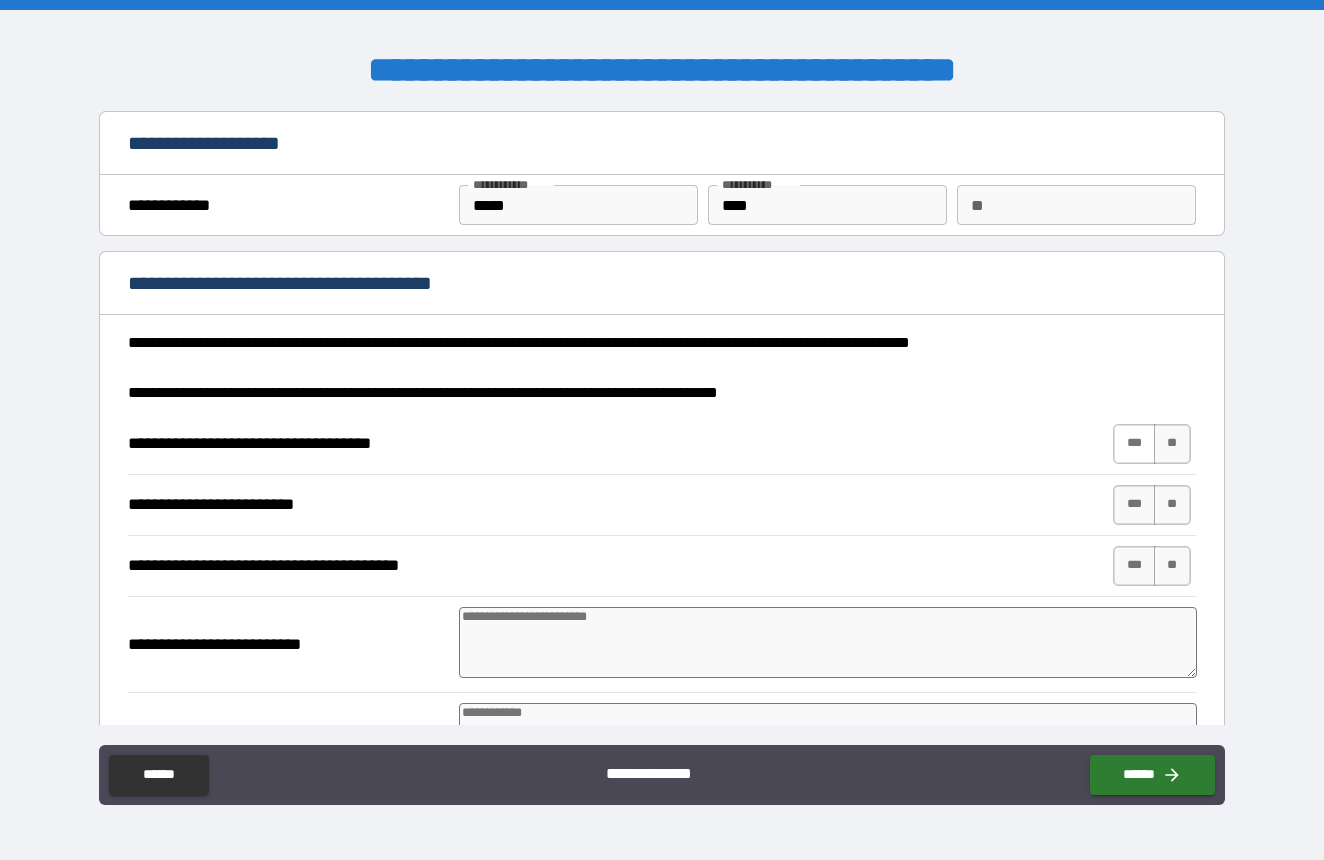 click on "***" at bounding box center [1134, 444] 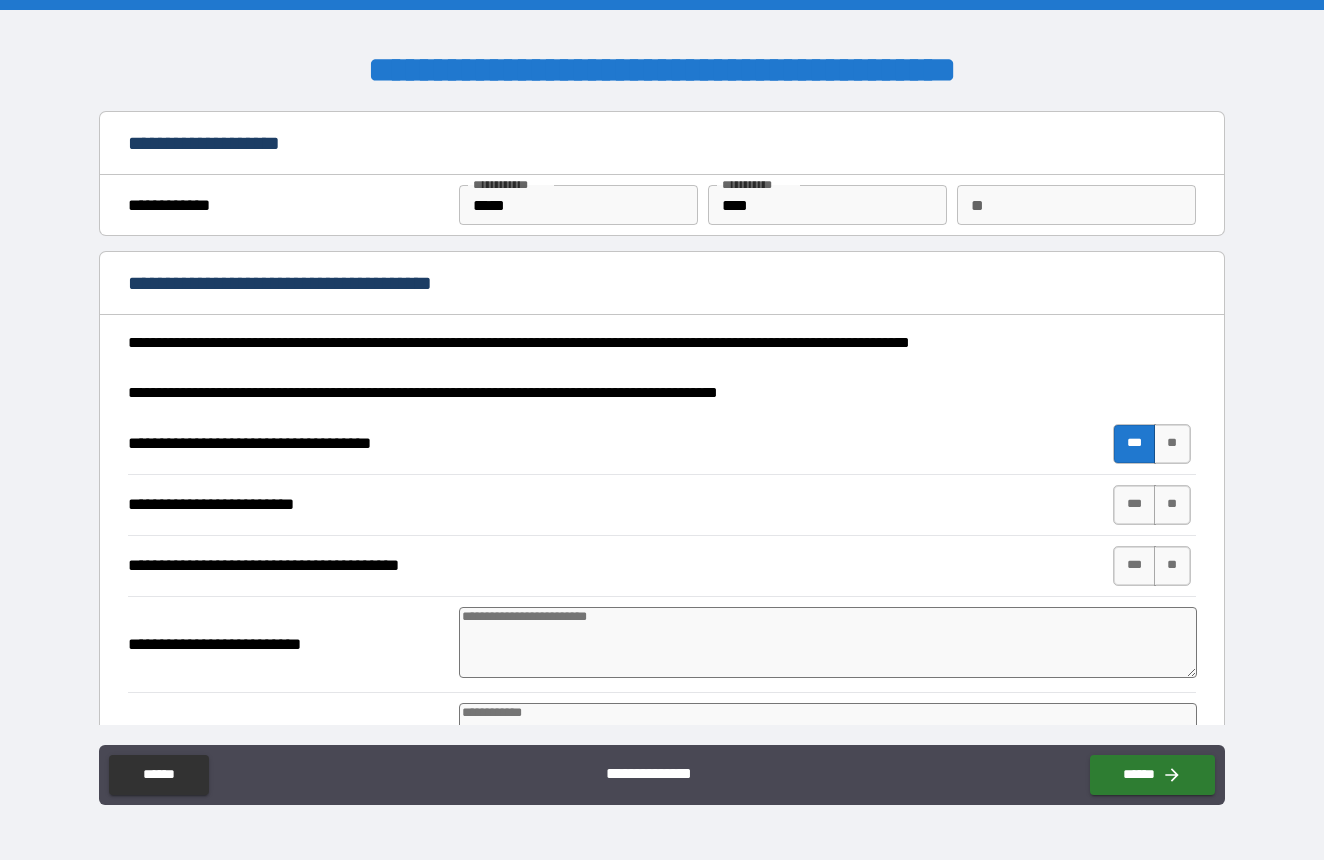 type on "*" 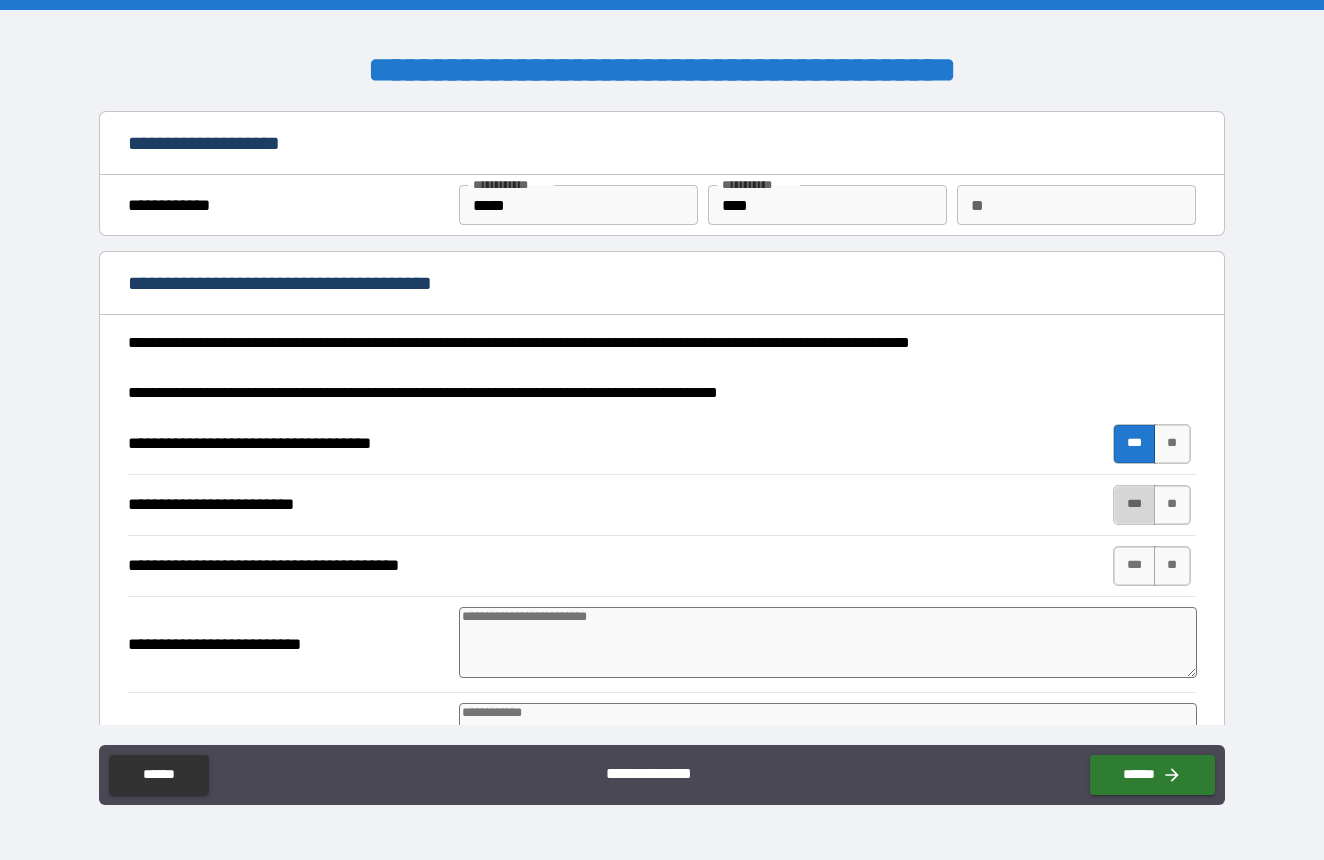 click on "***" at bounding box center (1134, 505) 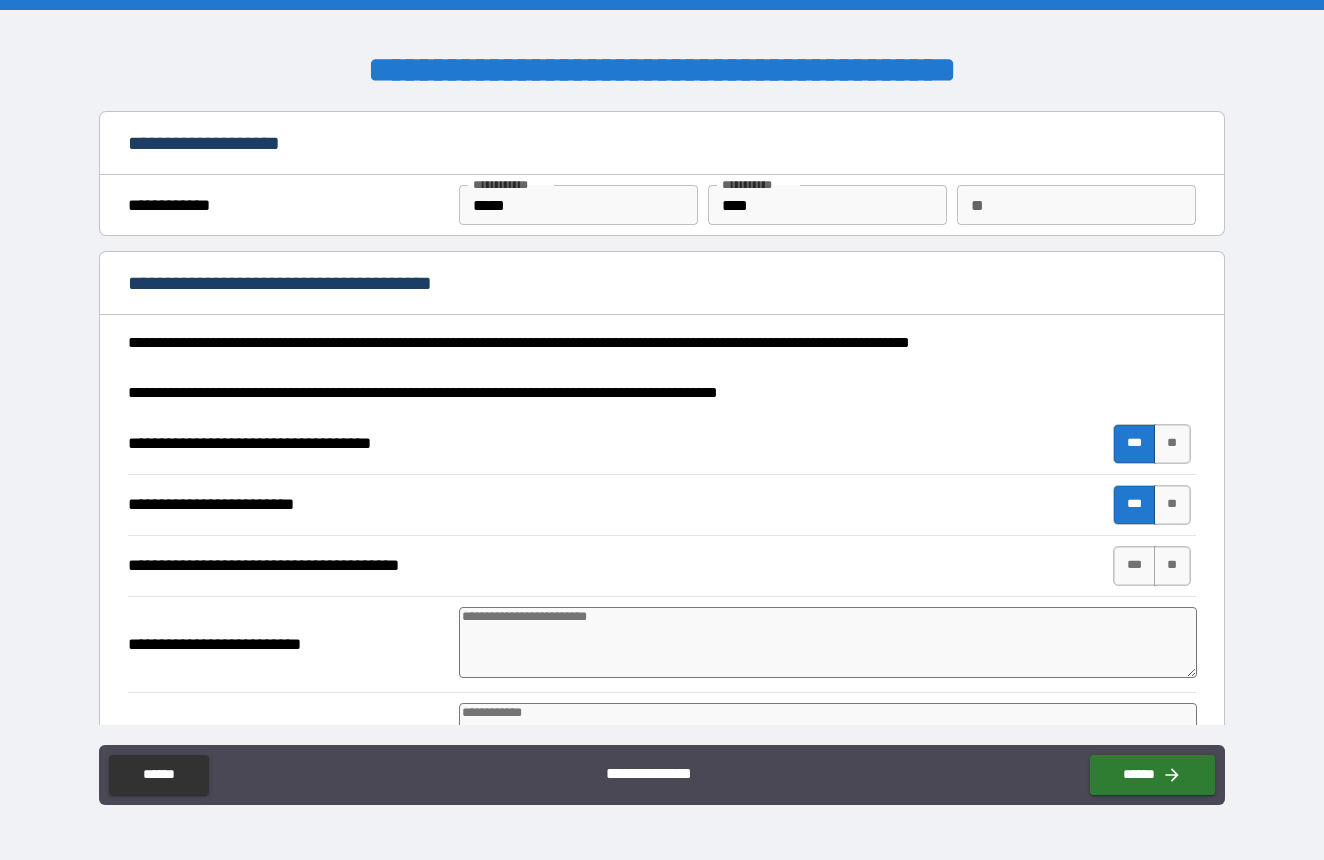 type on "*" 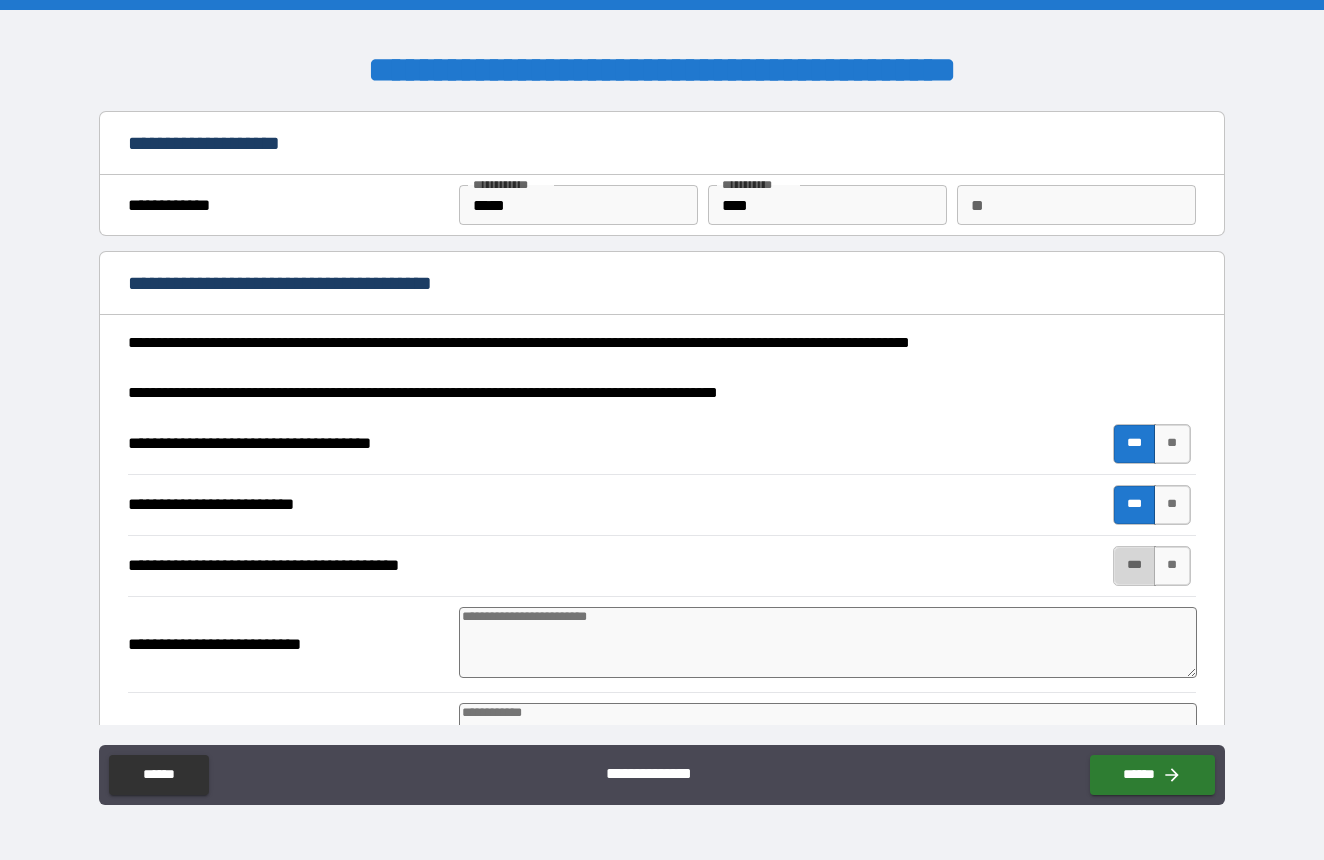 click on "***" at bounding box center (1134, 566) 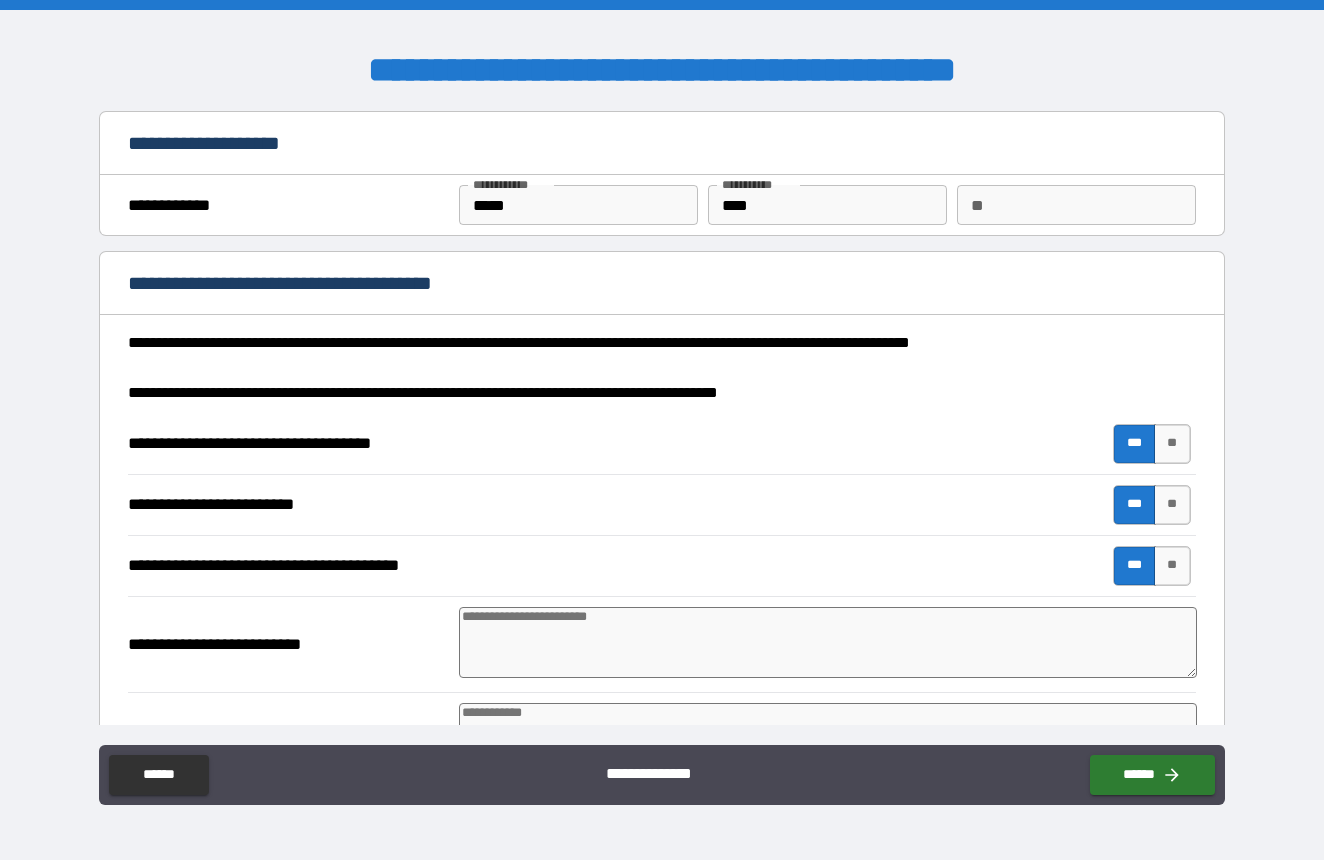 type on "*" 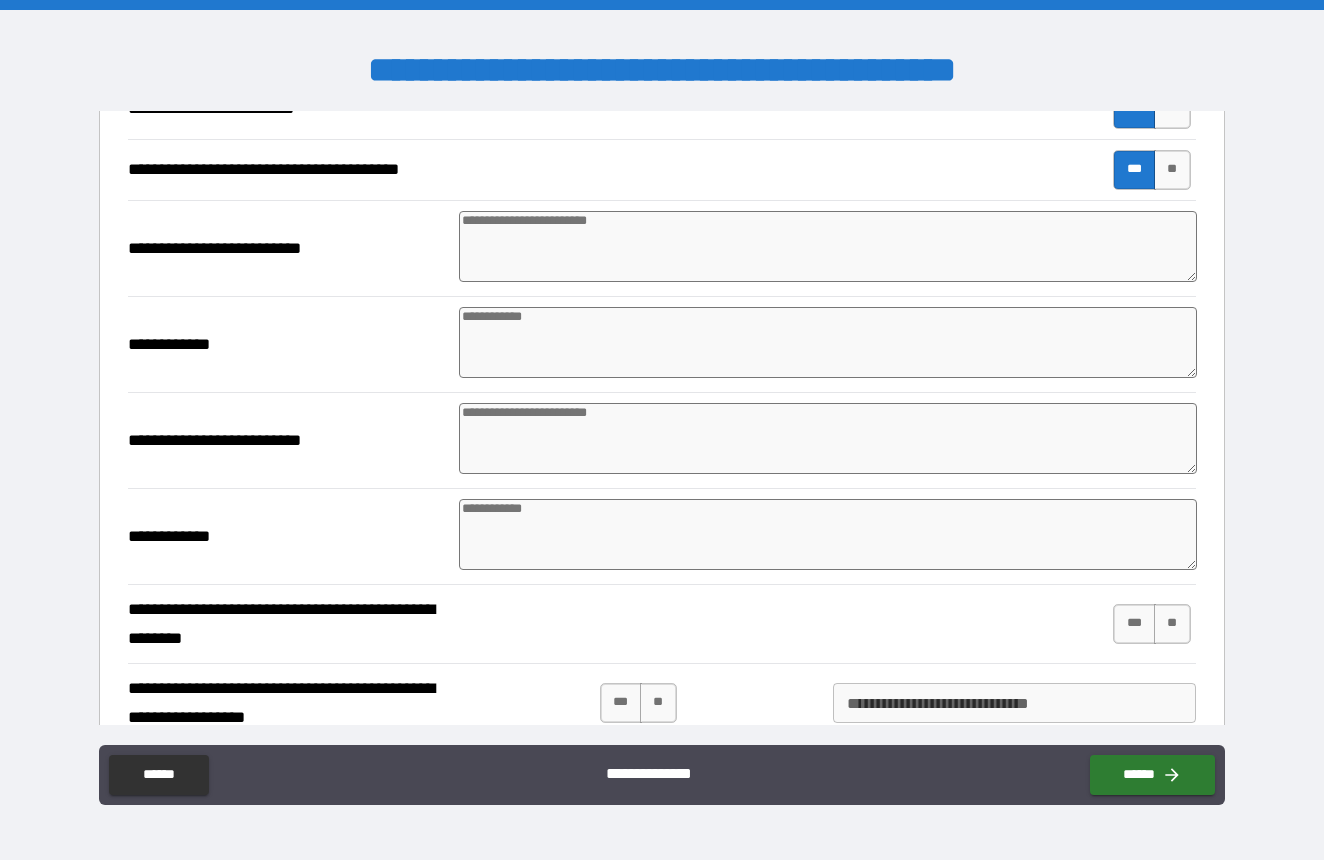 scroll, scrollTop: 398, scrollLeft: 0, axis: vertical 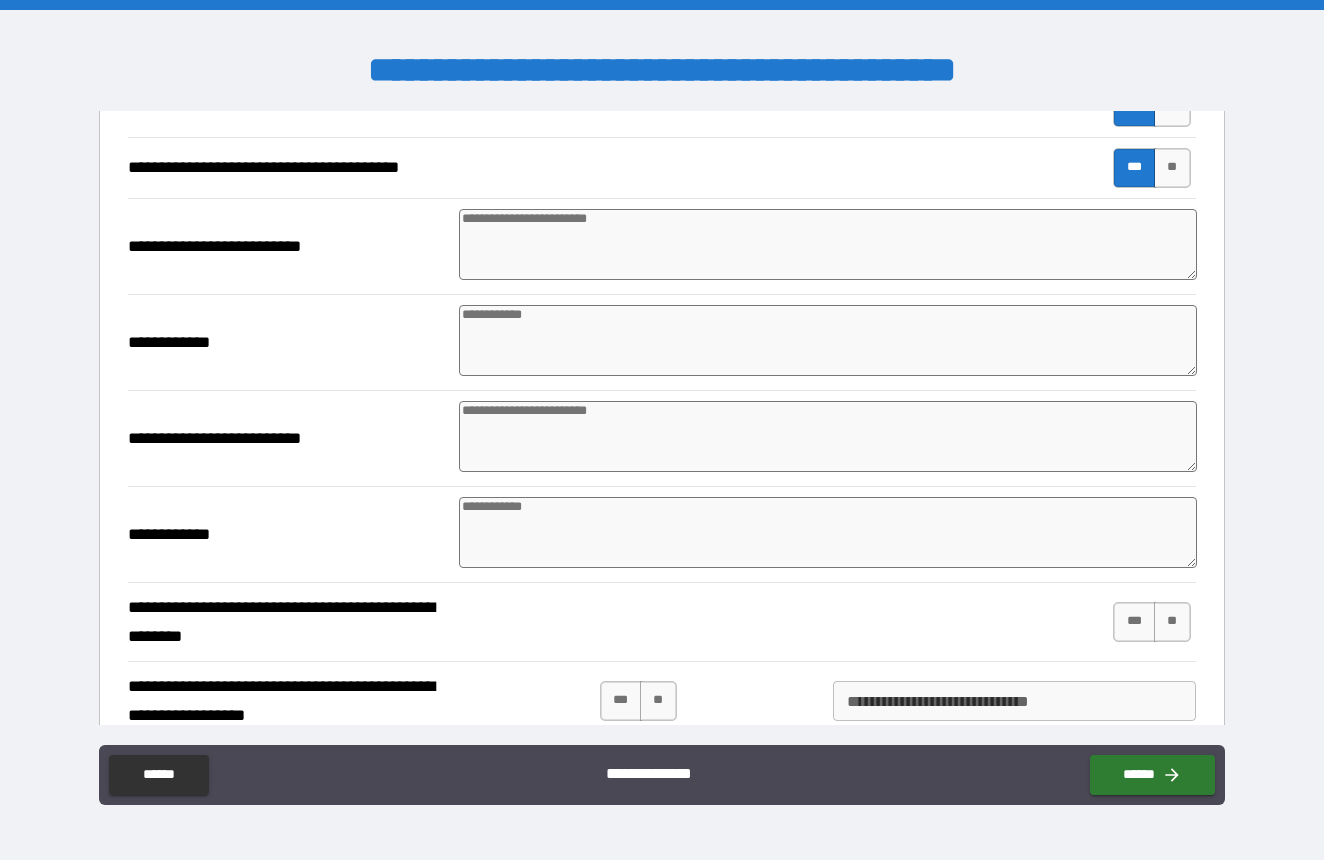 click at bounding box center (827, 244) 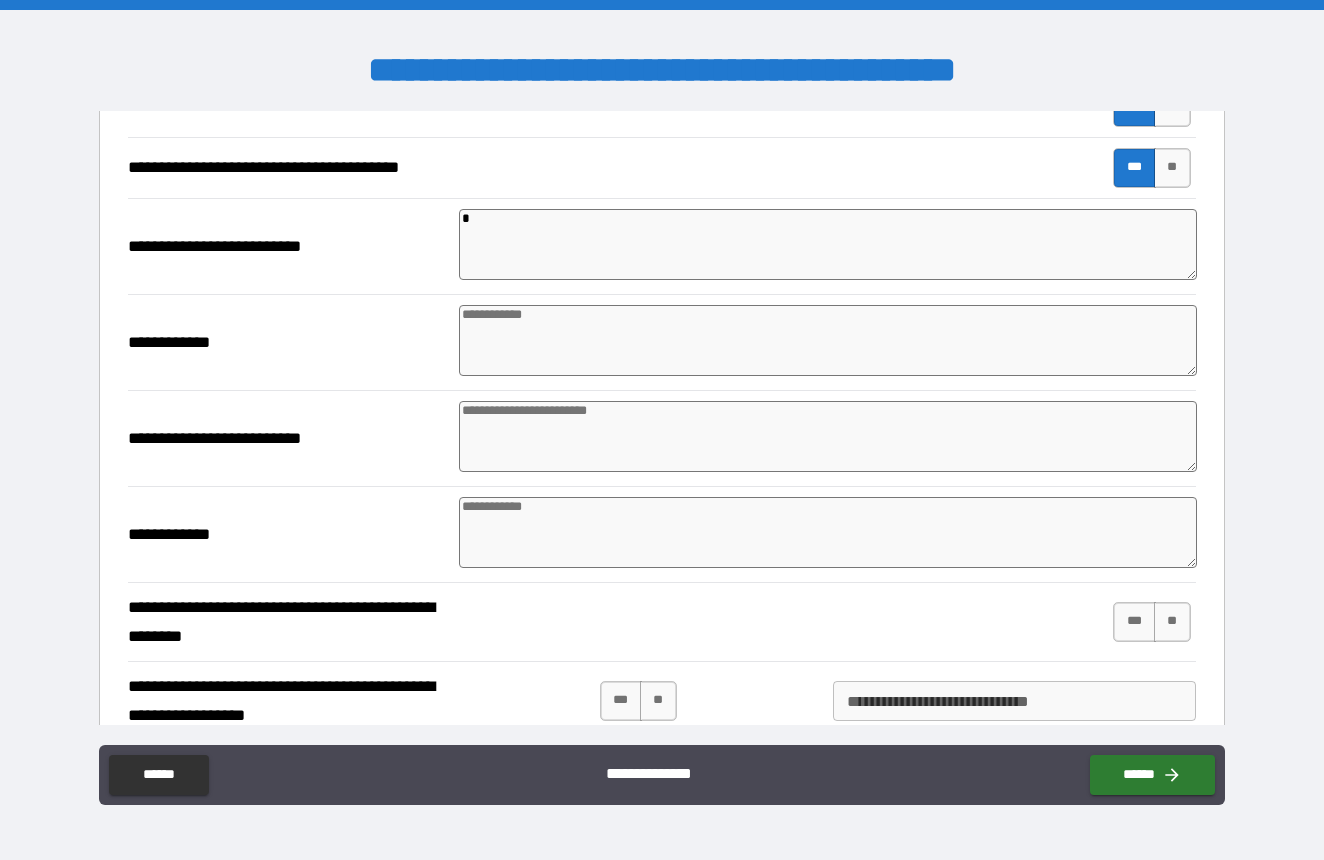 type on "**" 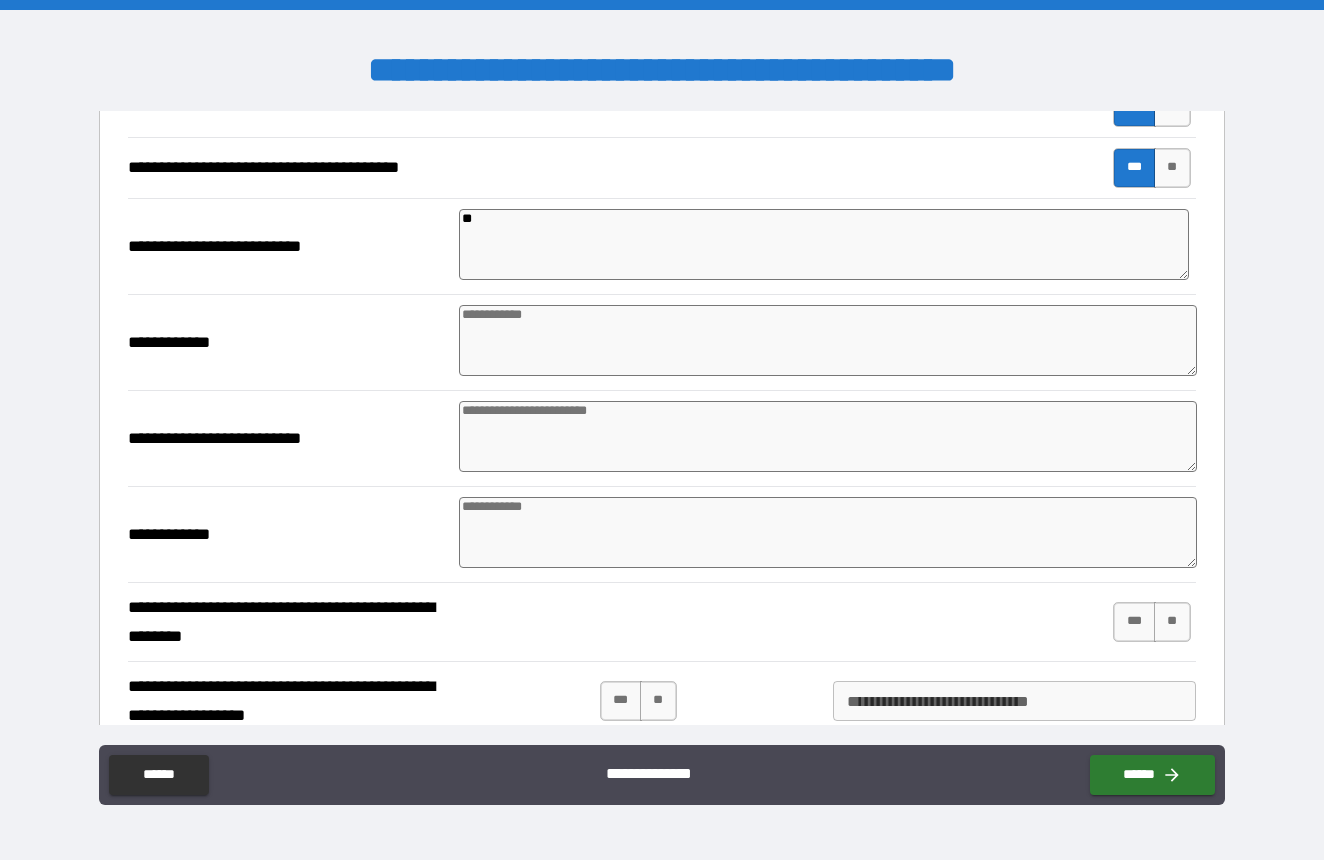 type on "***" 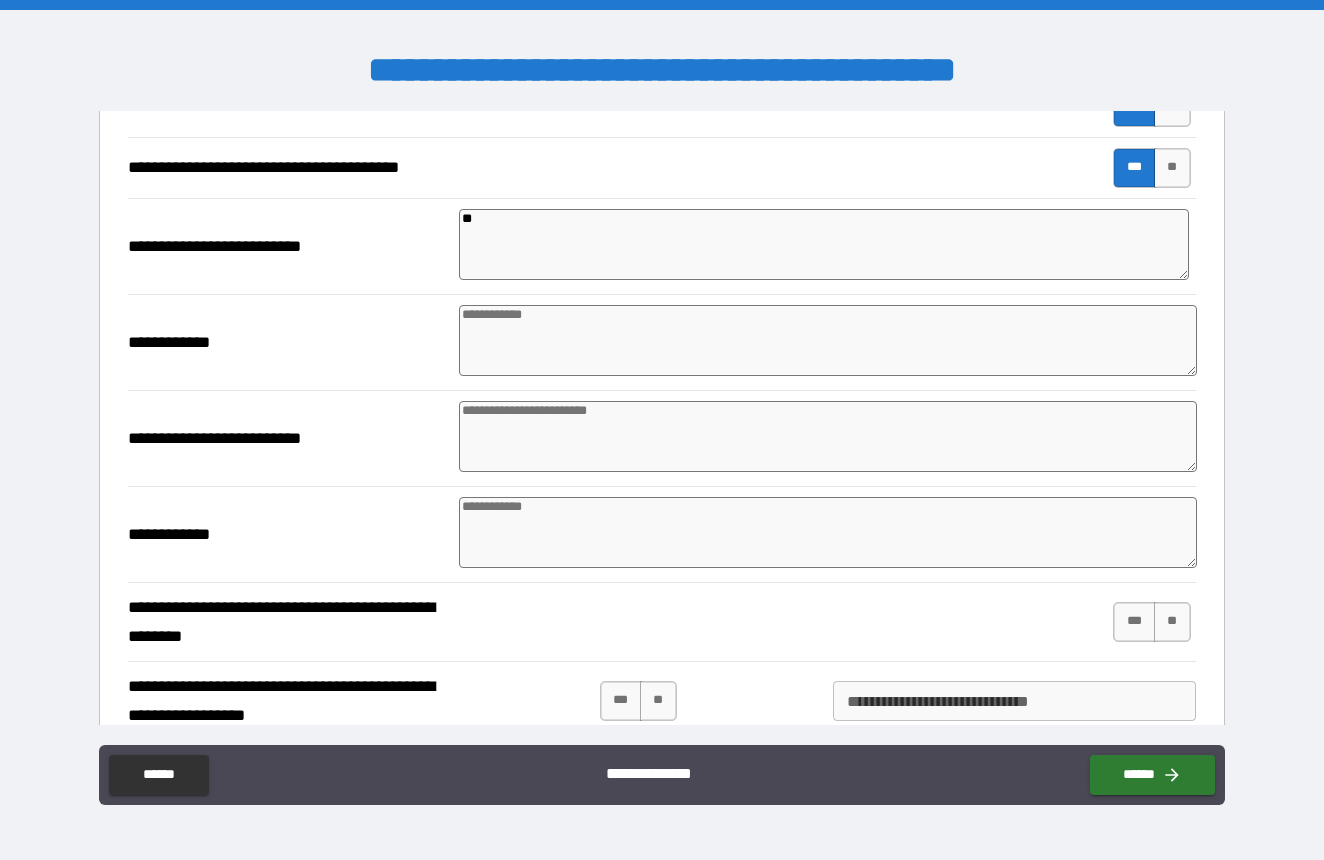 type on "*" 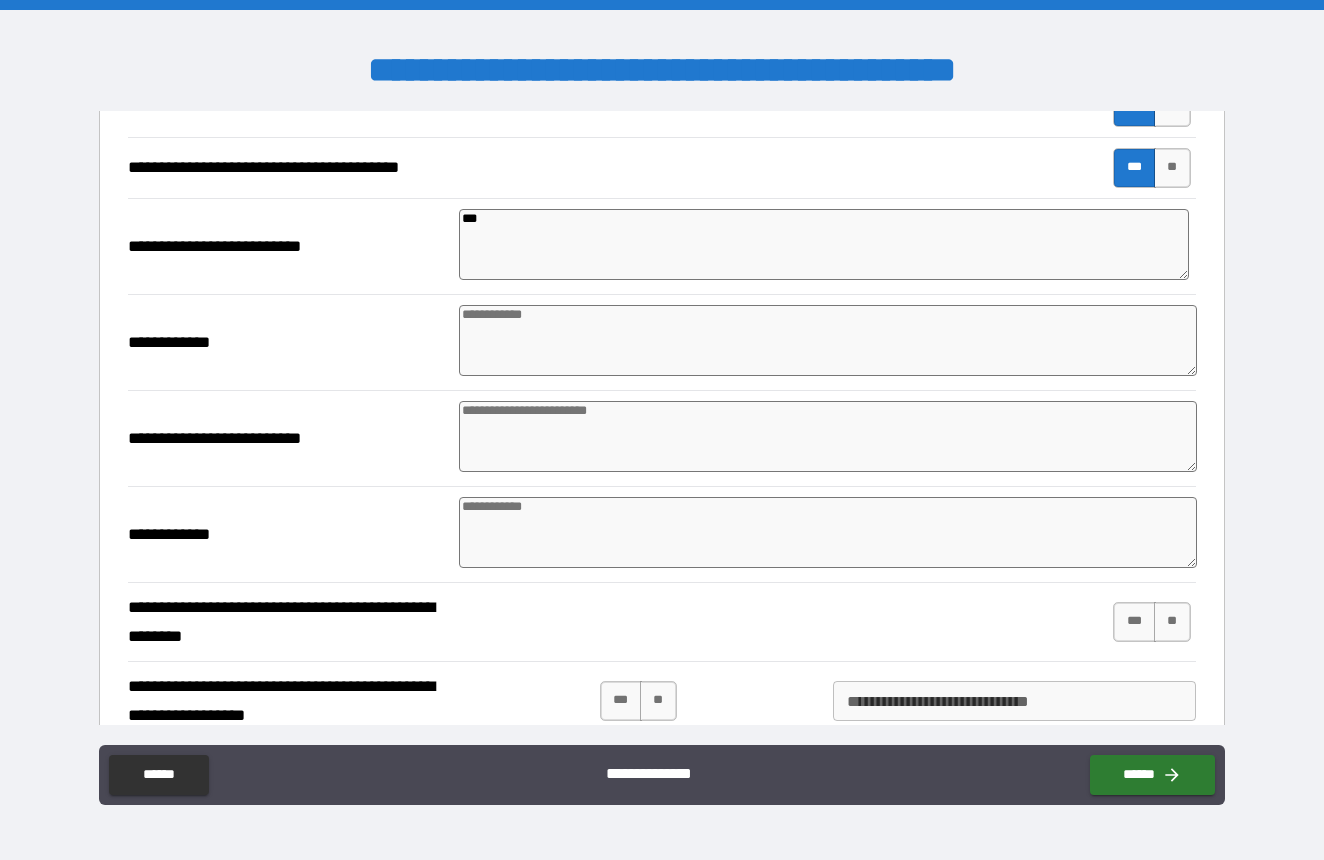 type on "****" 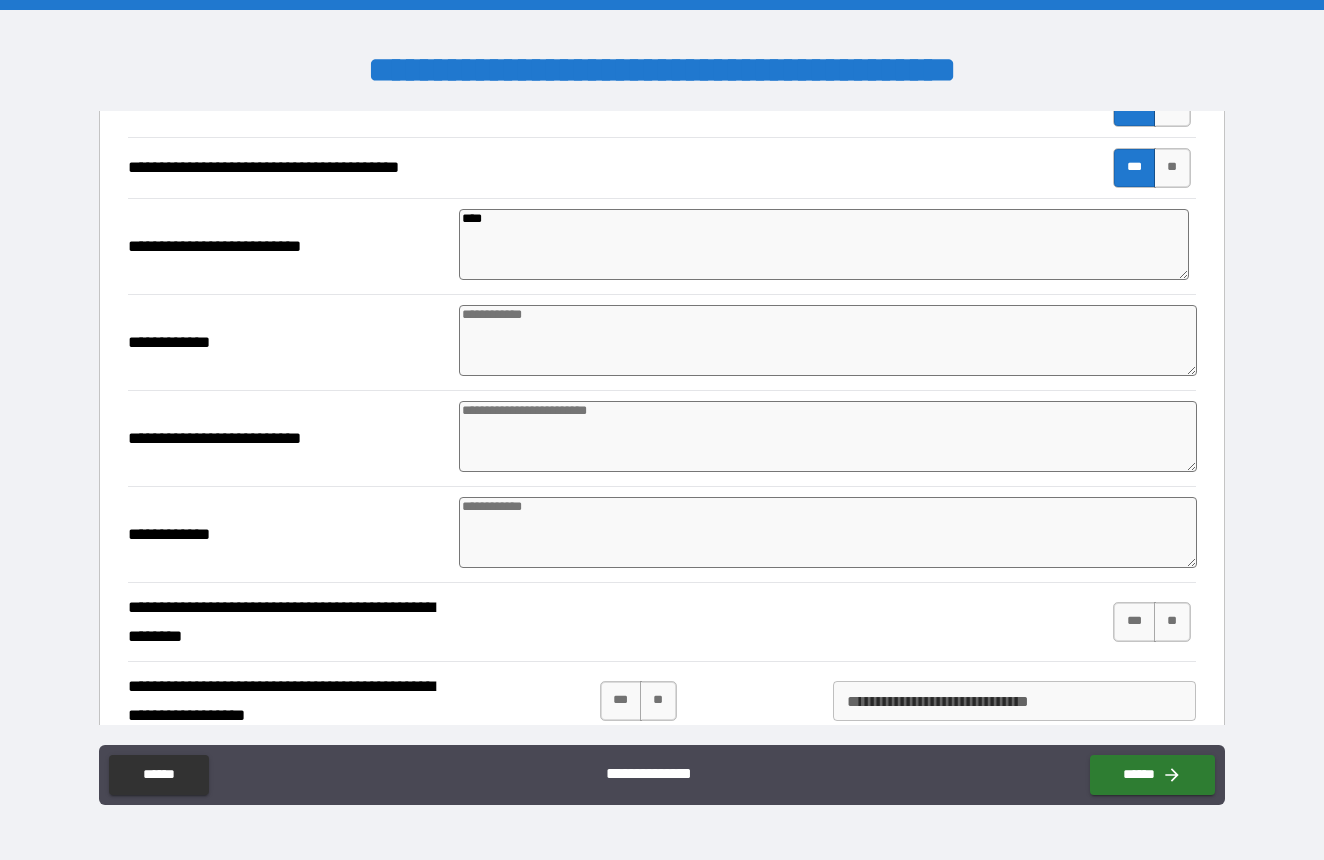 type on "*" 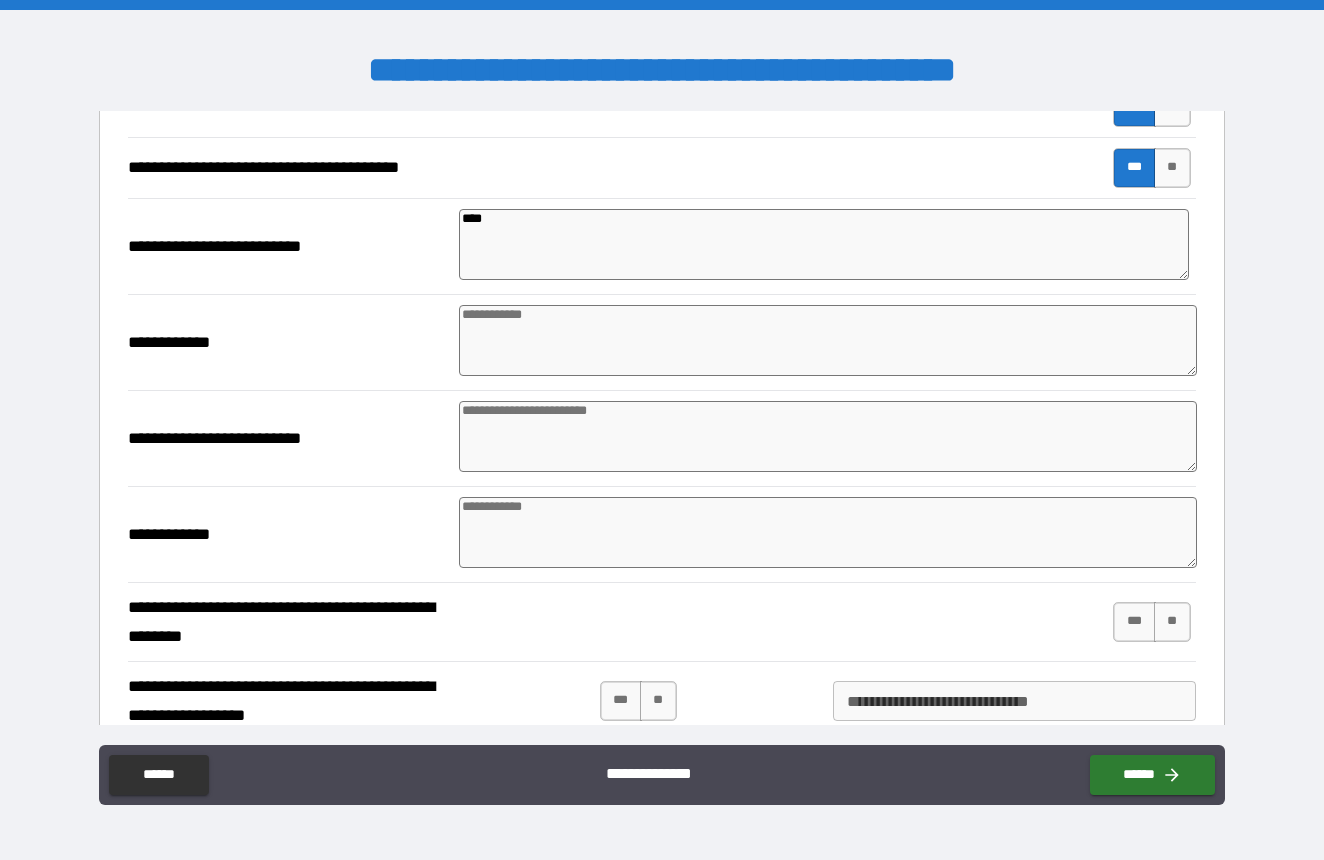 type on "*" 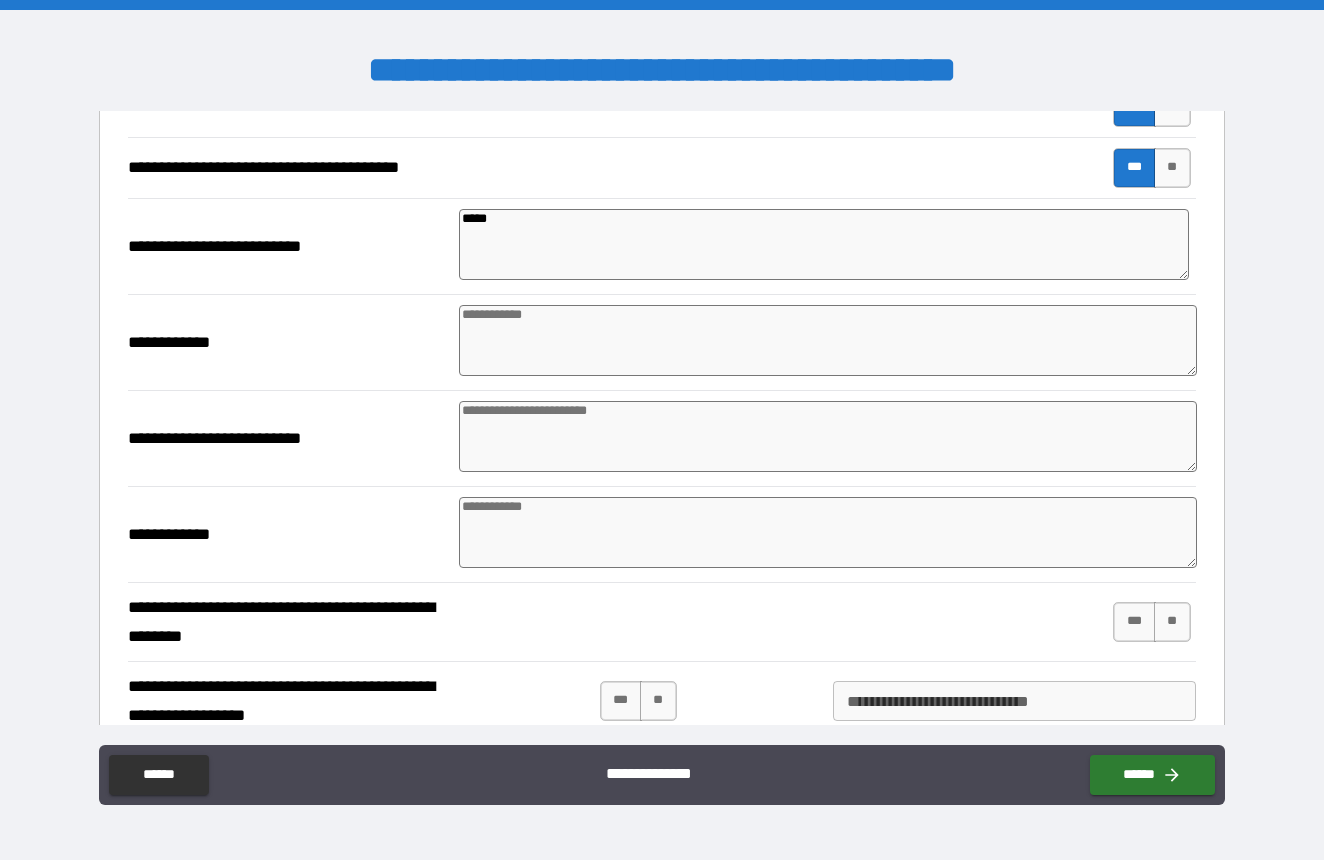 type on "******" 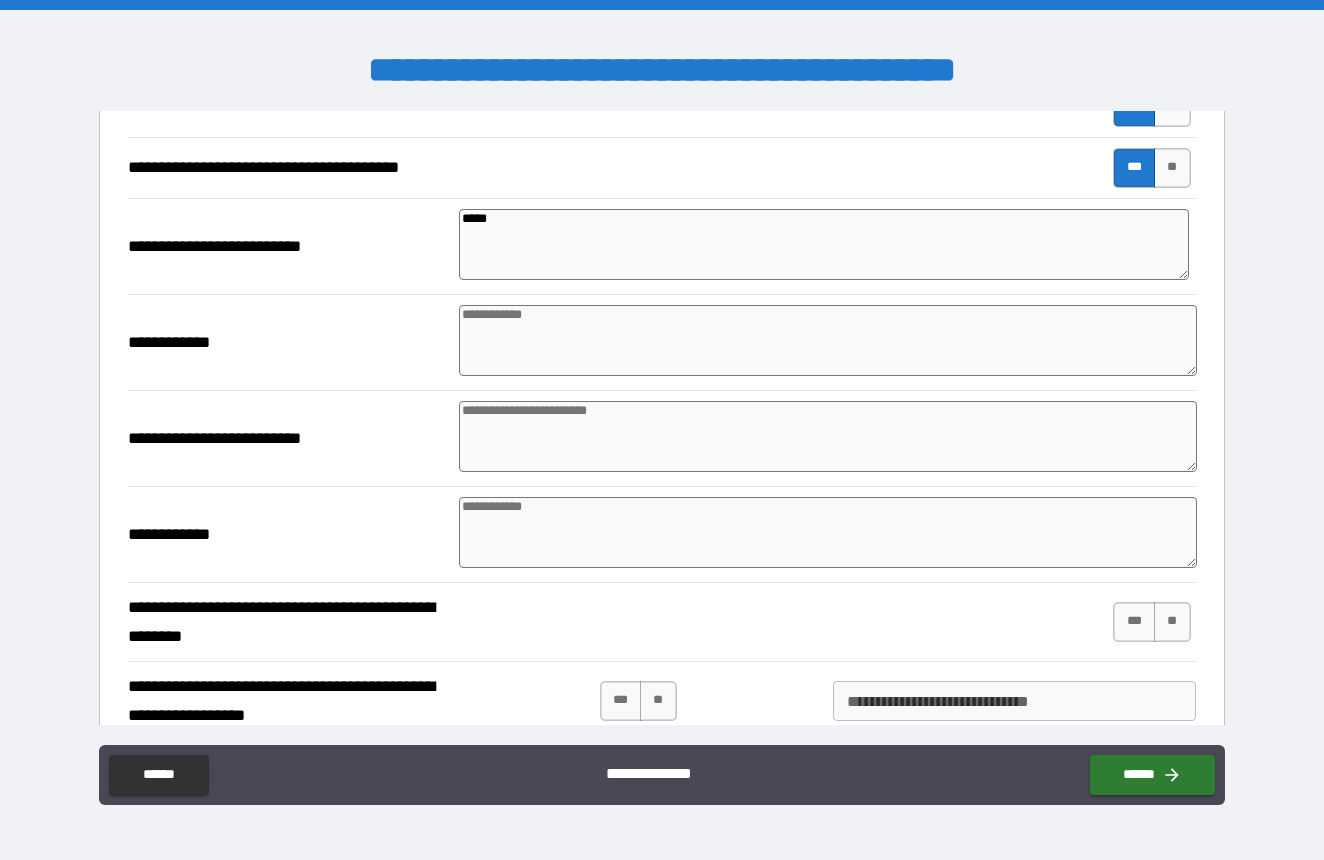 type on "*" 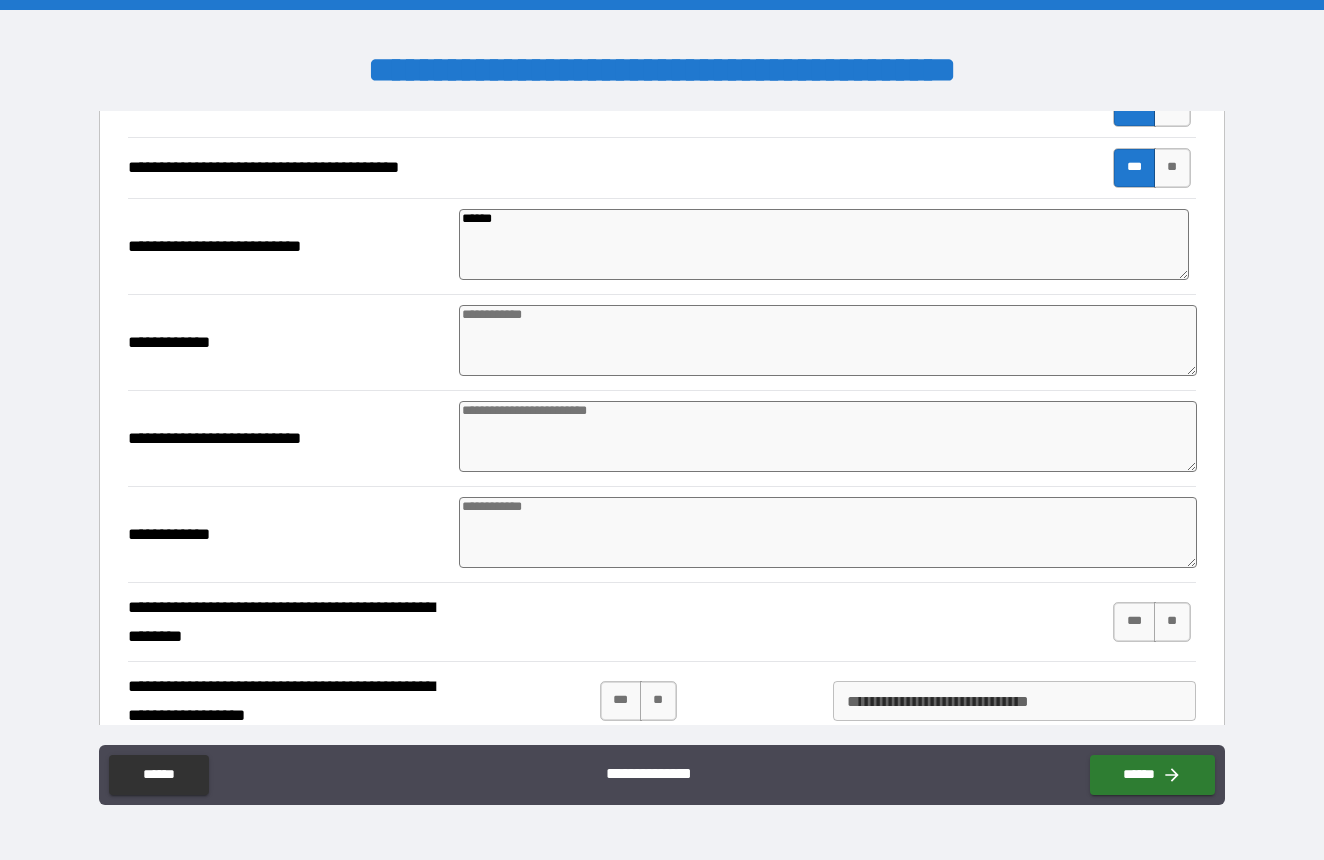 type on "*******" 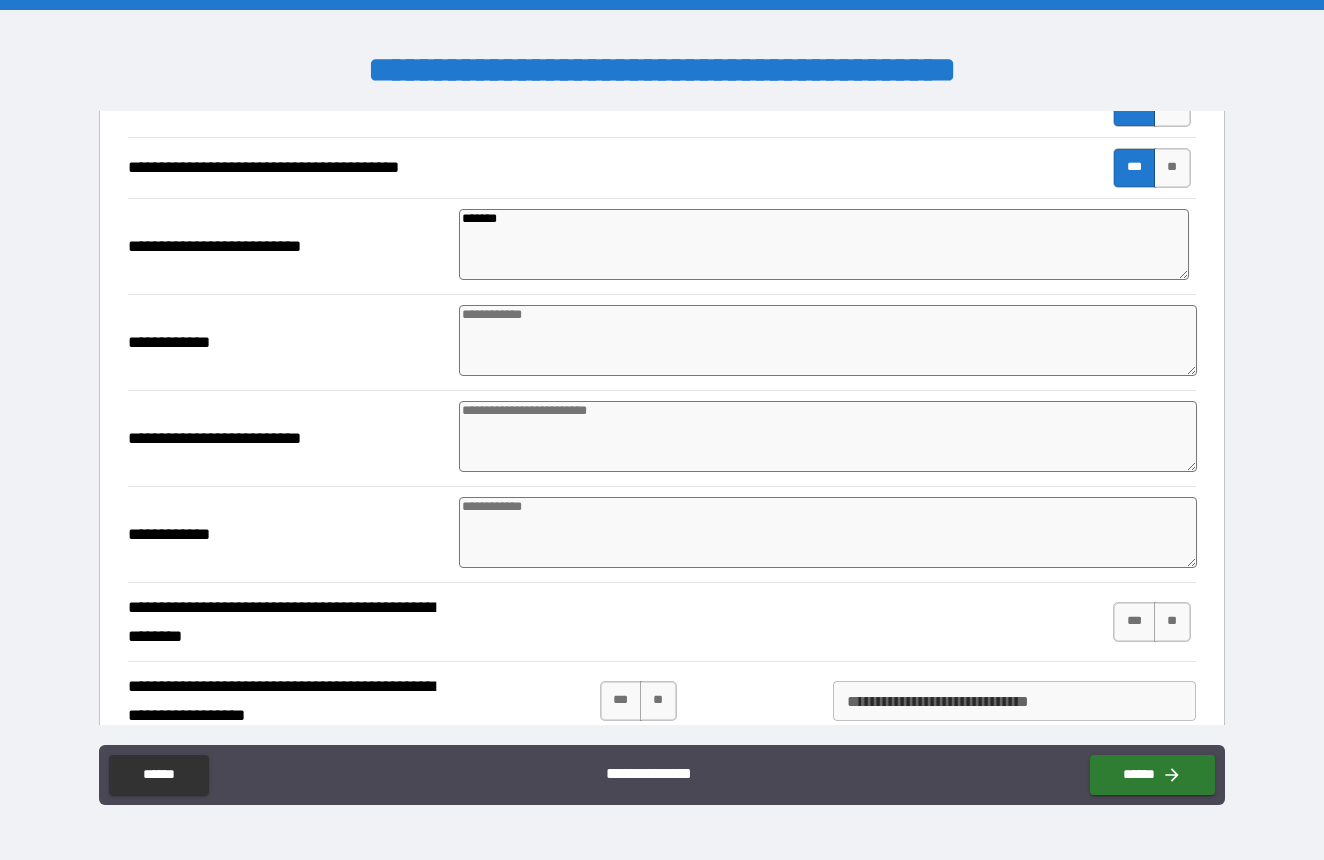 type on "********" 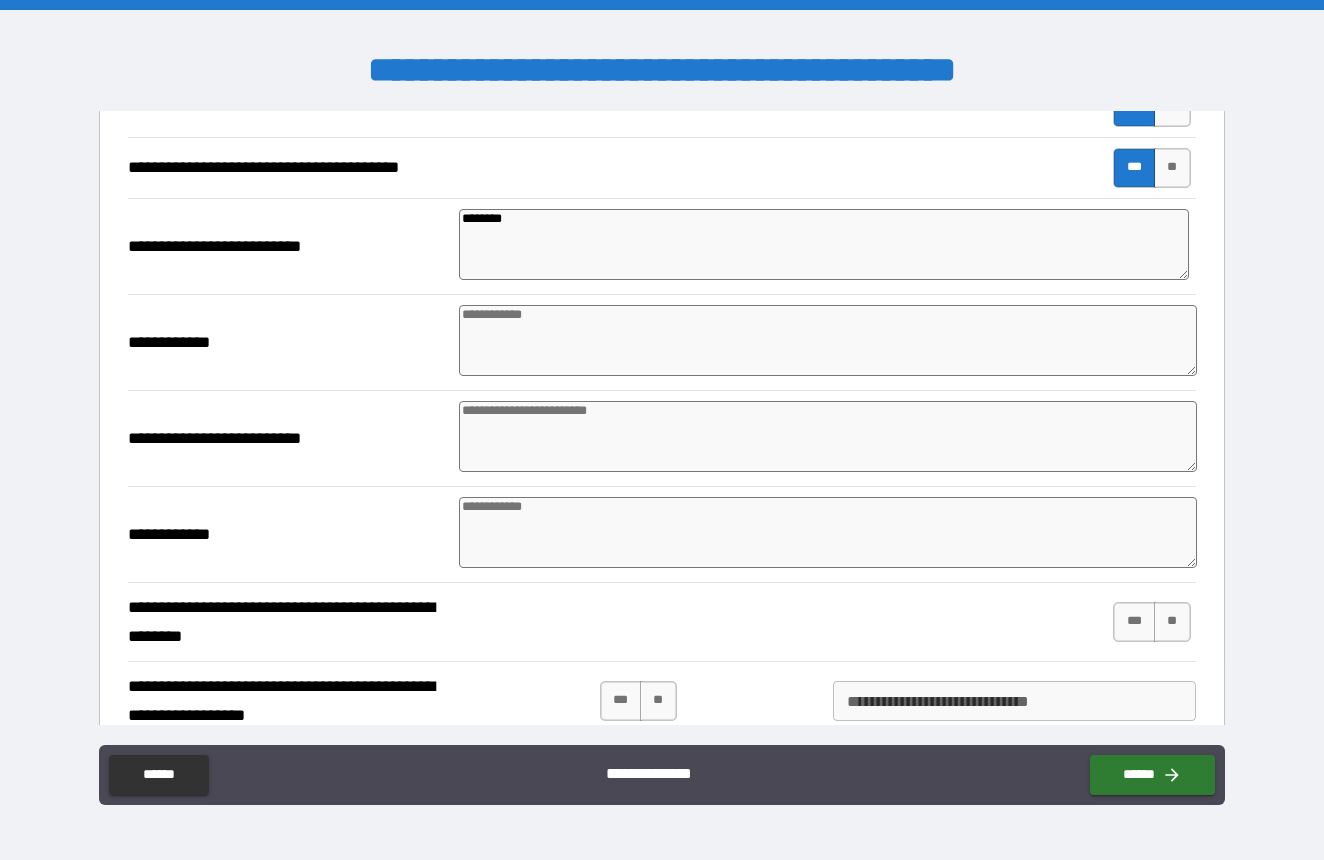 type on "*" 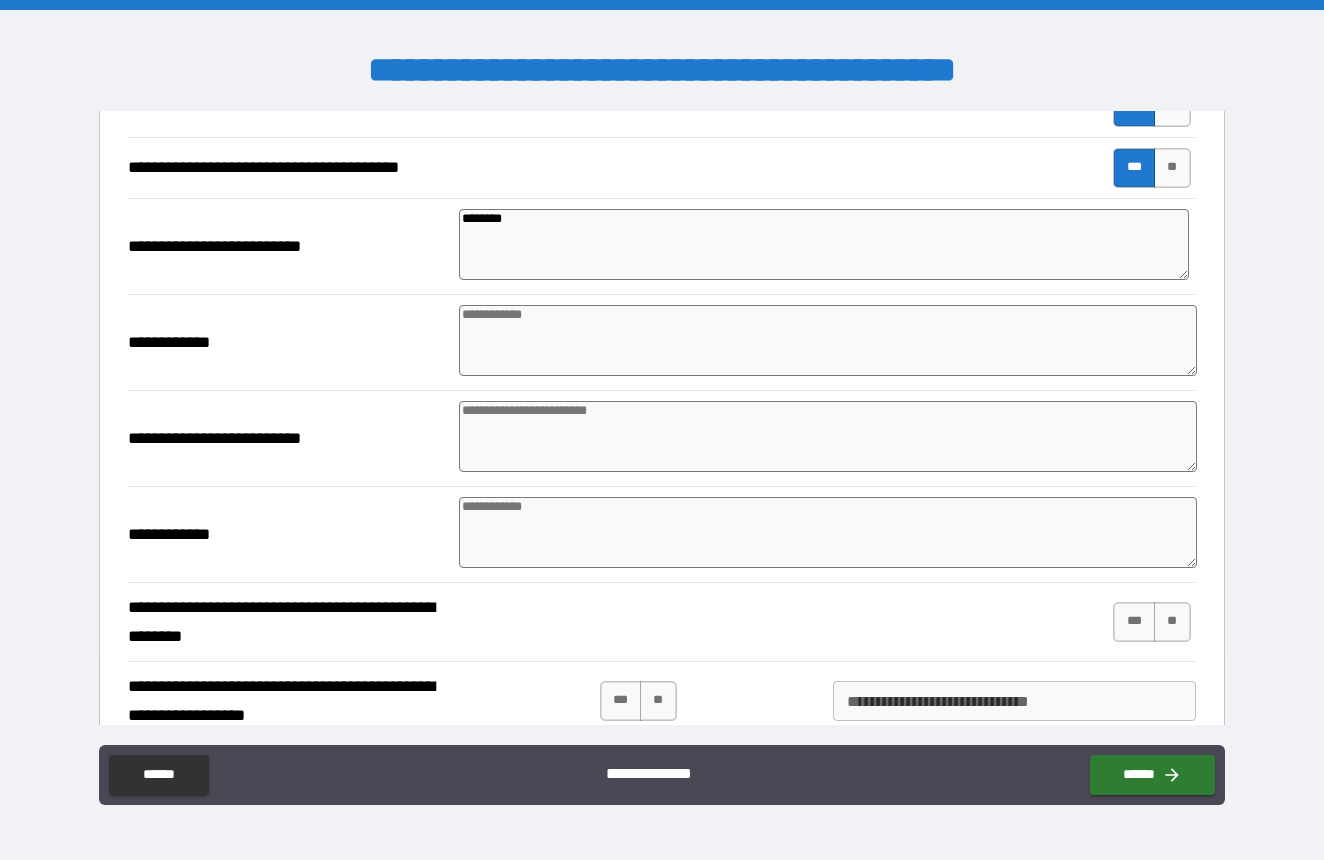 type on "********" 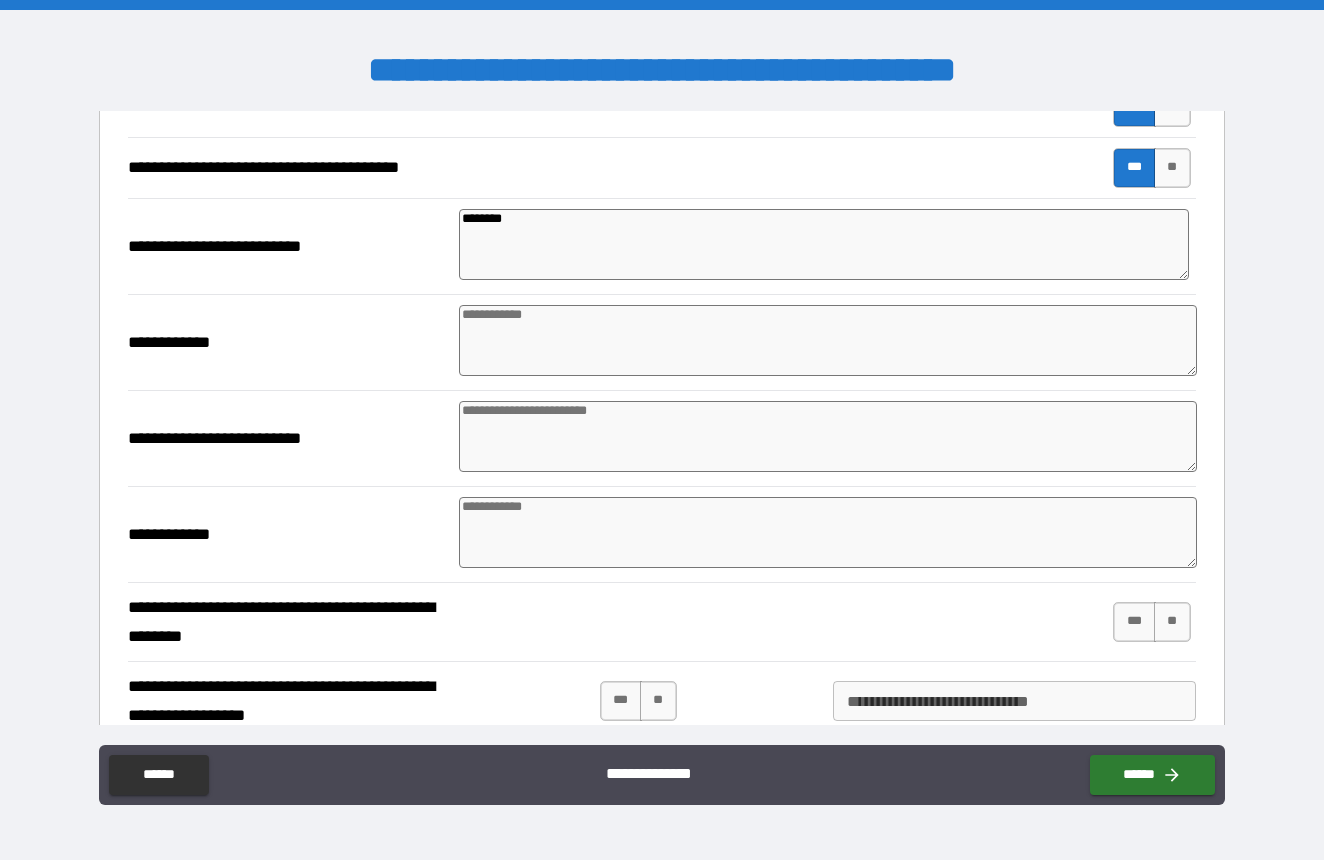 type on "*" 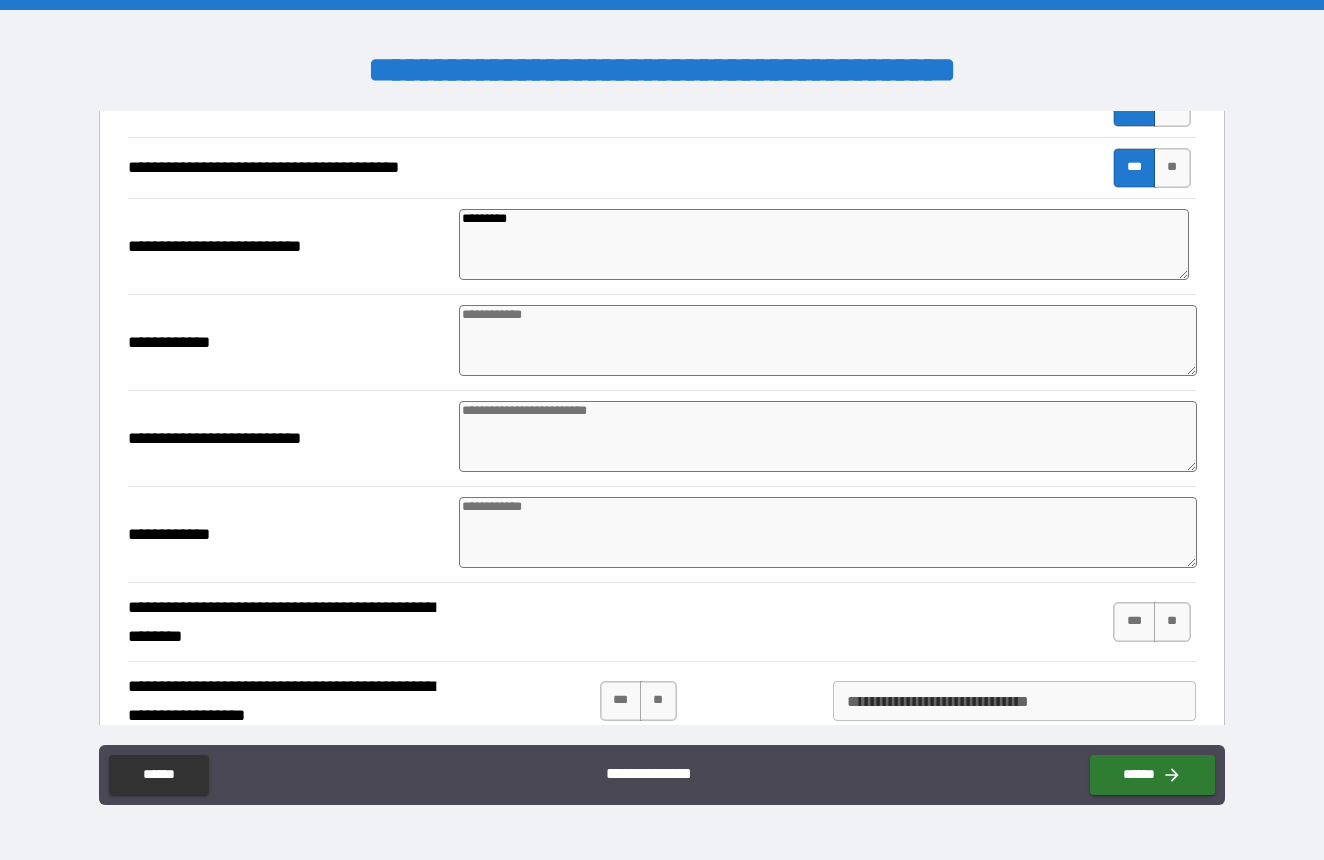 type on "**********" 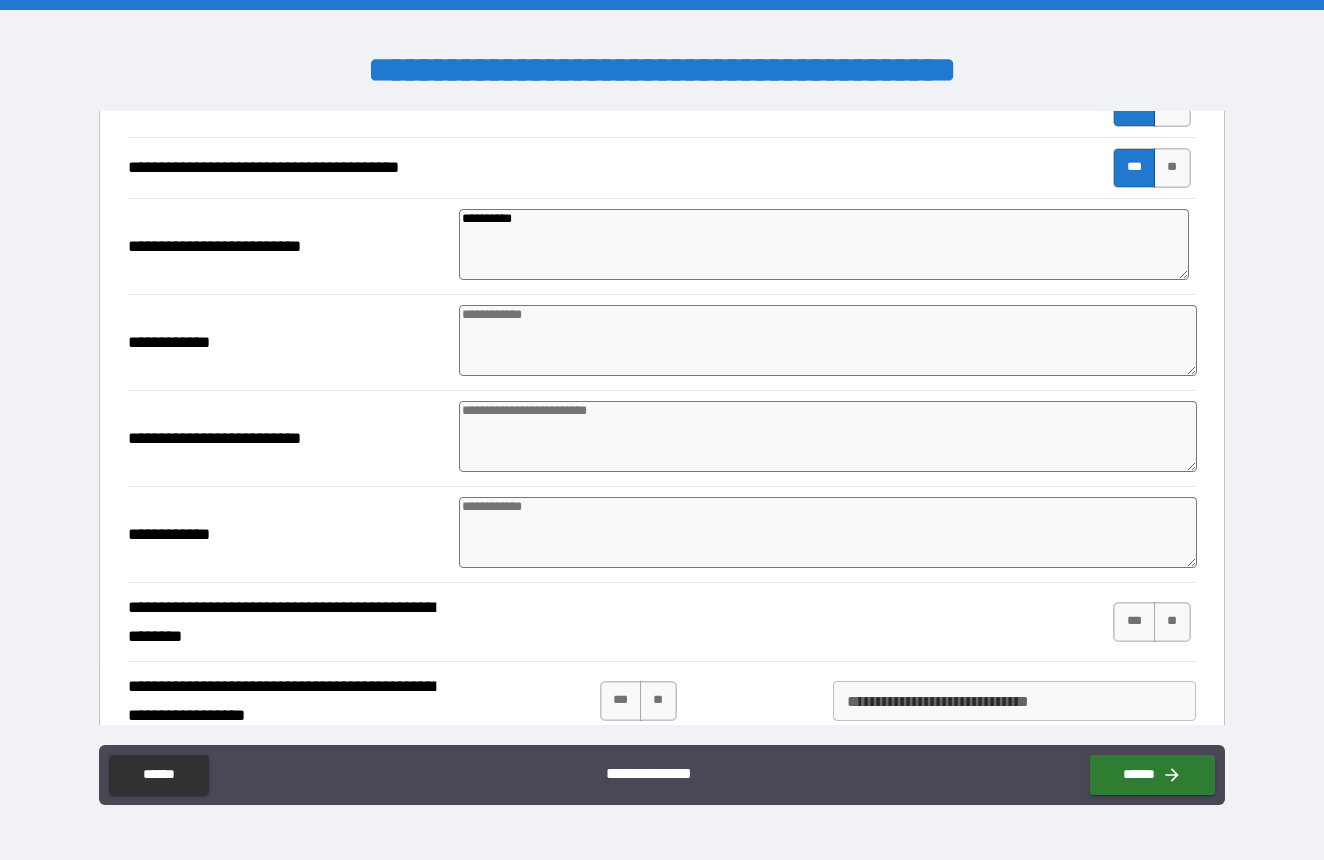 type on "**********" 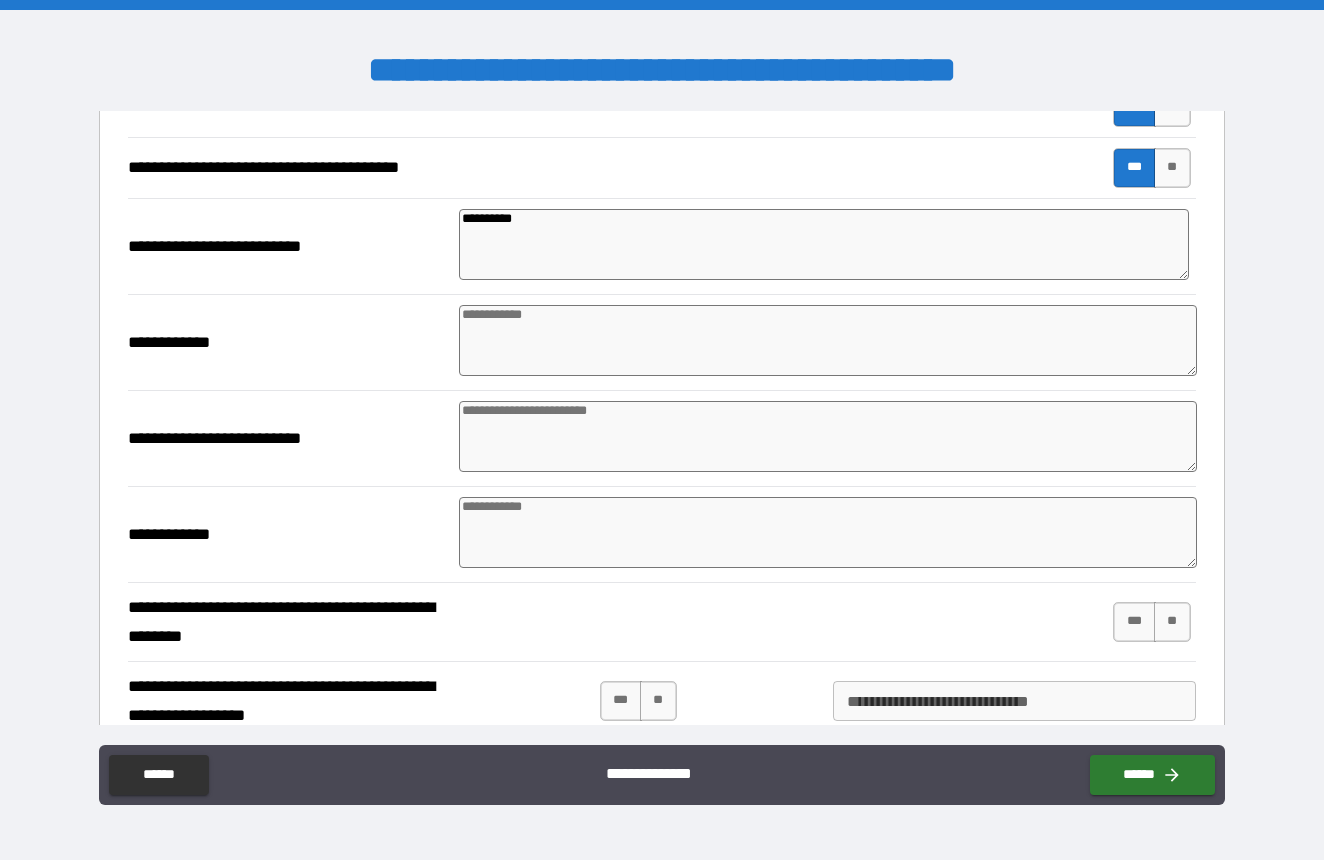 type on "*" 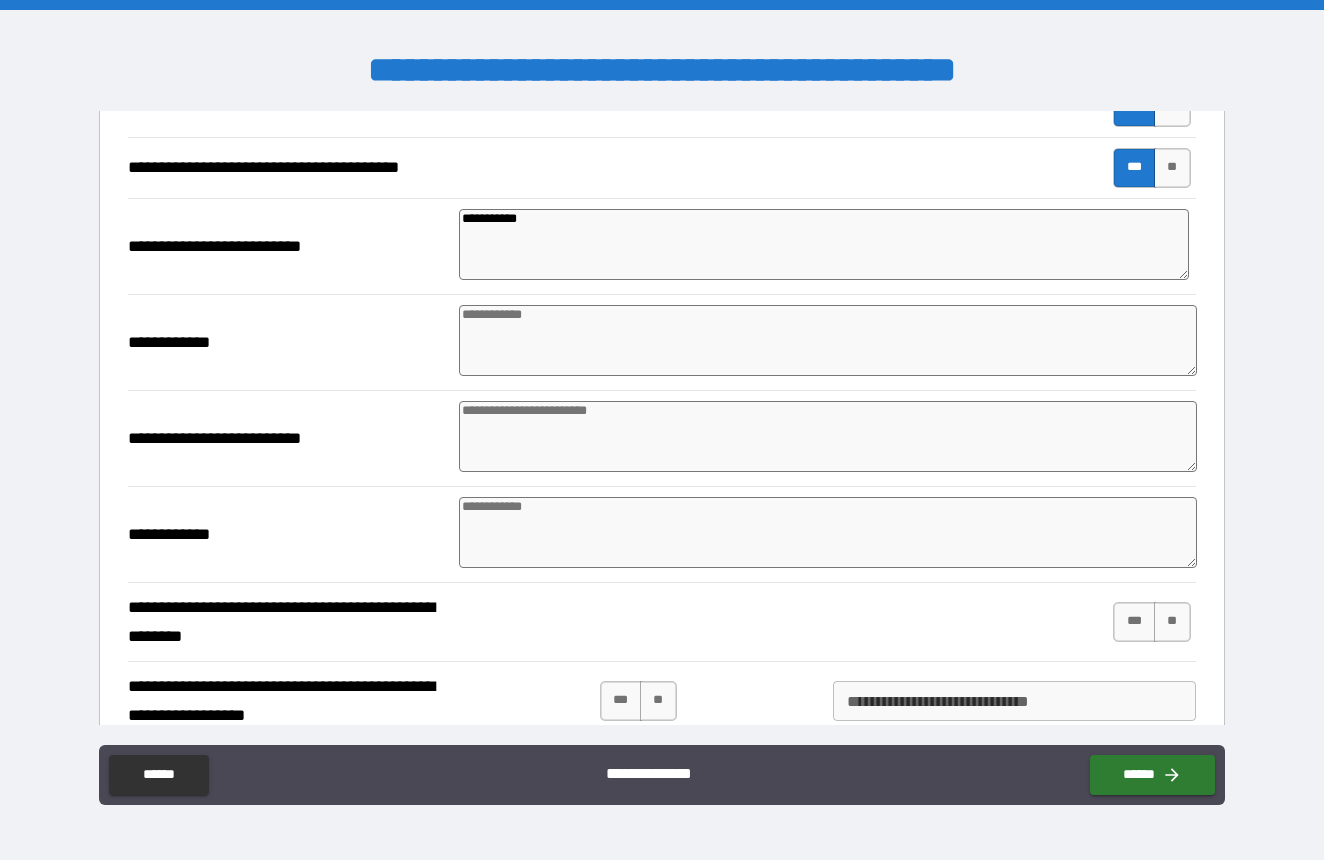 type on "*" 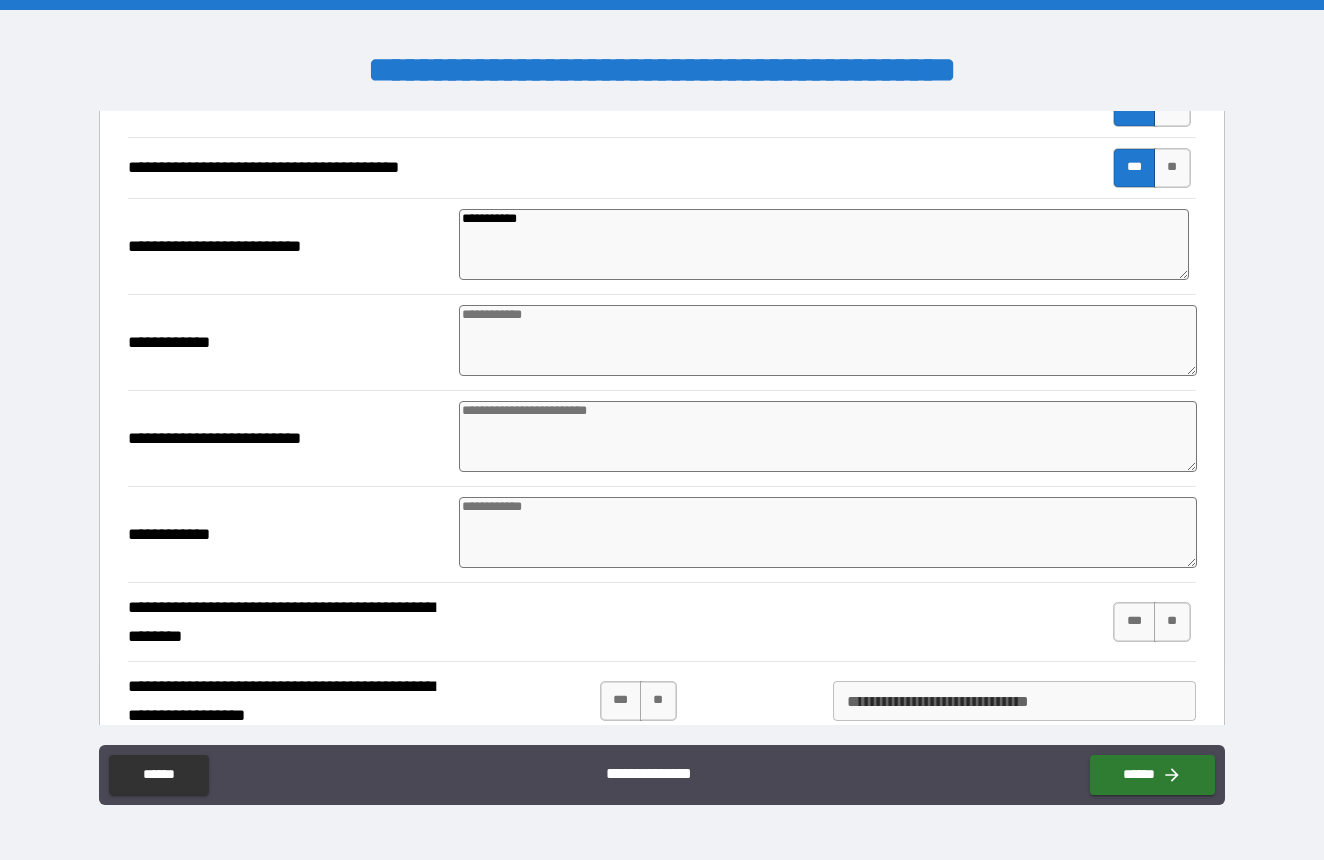 type on "*" 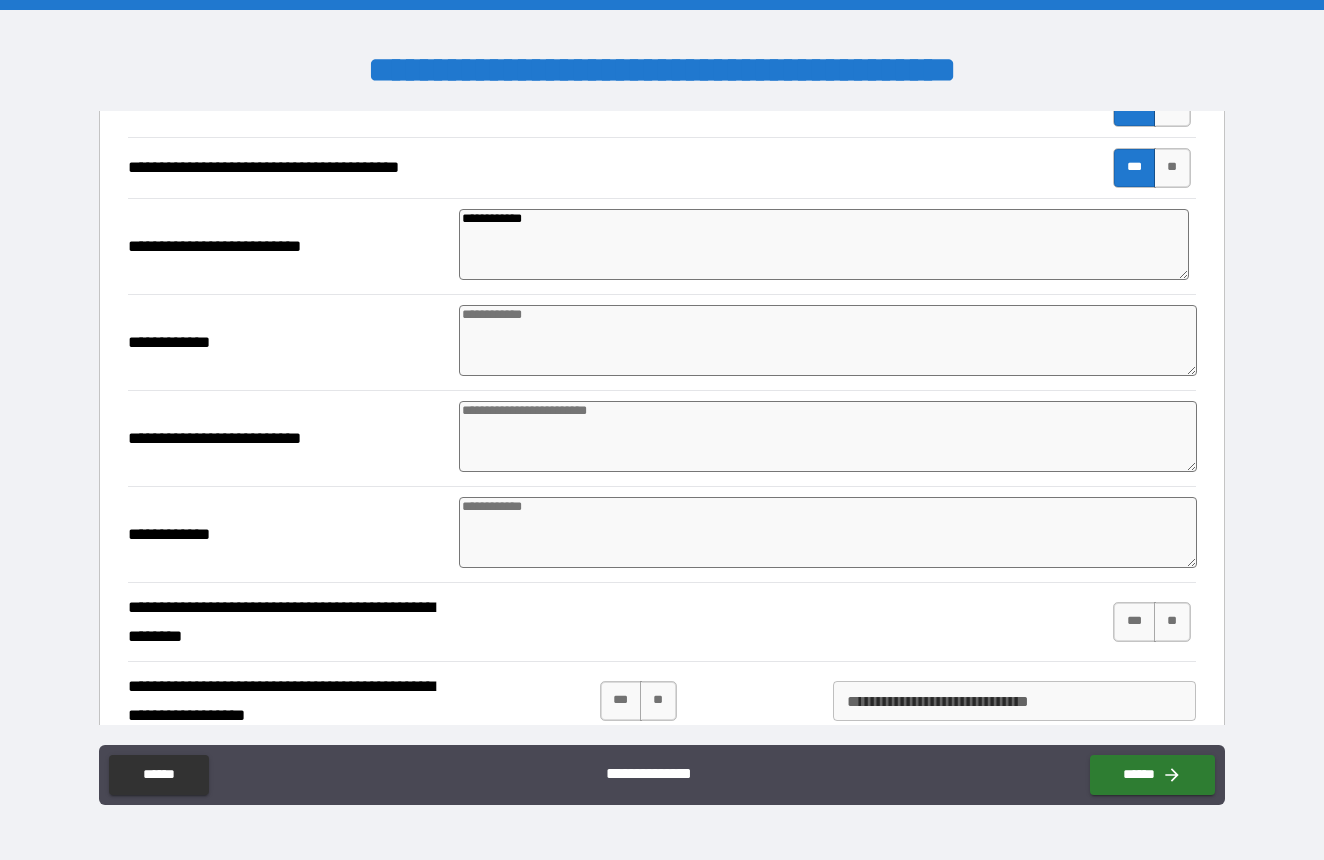 type on "**********" 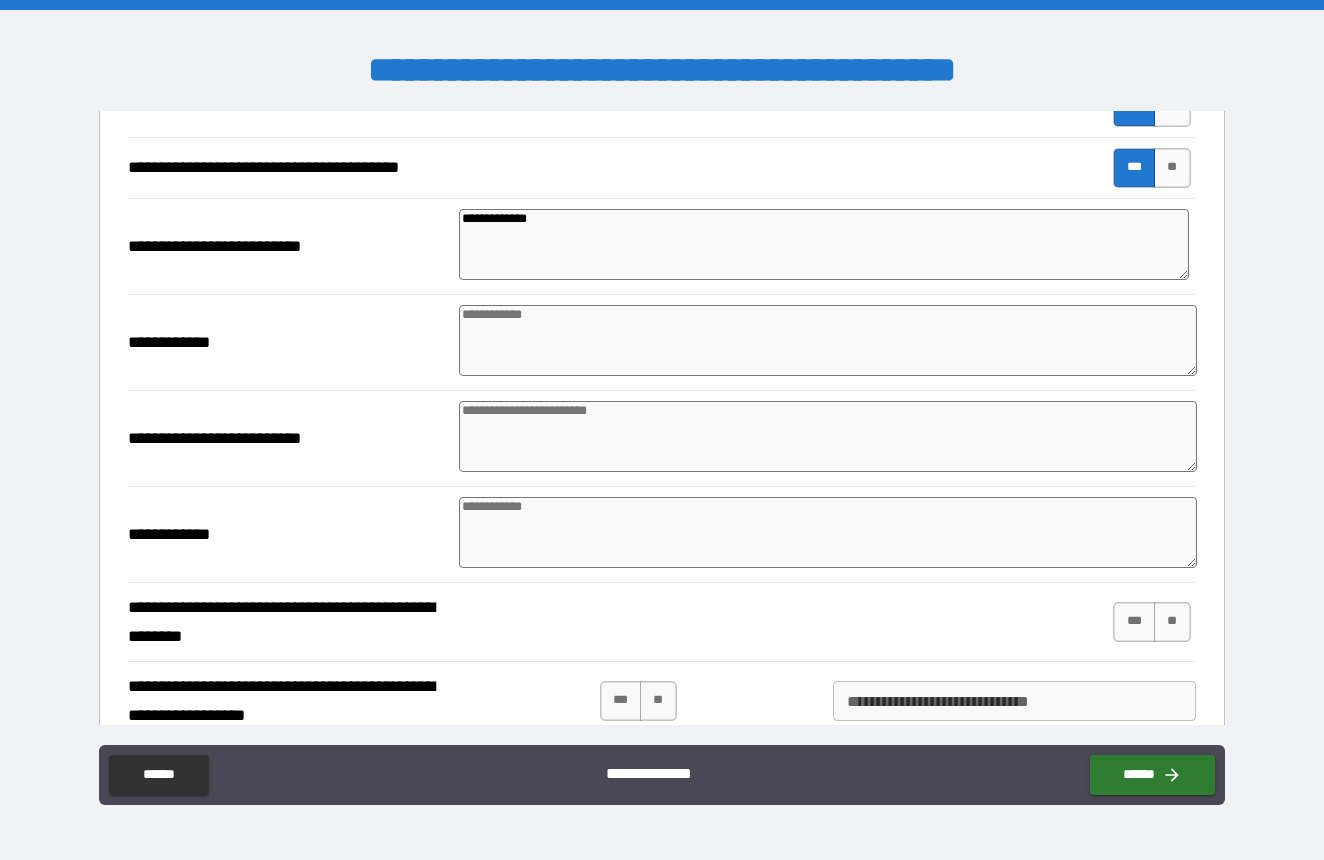 type on "**********" 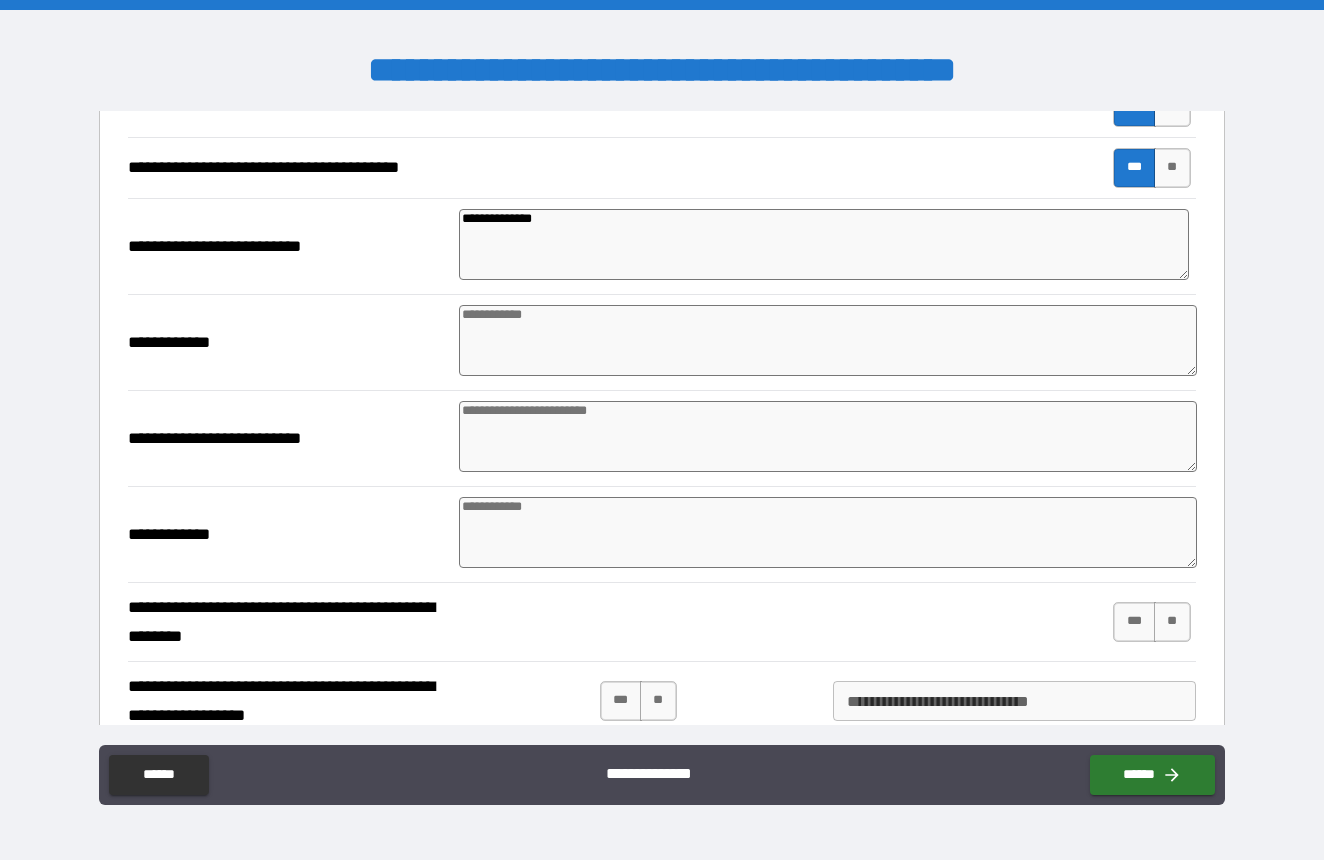 type on "**********" 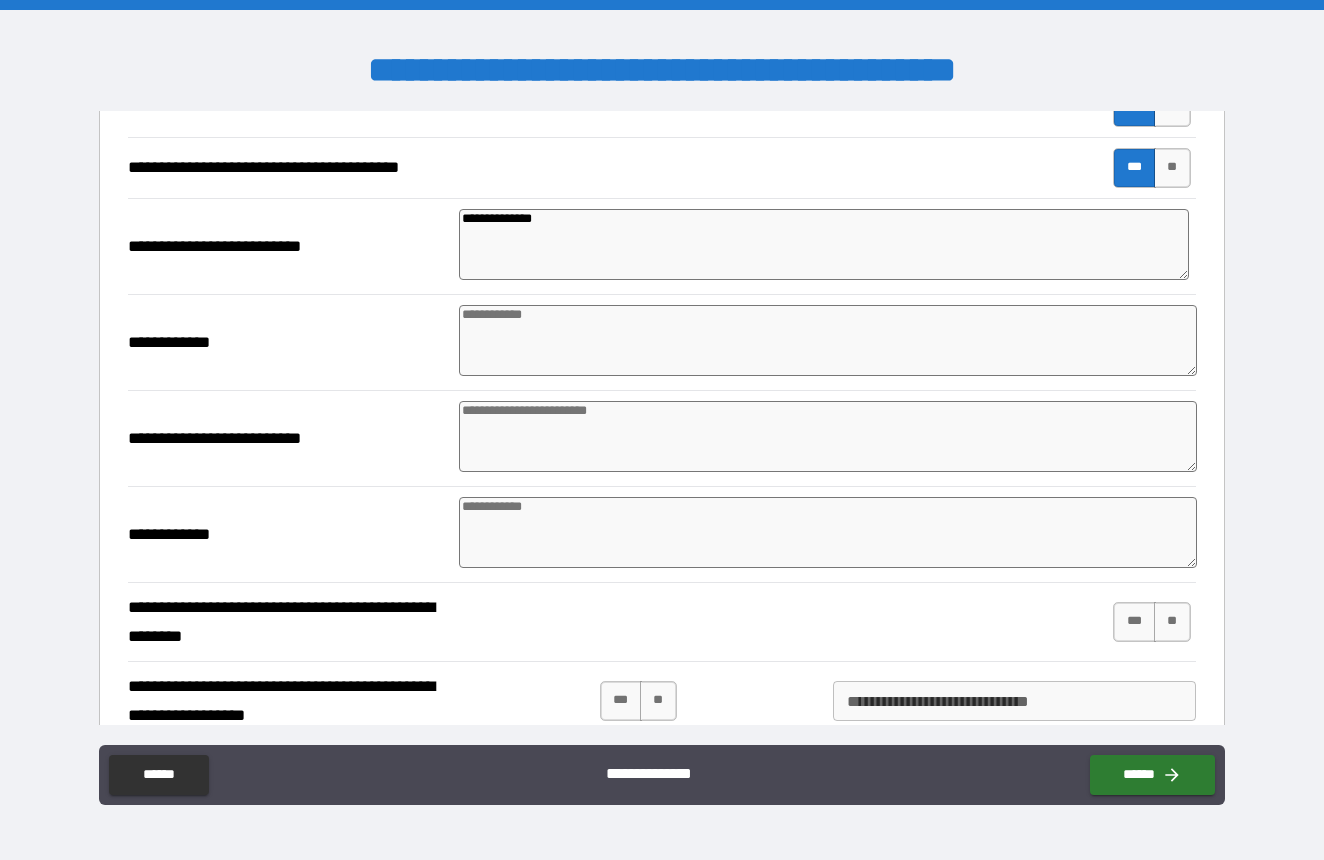 type on "*" 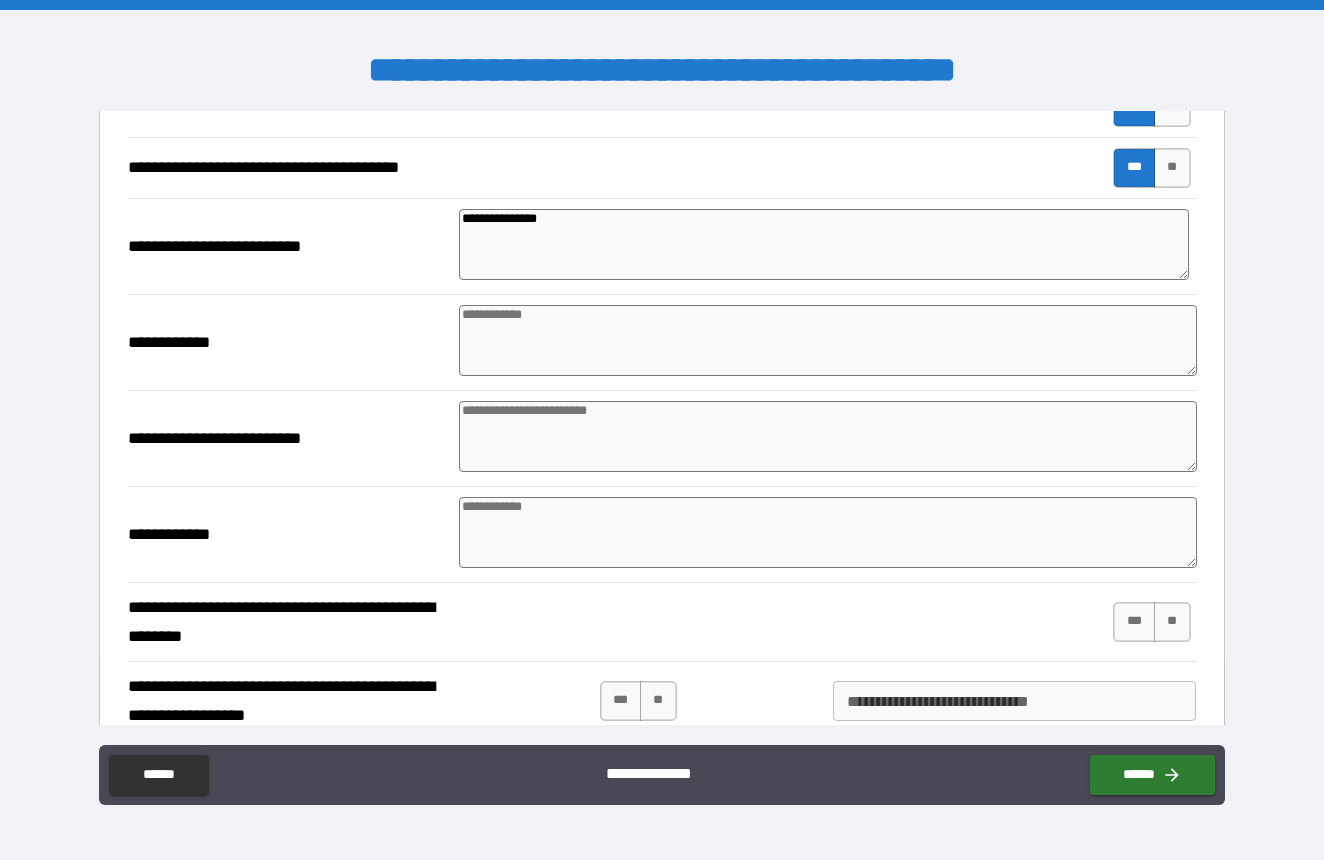 type on "**********" 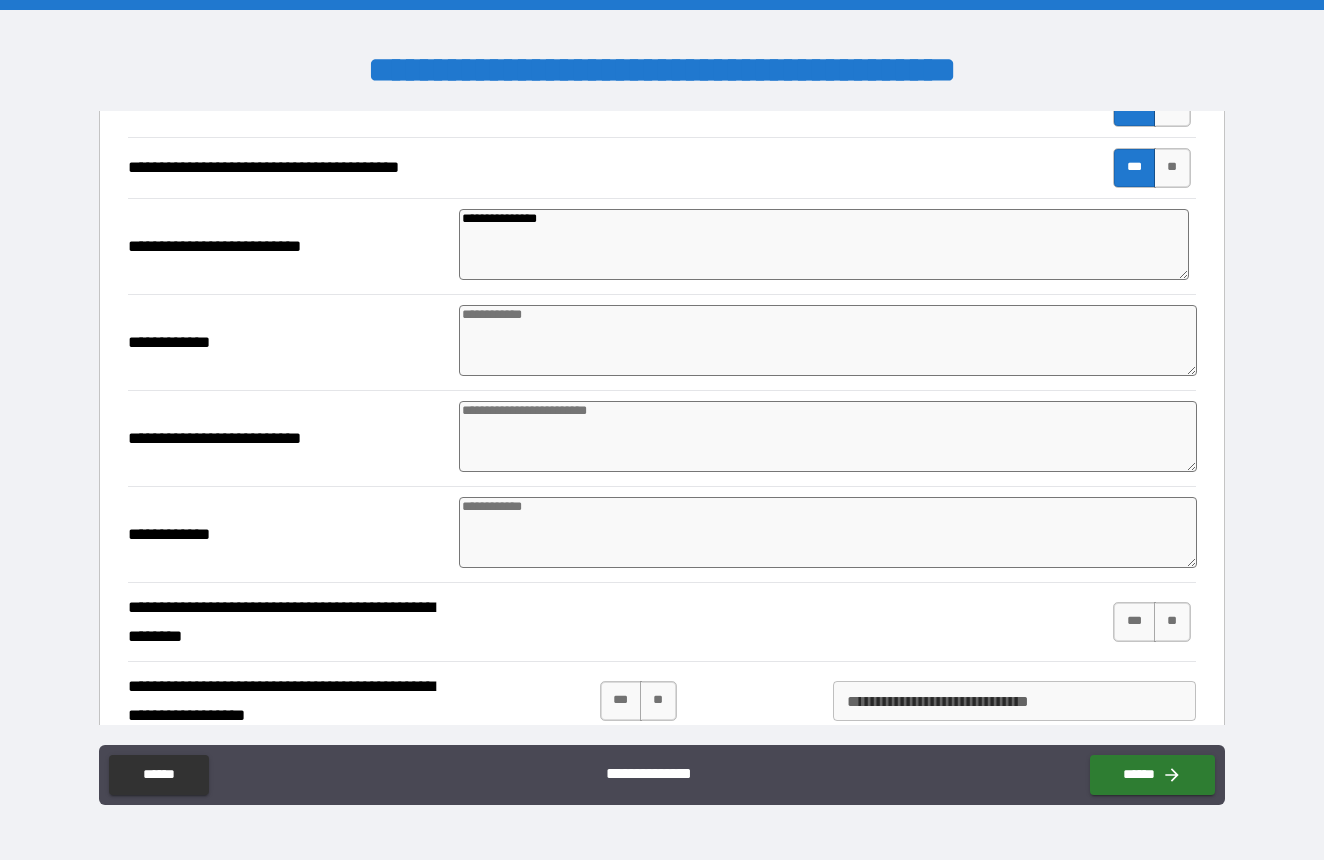 type on "*" 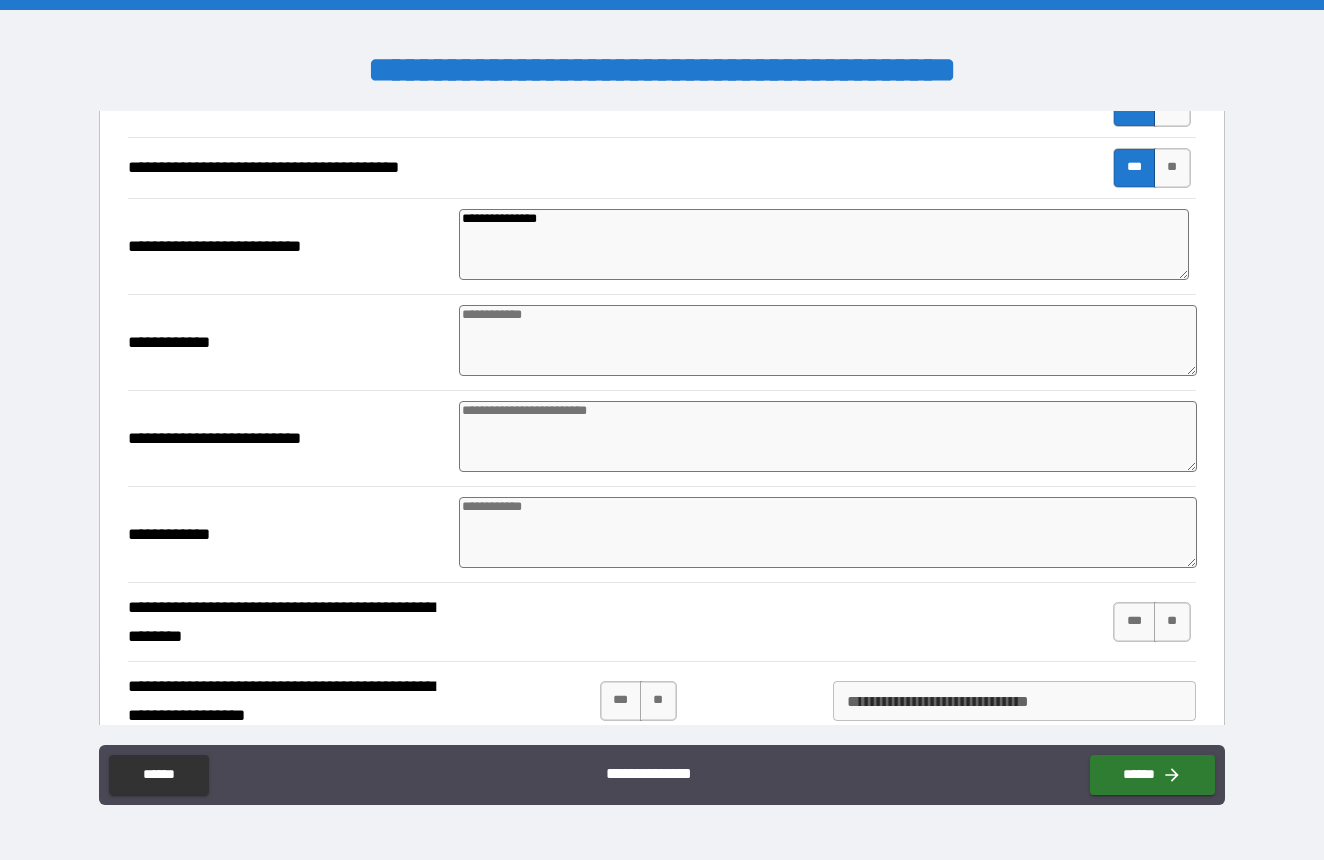 type on "*" 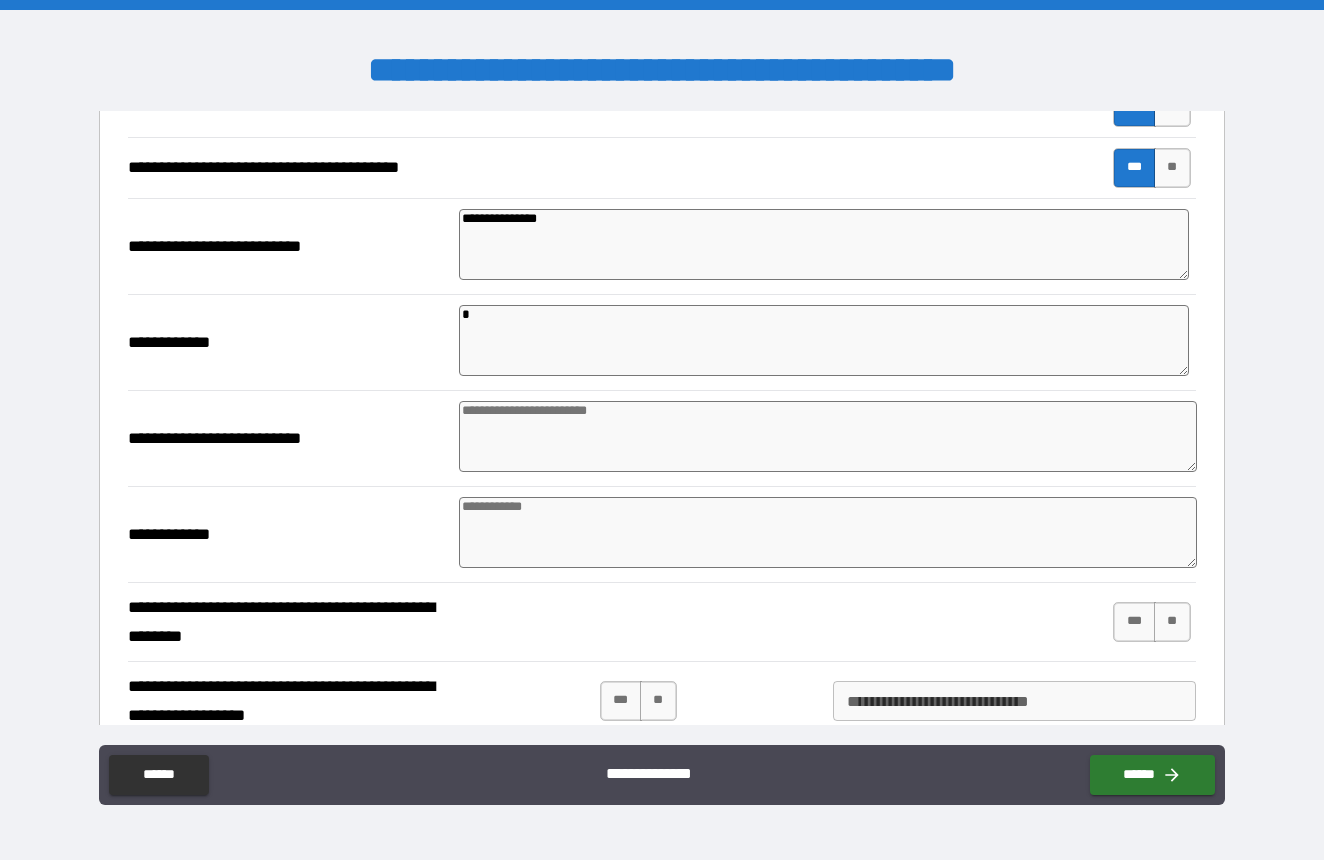 type on "*" 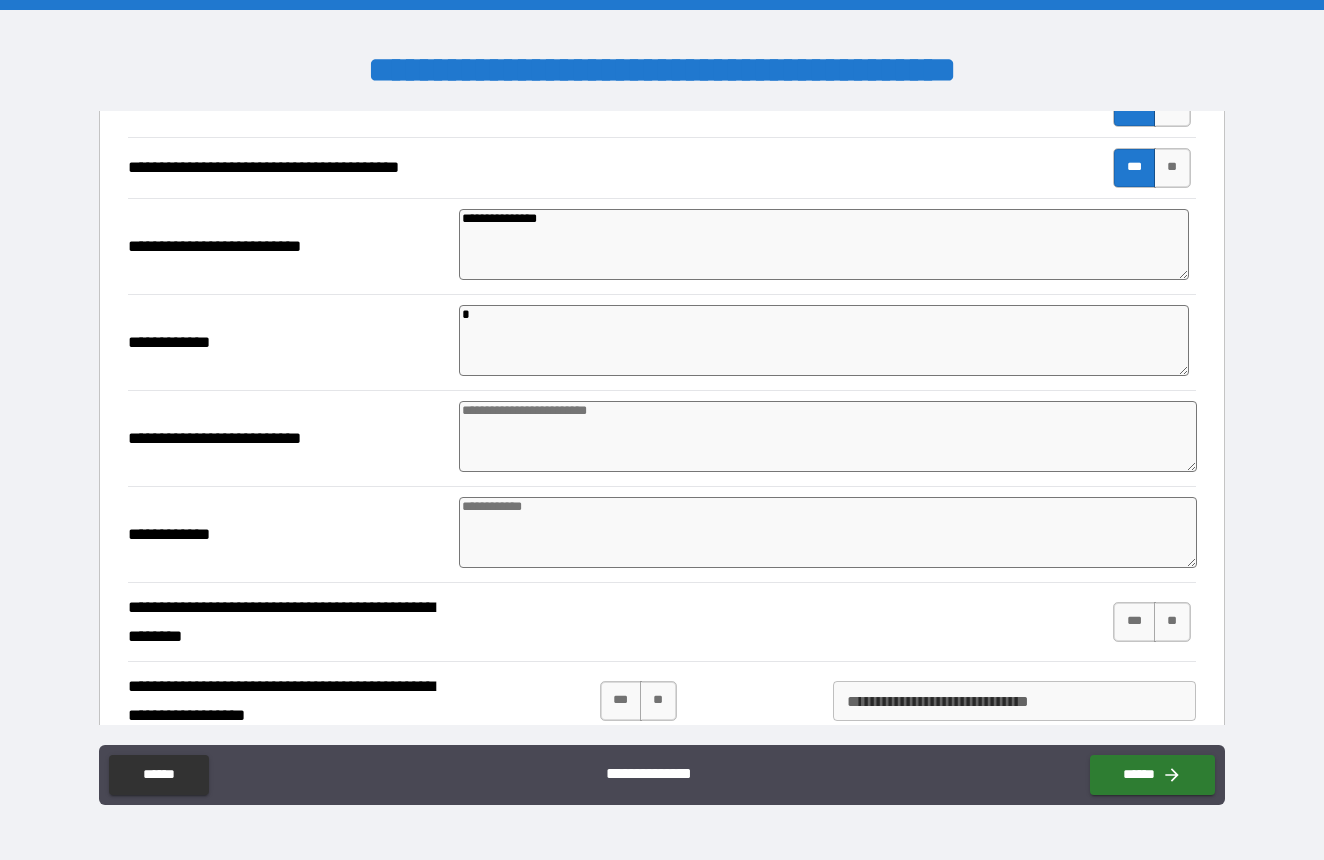 type on "*" 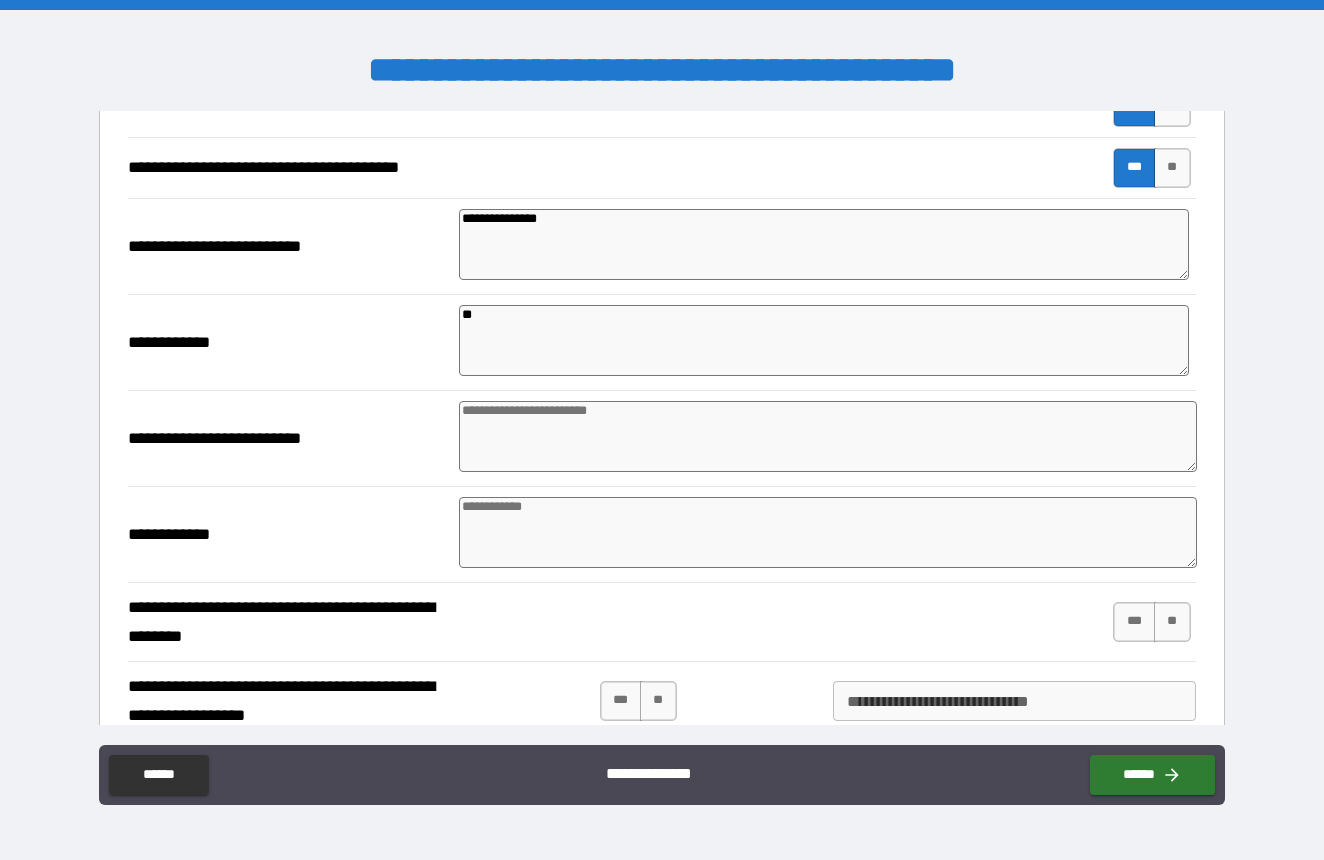 type on "*" 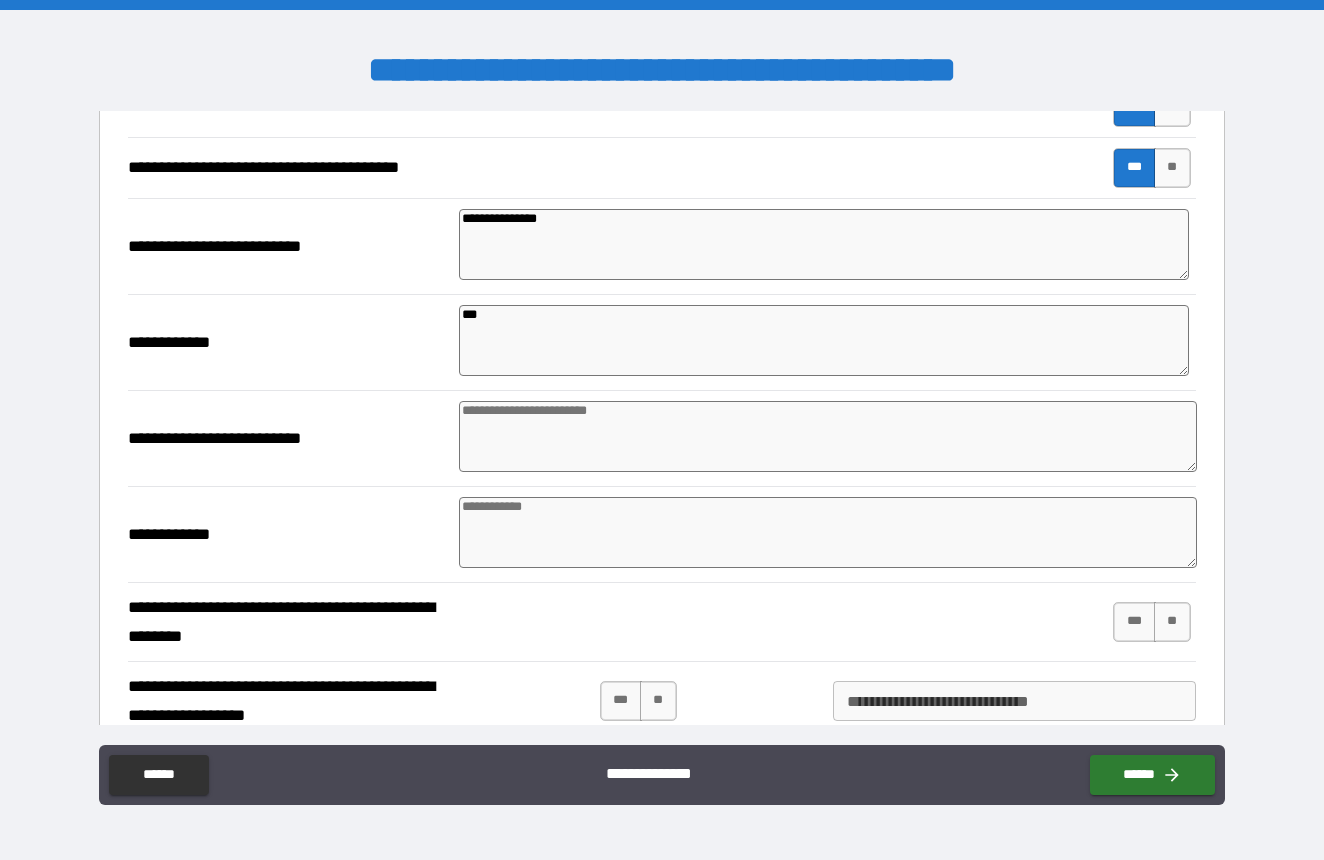 type on "*" 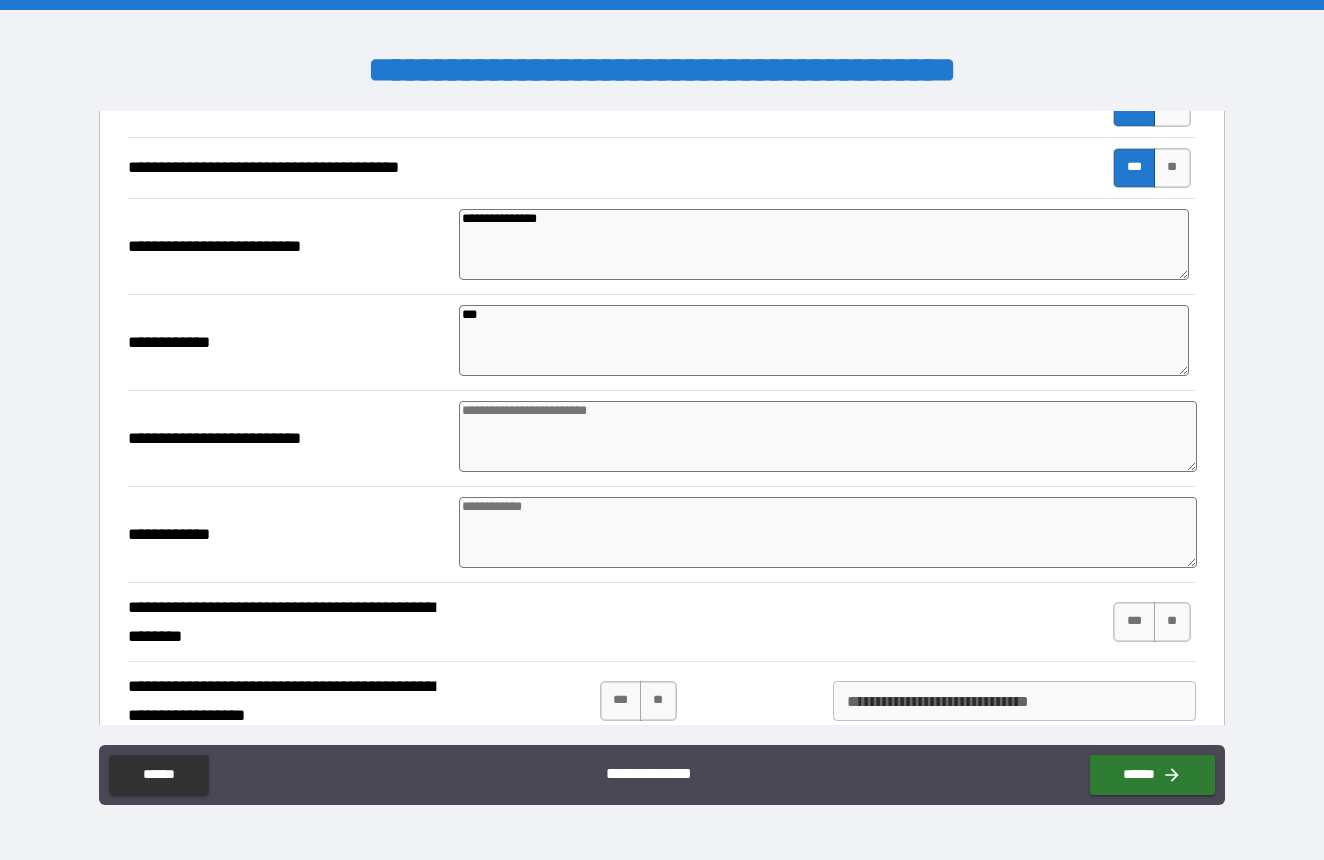 type on "****" 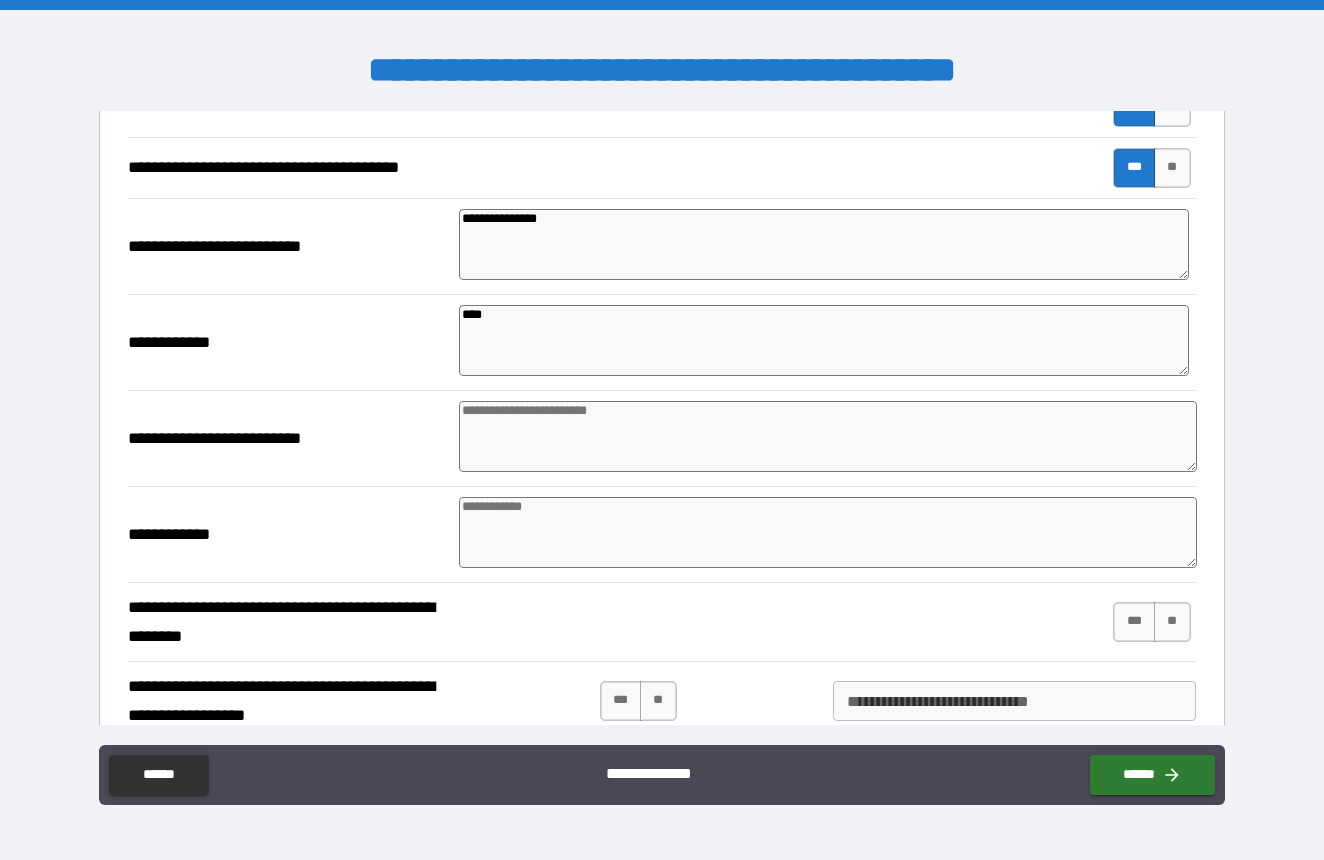 type on "*" 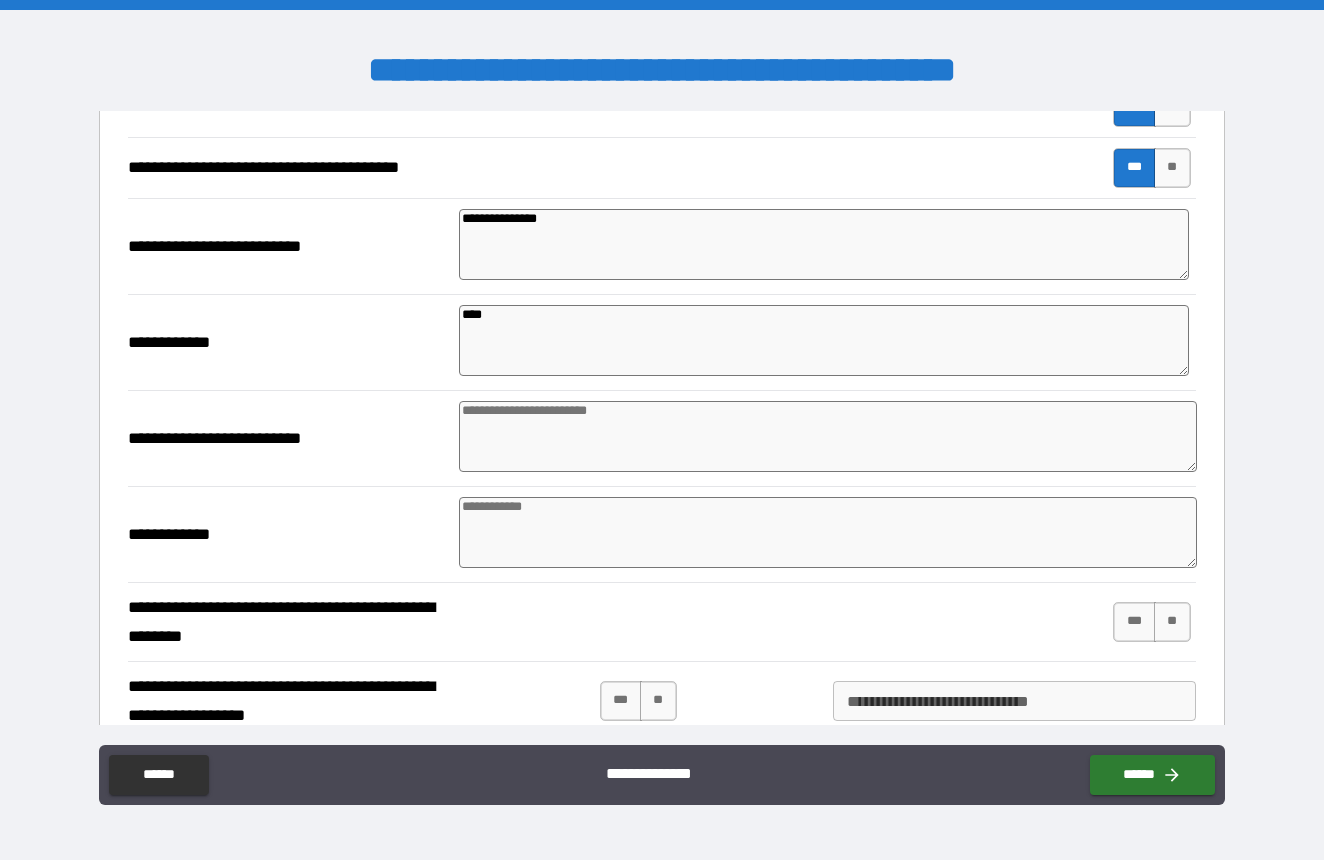 type on "*" 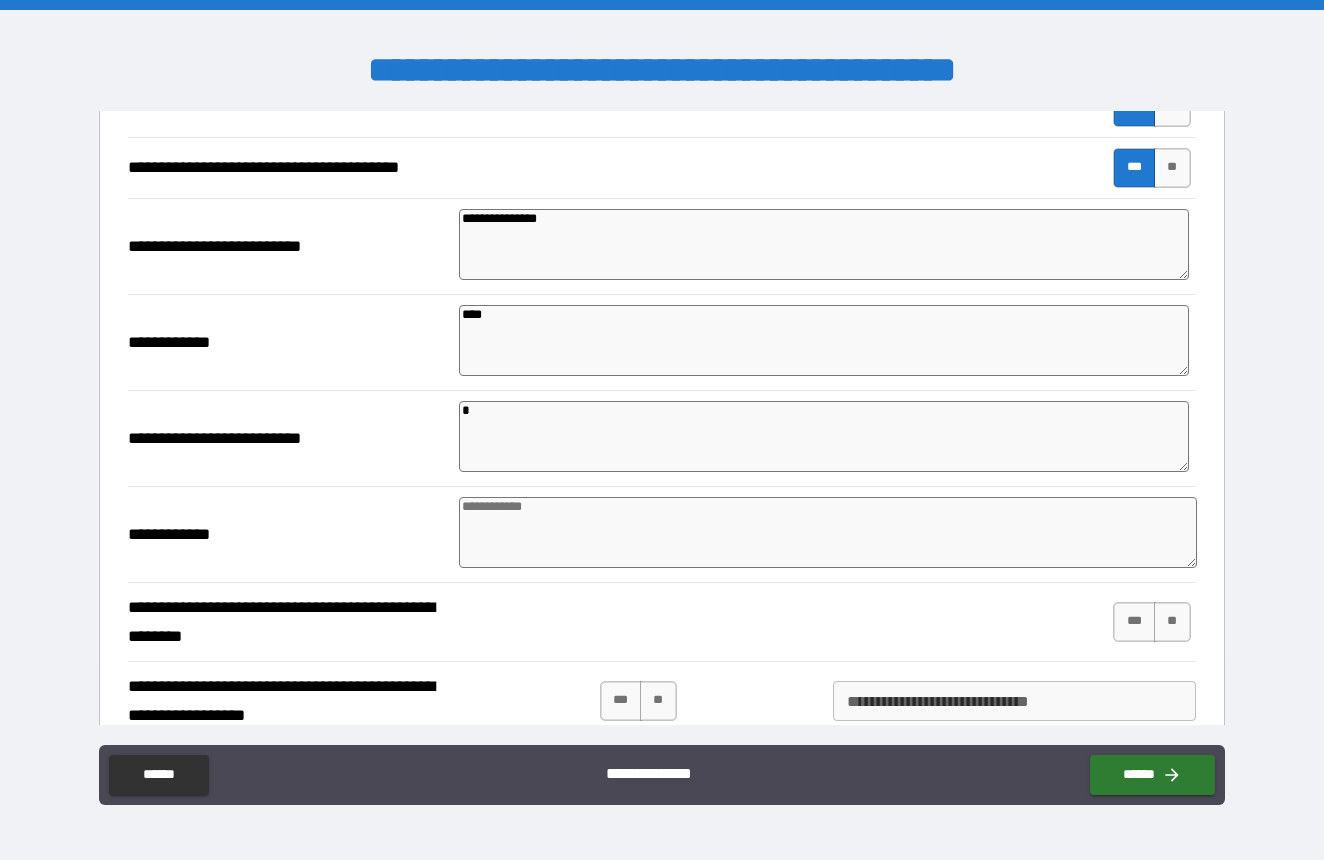 type on "*" 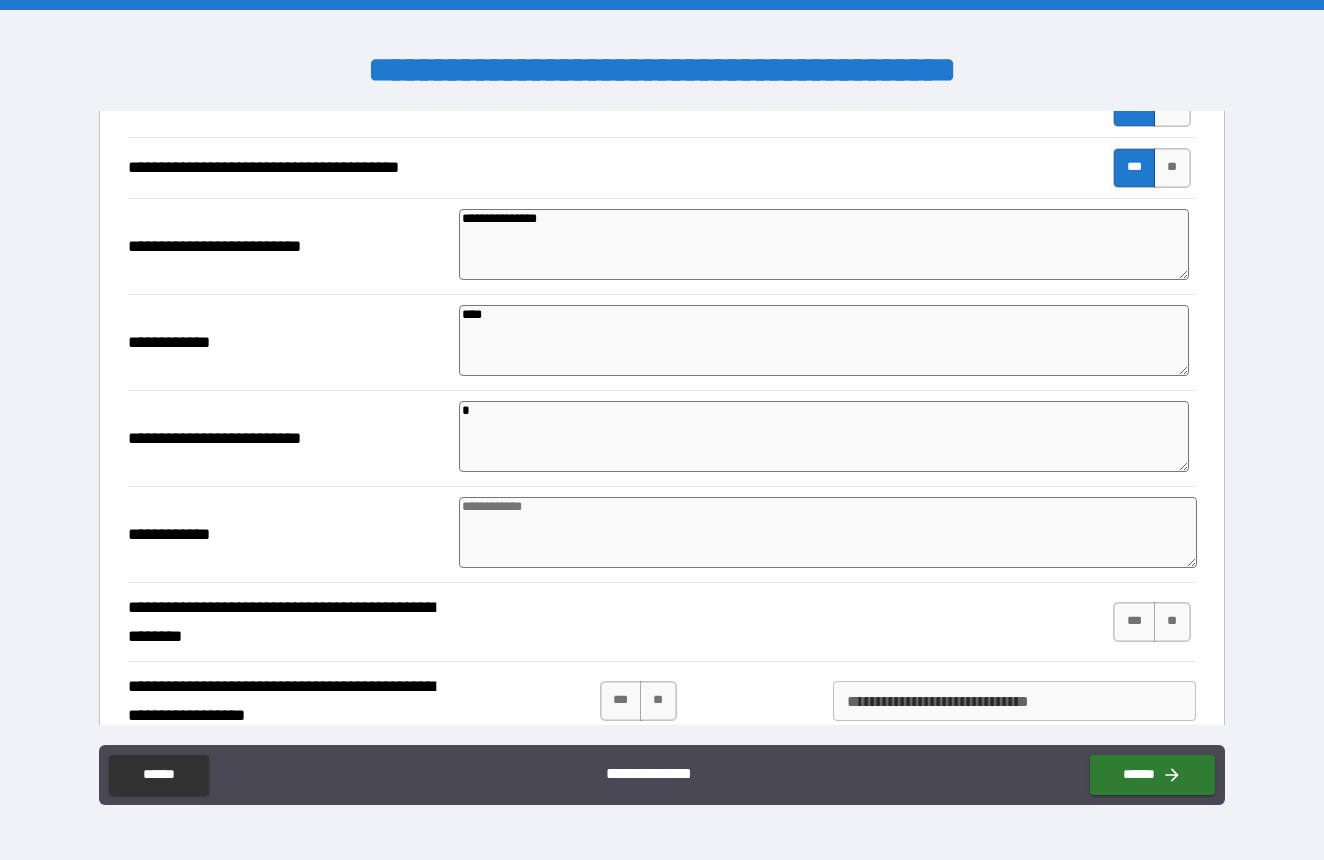 type on "*" 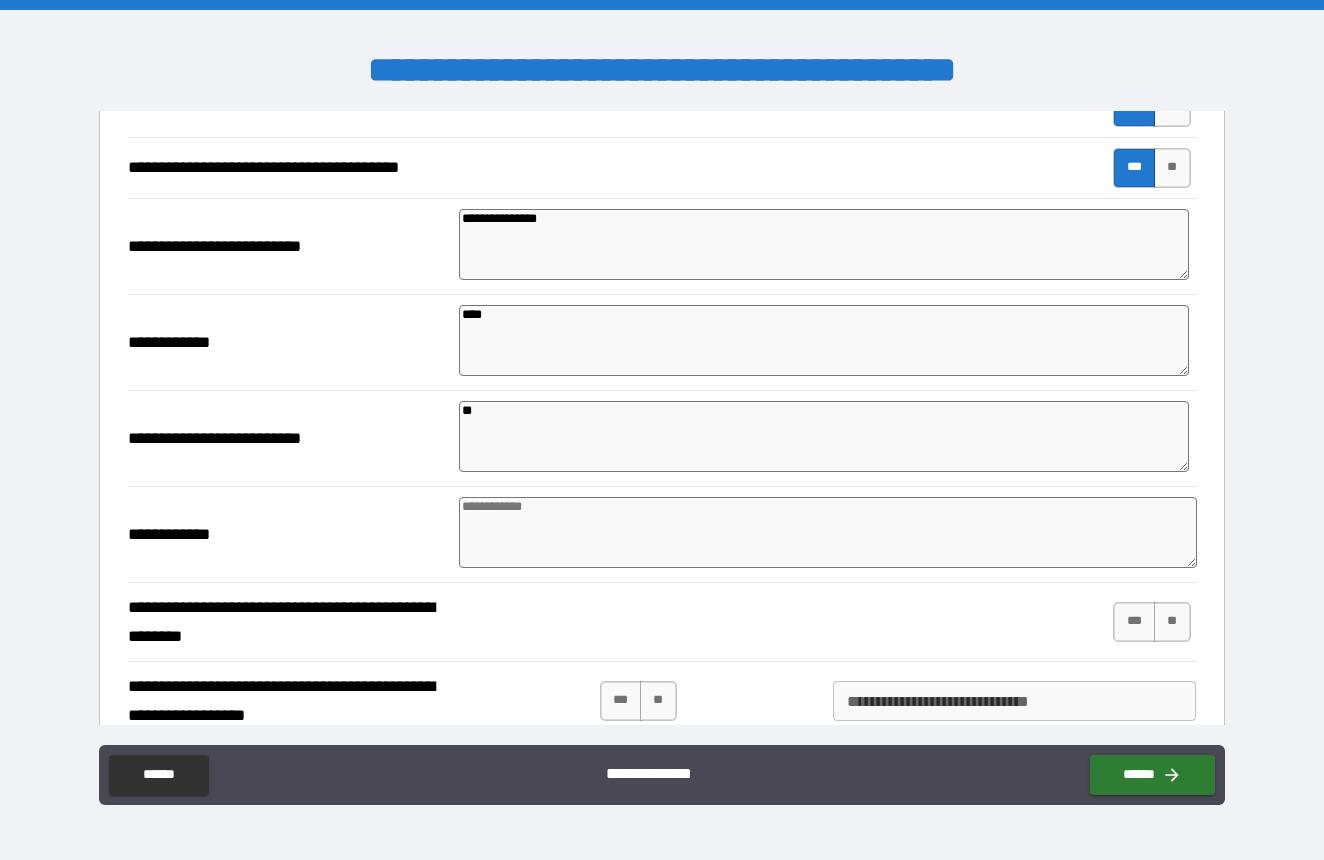type on "*" 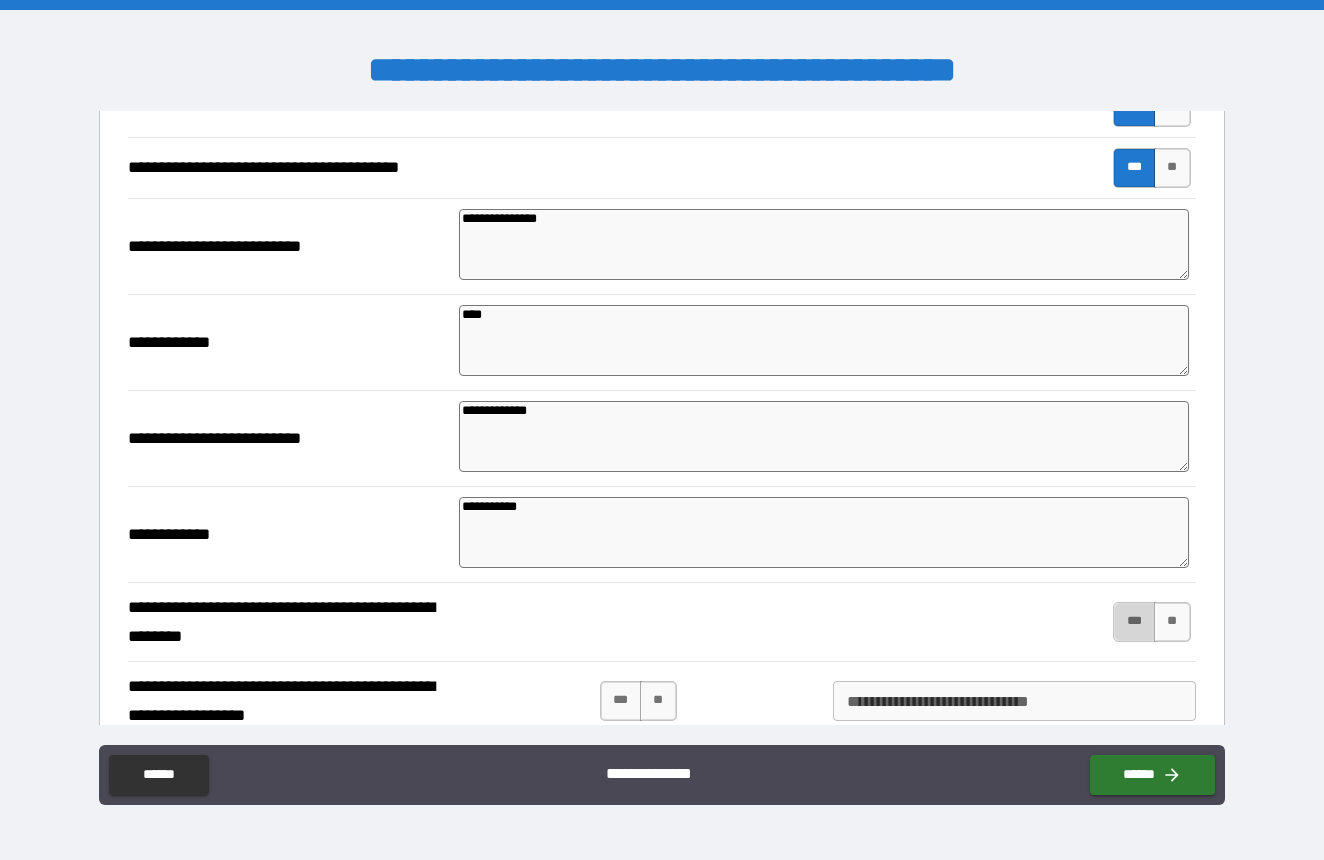 click on "***" at bounding box center (1134, 622) 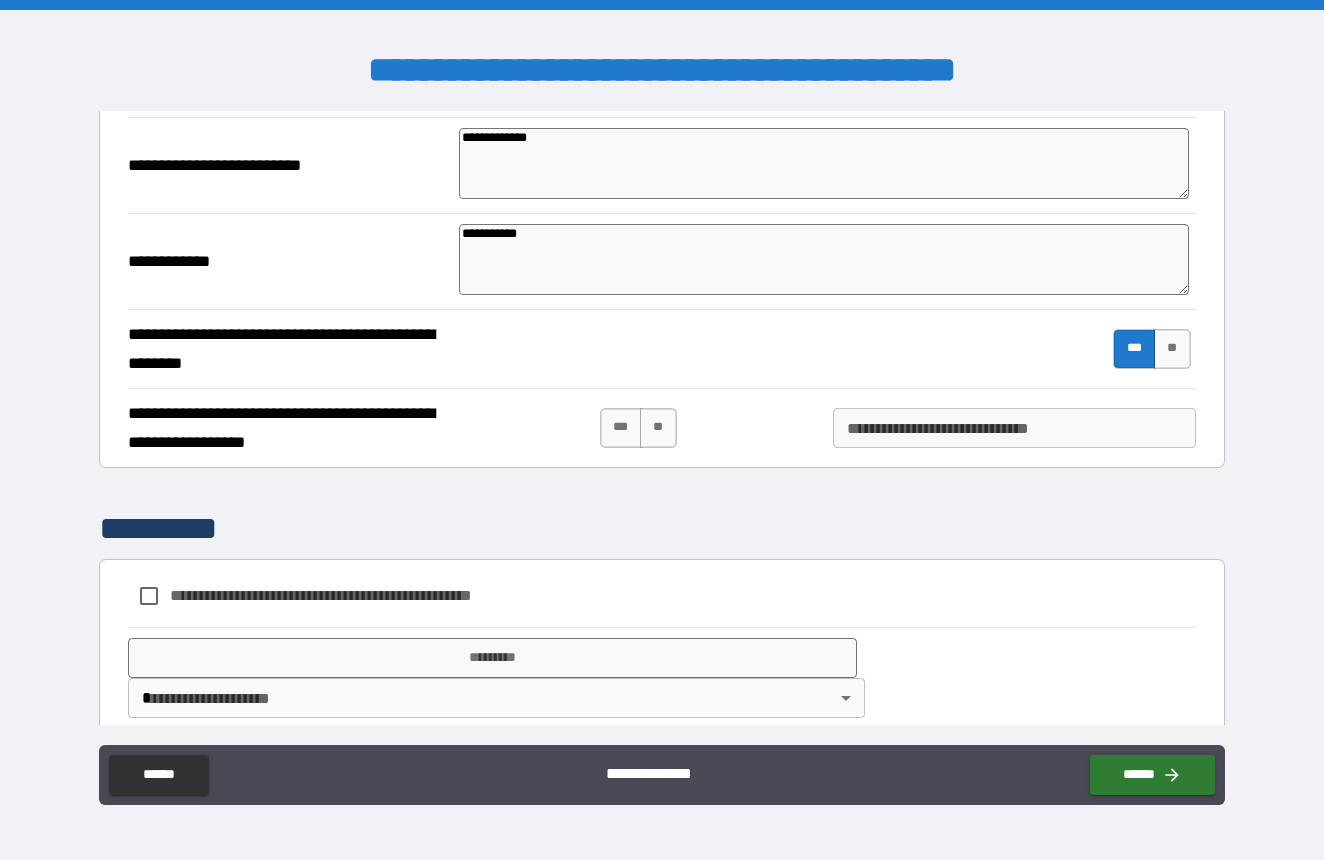 scroll, scrollTop: 675, scrollLeft: 0, axis: vertical 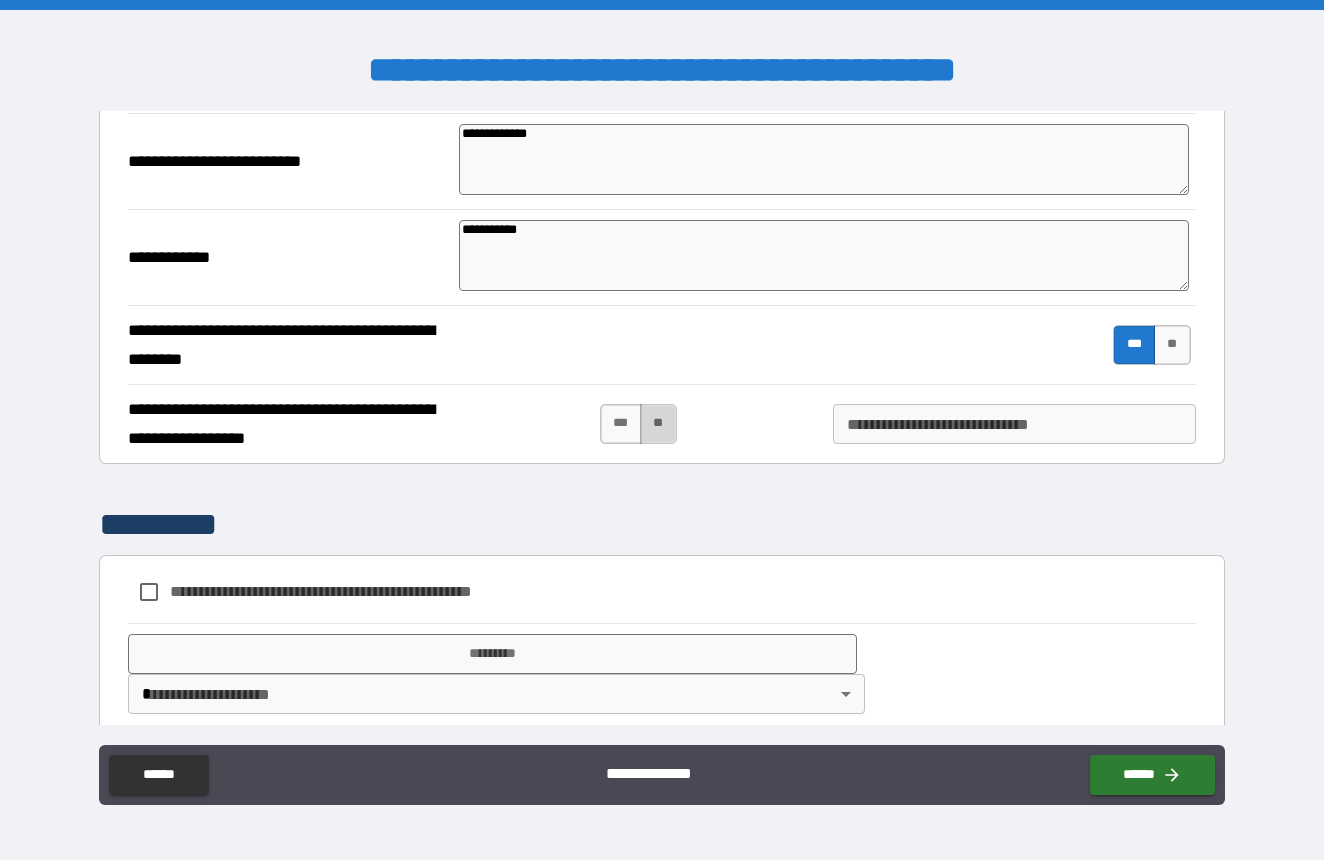 click on "**" at bounding box center [658, 424] 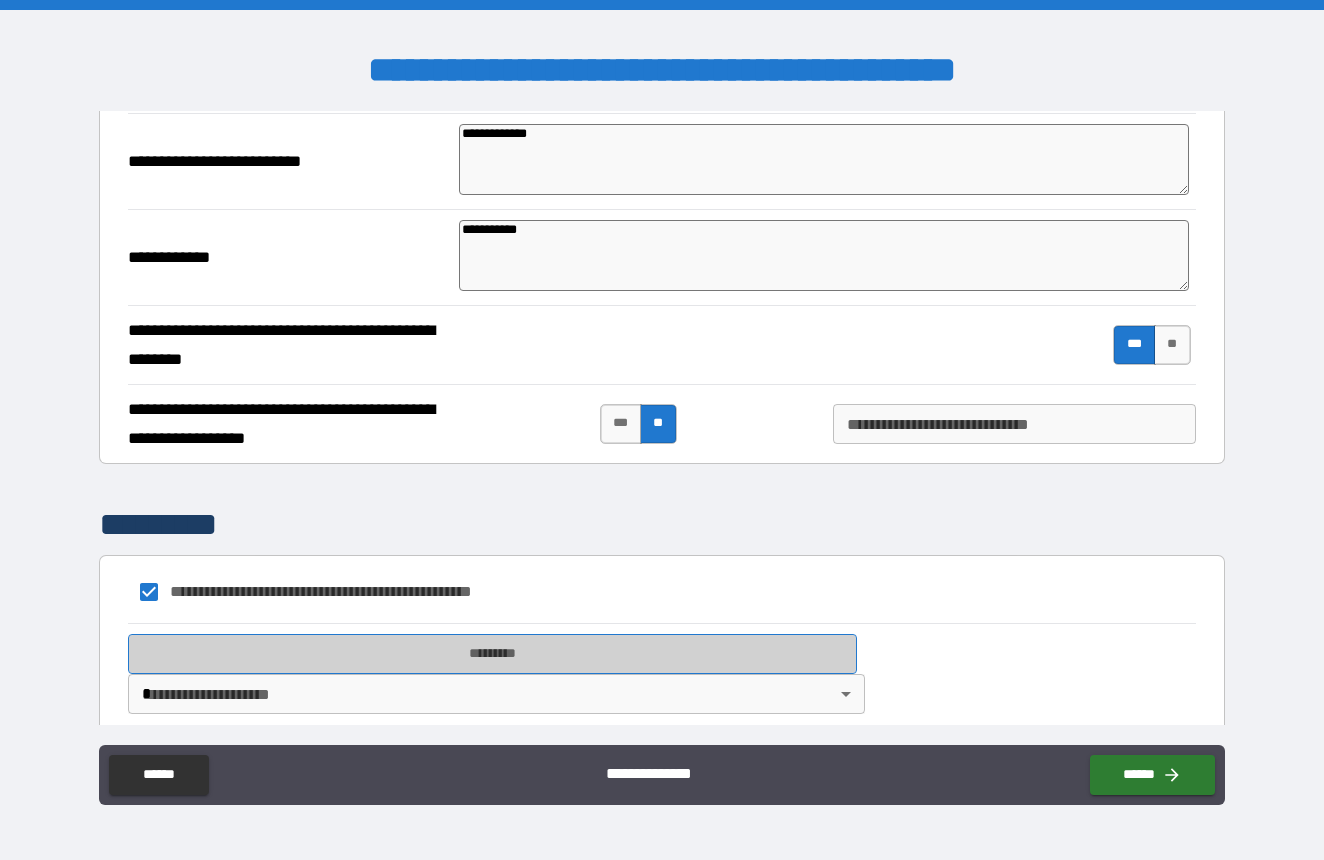 click on "*********" at bounding box center (492, 654) 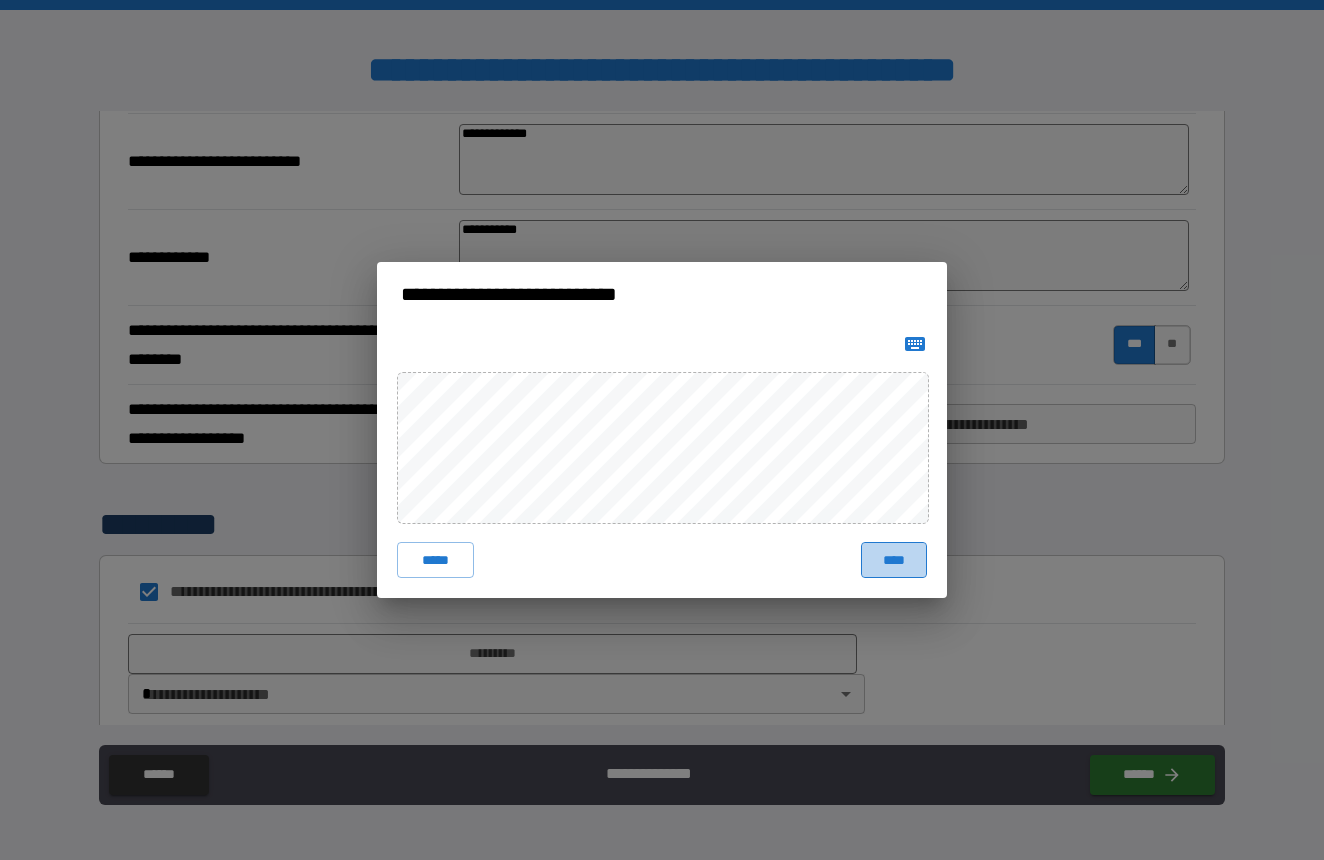 click on "****" at bounding box center [894, 560] 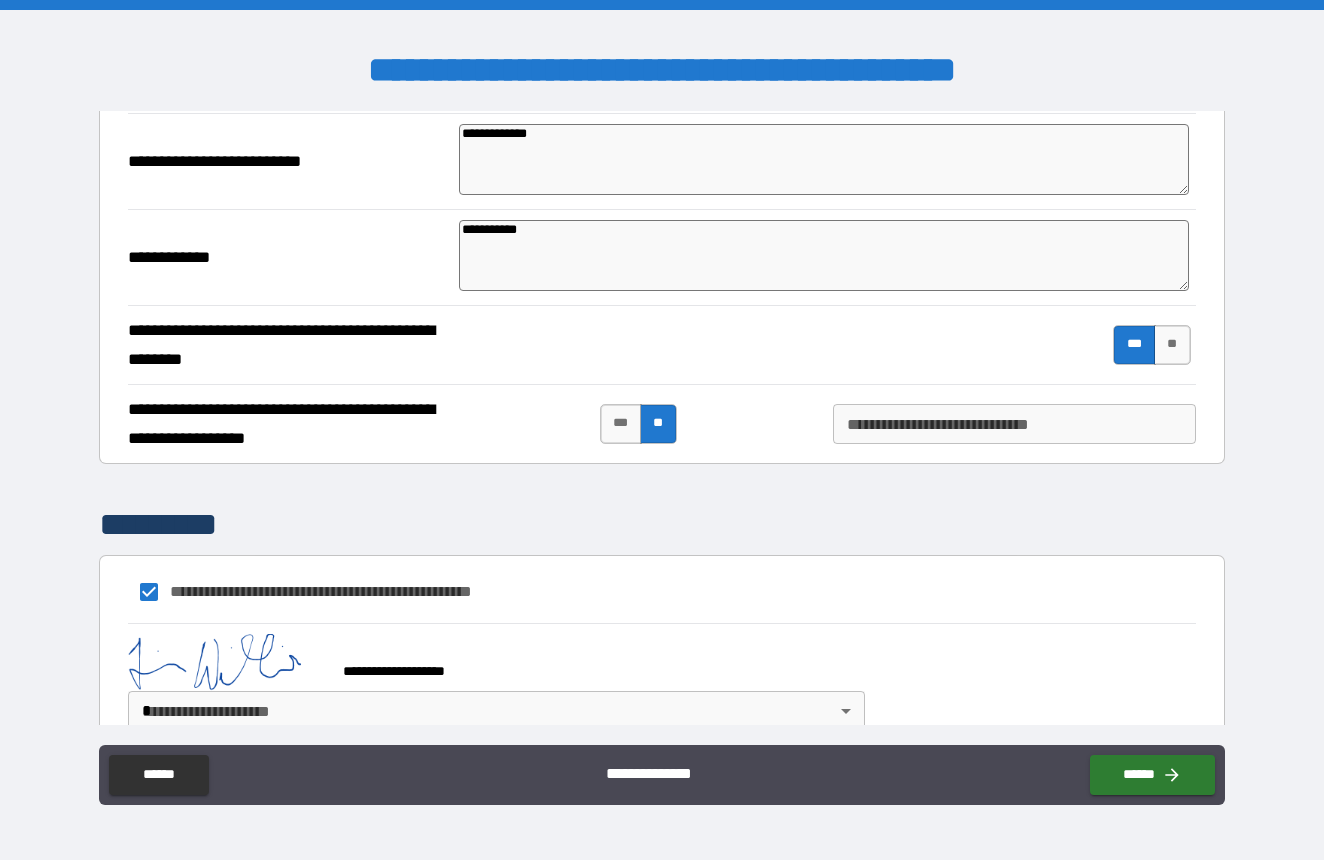 click on "**********" at bounding box center (662, 430) 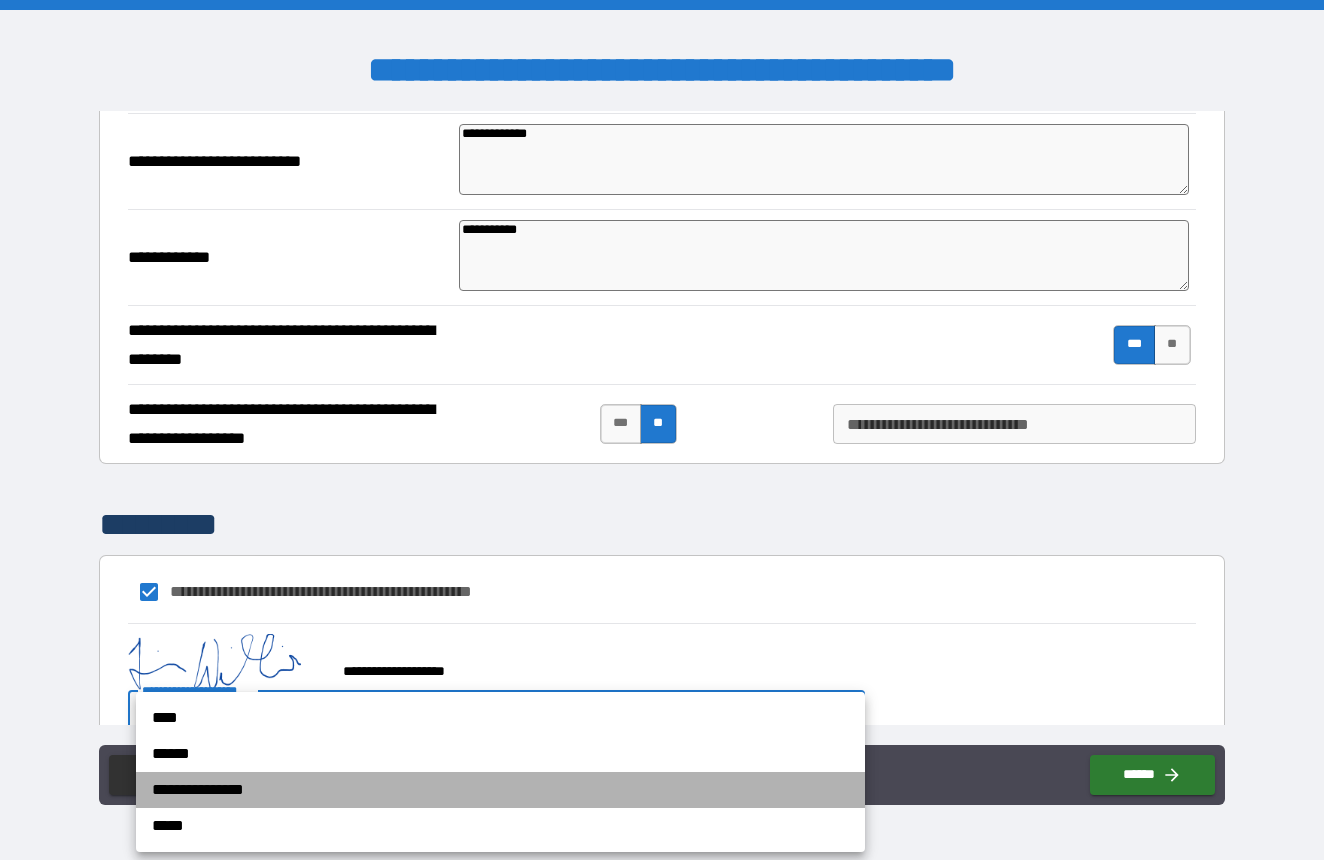 click on "**********" at bounding box center [500, 790] 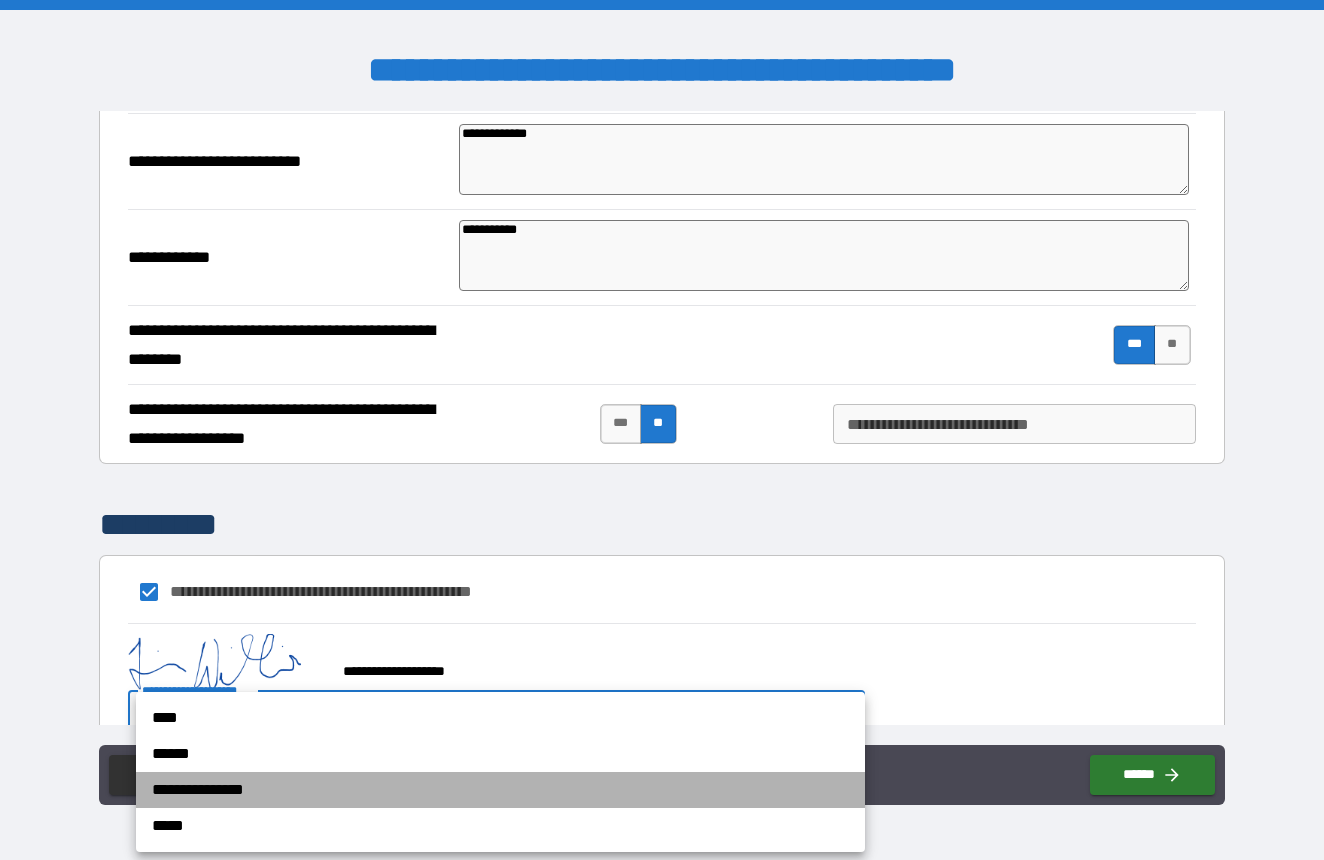 scroll, scrollTop: 681, scrollLeft: 0, axis: vertical 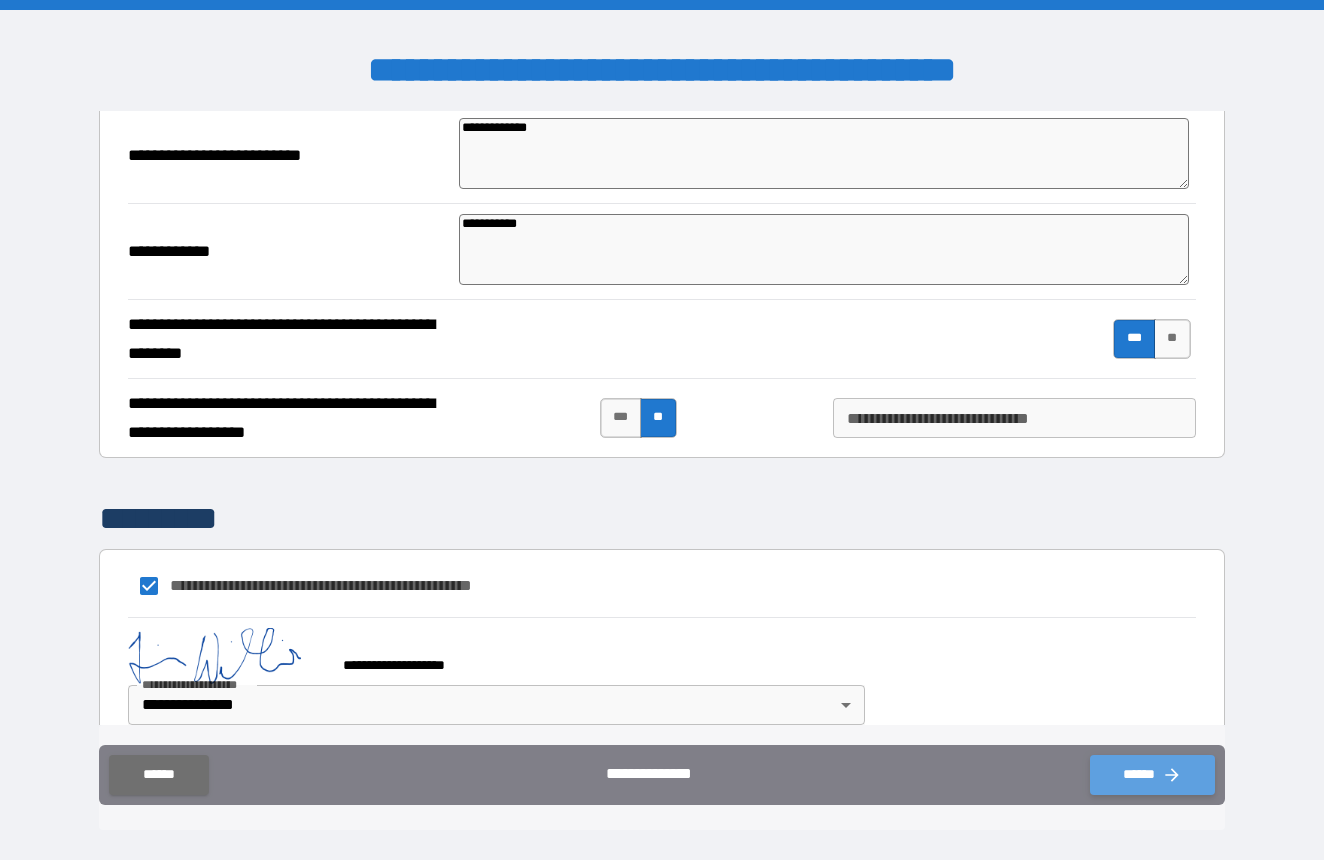 click on "******" at bounding box center (1152, 775) 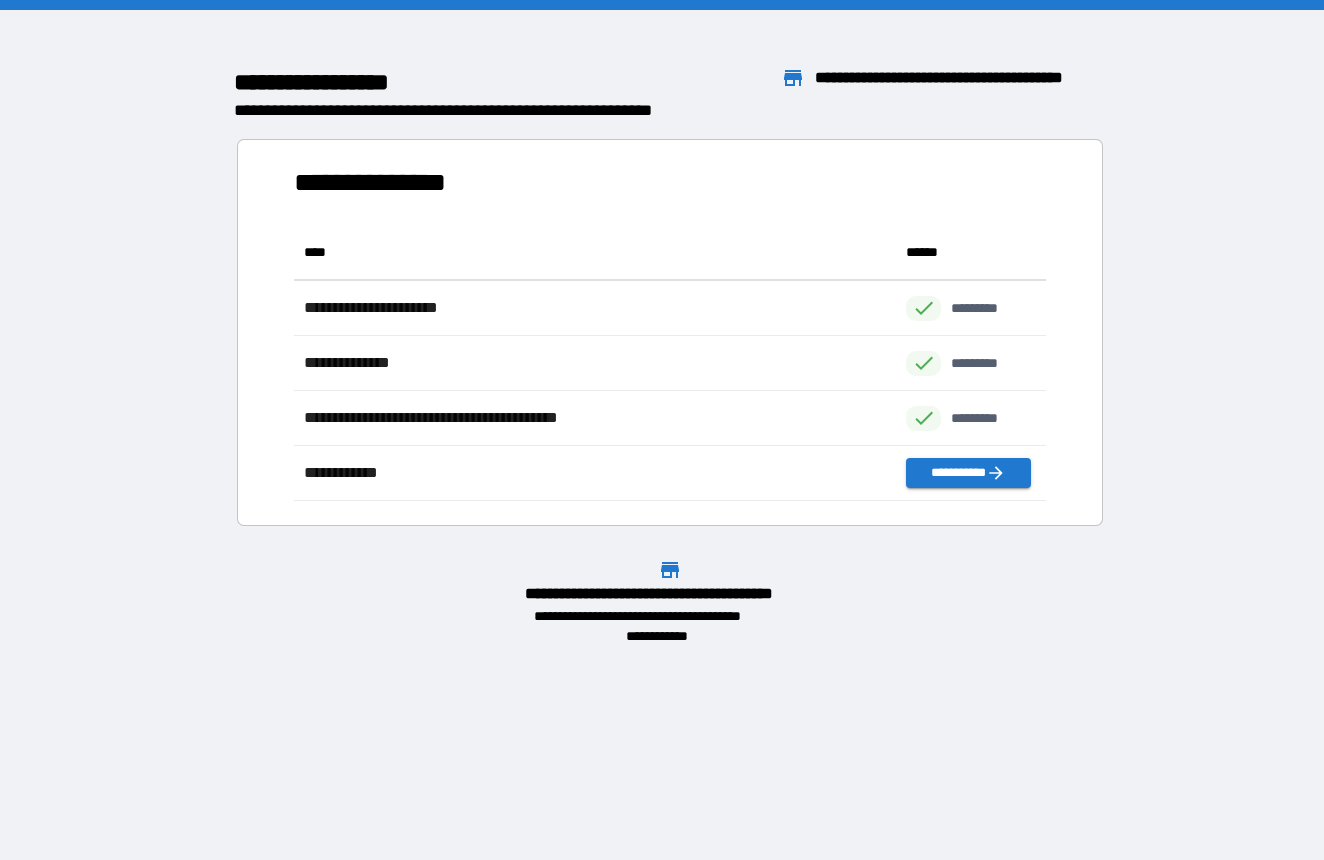 scroll, scrollTop: 1, scrollLeft: 1, axis: both 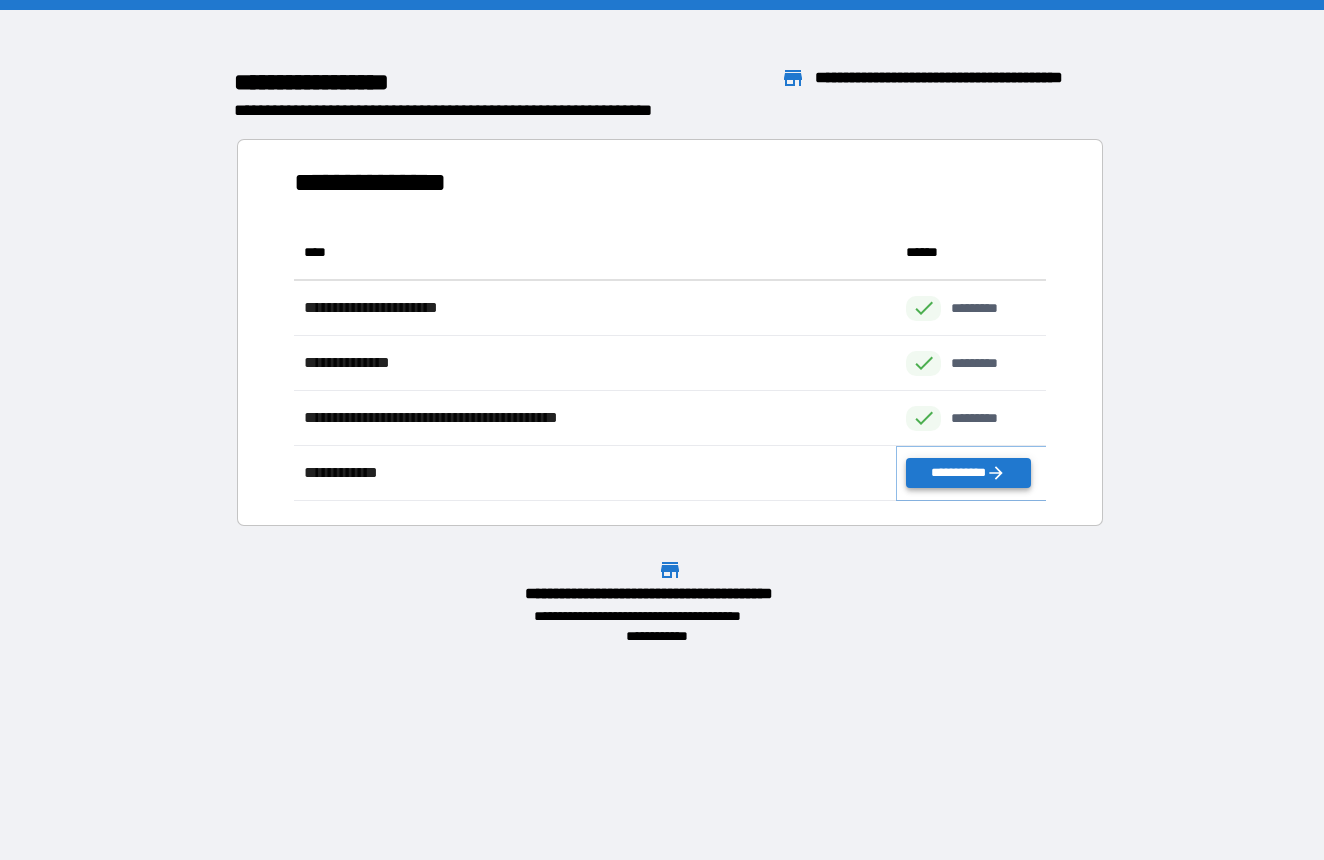 click on "**********" at bounding box center (968, 473) 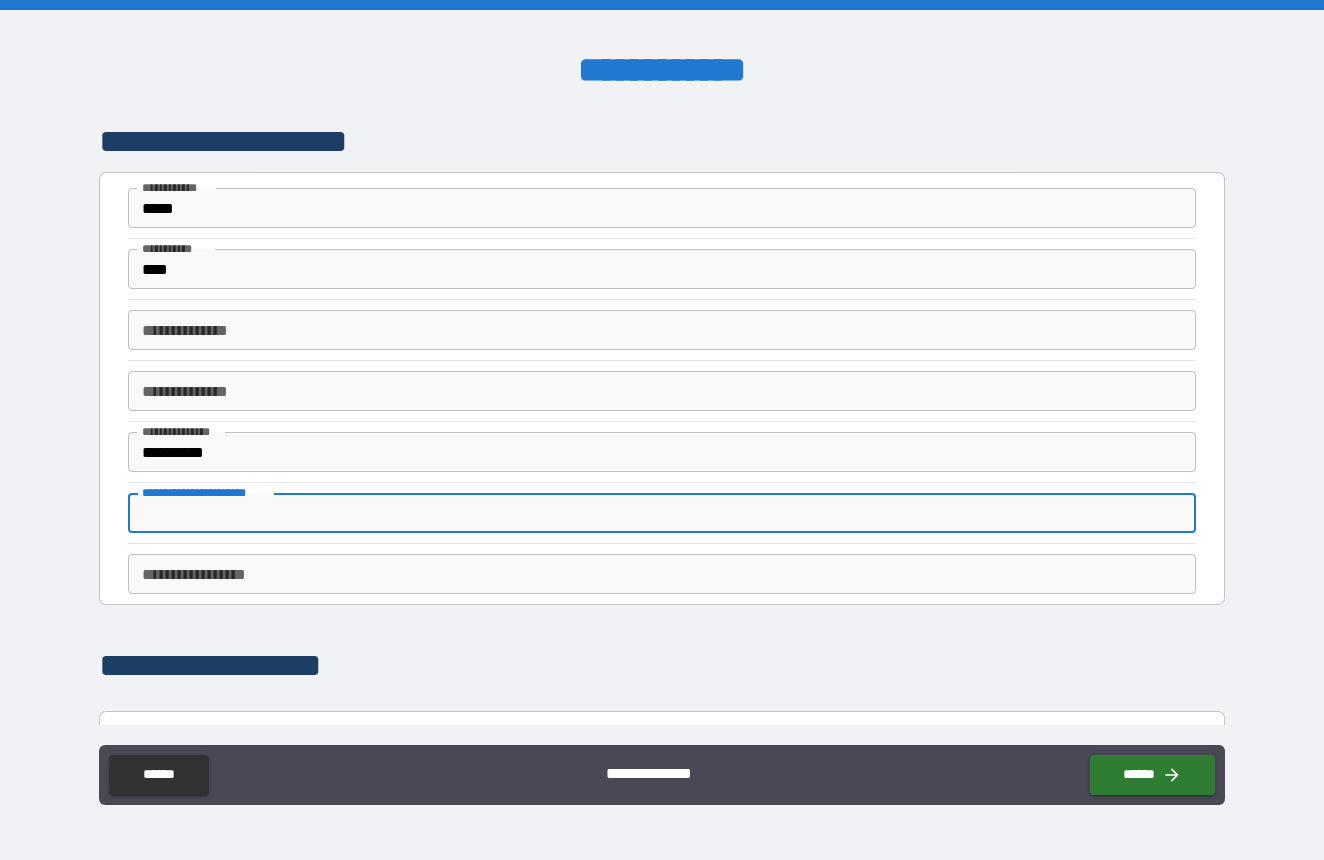 click on "**********" at bounding box center [661, 513] 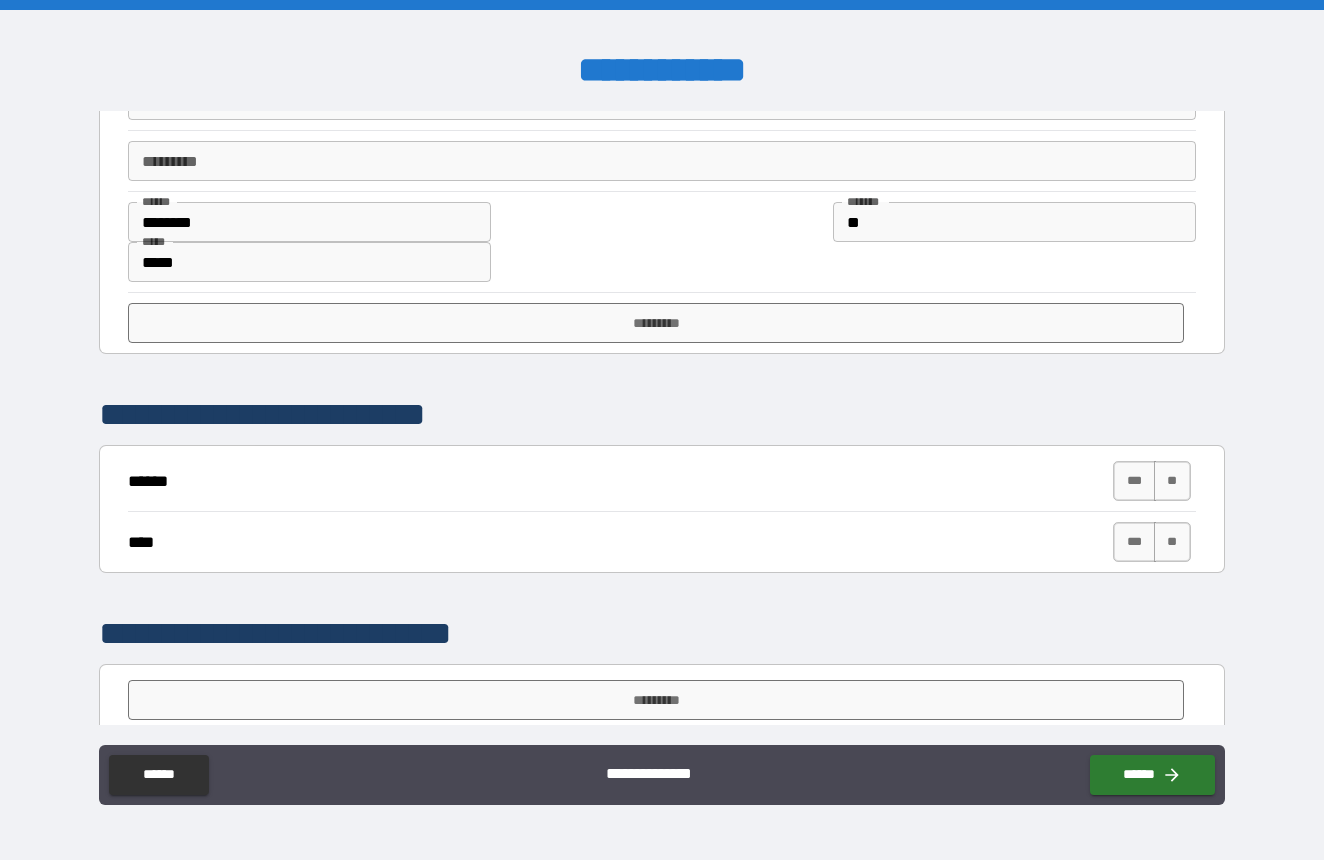 scroll, scrollTop: 1092, scrollLeft: 0, axis: vertical 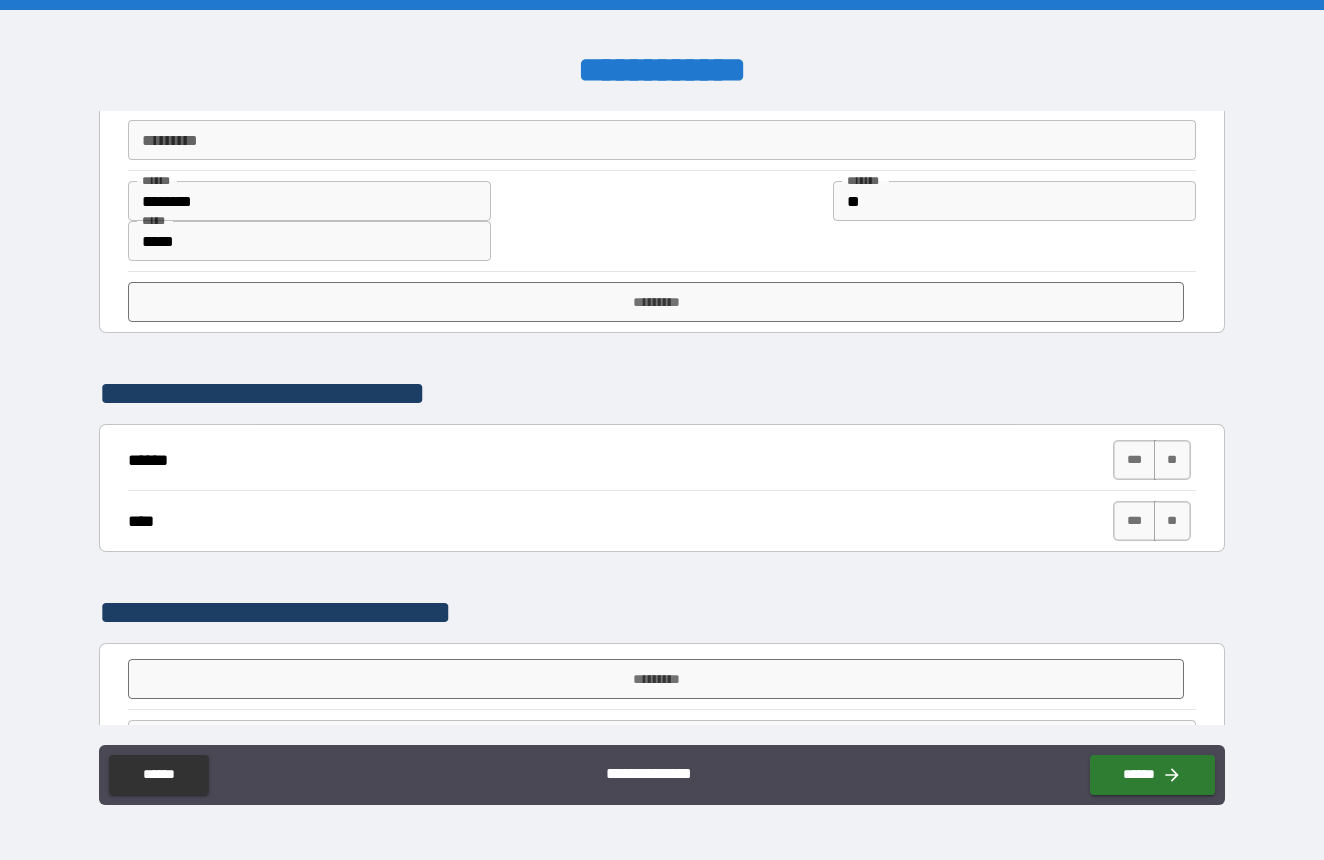 click on "*********" at bounding box center (661, 301) 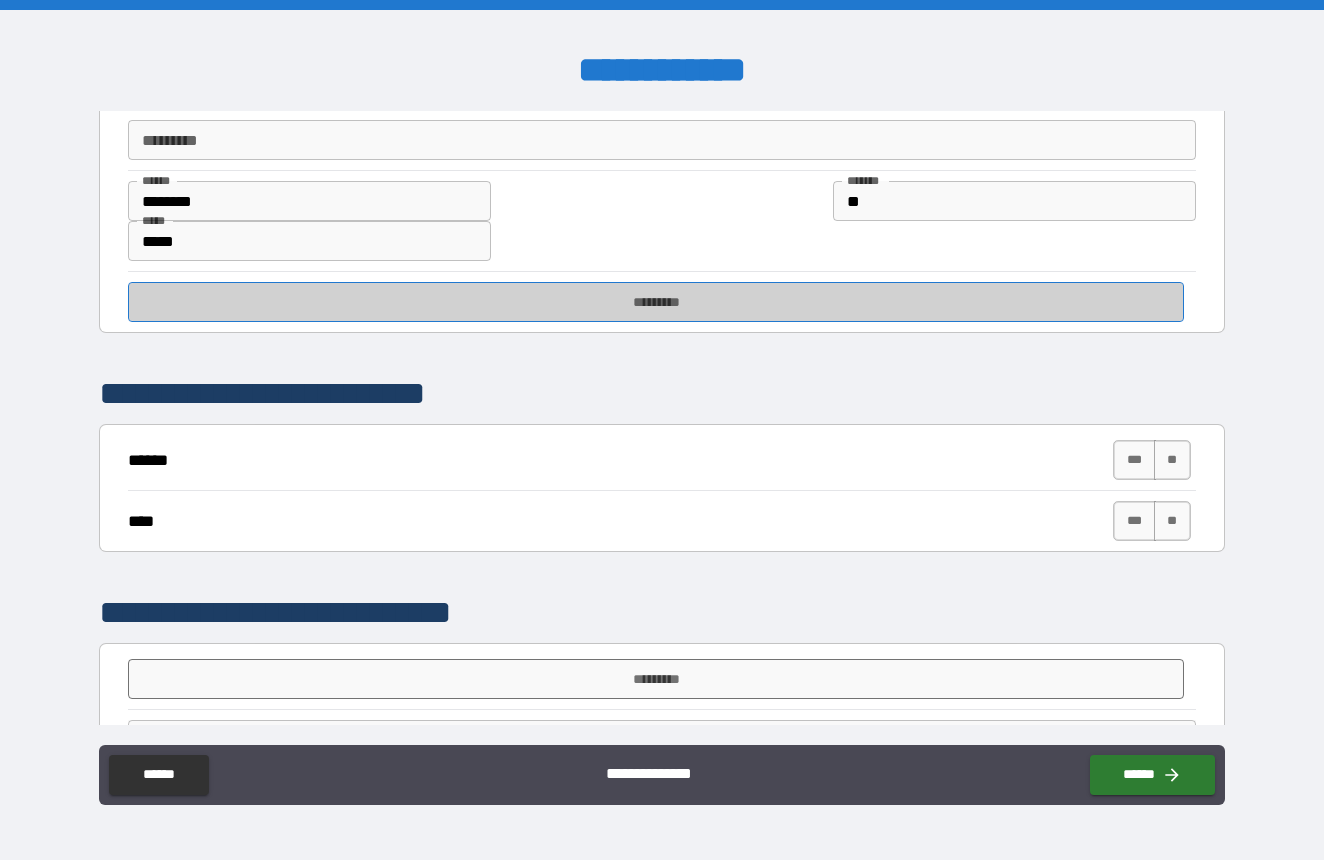 click on "*********" at bounding box center (656, 302) 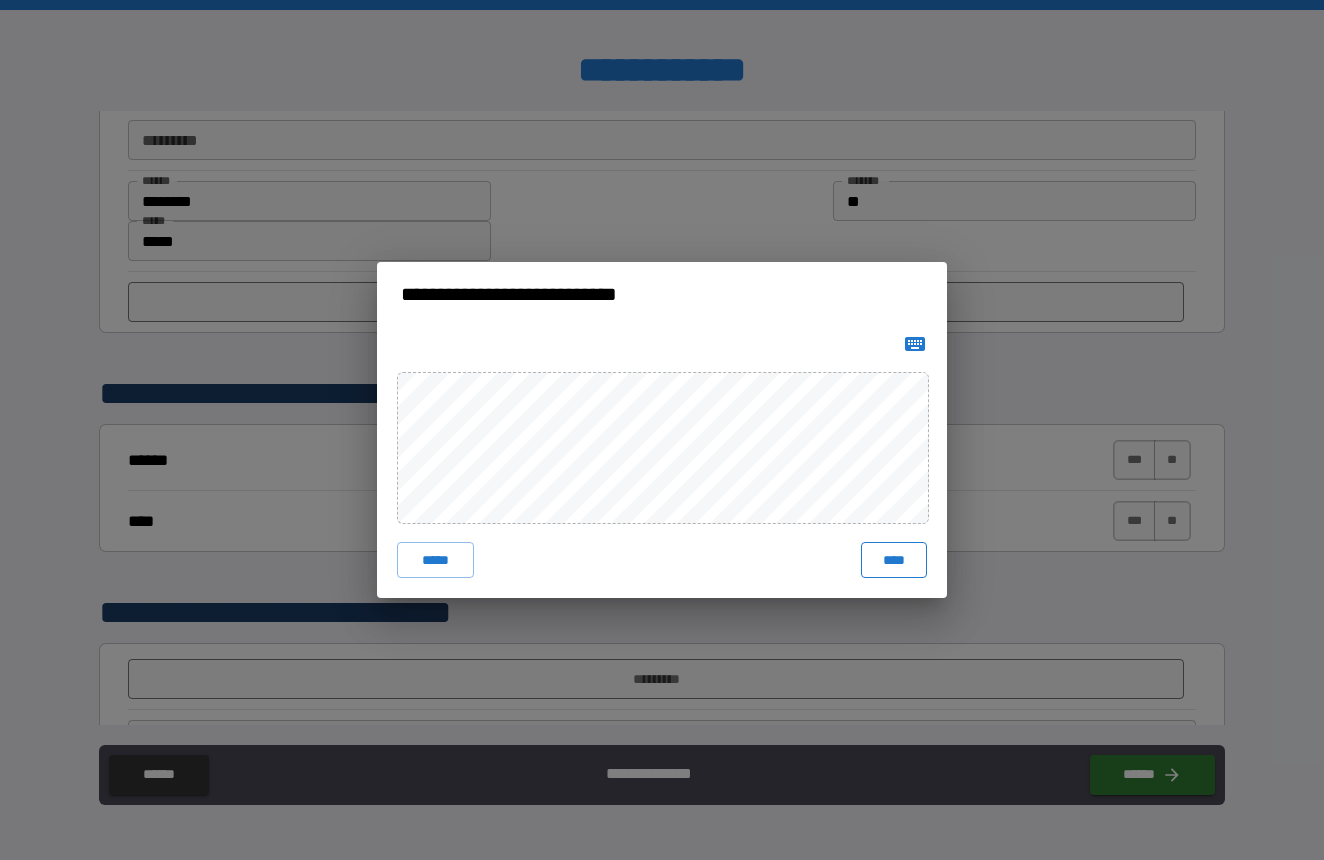 click on "****" at bounding box center [894, 560] 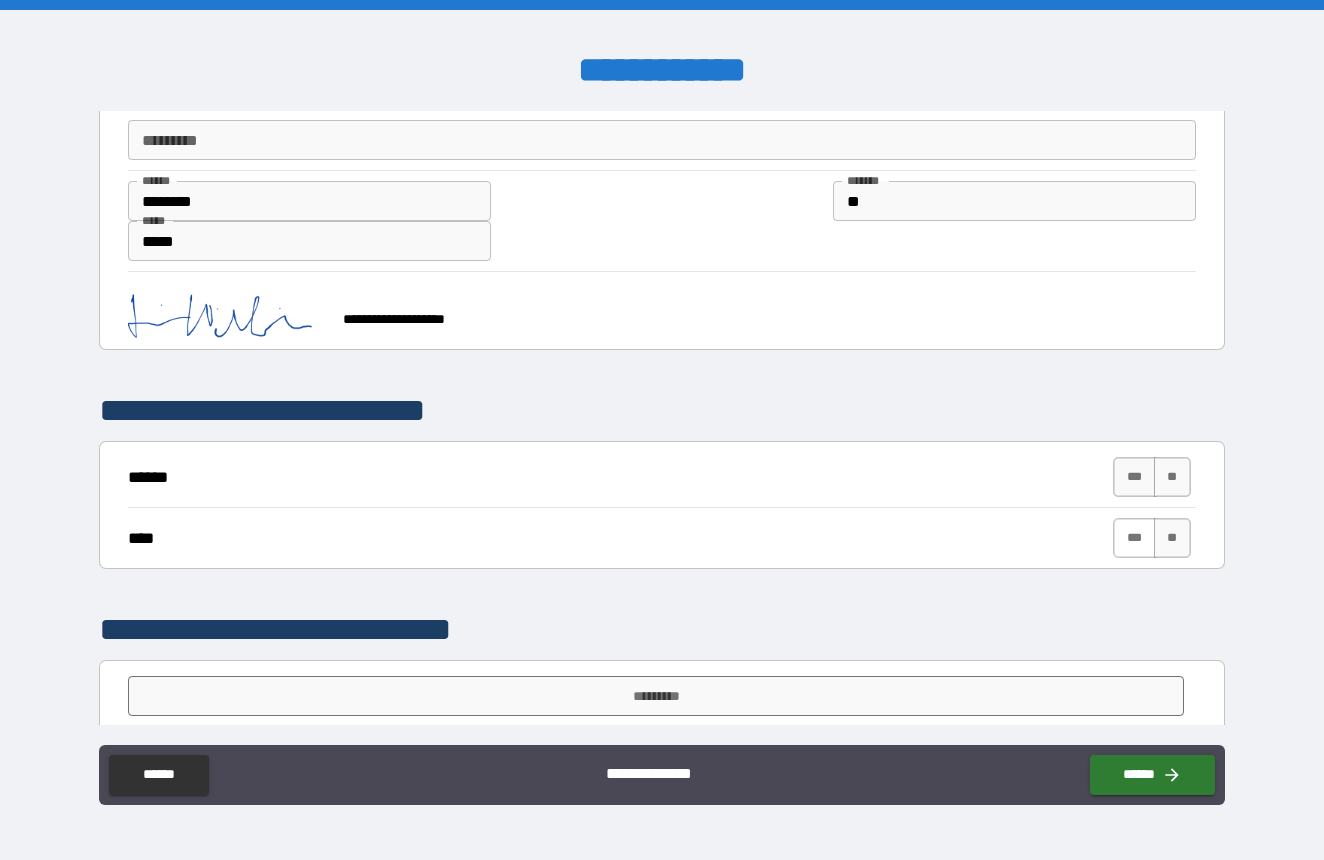 click on "***" at bounding box center [1134, 538] 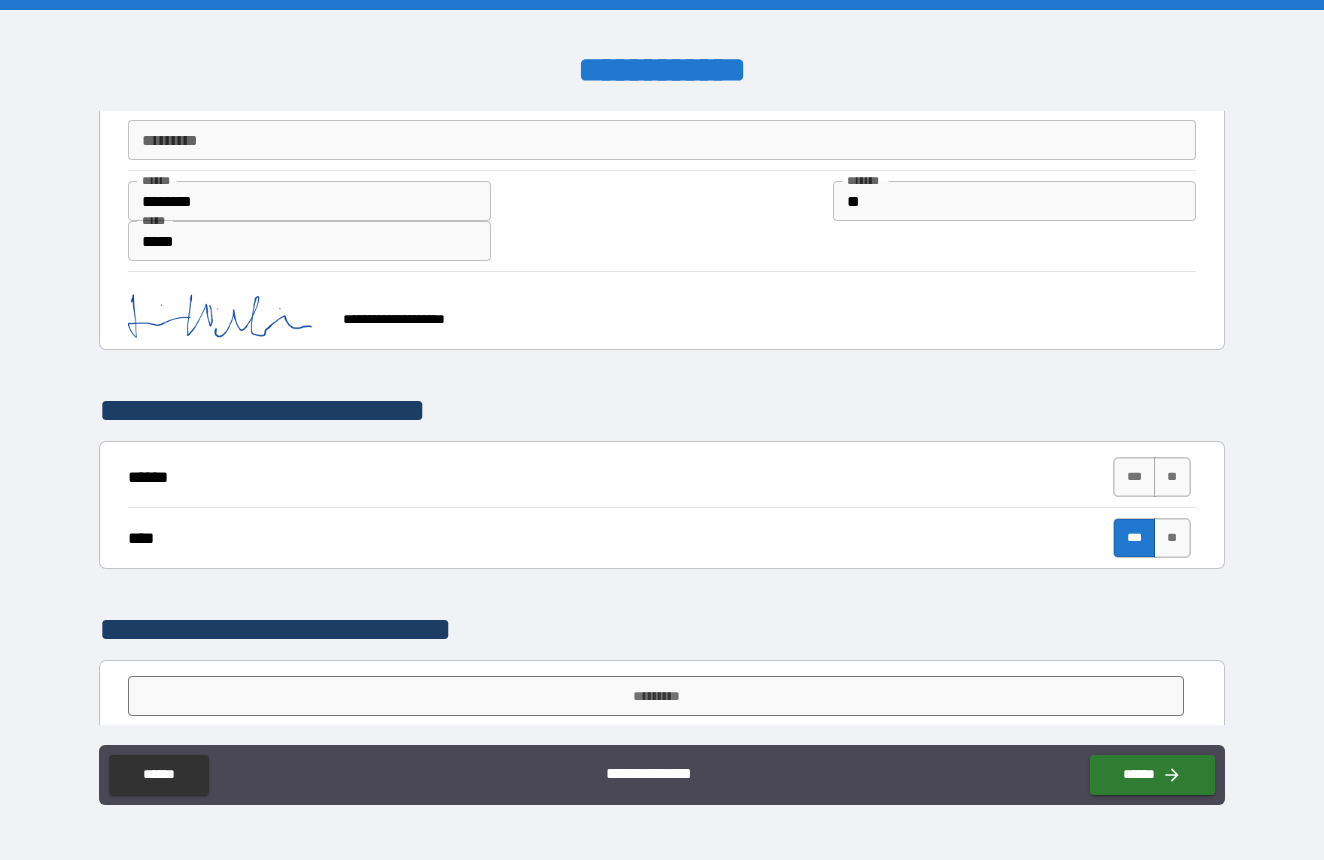 scroll, scrollTop: 1175, scrollLeft: 0, axis: vertical 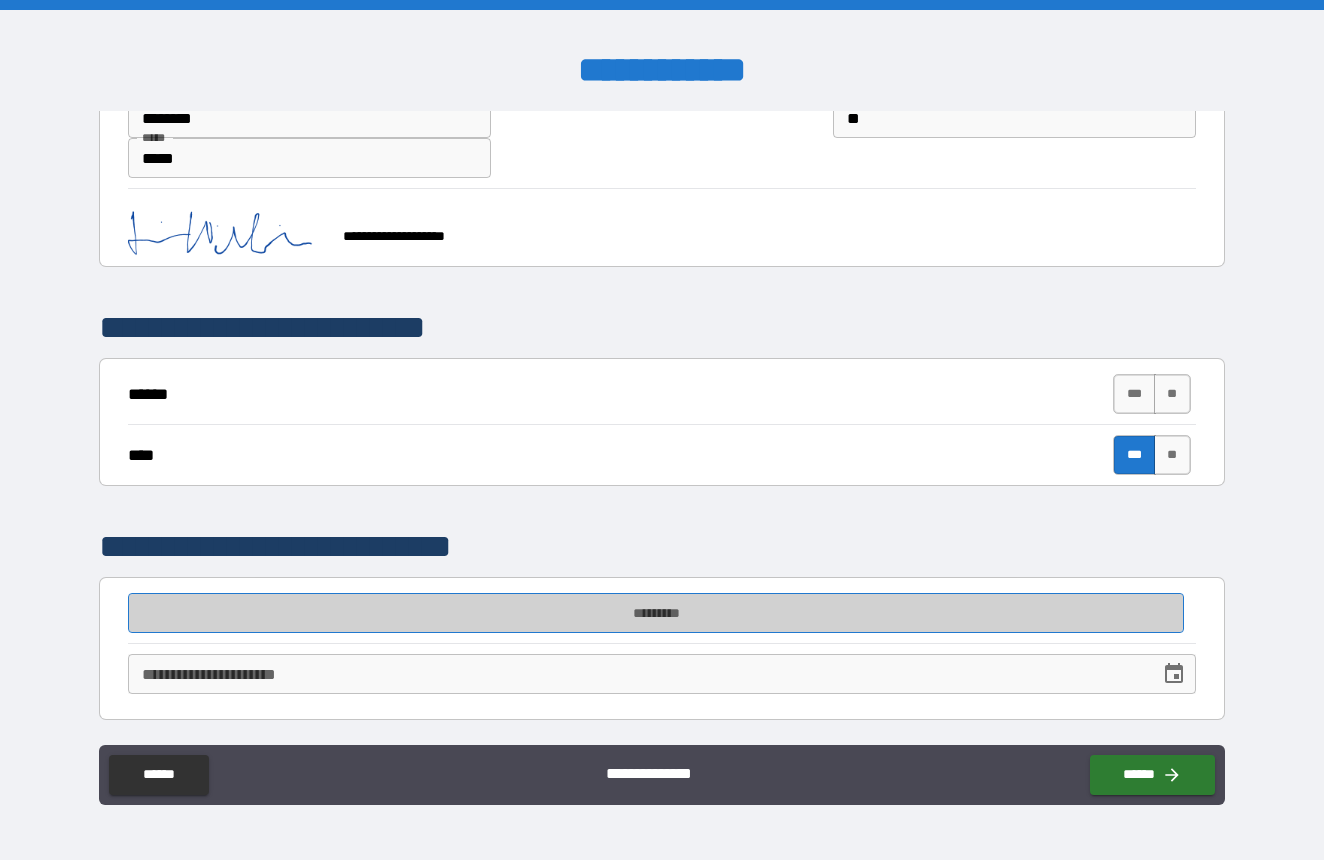 click on "*********" at bounding box center [656, 613] 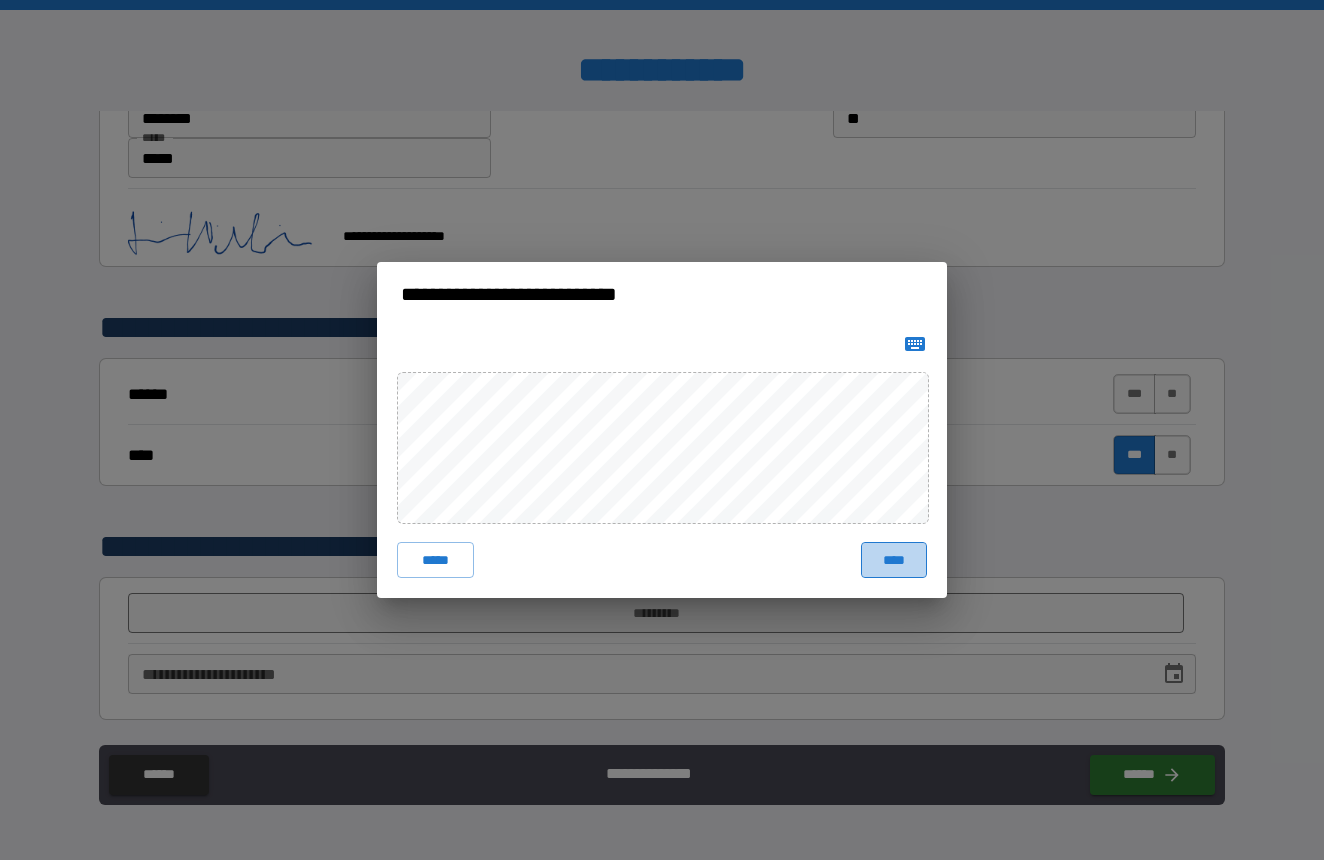 click on "****" at bounding box center [894, 560] 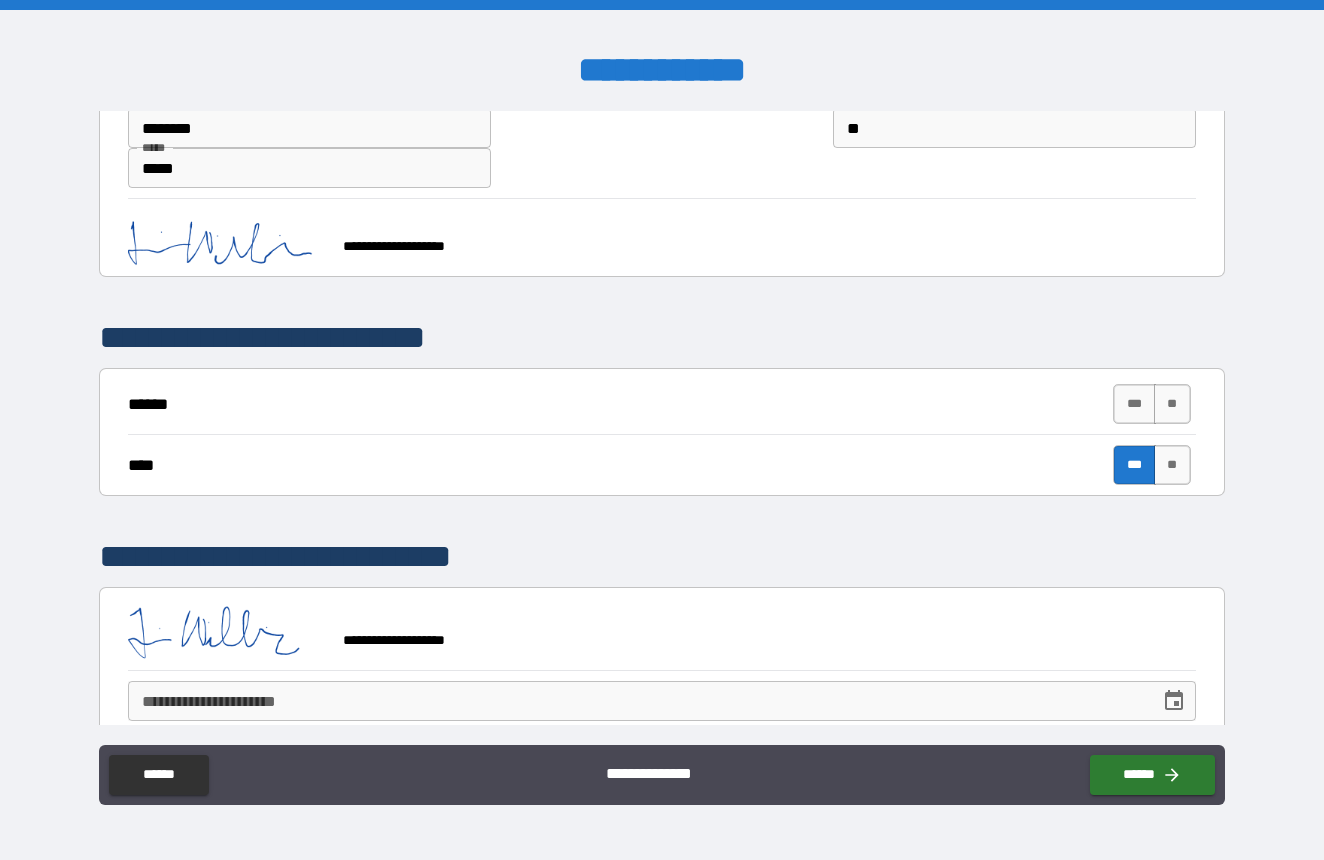 click on "**********" at bounding box center [636, 701] 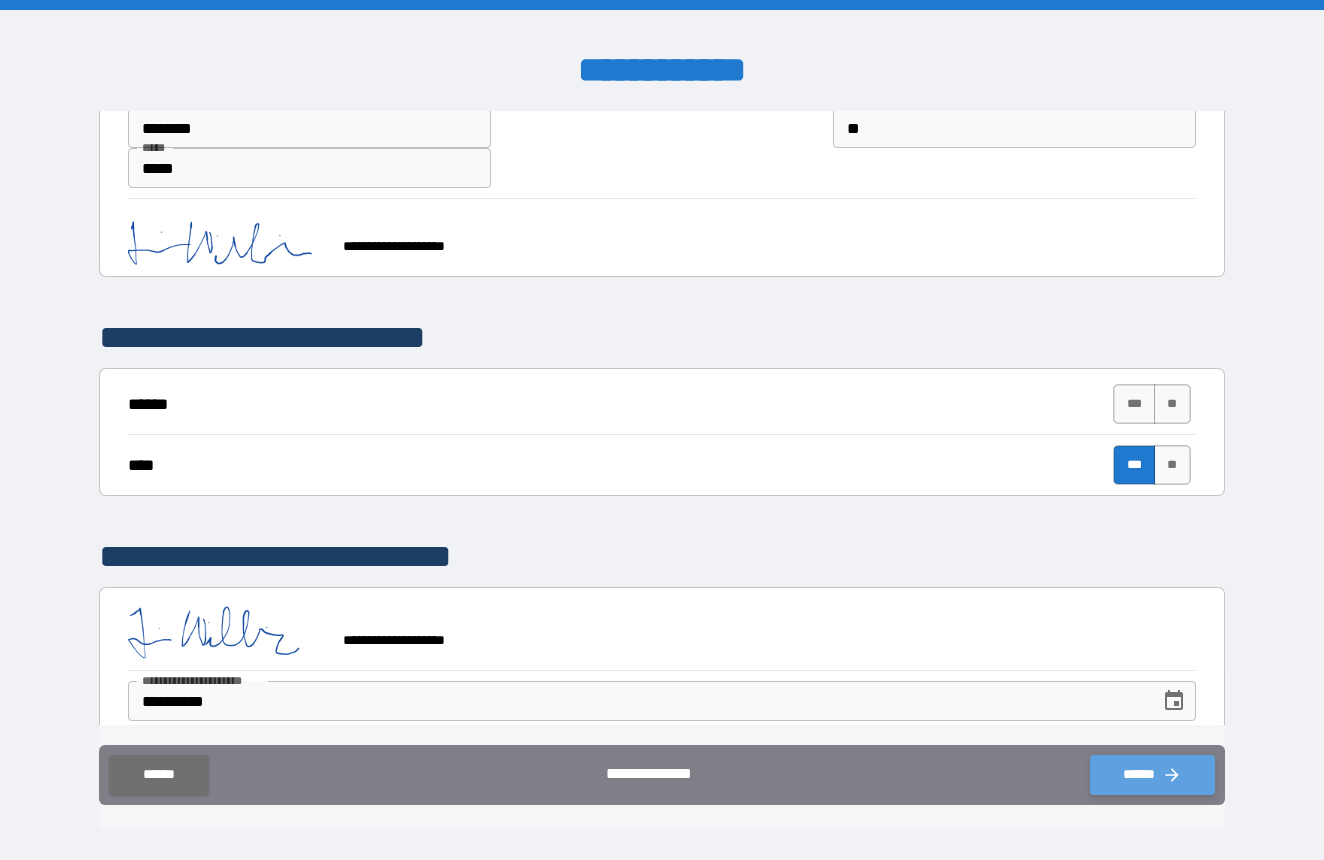 click on "******" at bounding box center [1152, 775] 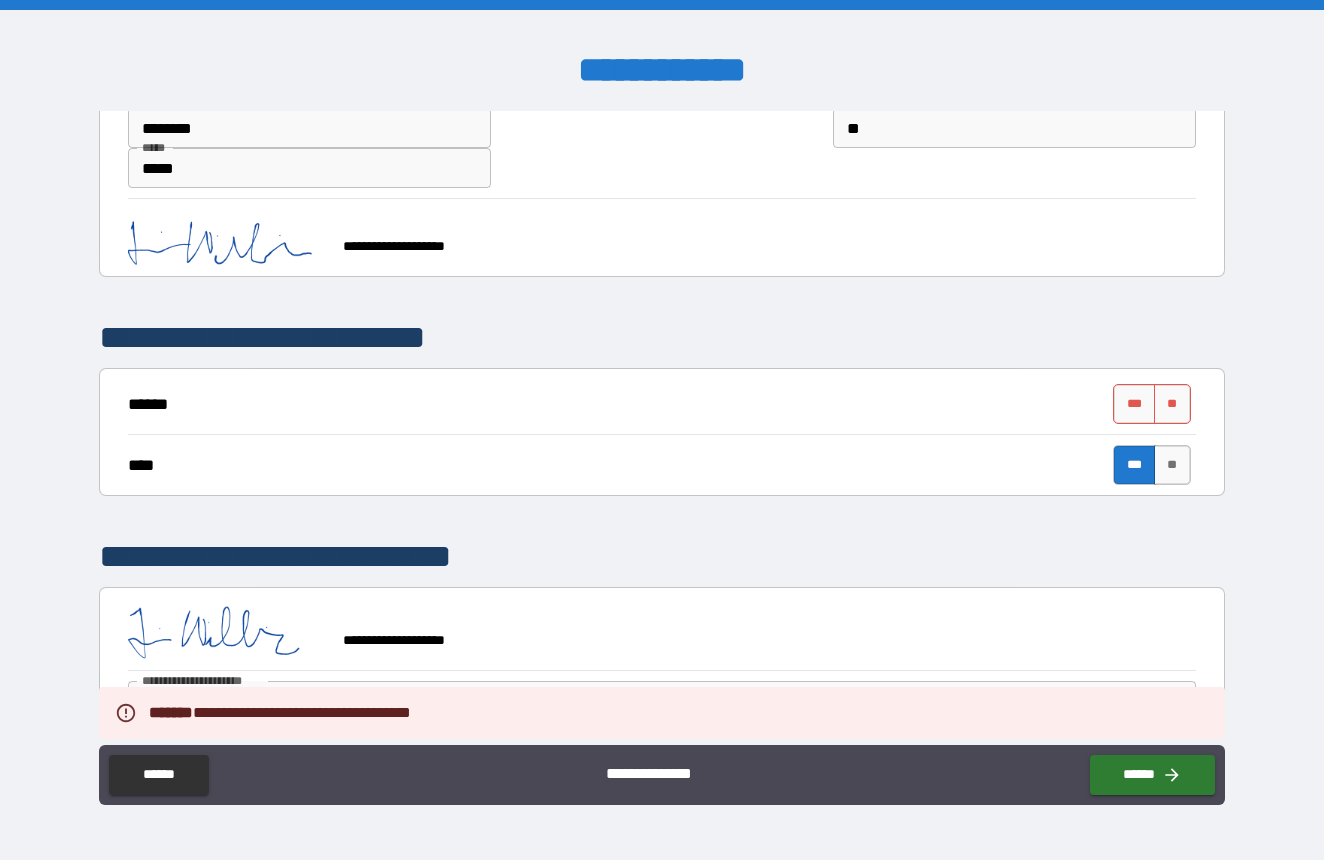 scroll, scrollTop: 1192, scrollLeft: 0, axis: vertical 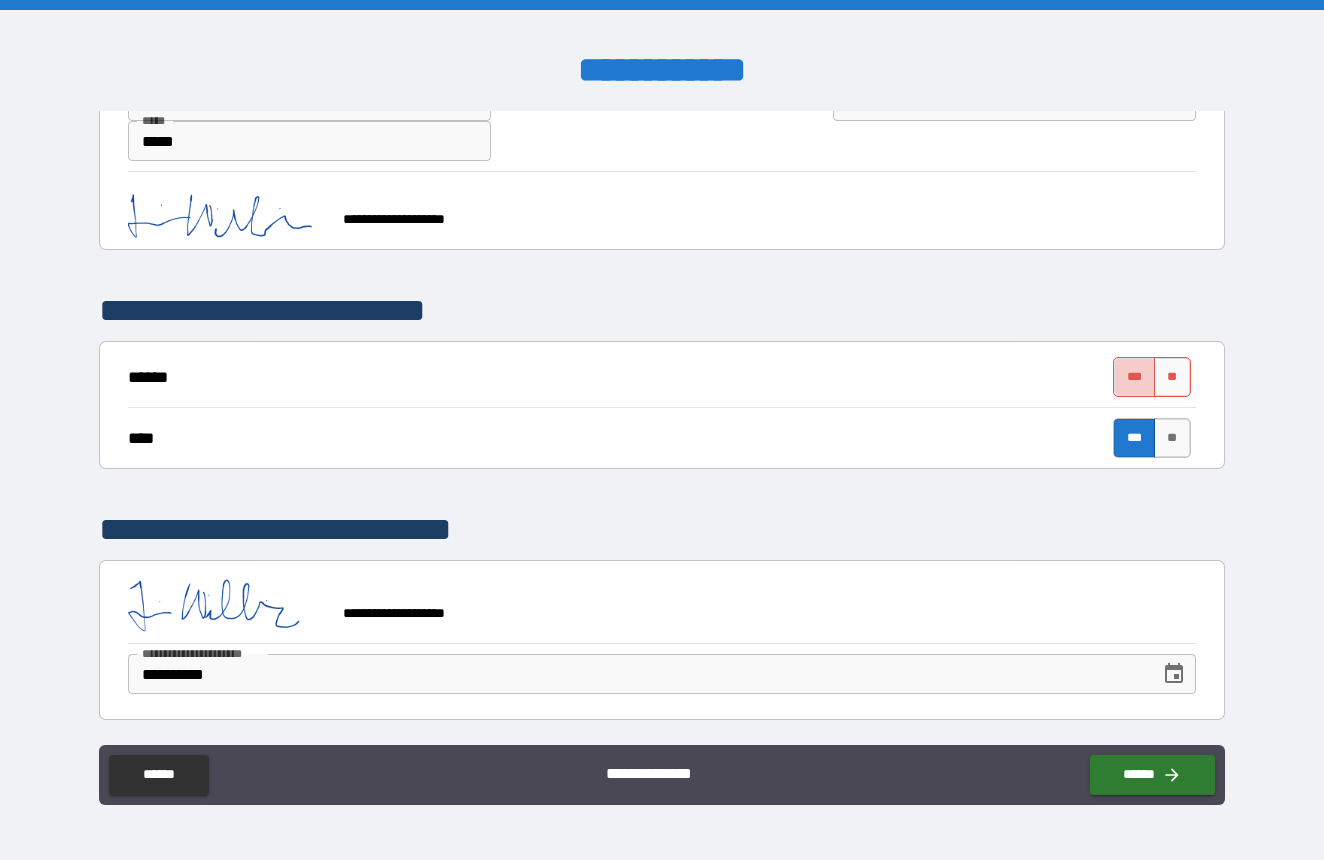 click on "***" at bounding box center (1134, 377) 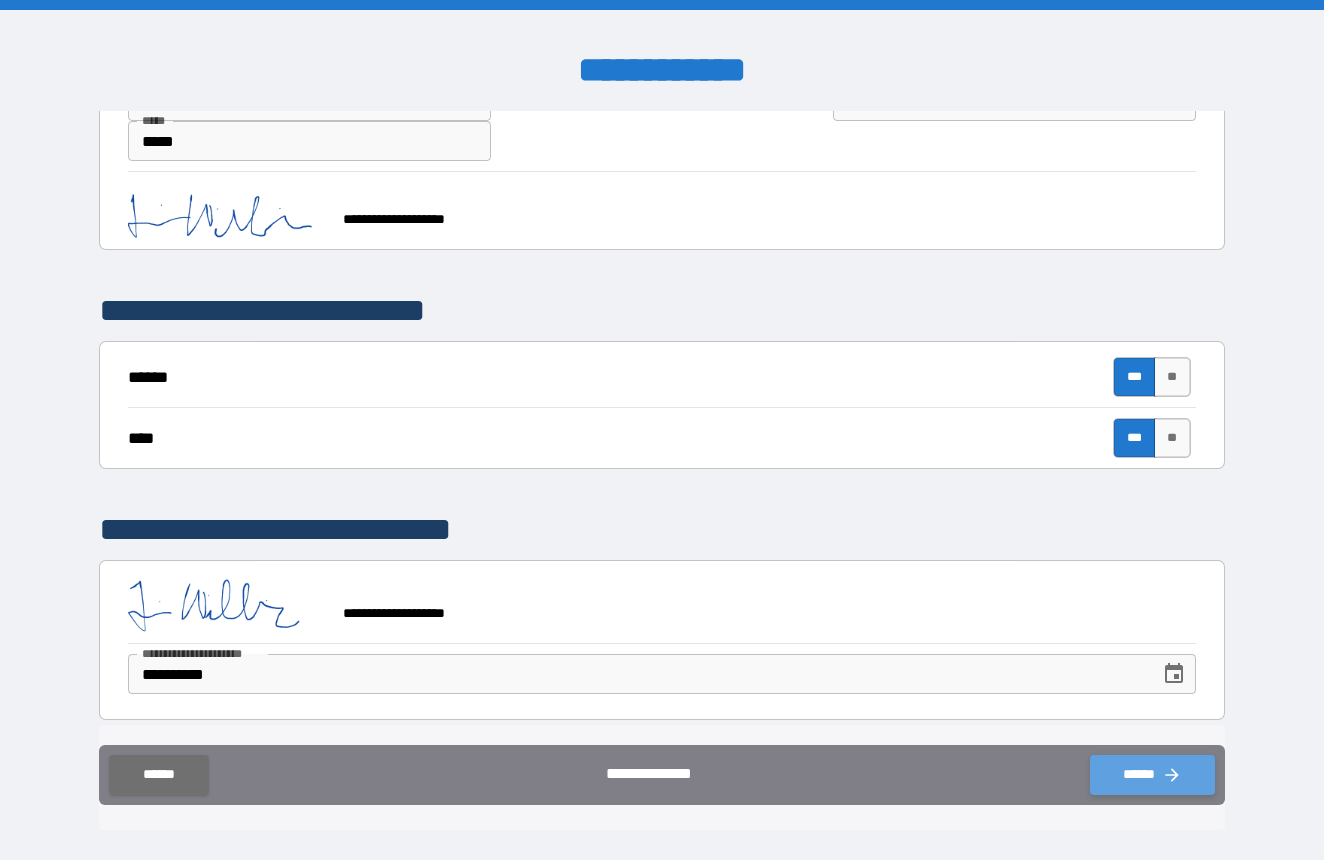 click on "******" at bounding box center [1152, 775] 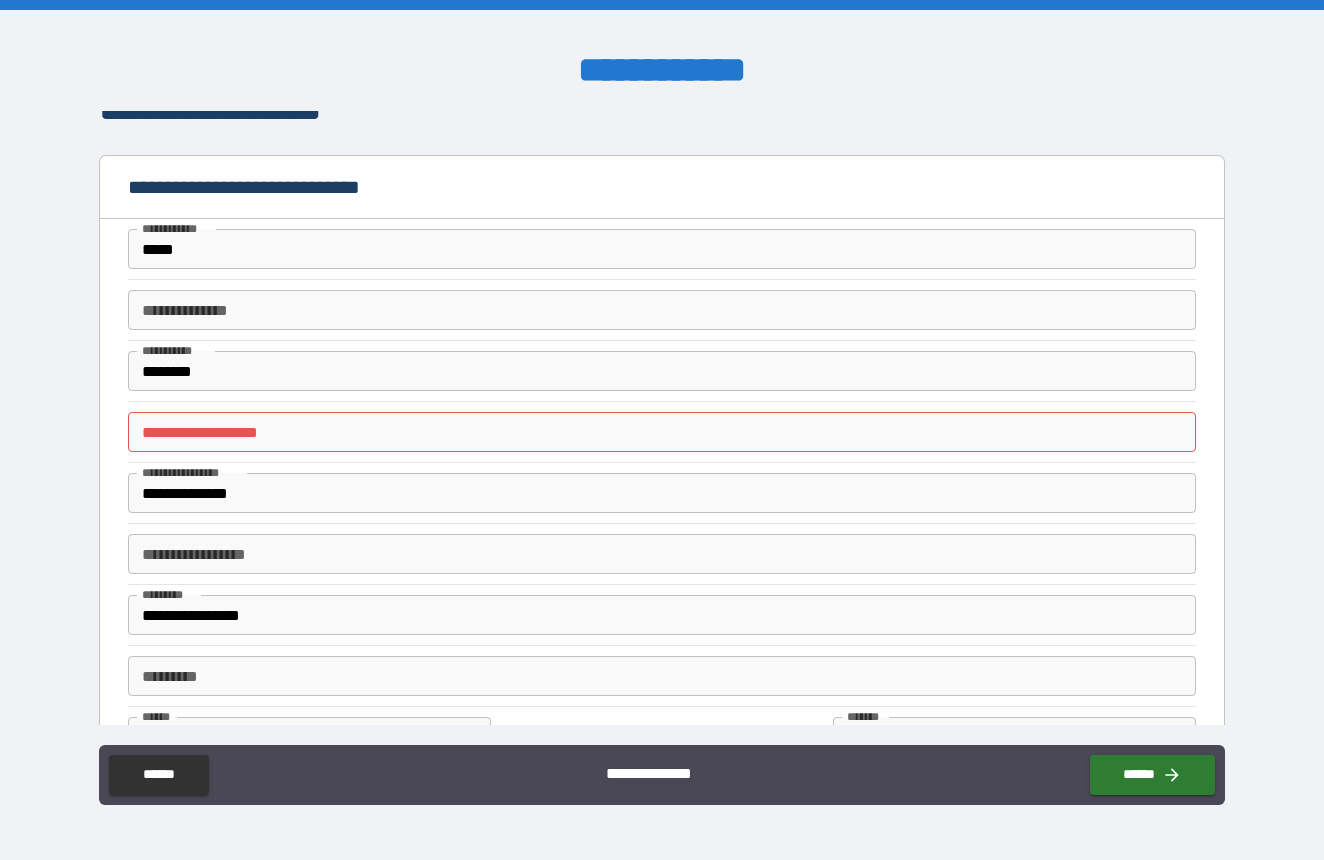 scroll, scrollTop: 550, scrollLeft: 0, axis: vertical 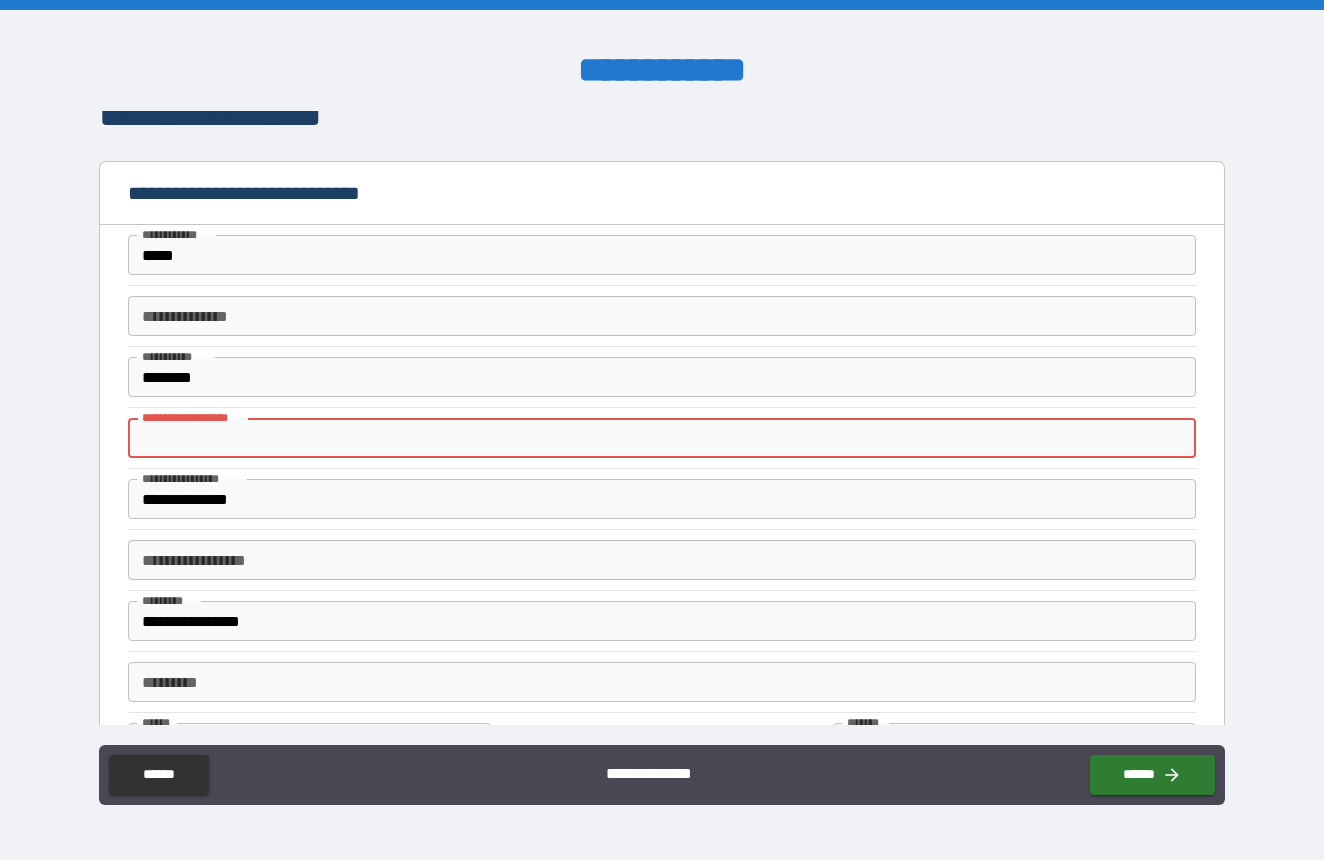 click on "**********" at bounding box center (661, 438) 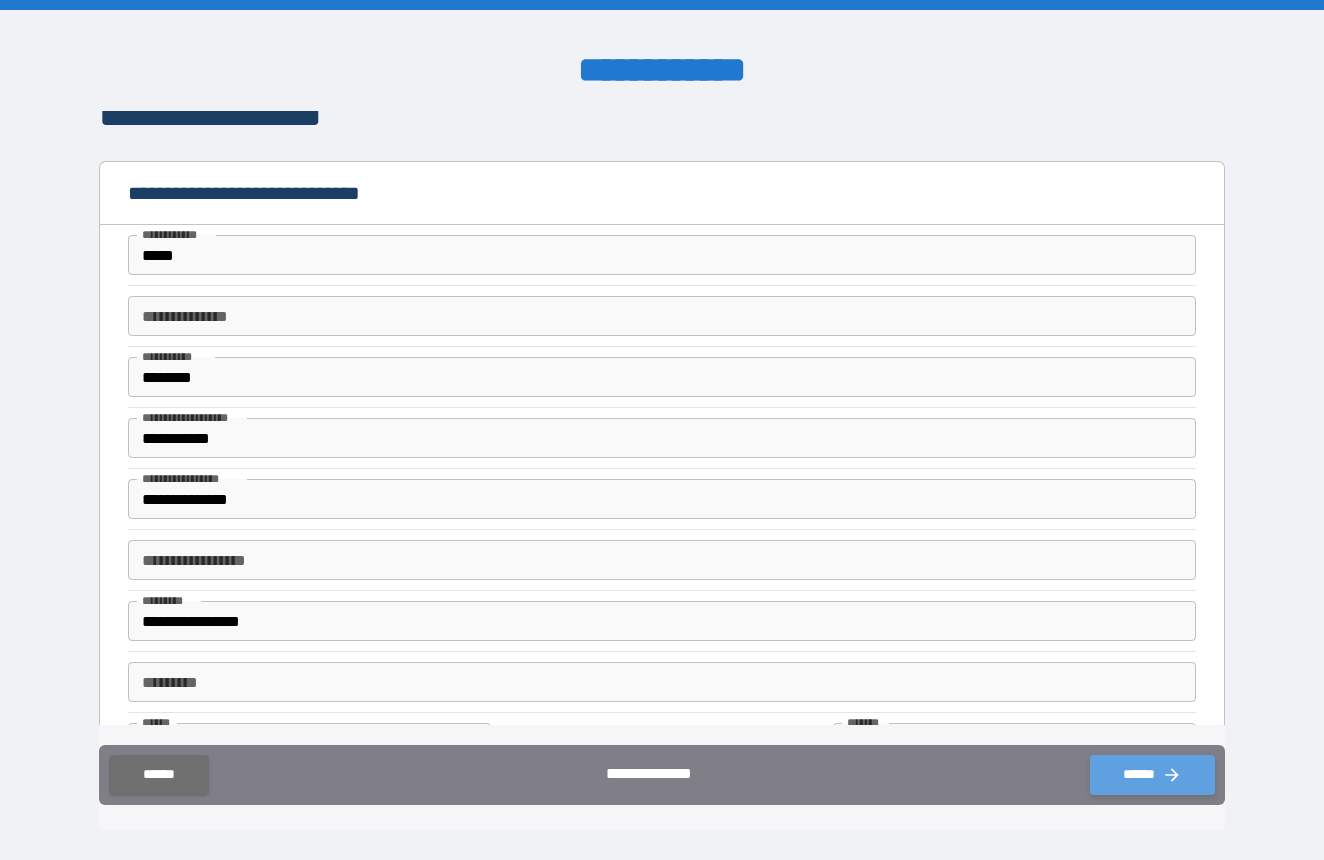 click on "******" at bounding box center (1152, 775) 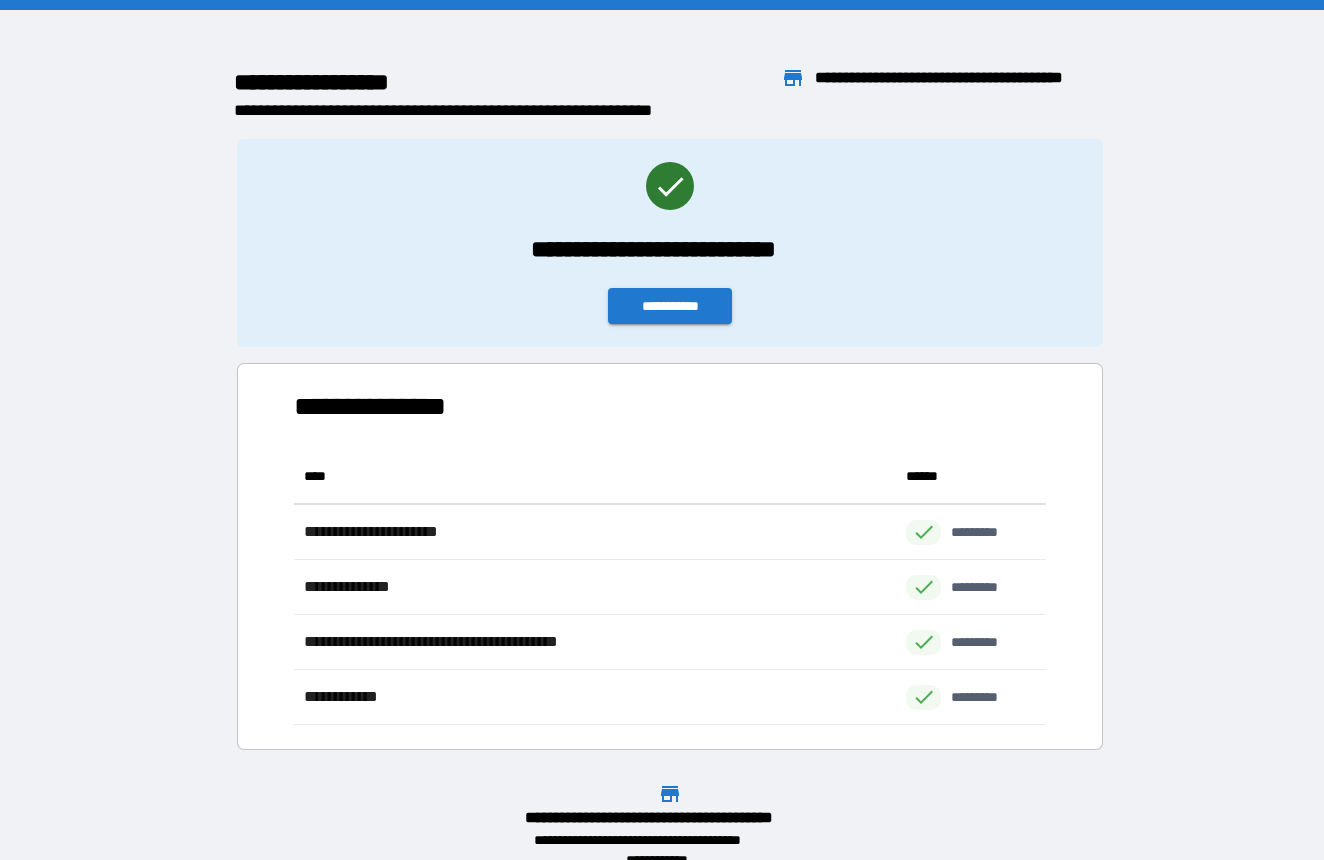 scroll, scrollTop: 1, scrollLeft: 1, axis: both 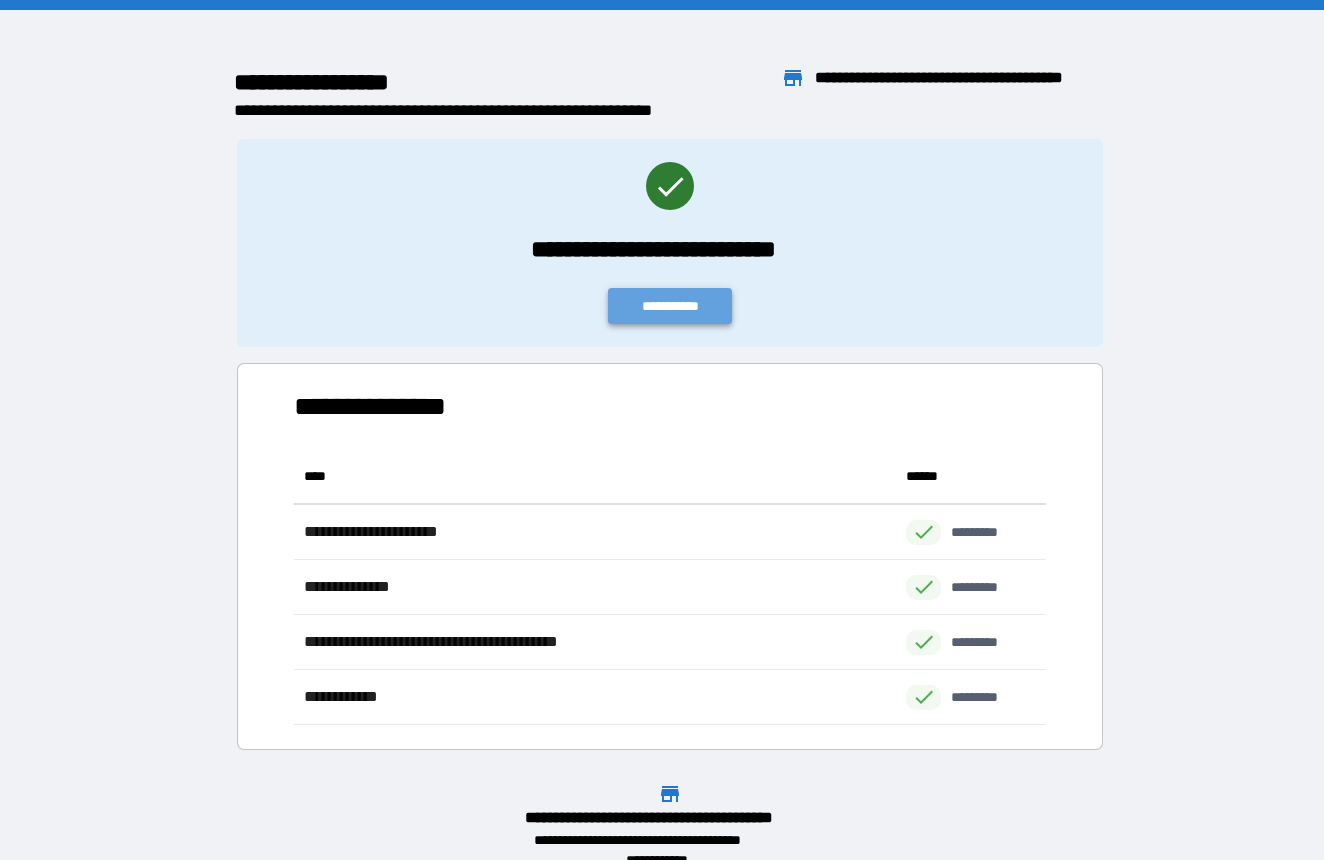 click on "**********" at bounding box center (670, 306) 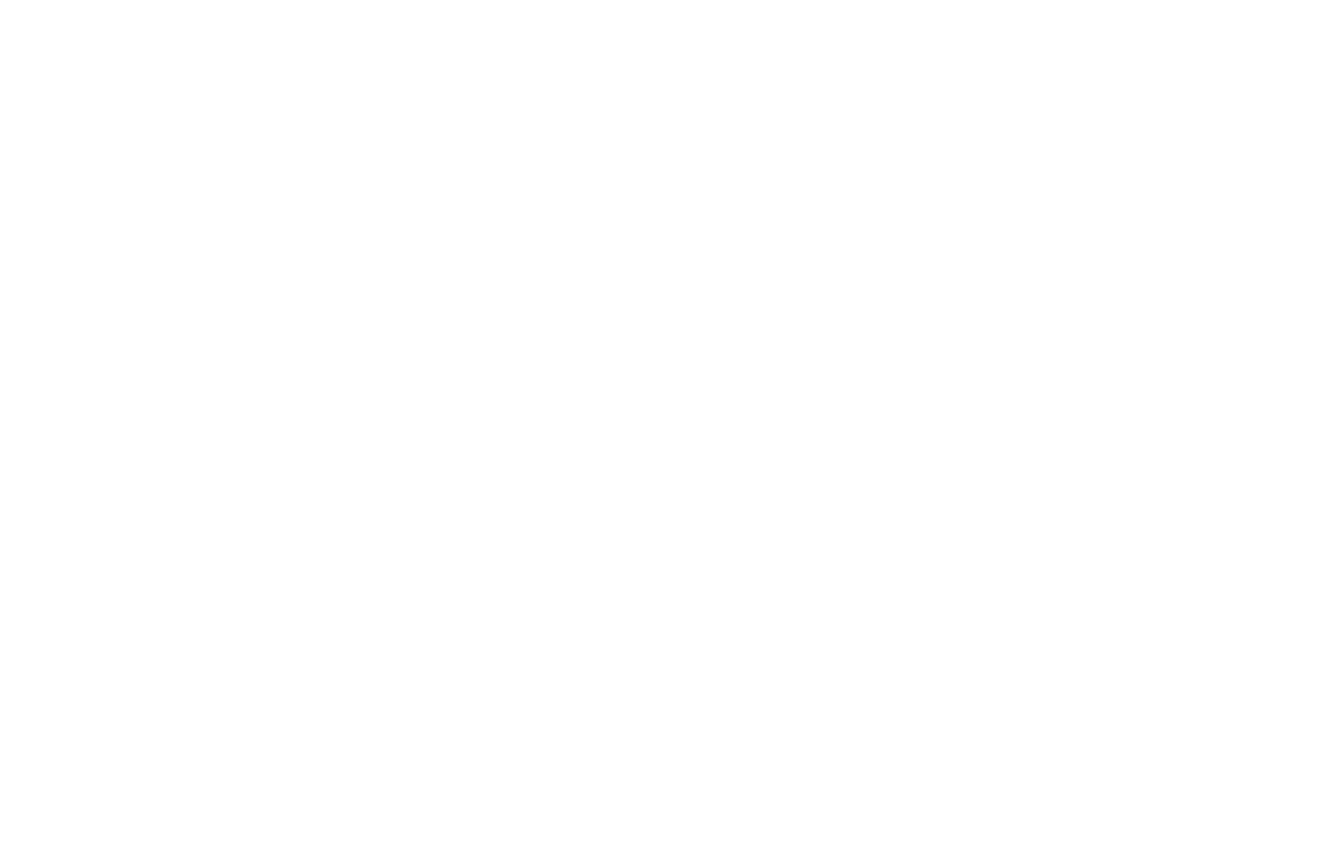 scroll, scrollTop: 0, scrollLeft: 0, axis: both 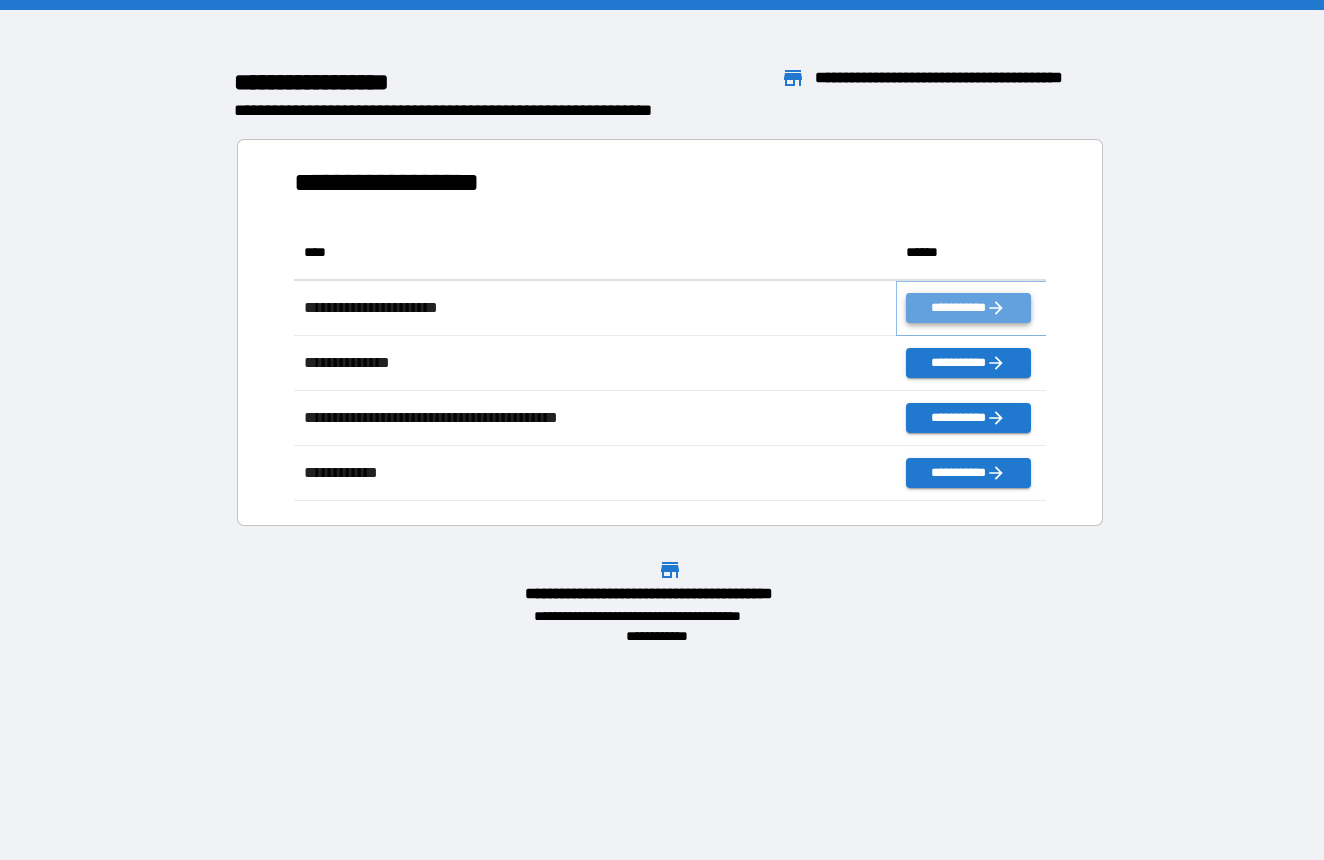 click on "**********" at bounding box center [968, 308] 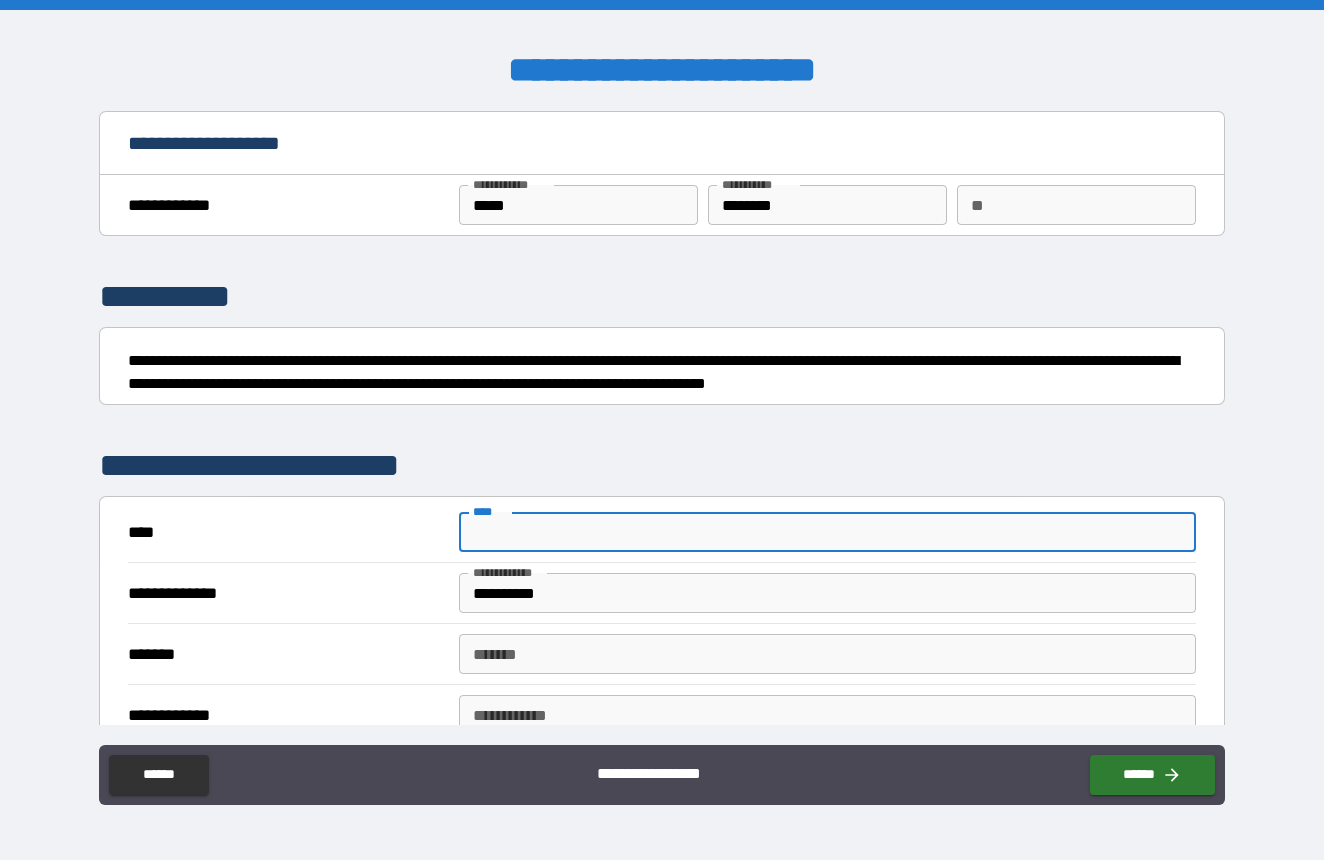 click on "****" at bounding box center (827, 532) 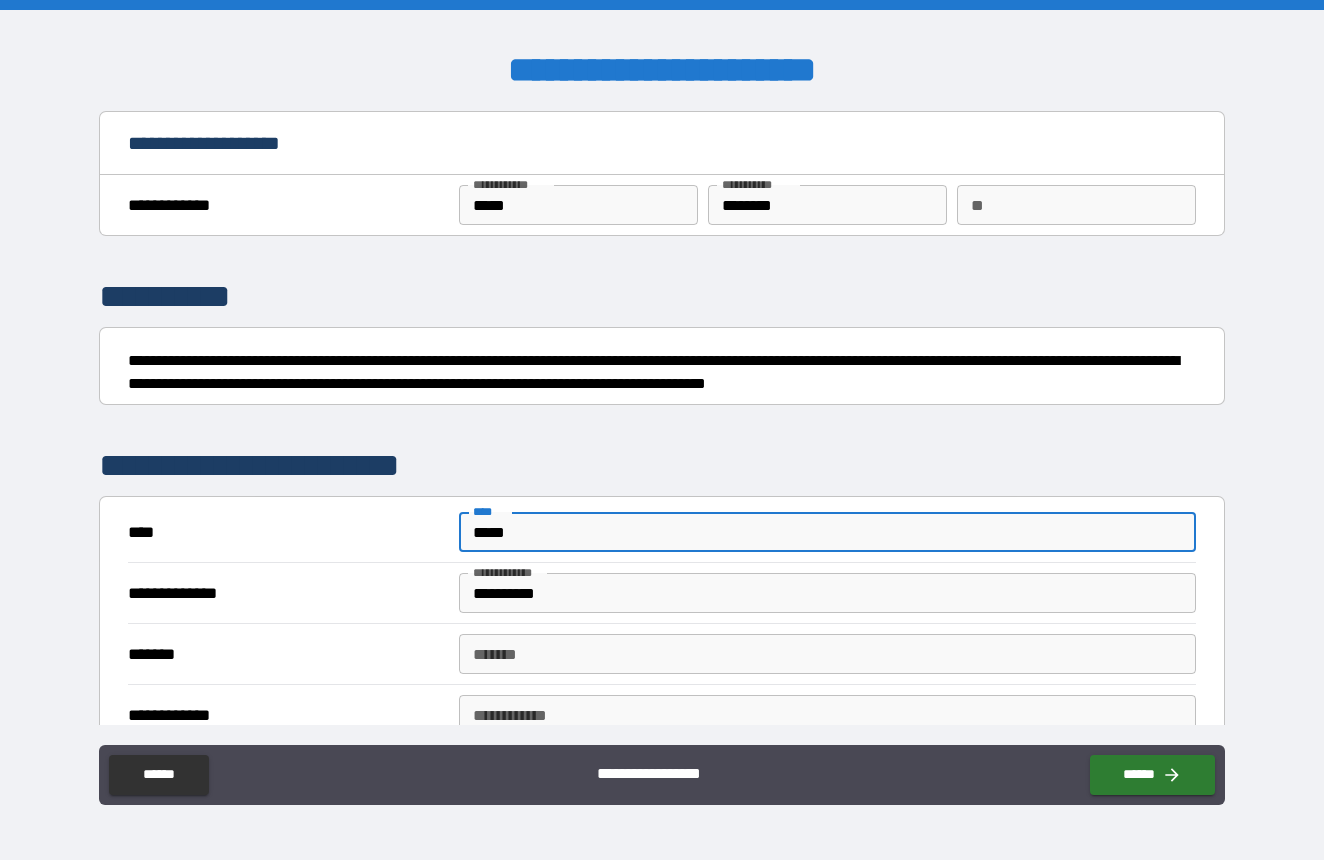 click on "[FIRST] [LAST]" at bounding box center (661, 532) 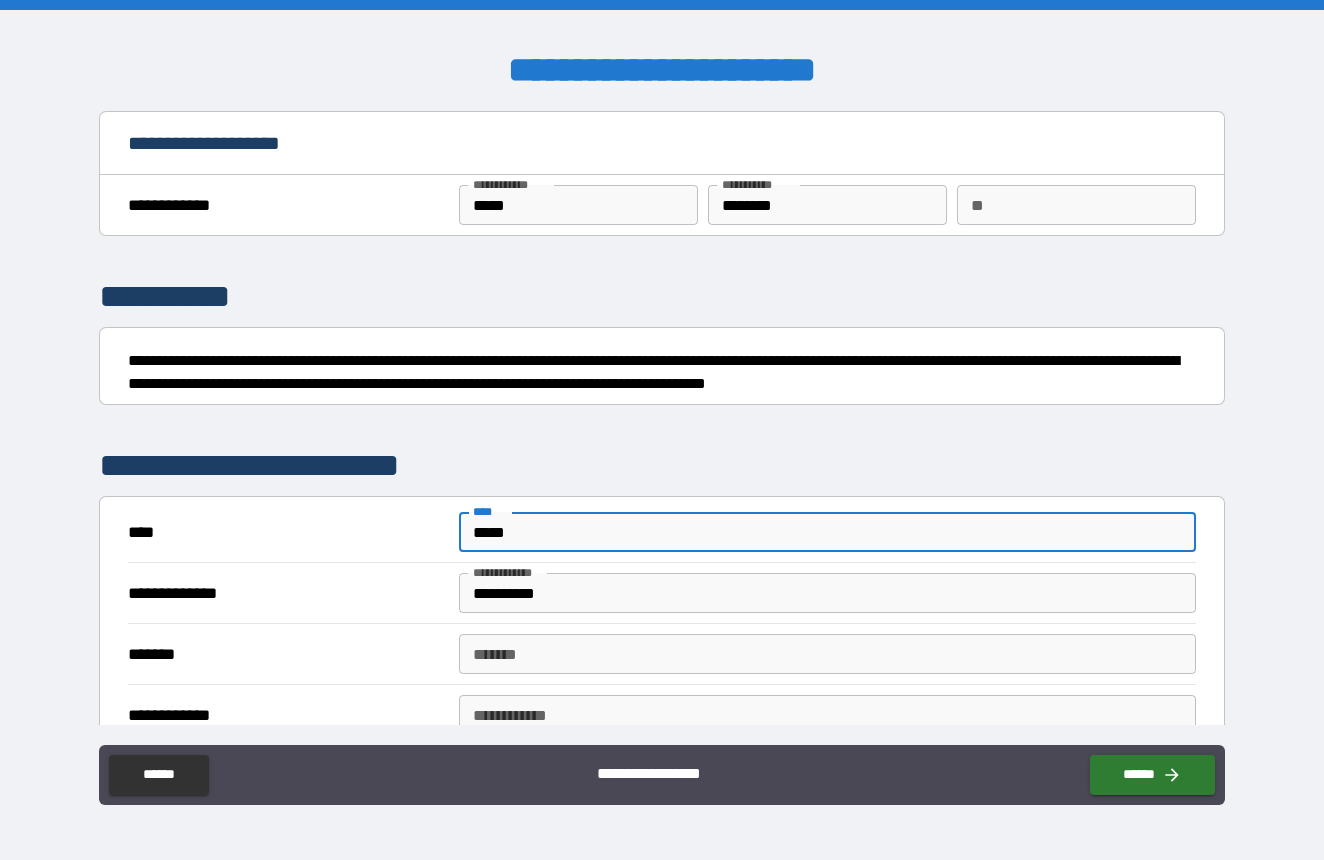 click on "*****" at bounding box center (827, 532) 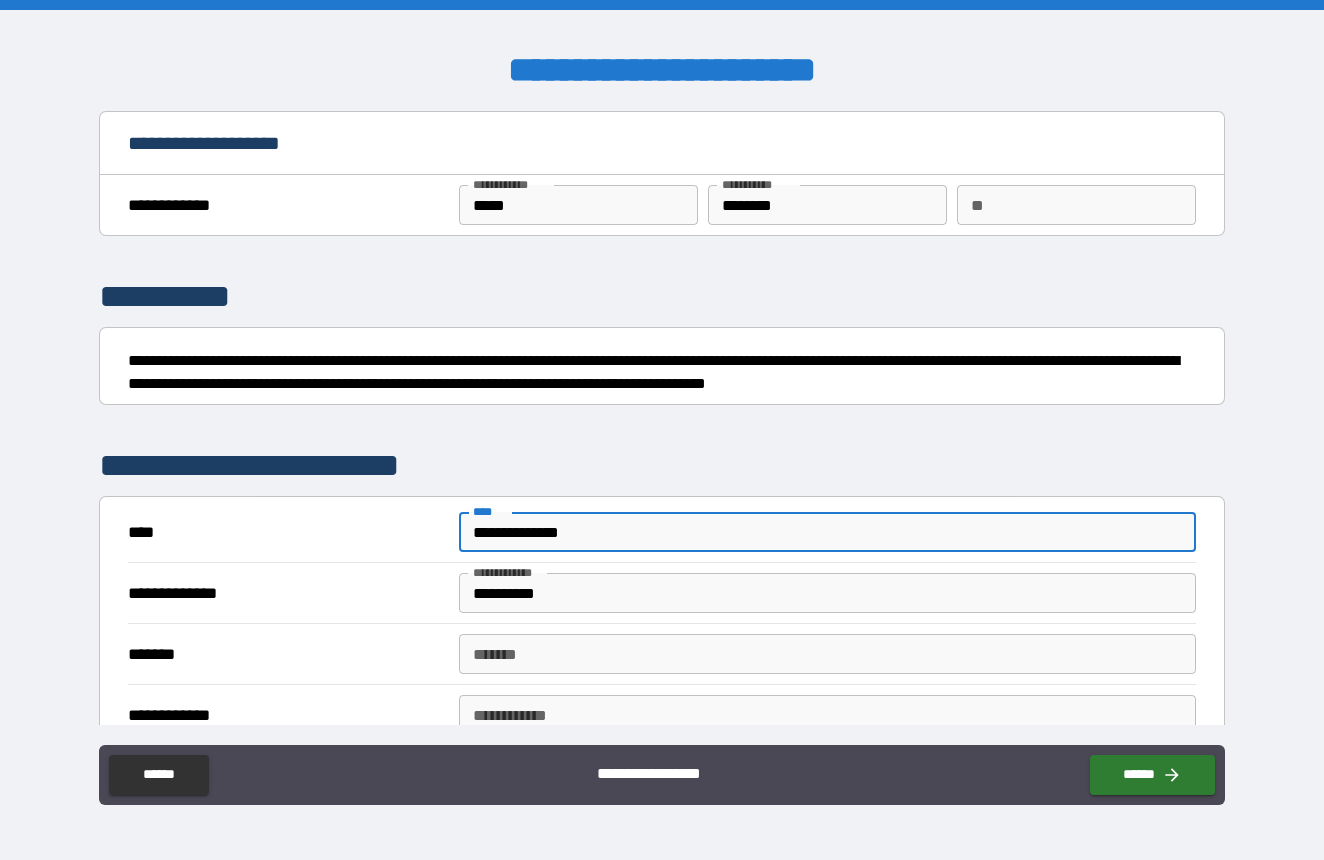 type on "**********" 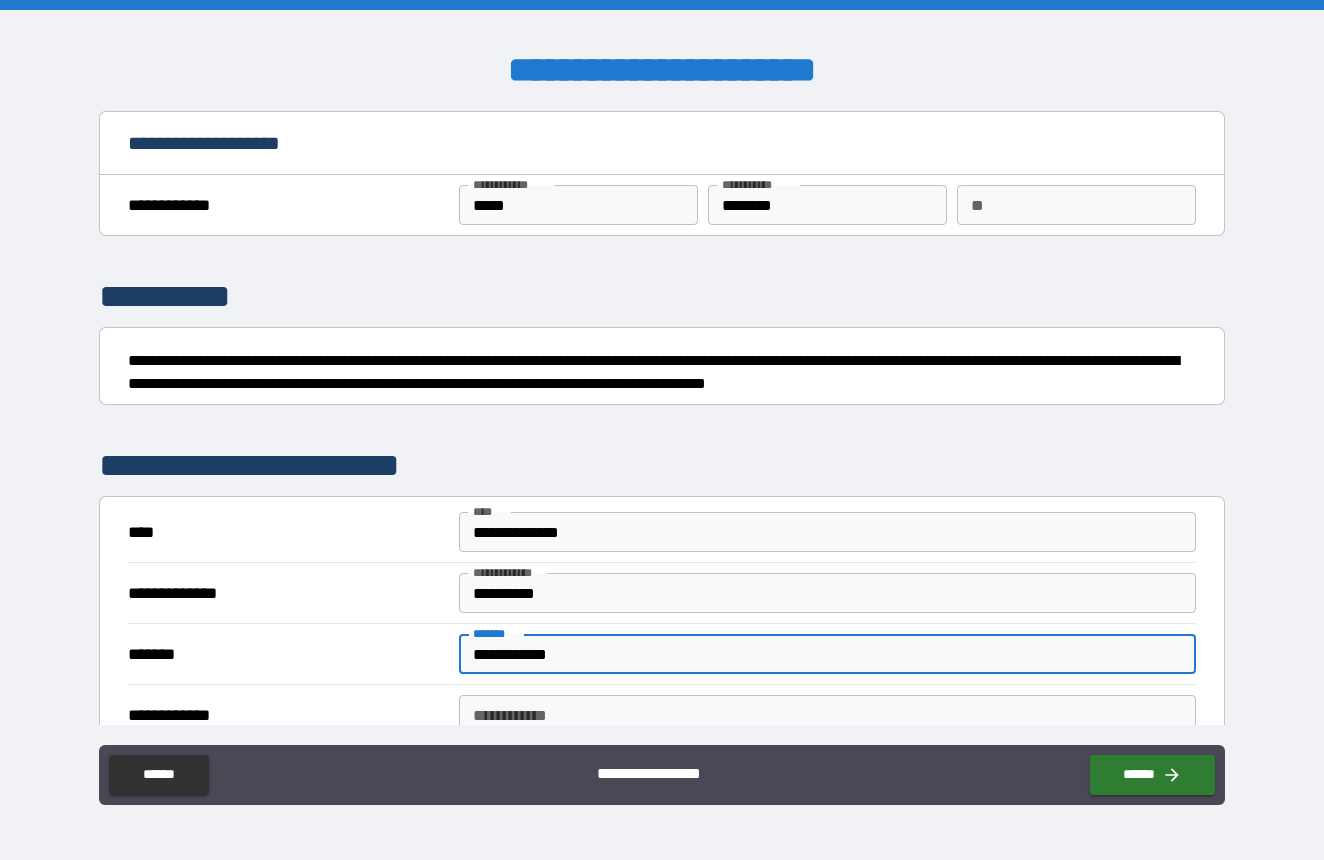 type on "**********" 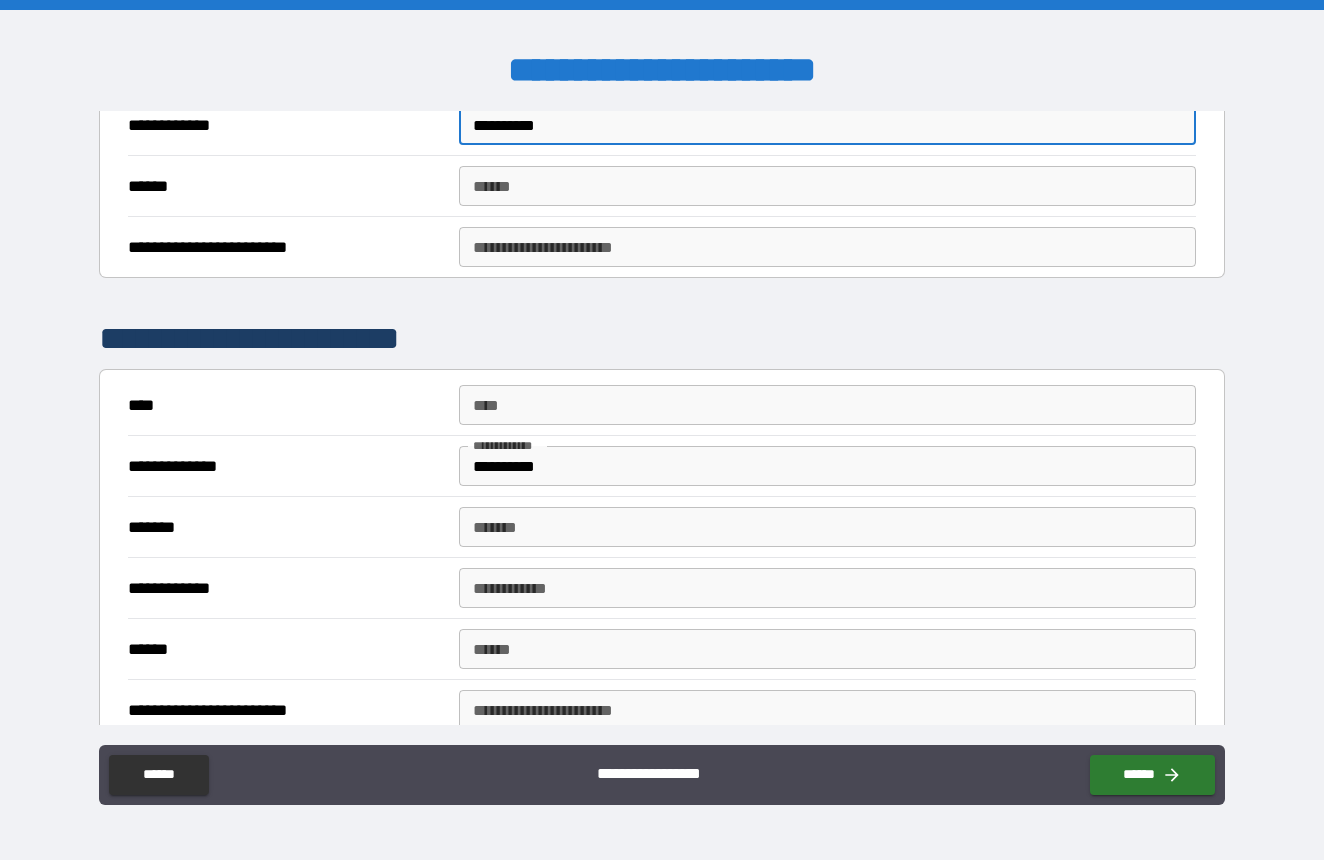 scroll, scrollTop: 568, scrollLeft: 0, axis: vertical 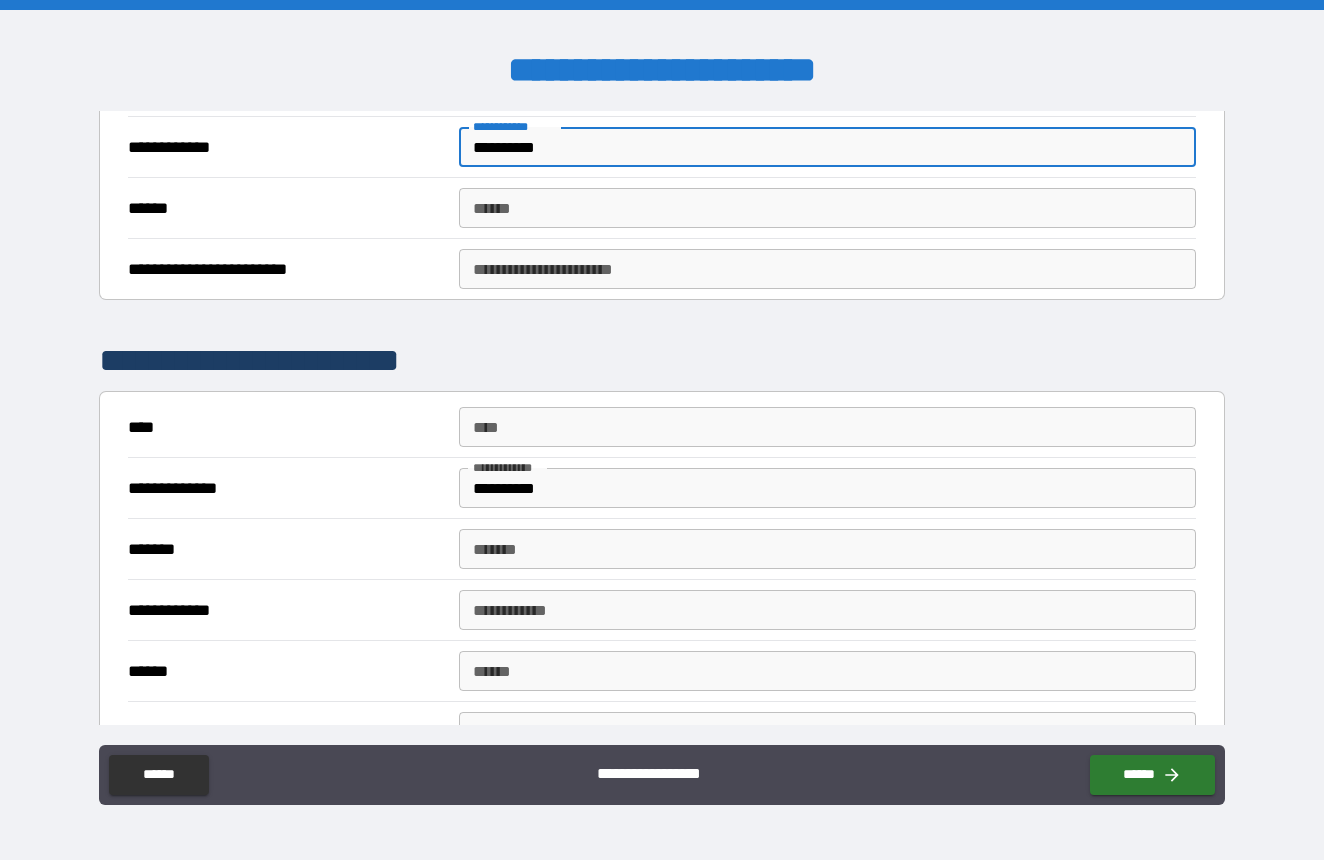 type on "**********" 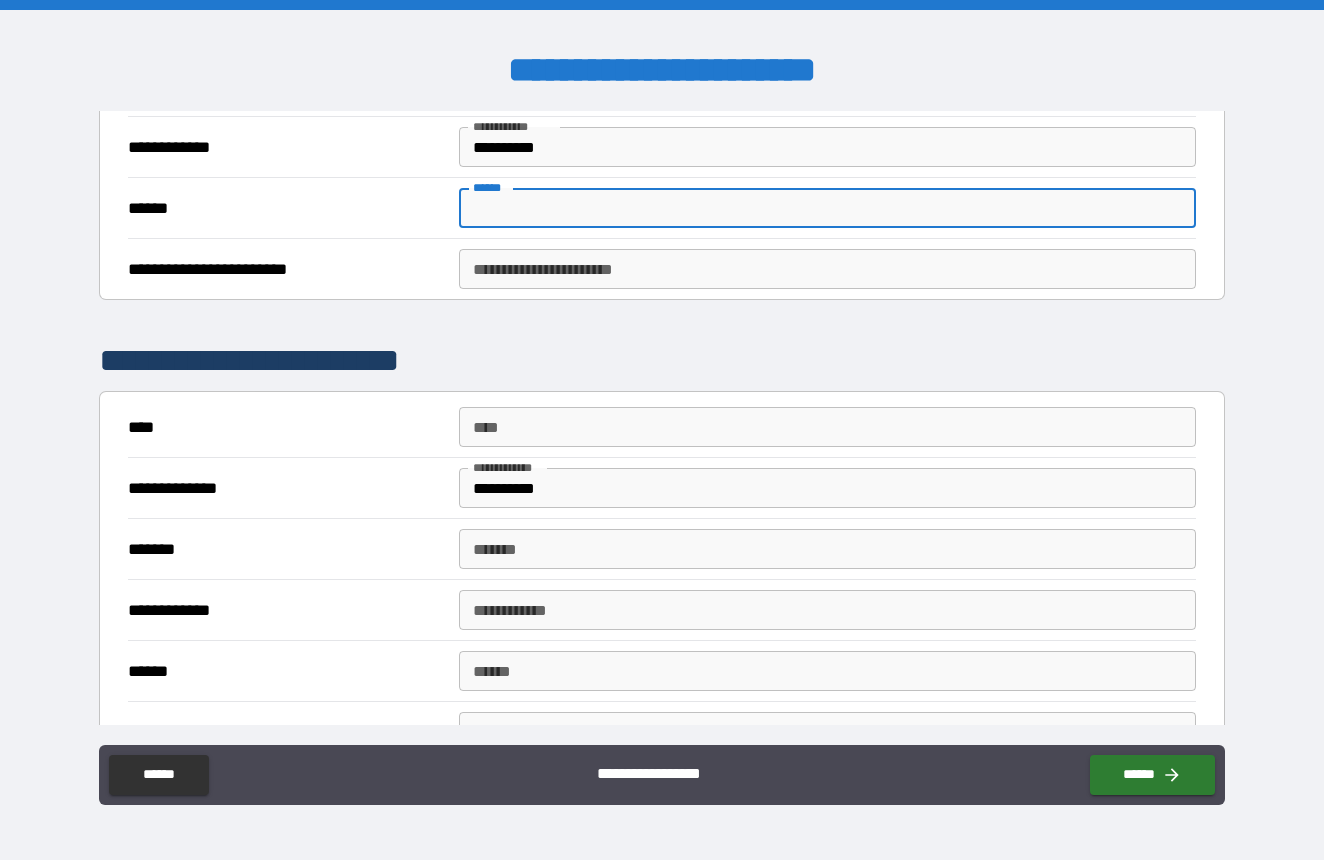 click on "******" at bounding box center (827, 208) 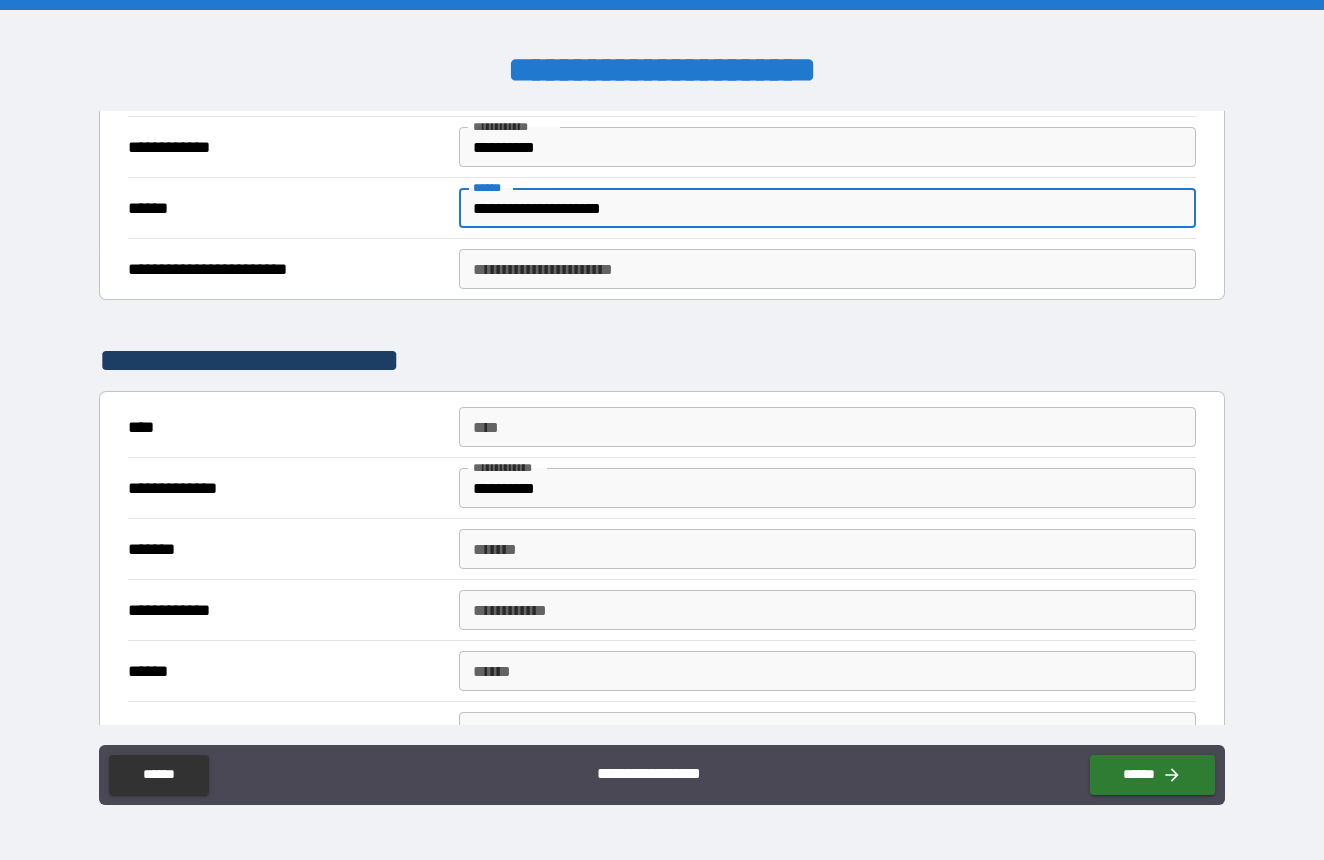 type on "**********" 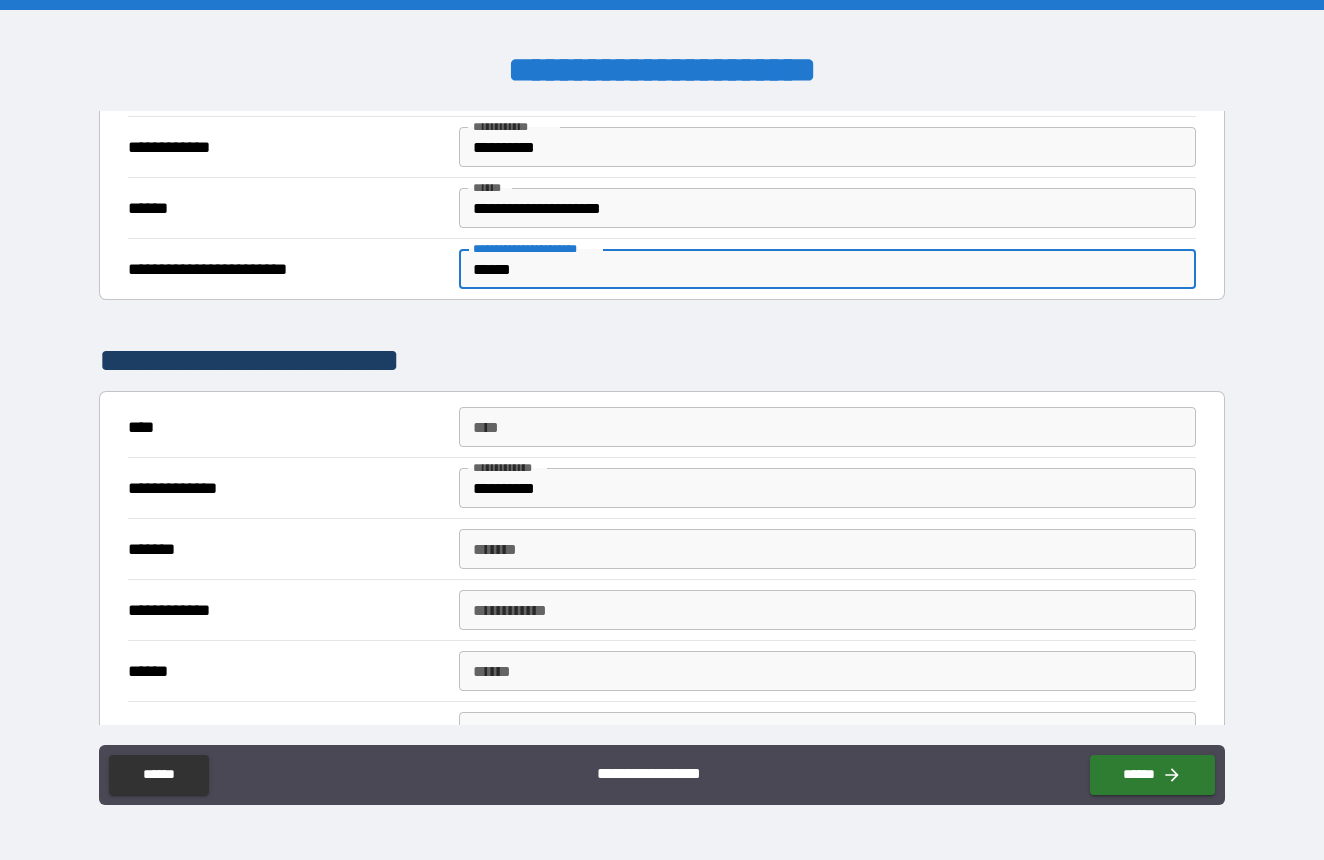 type on "******" 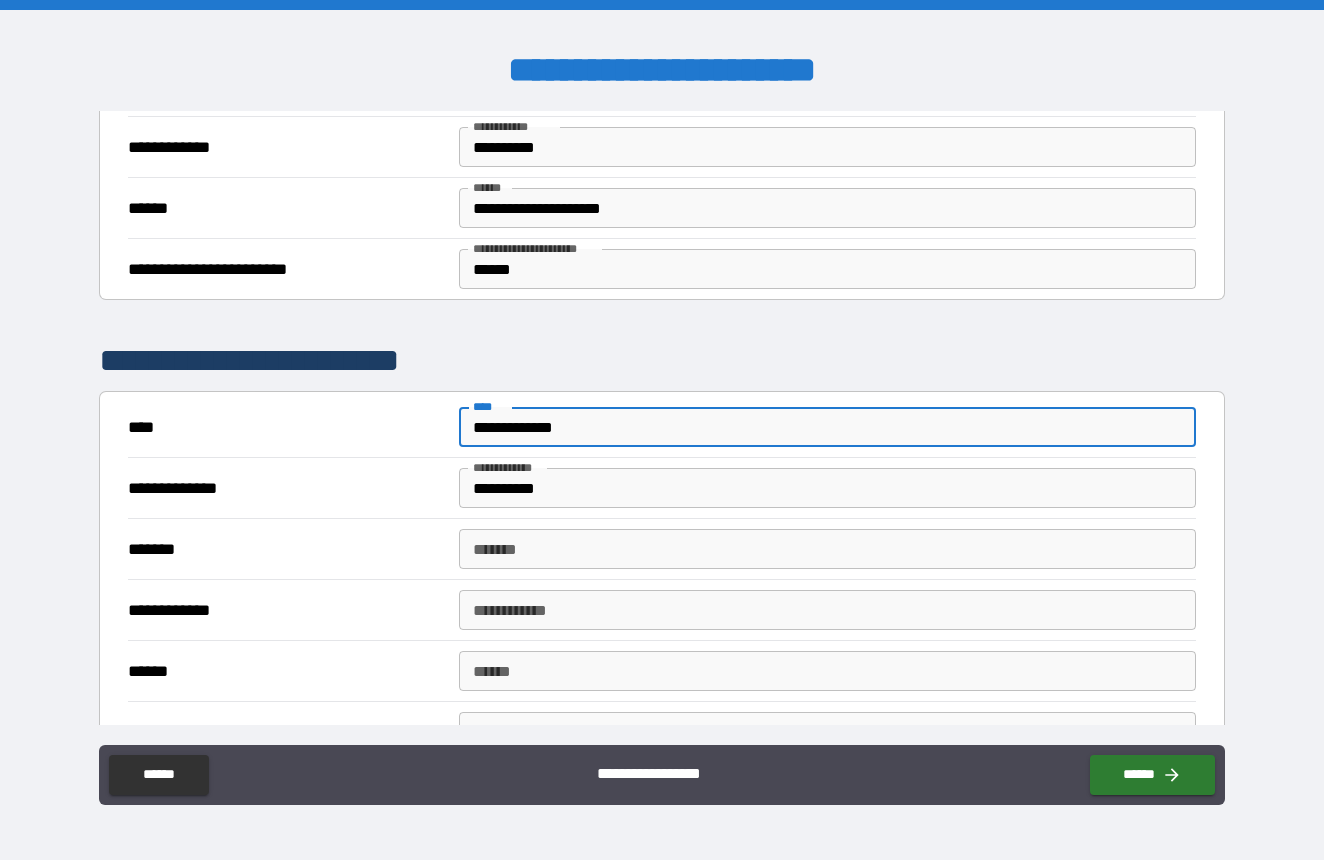 type on "**********" 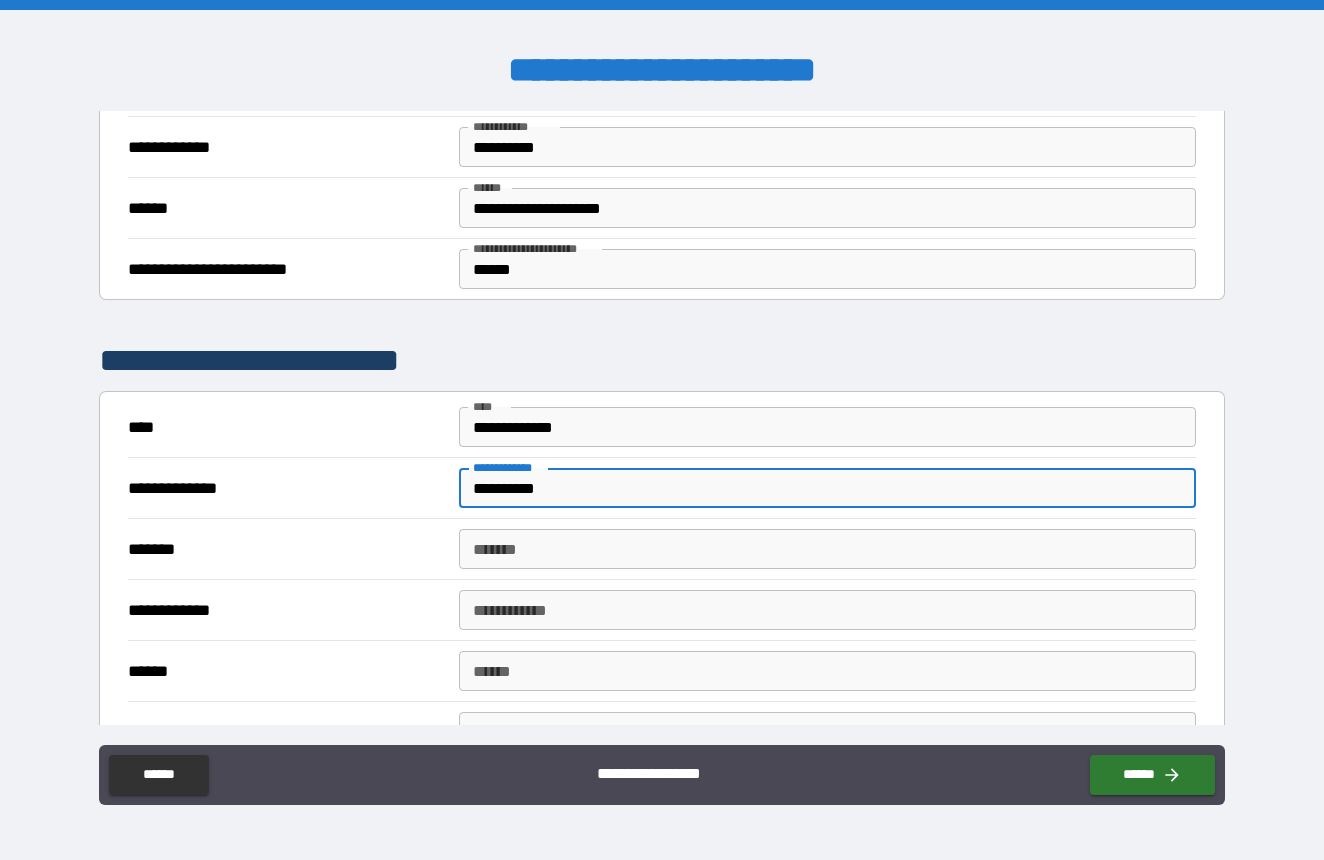 drag, startPoint x: 572, startPoint y: 495, endPoint x: 365, endPoint y: 470, distance: 208.5042 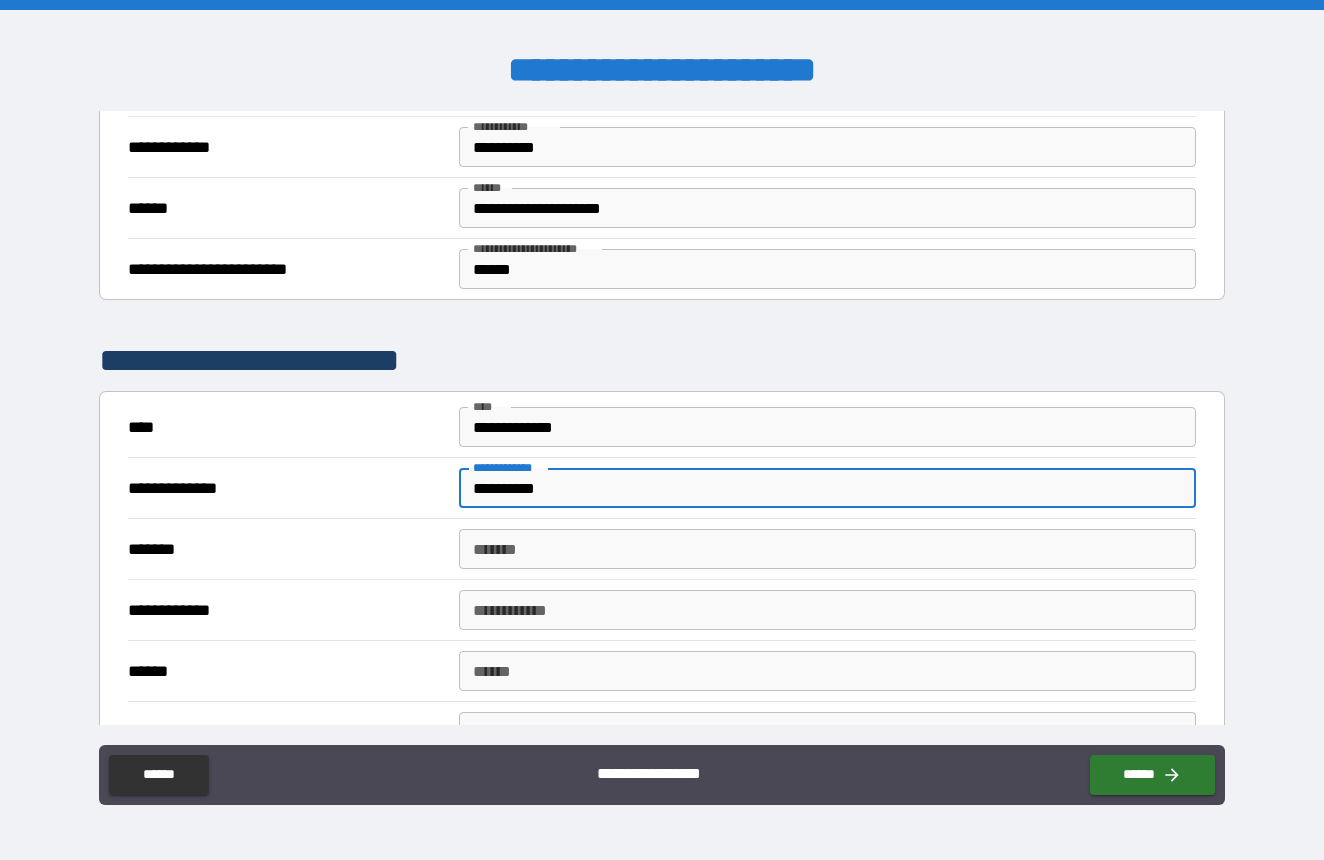 type on "**********" 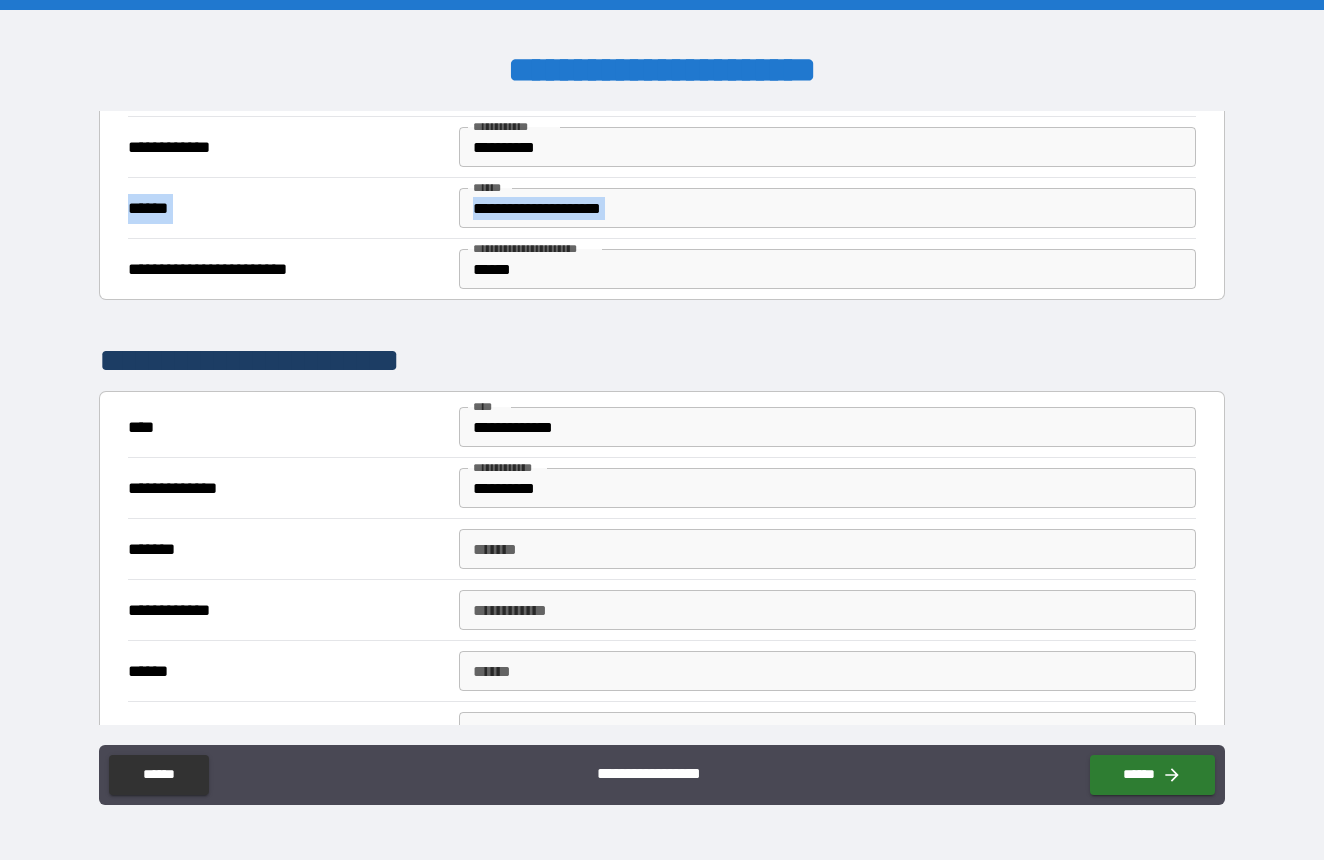 drag, startPoint x: 1224, startPoint y: 209, endPoint x: 1223, endPoint y: 172, distance: 37.01351 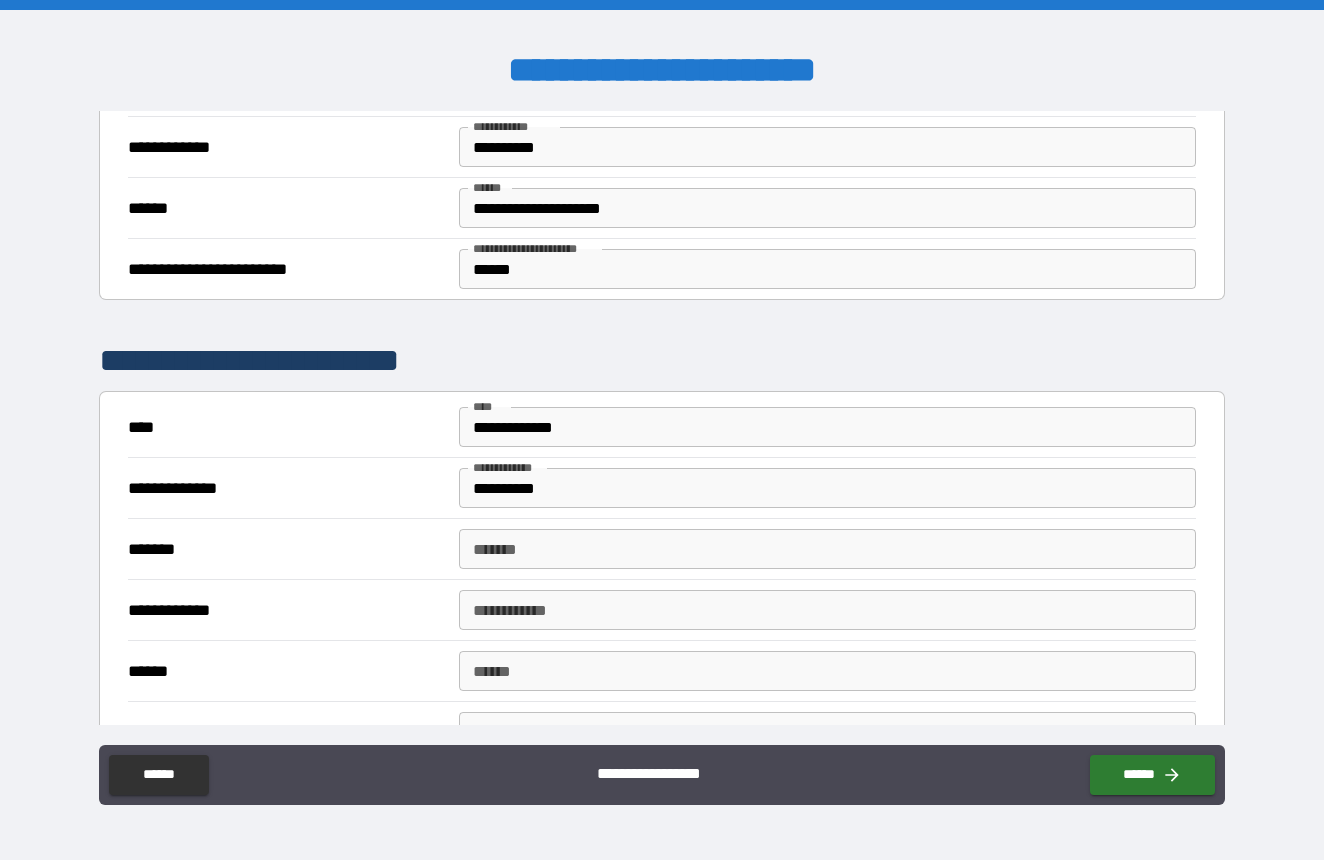 click on "[FIRST] [LAST] [STREET] [CITY] [STATE] [ZIP] [COUNTRY] [PHONE] [EMAIL]" at bounding box center [662, 432] 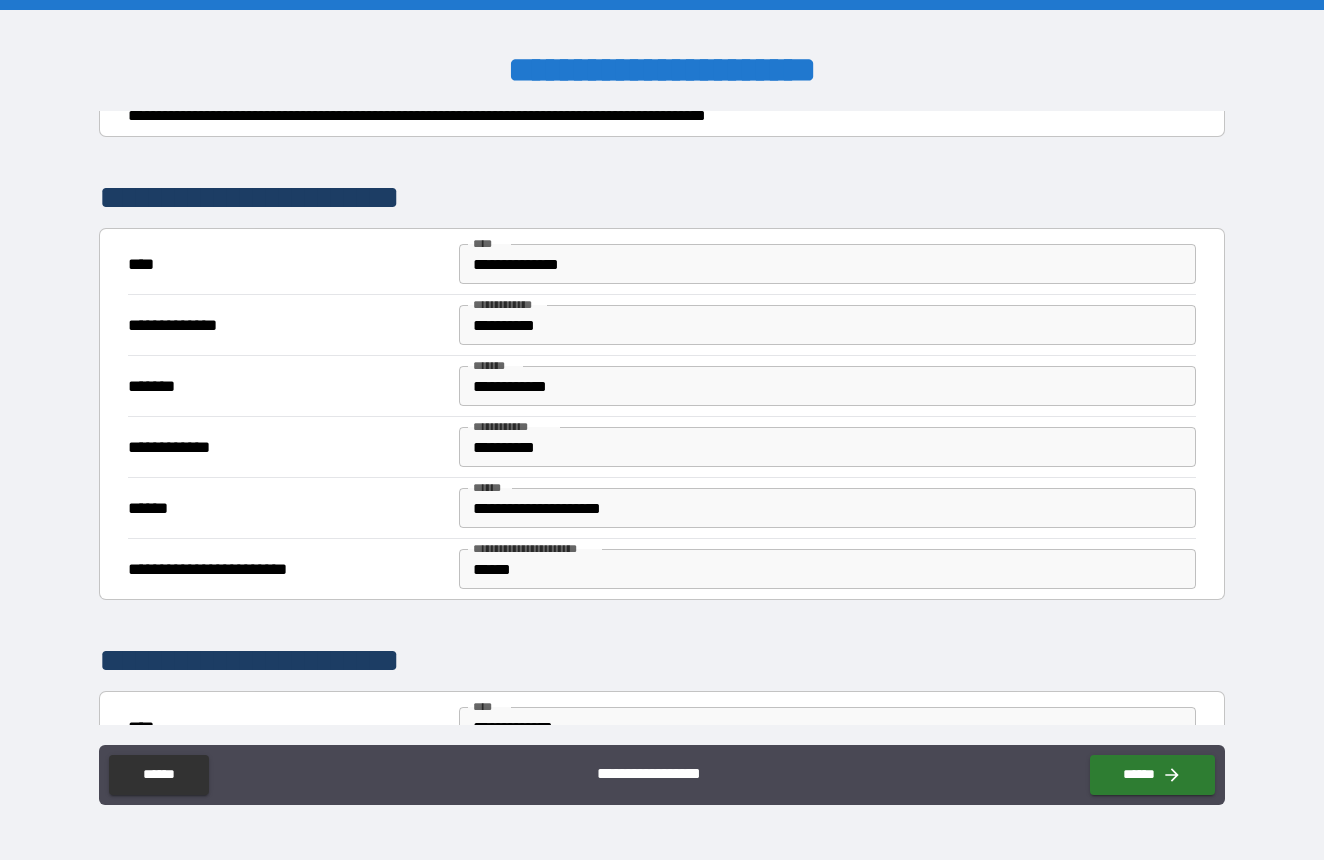scroll, scrollTop: 204, scrollLeft: 0, axis: vertical 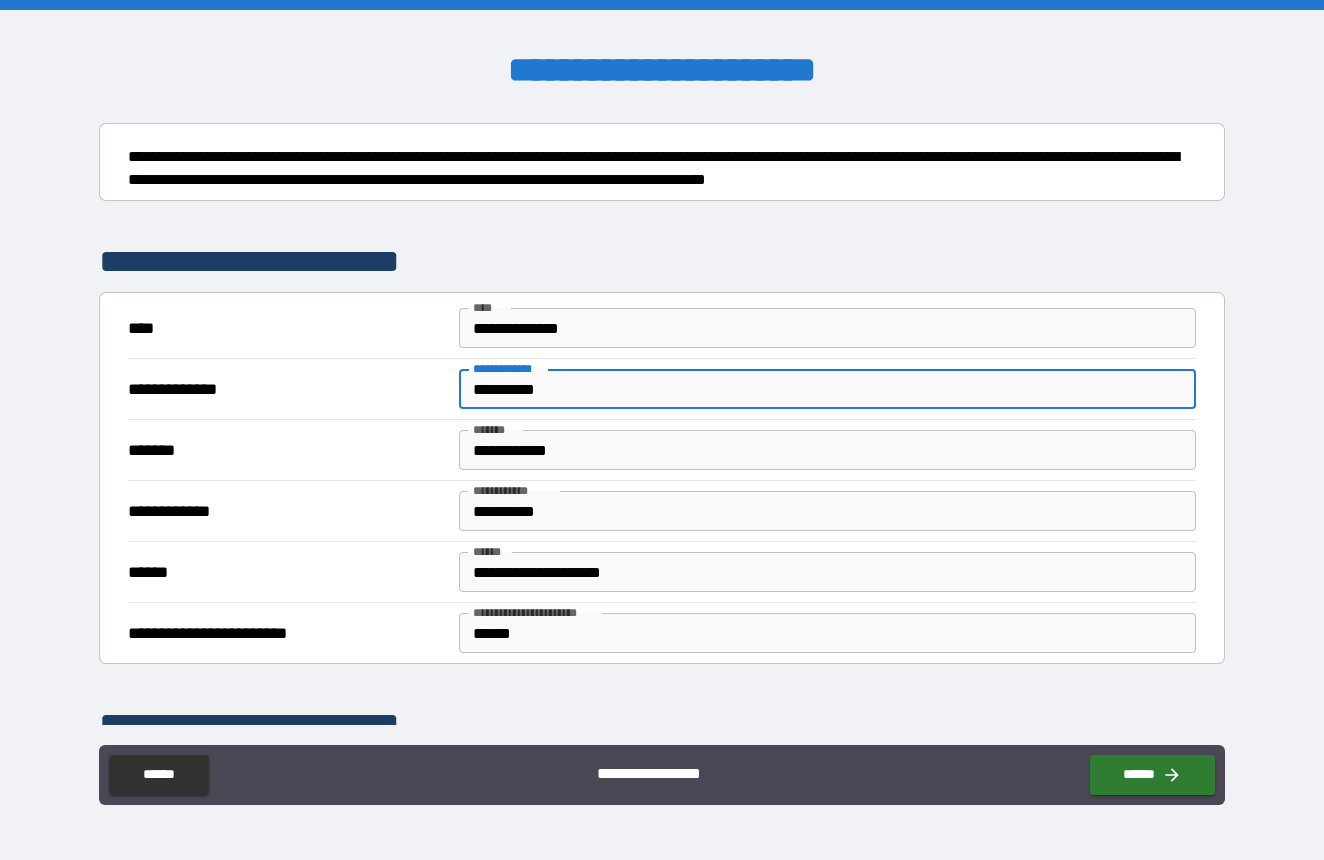 drag, startPoint x: 594, startPoint y: 386, endPoint x: 437, endPoint y: 386, distance: 157 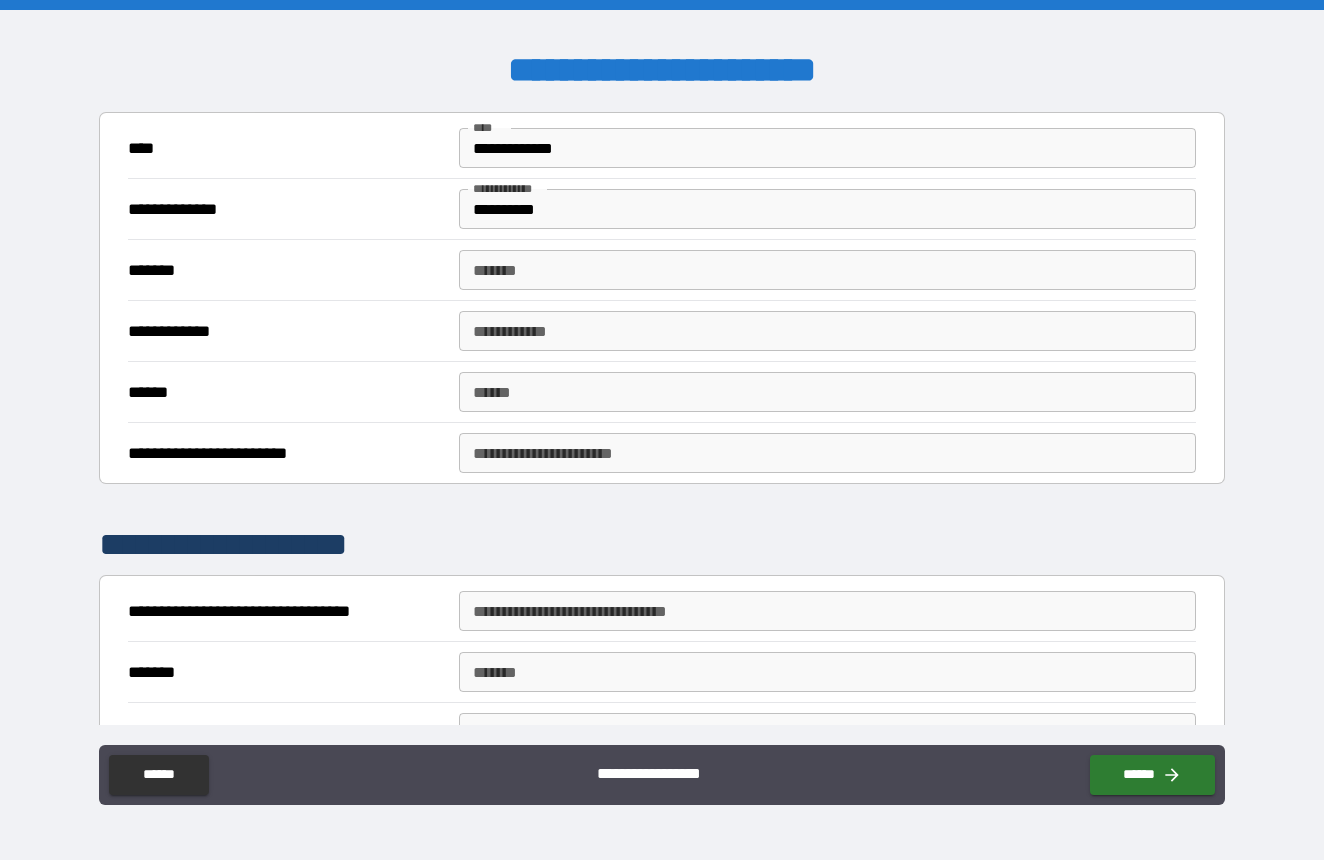 scroll, scrollTop: 868, scrollLeft: 0, axis: vertical 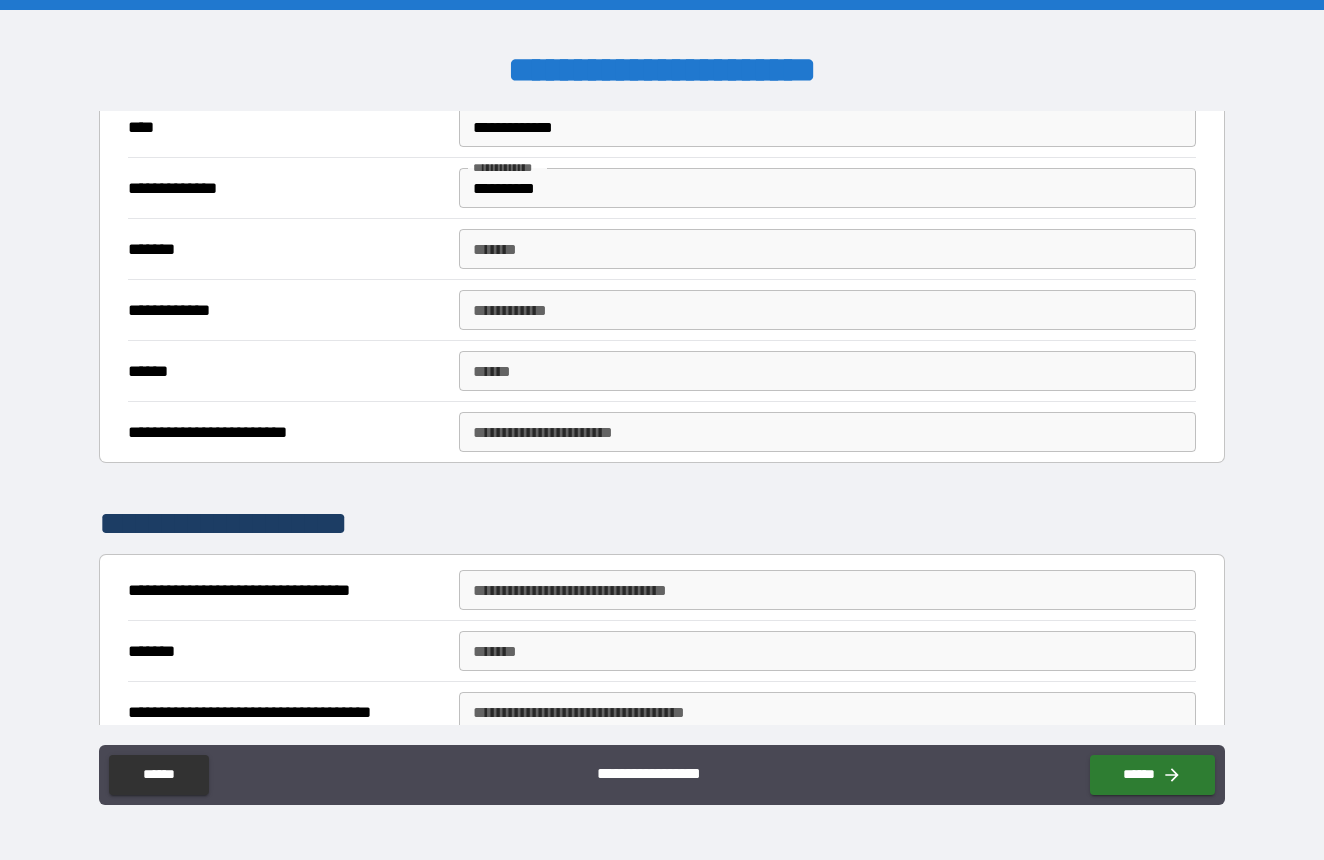 type on "**********" 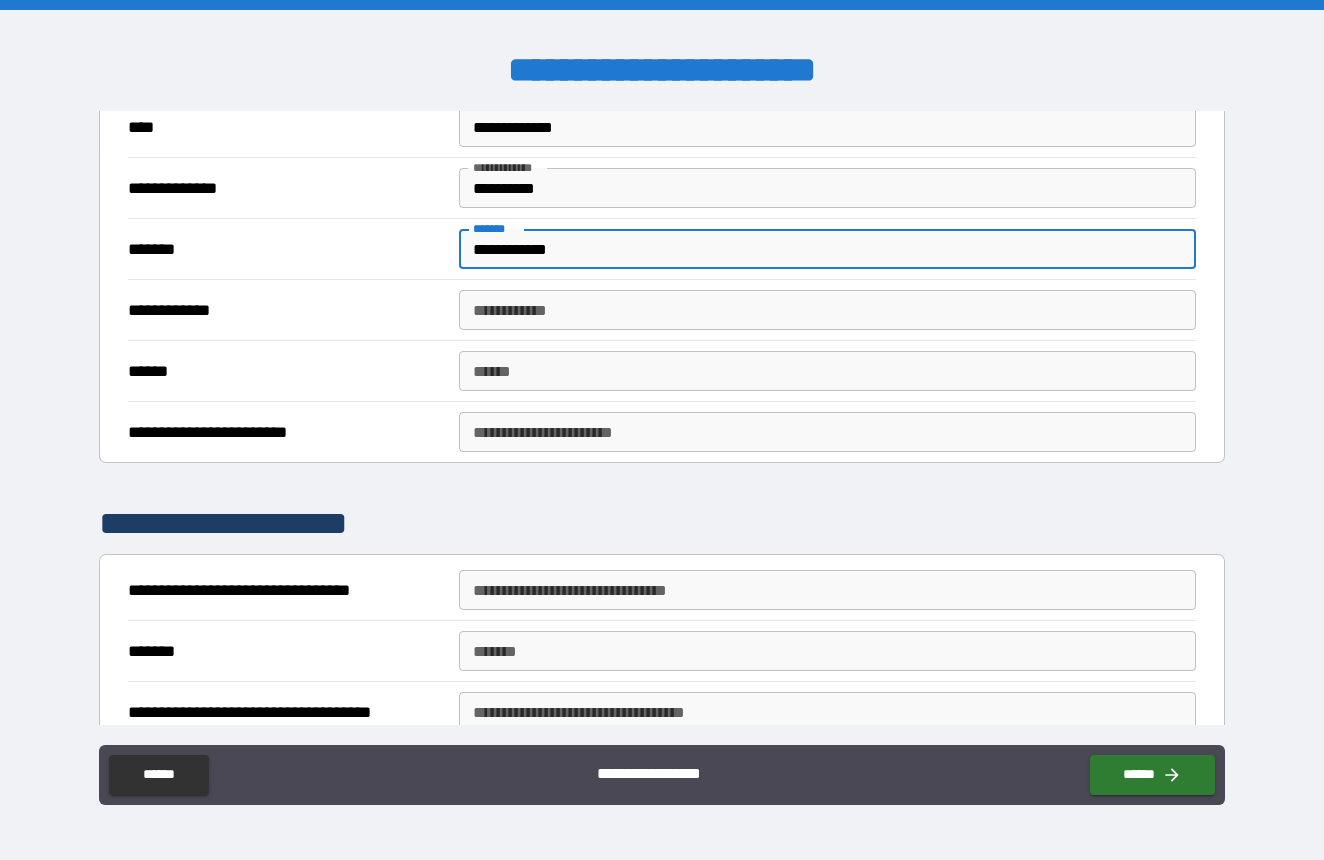 type on "**********" 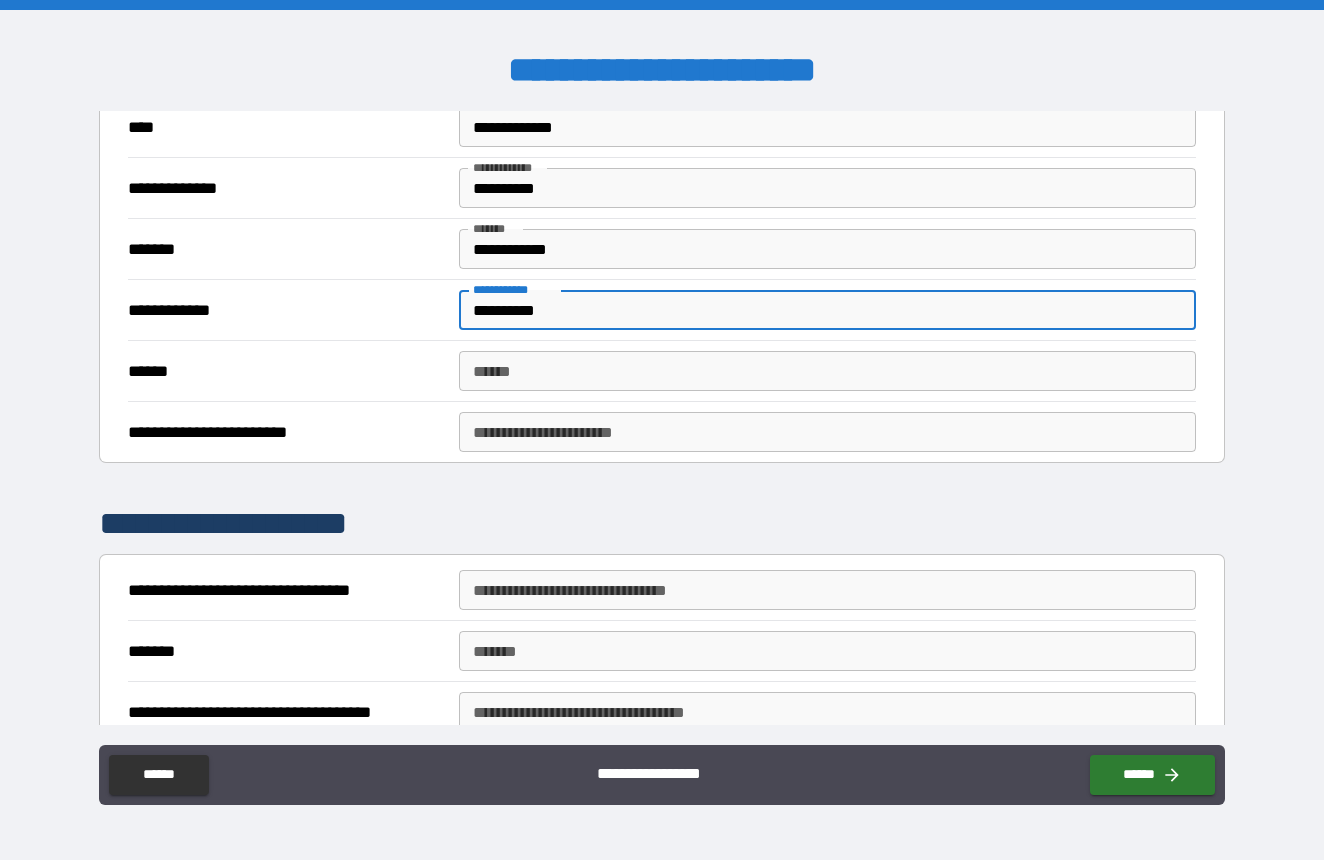 type on "**********" 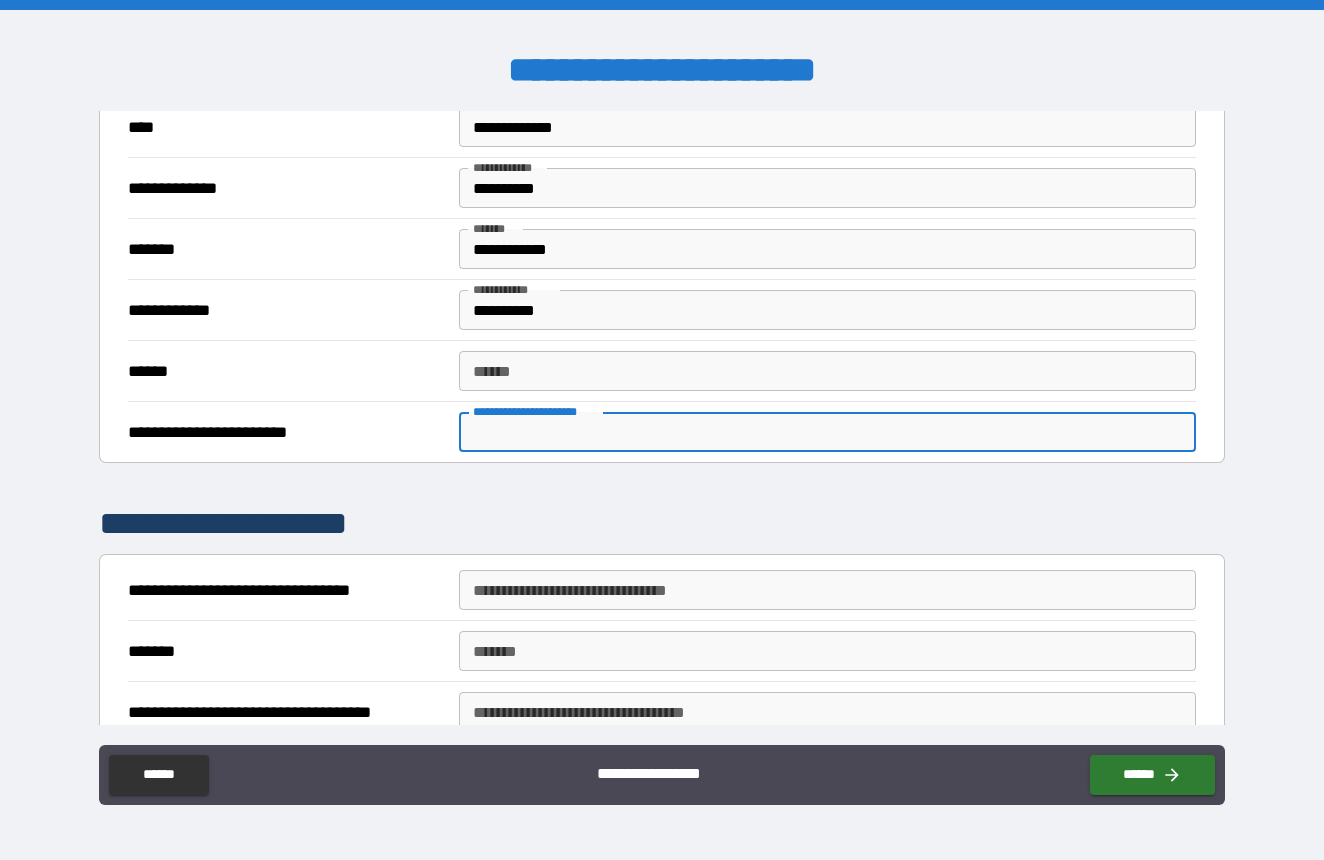 click on "**********" at bounding box center [827, 432] 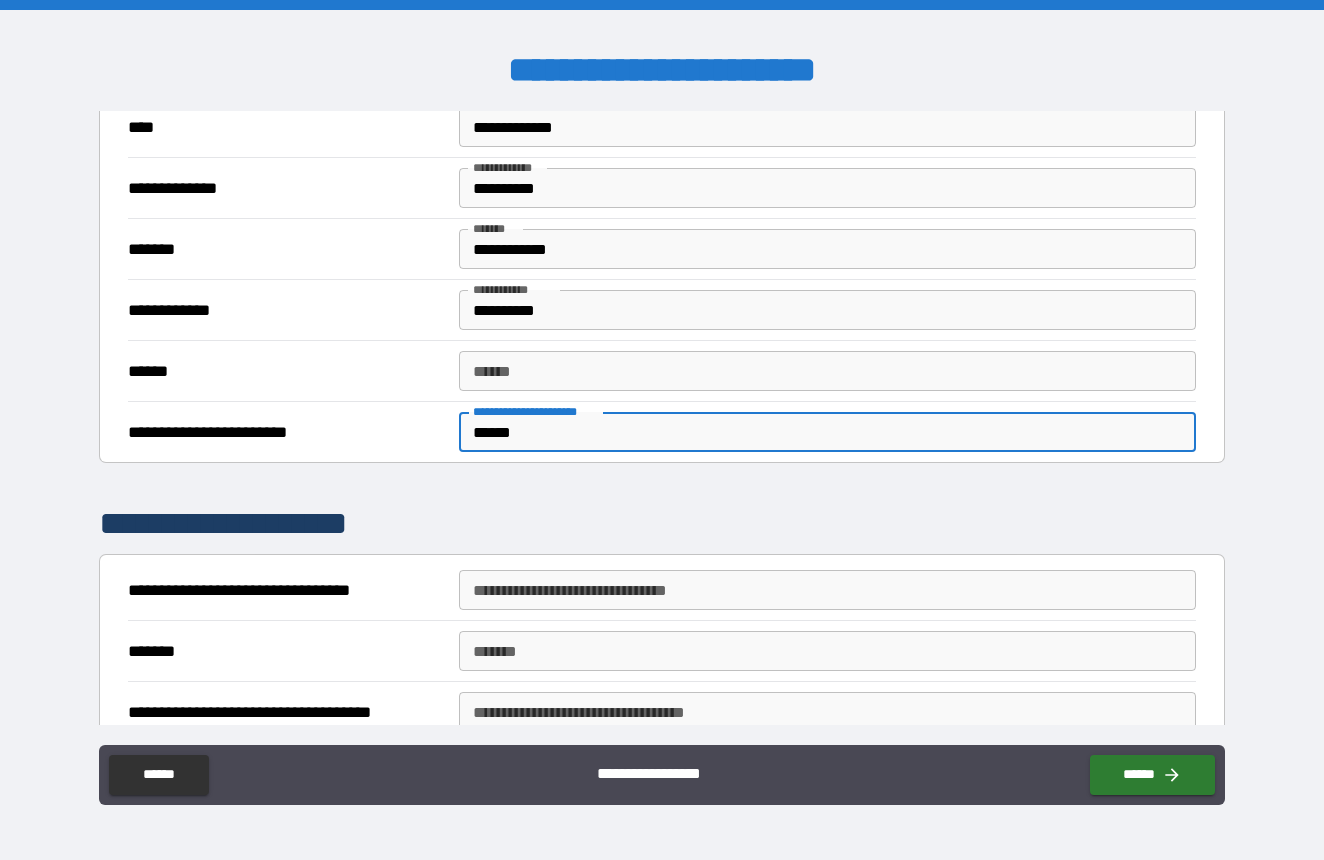type on "******" 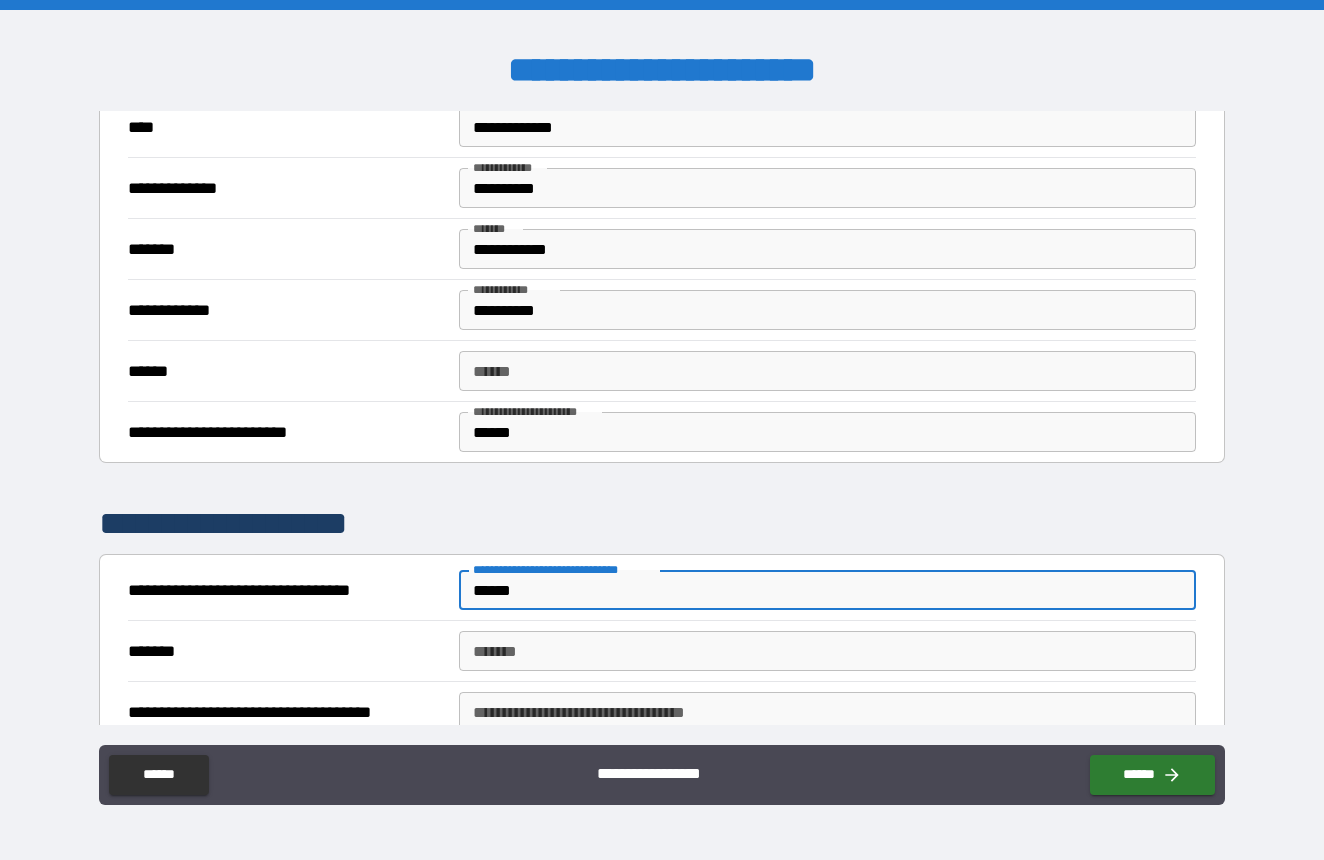 click on "******" at bounding box center (827, 590) 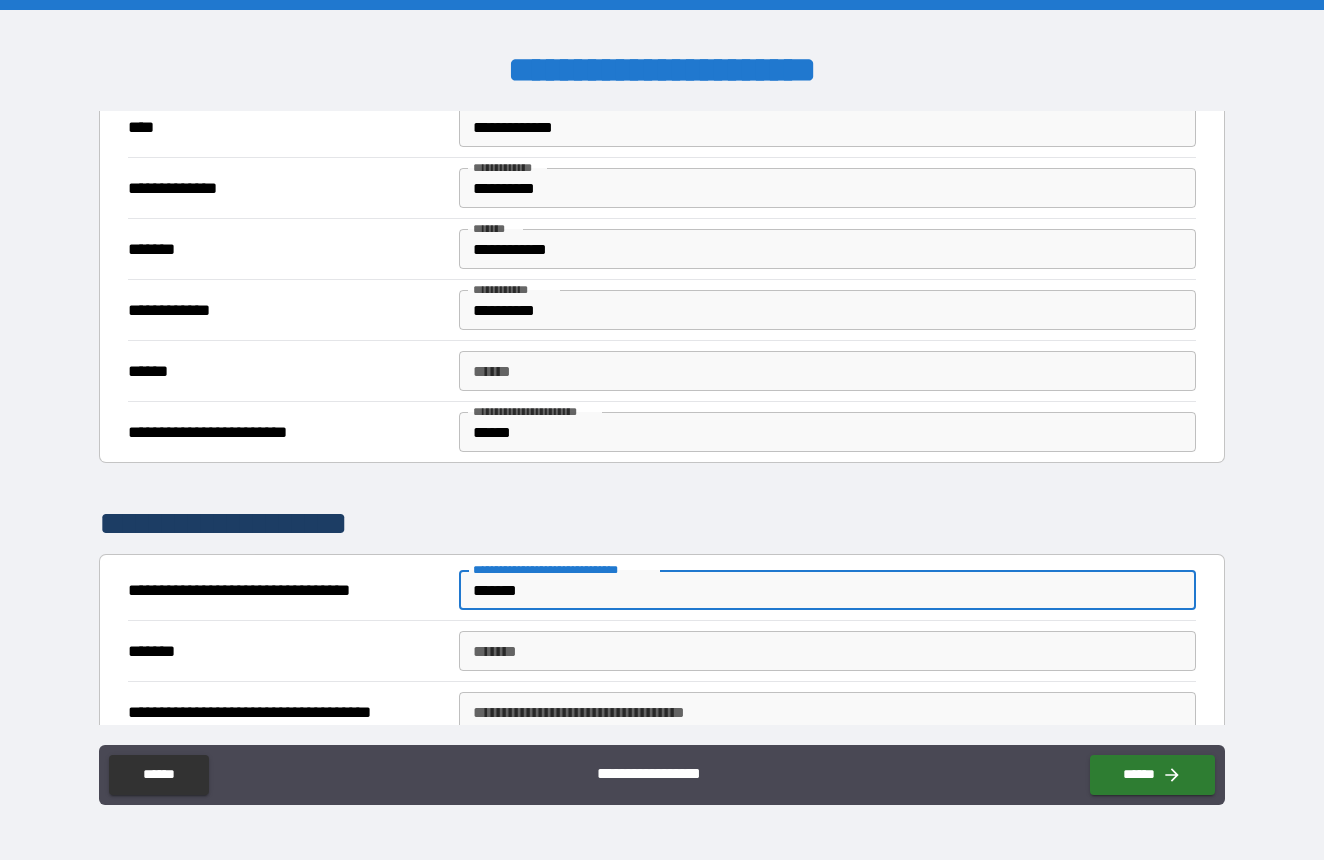 type on "*******" 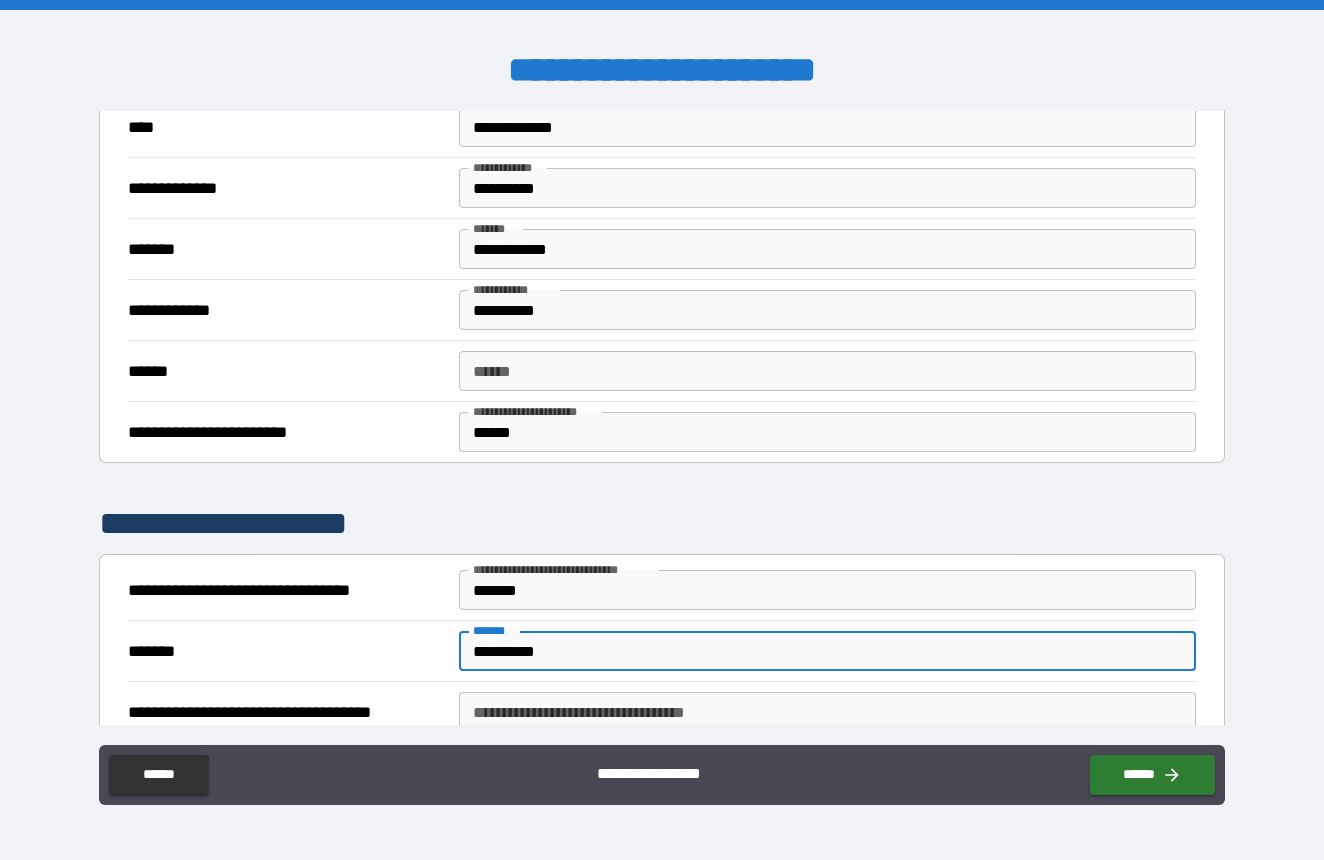 type on "**********" 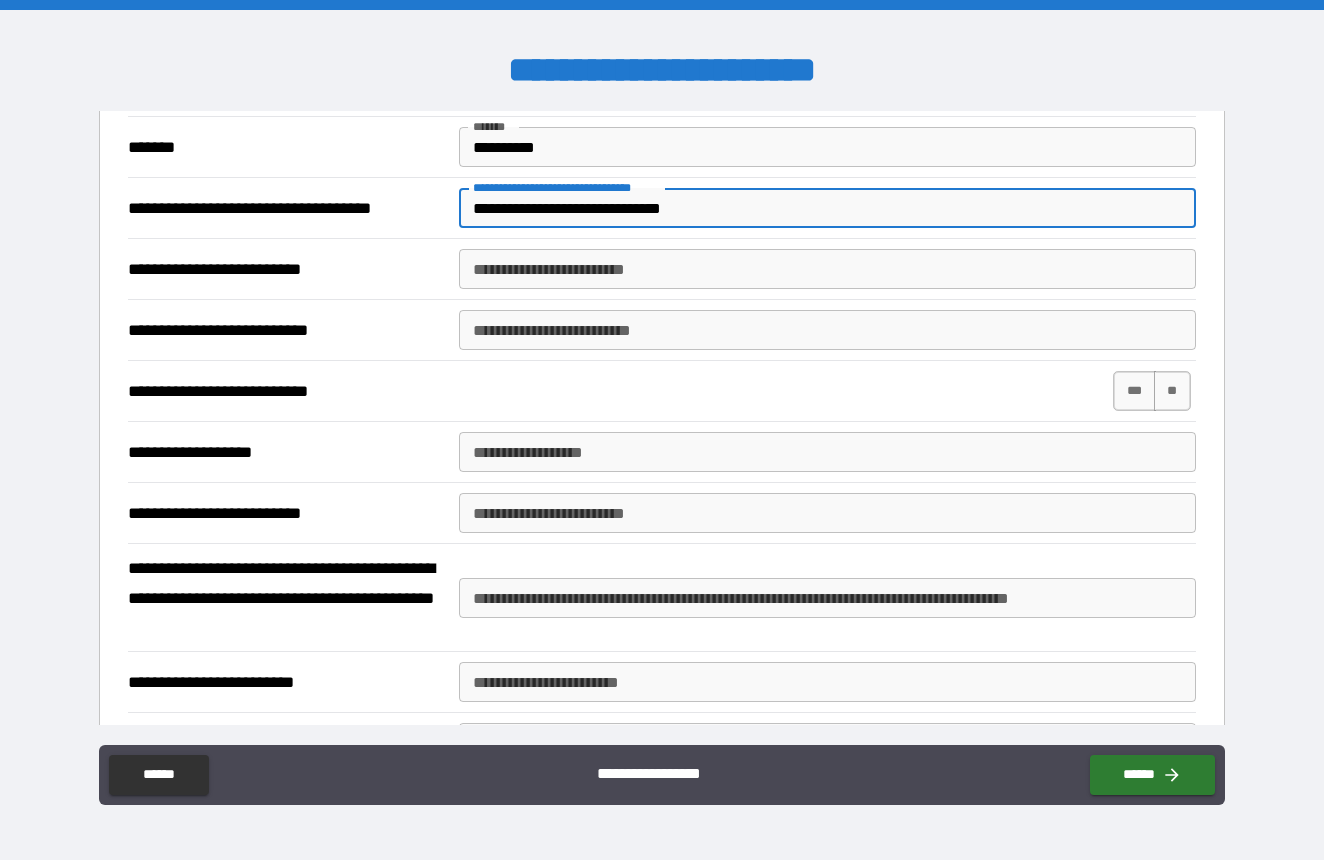scroll, scrollTop: 1447, scrollLeft: 0, axis: vertical 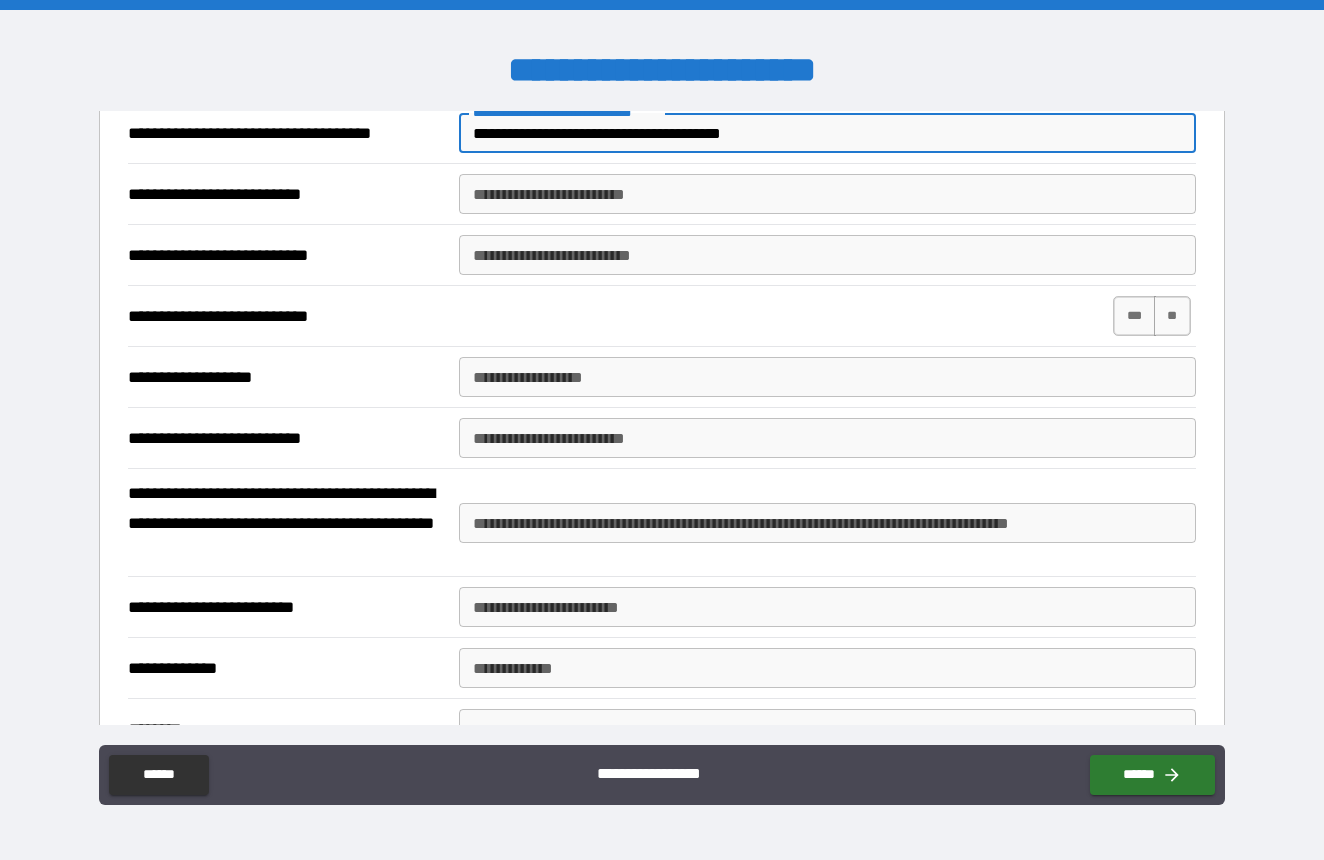 type on "**********" 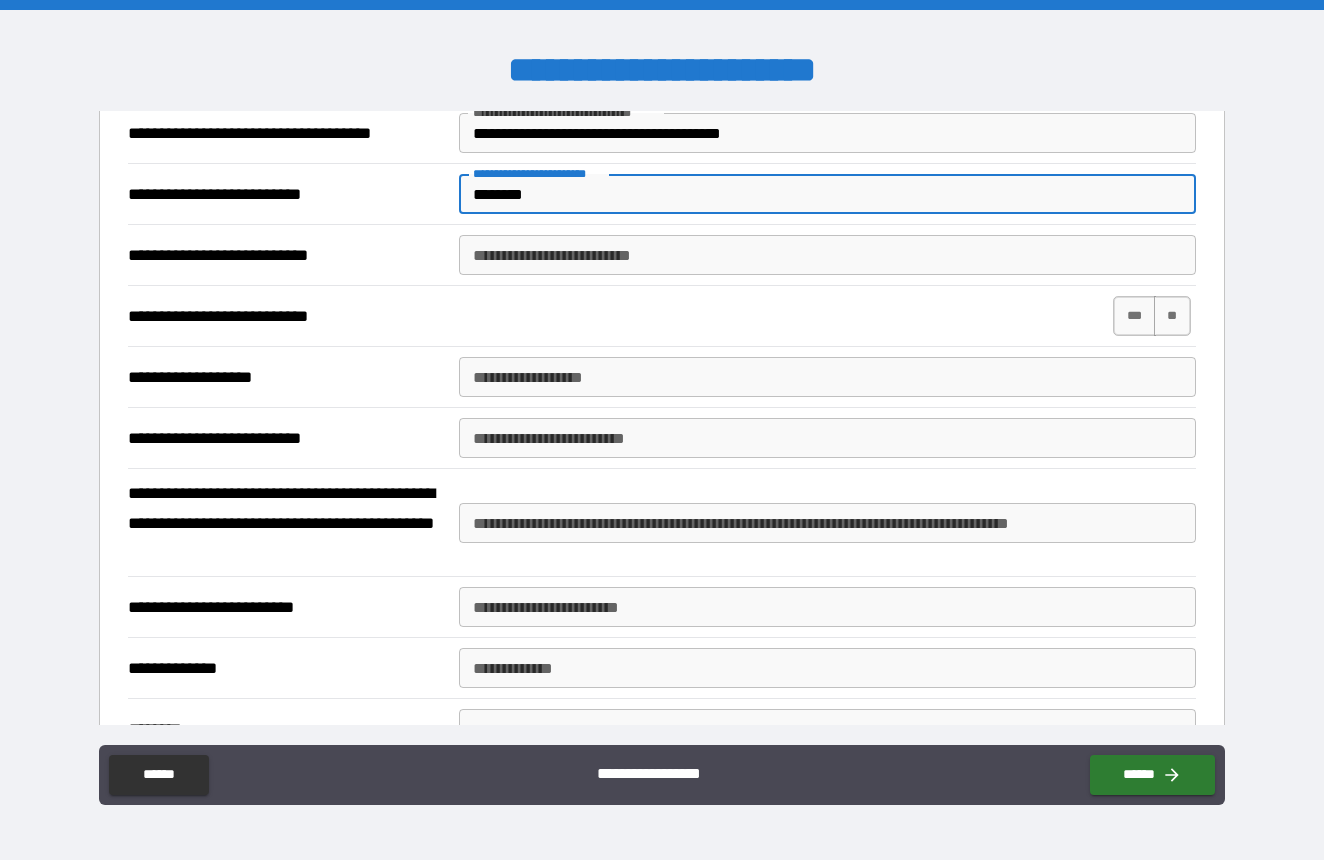 type on "********" 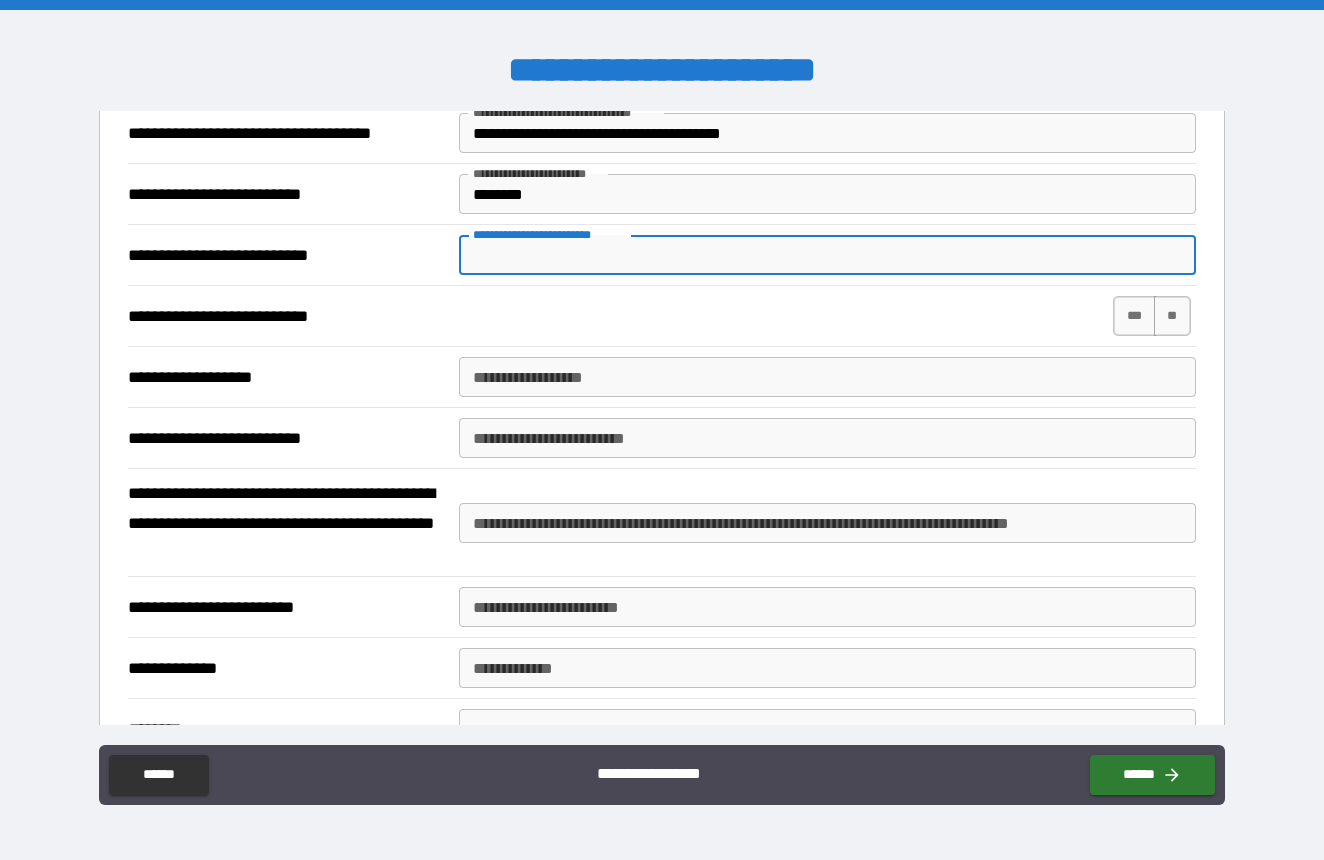 type on "****" 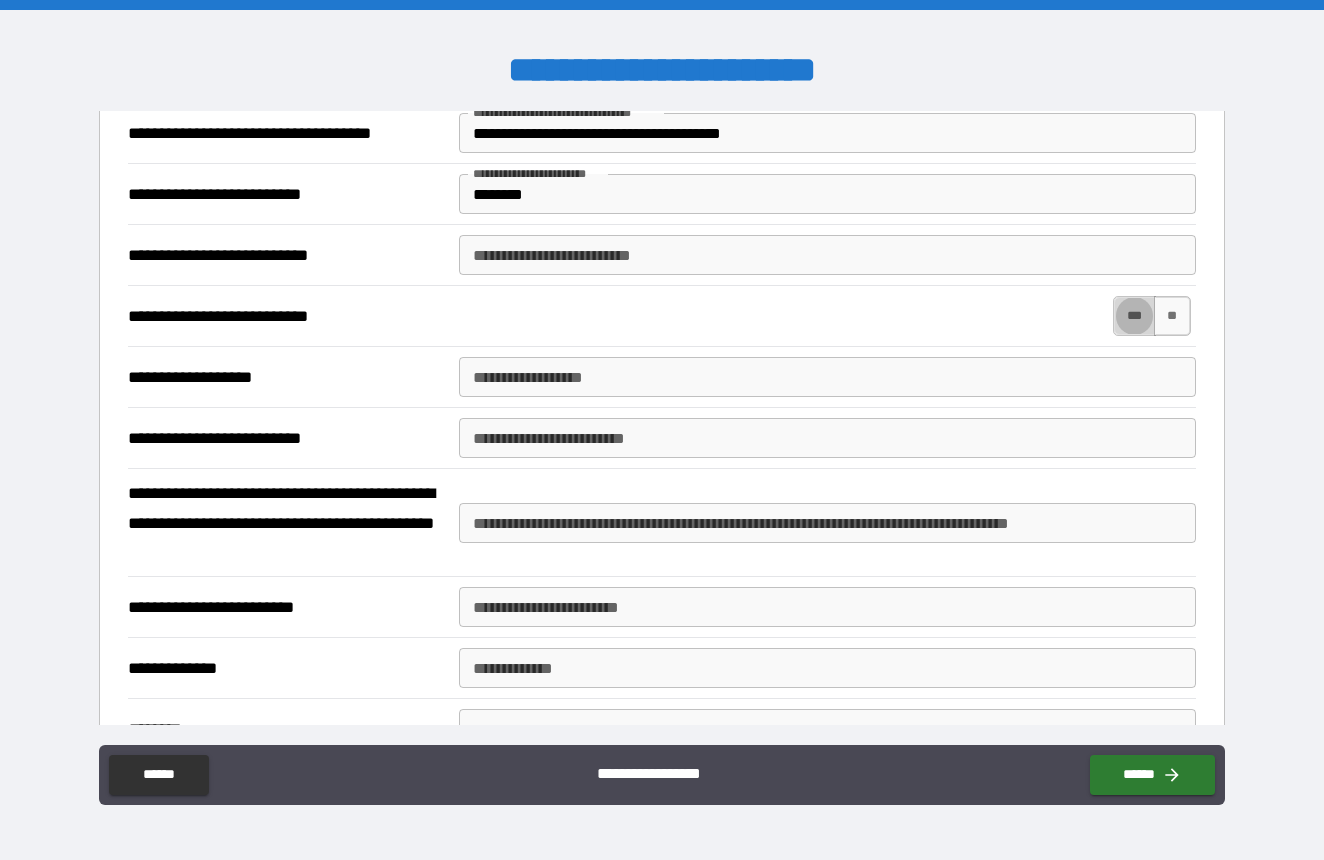 click on "***" at bounding box center [1134, 316] 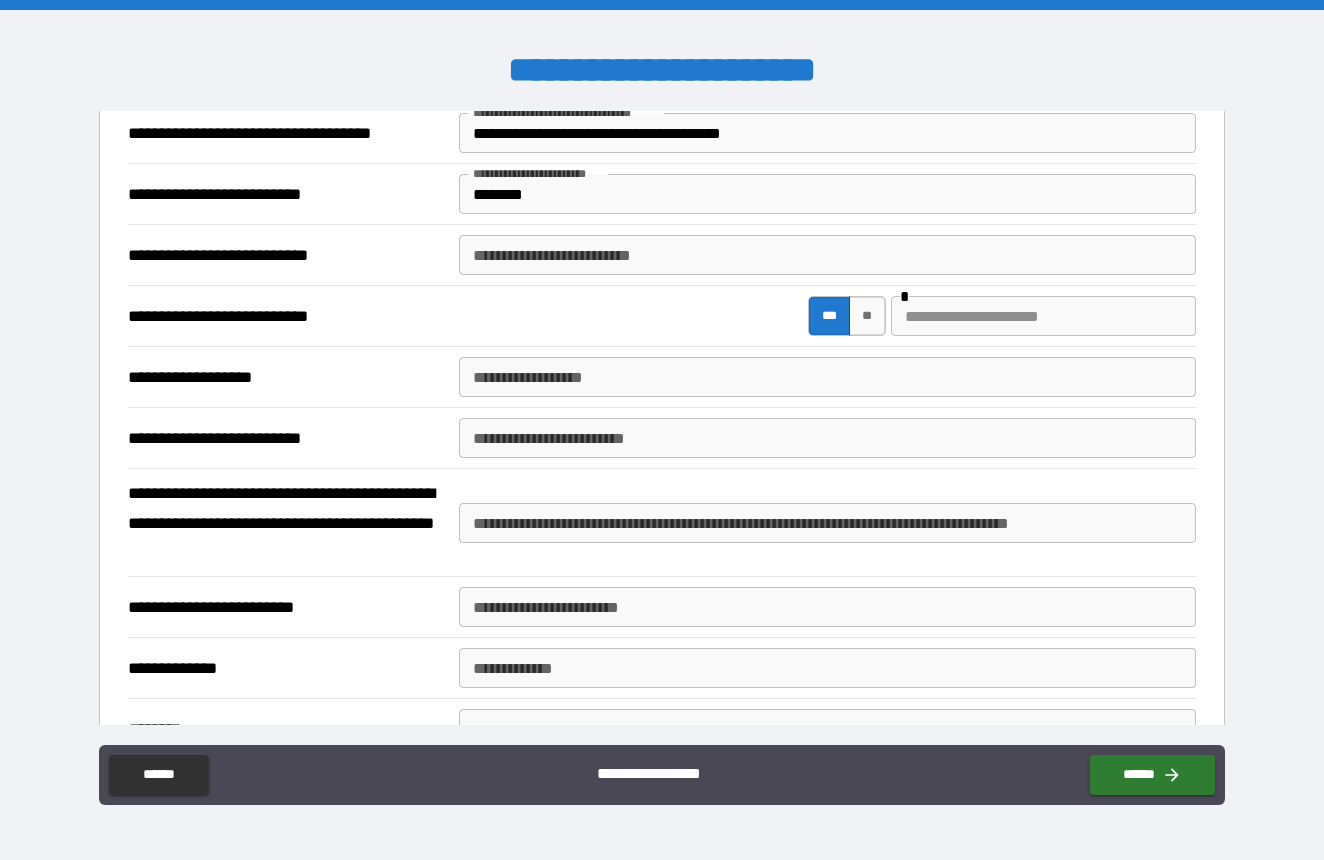 click on "**********" at bounding box center (827, 377) 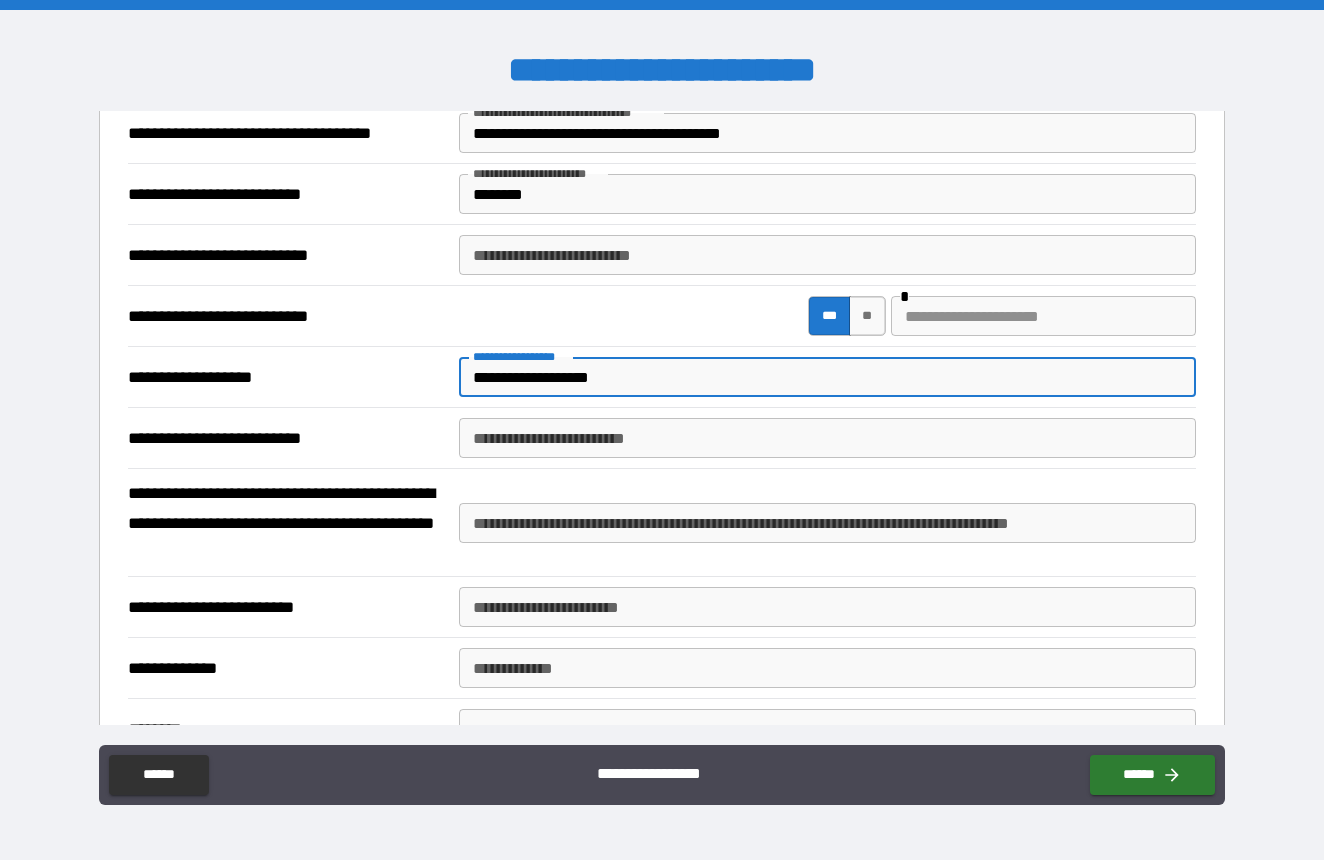 type on "**********" 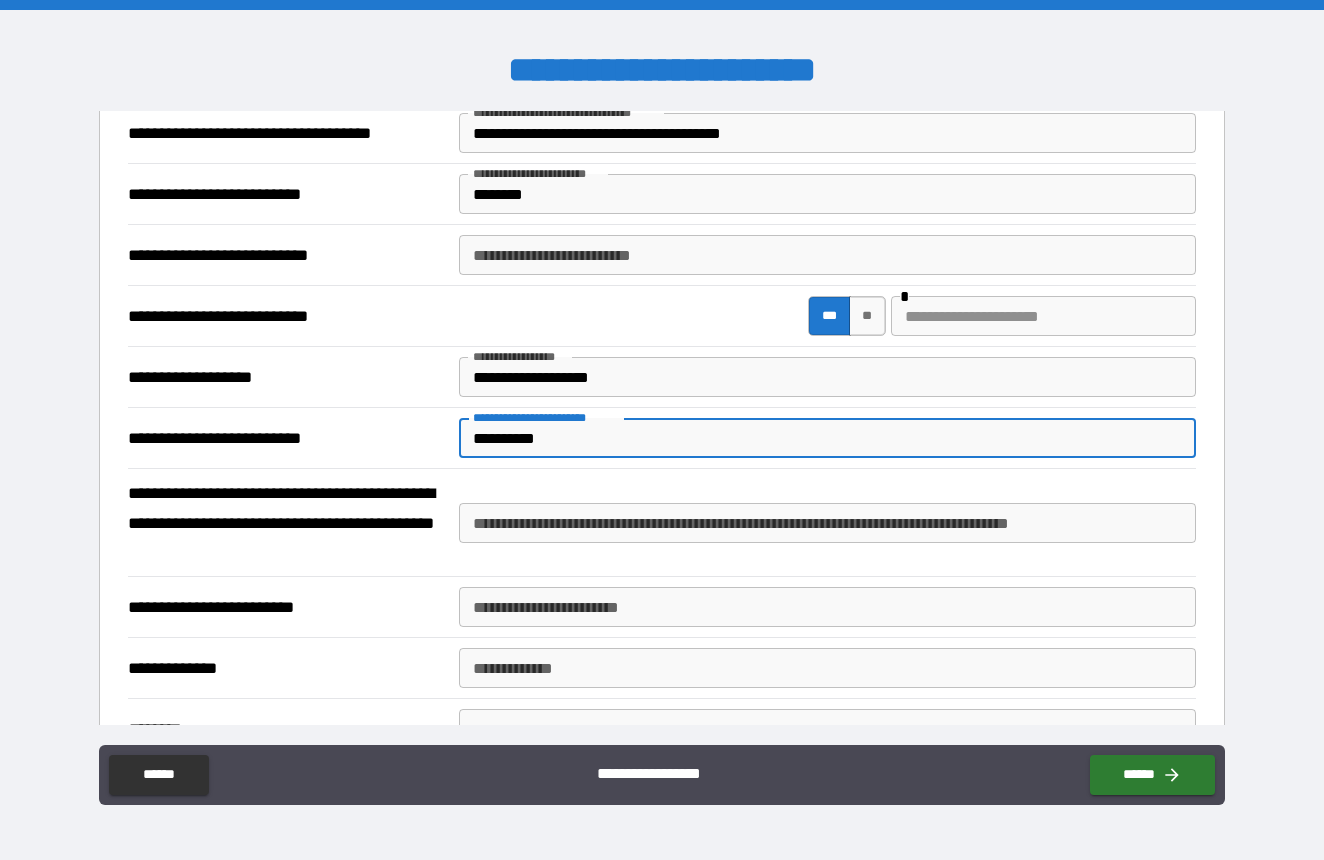 type on "**********" 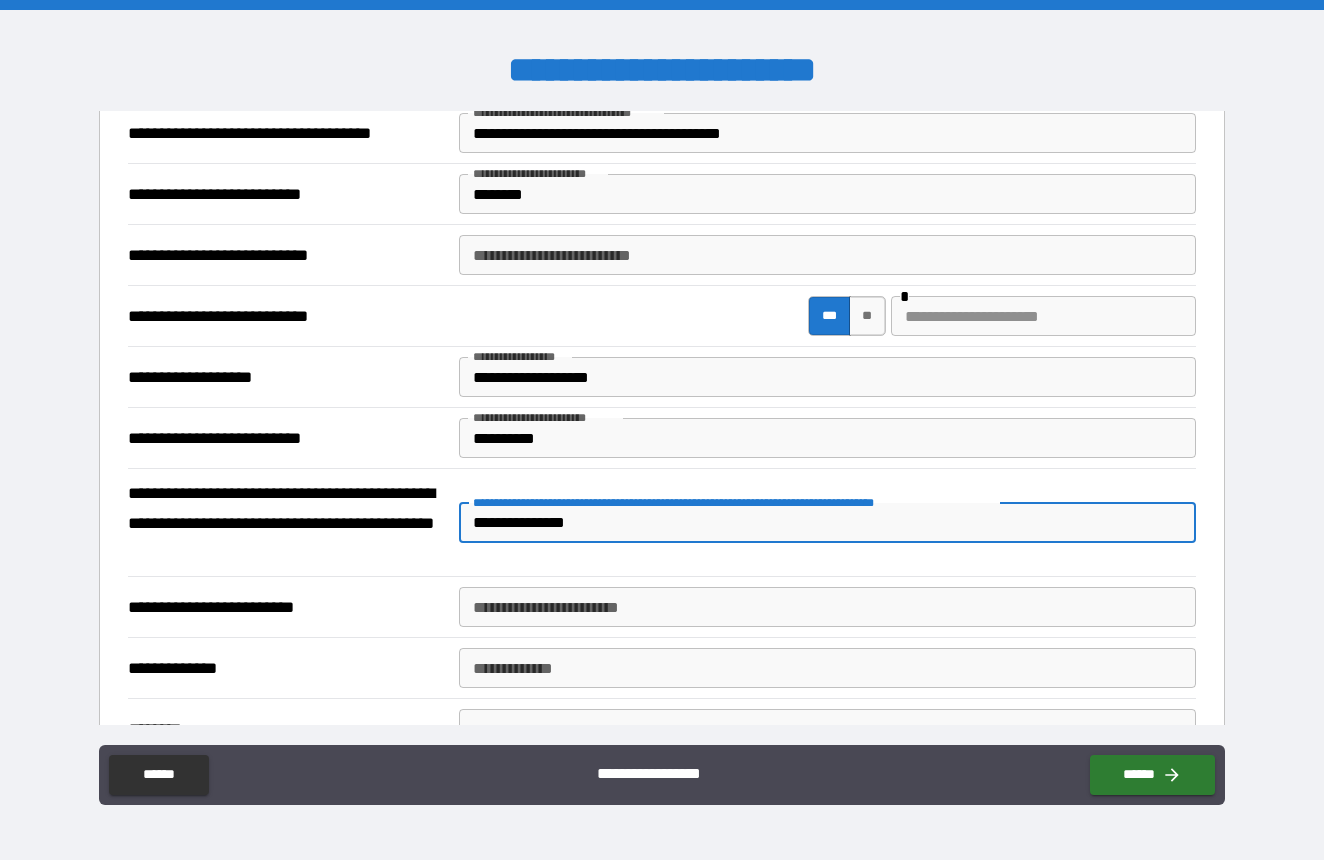 type on "**********" 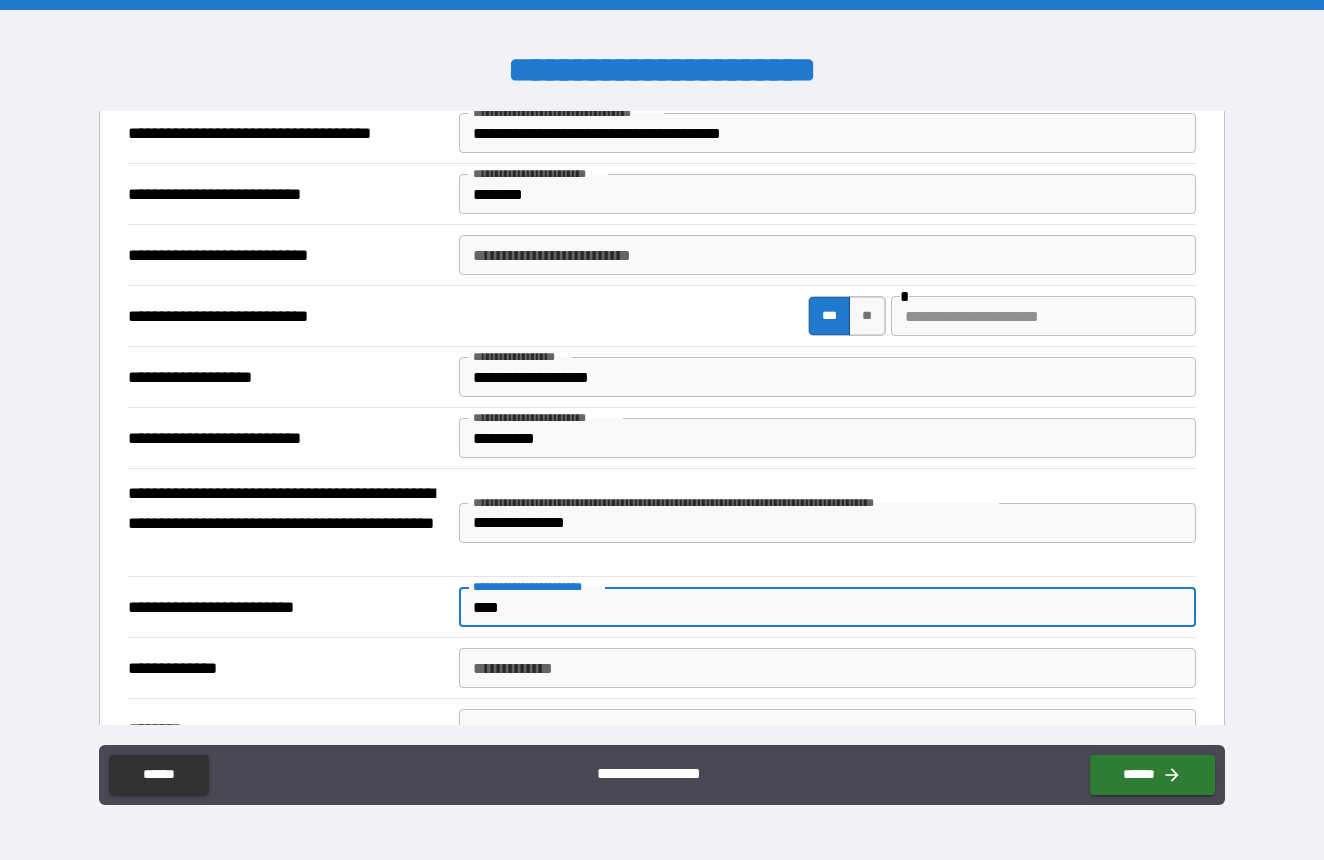 type on "****" 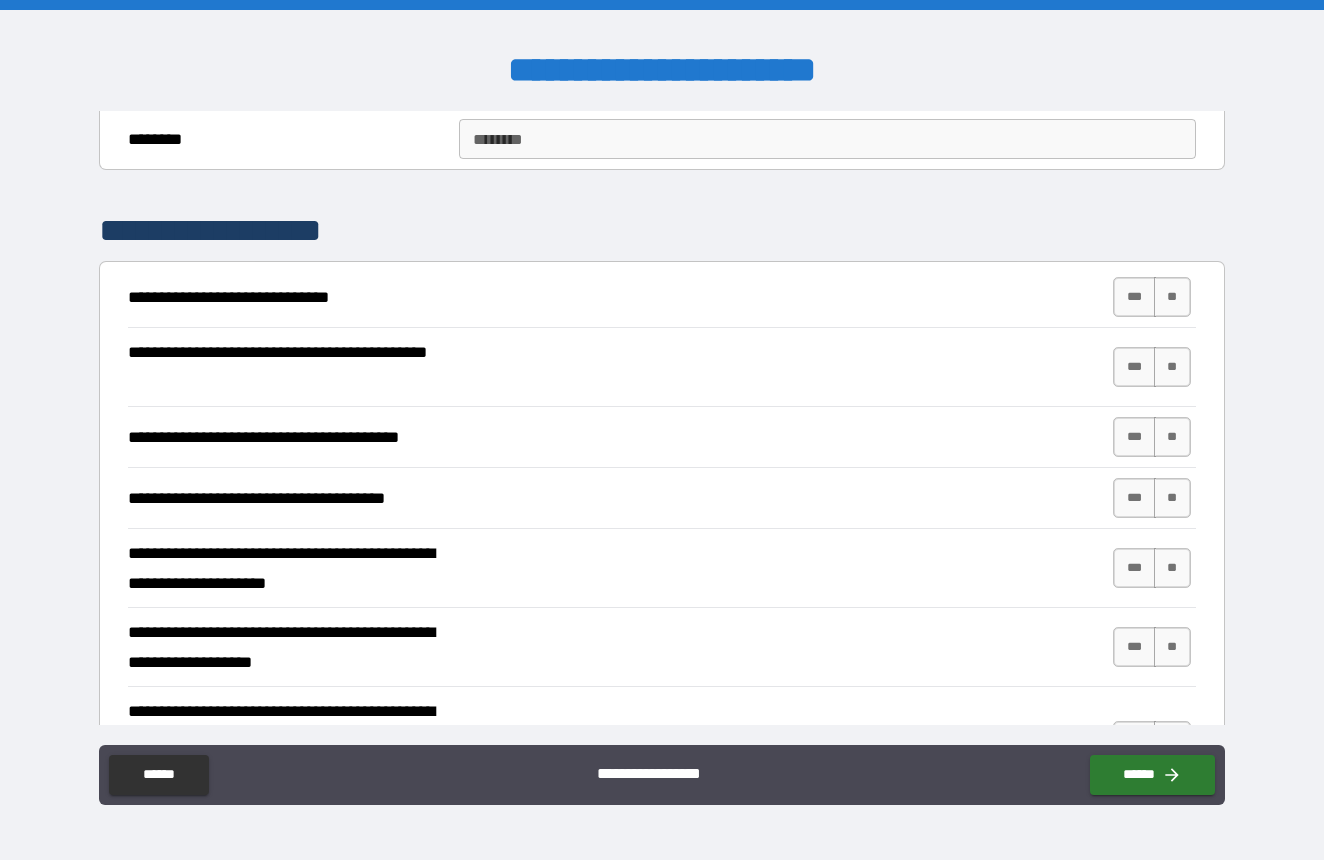 scroll, scrollTop: 2058, scrollLeft: 0, axis: vertical 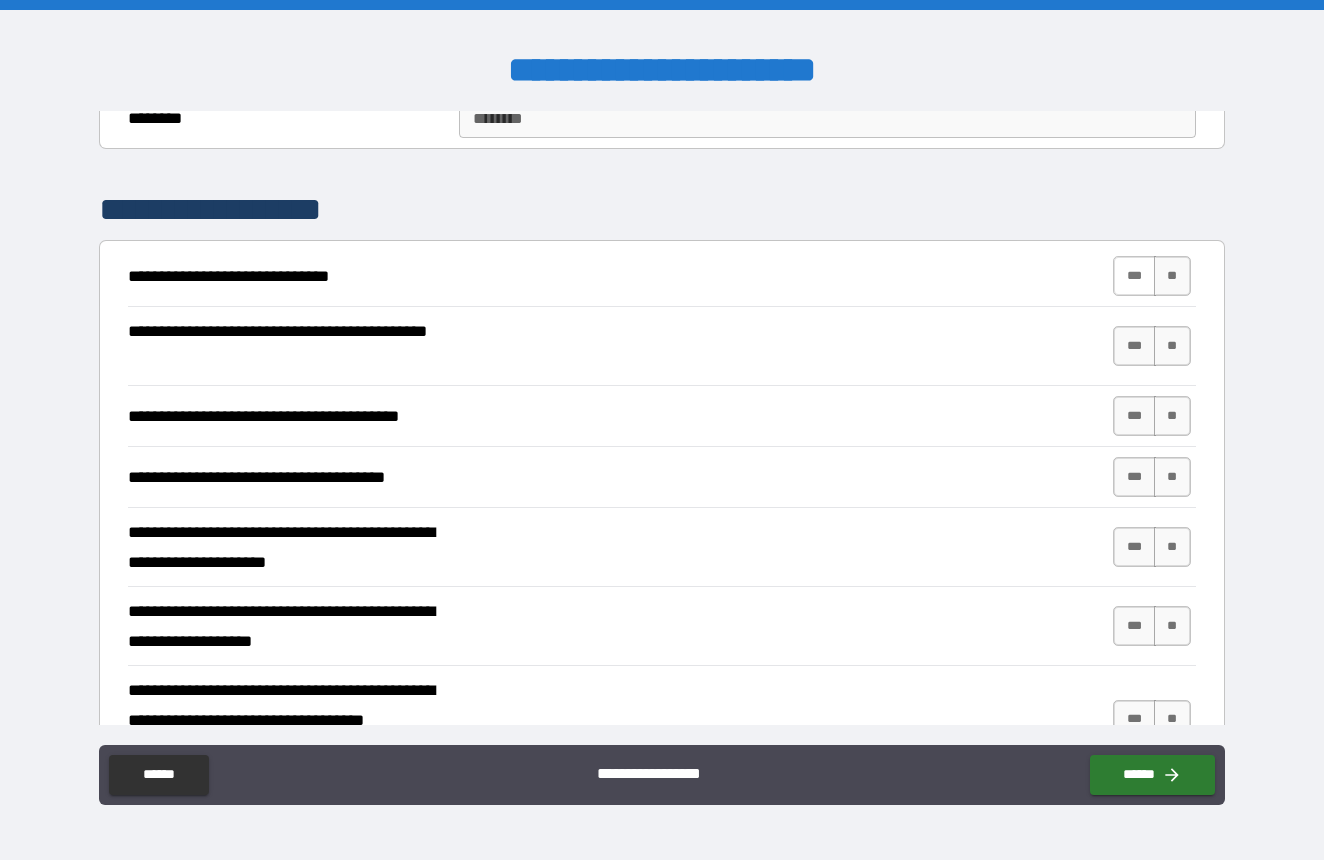 type on "*******" 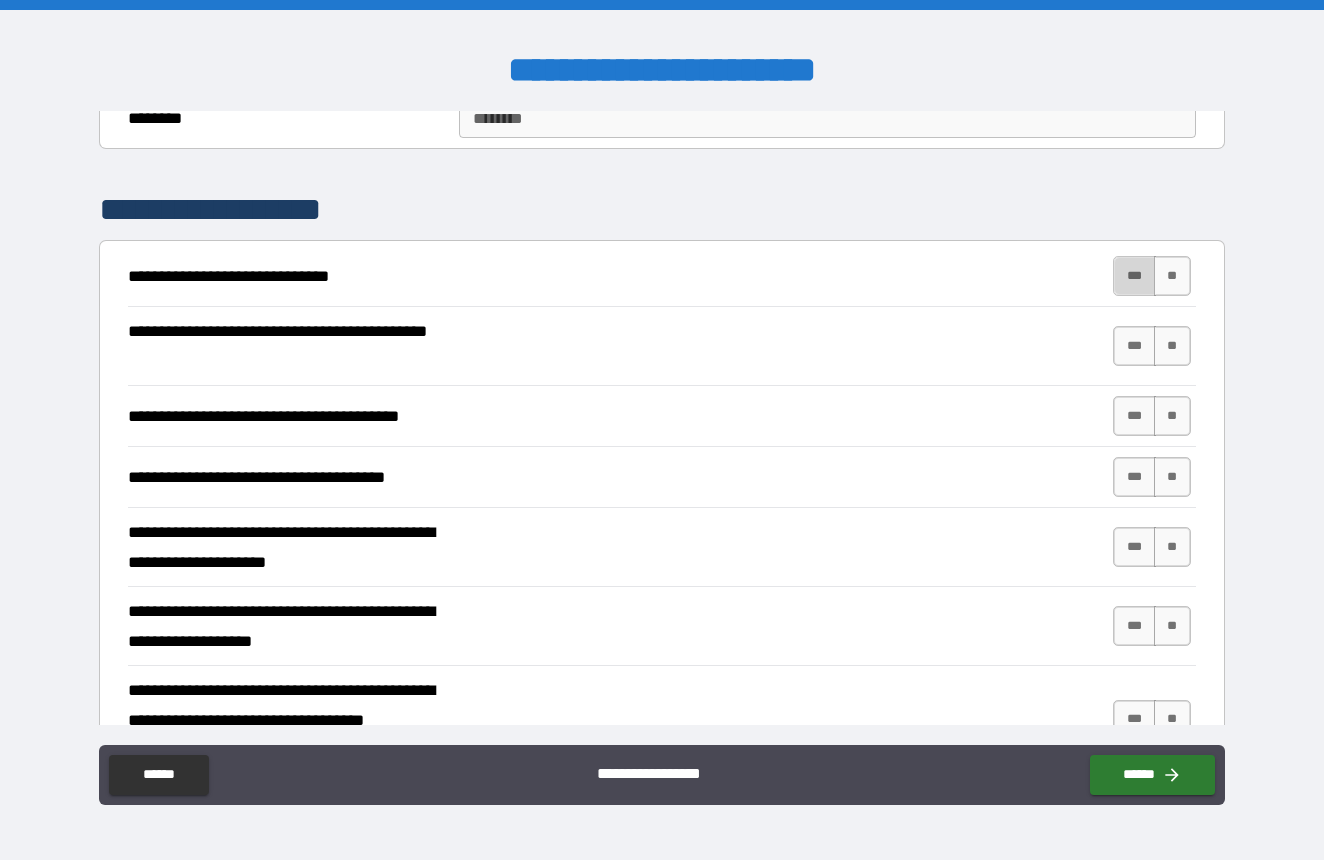 click on "***" at bounding box center [1134, 276] 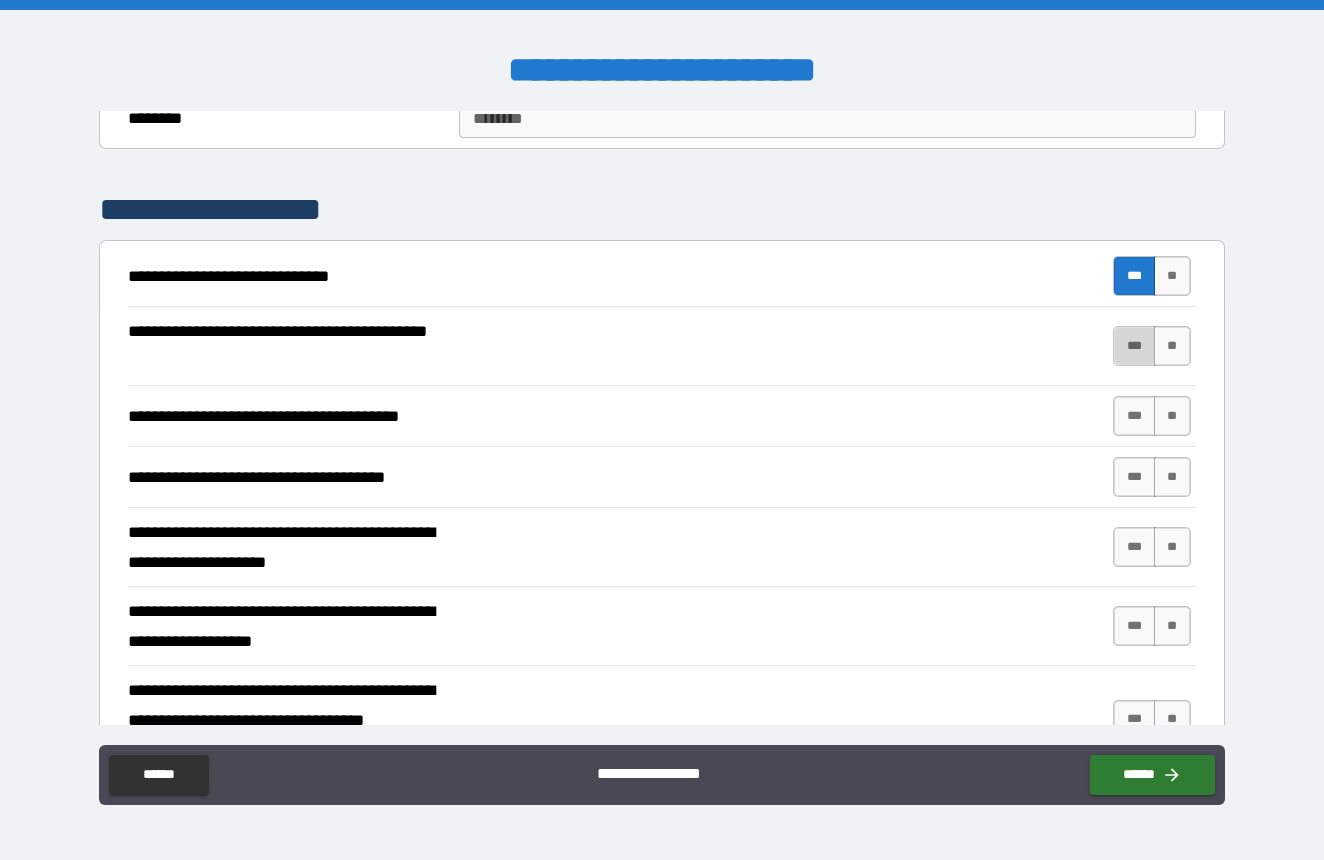 click on "***" at bounding box center [1134, 346] 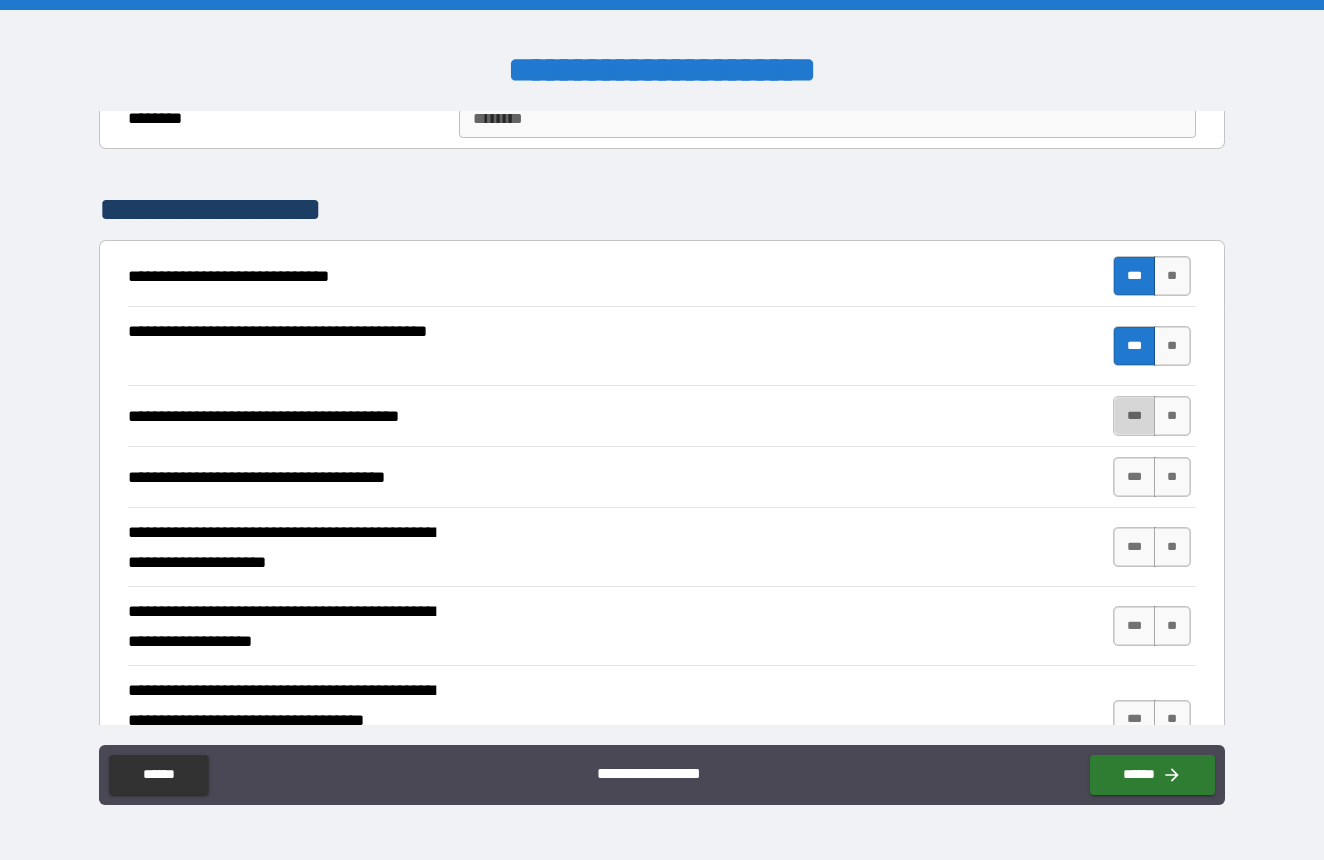 click on "***" at bounding box center (1134, 416) 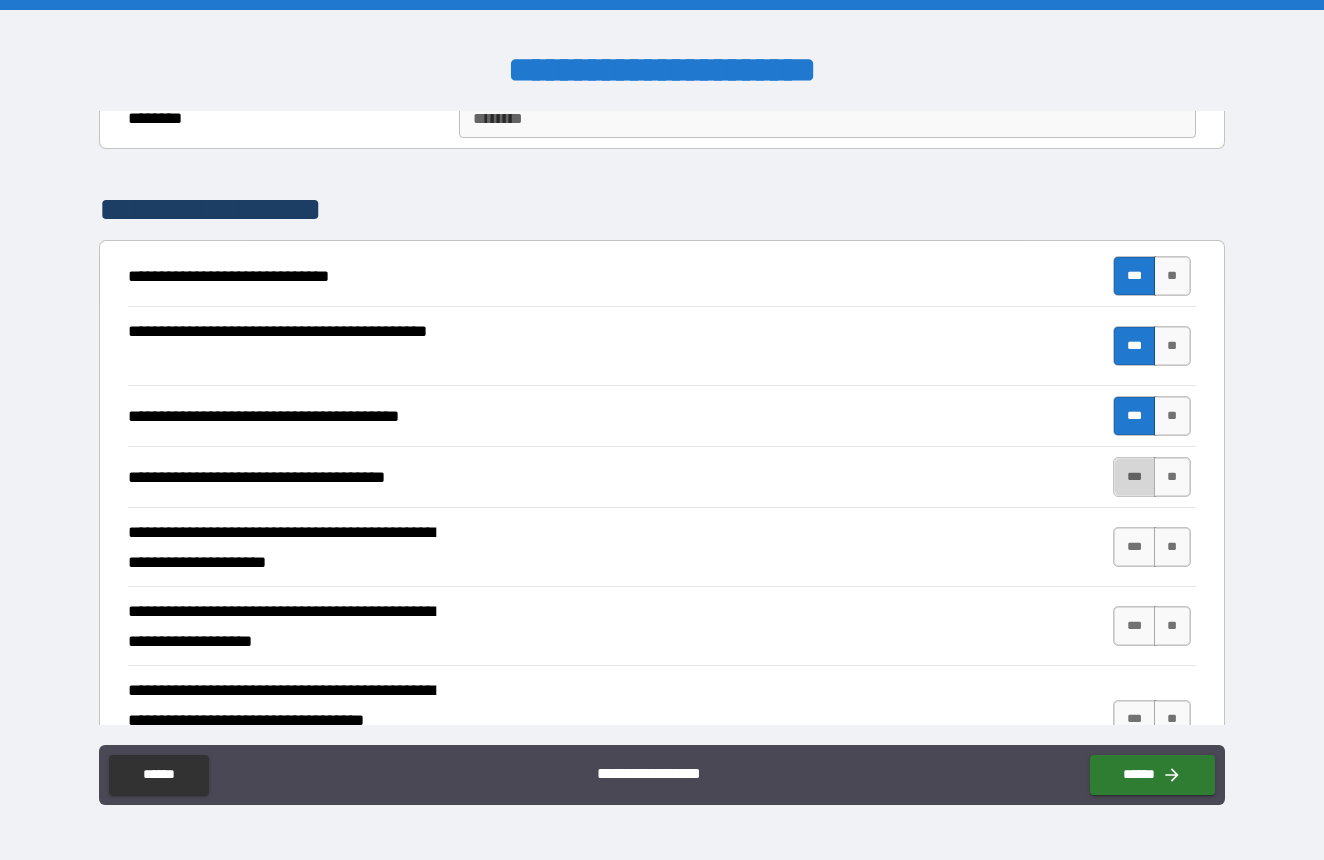 click on "***" at bounding box center (1134, 477) 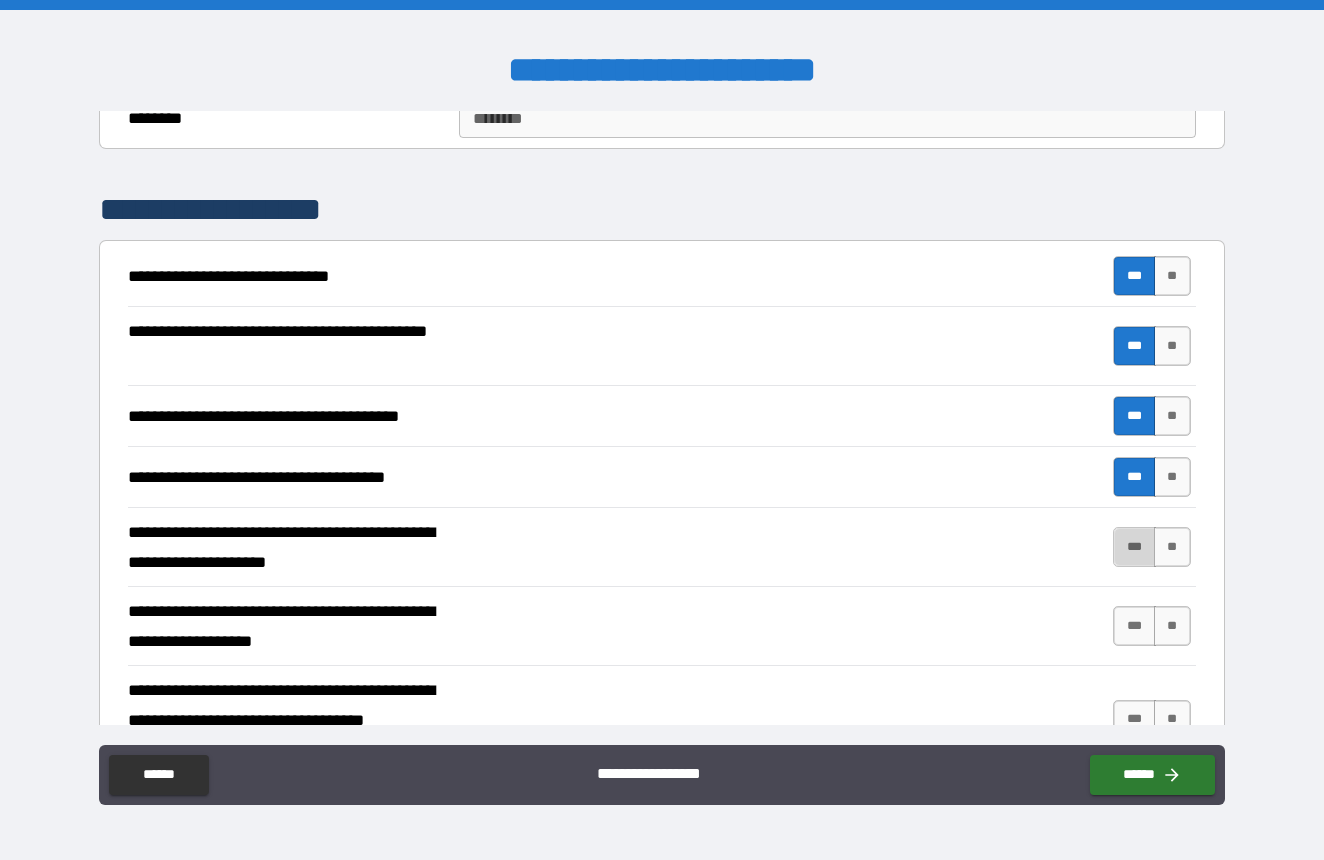 click on "***" at bounding box center (1134, 547) 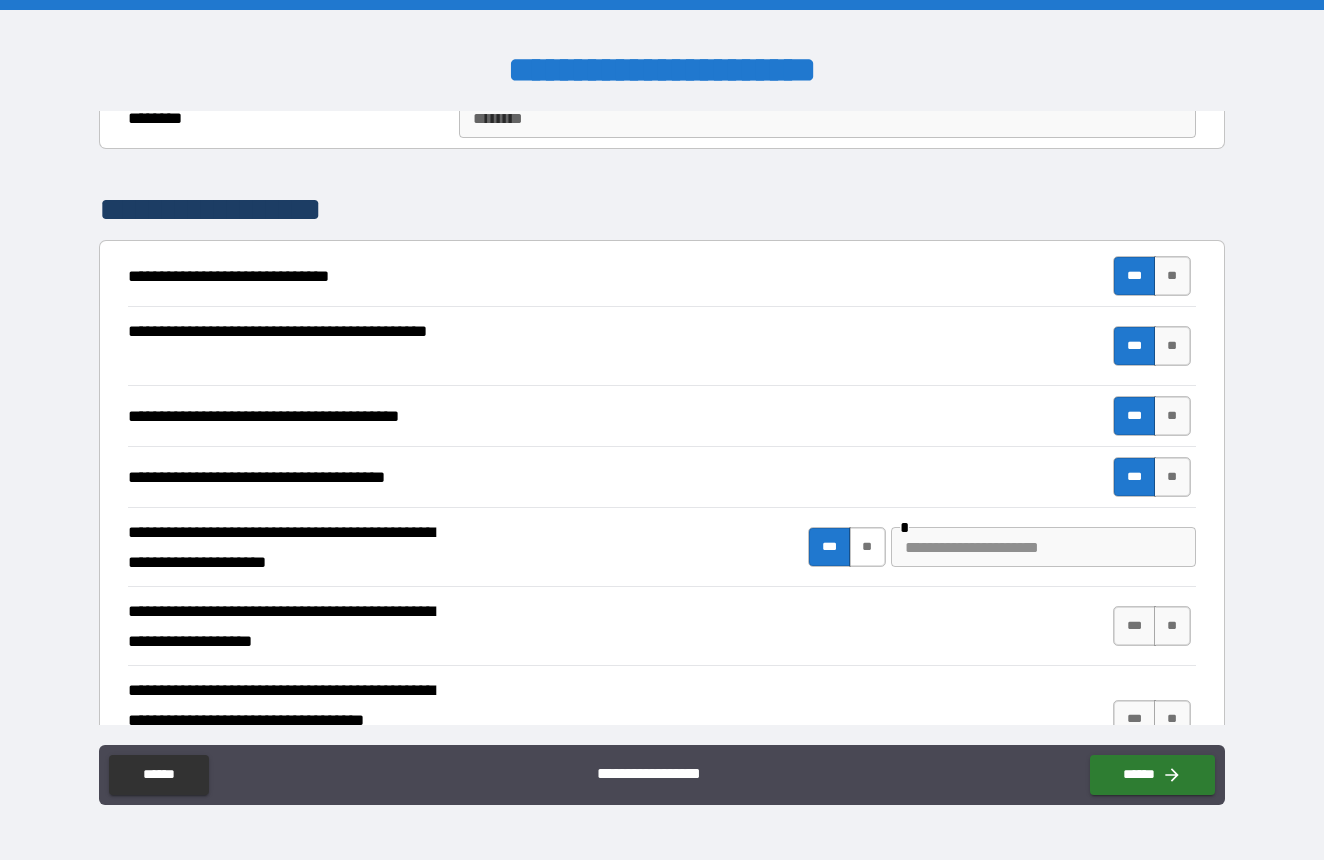 click on "**" at bounding box center [867, 547] 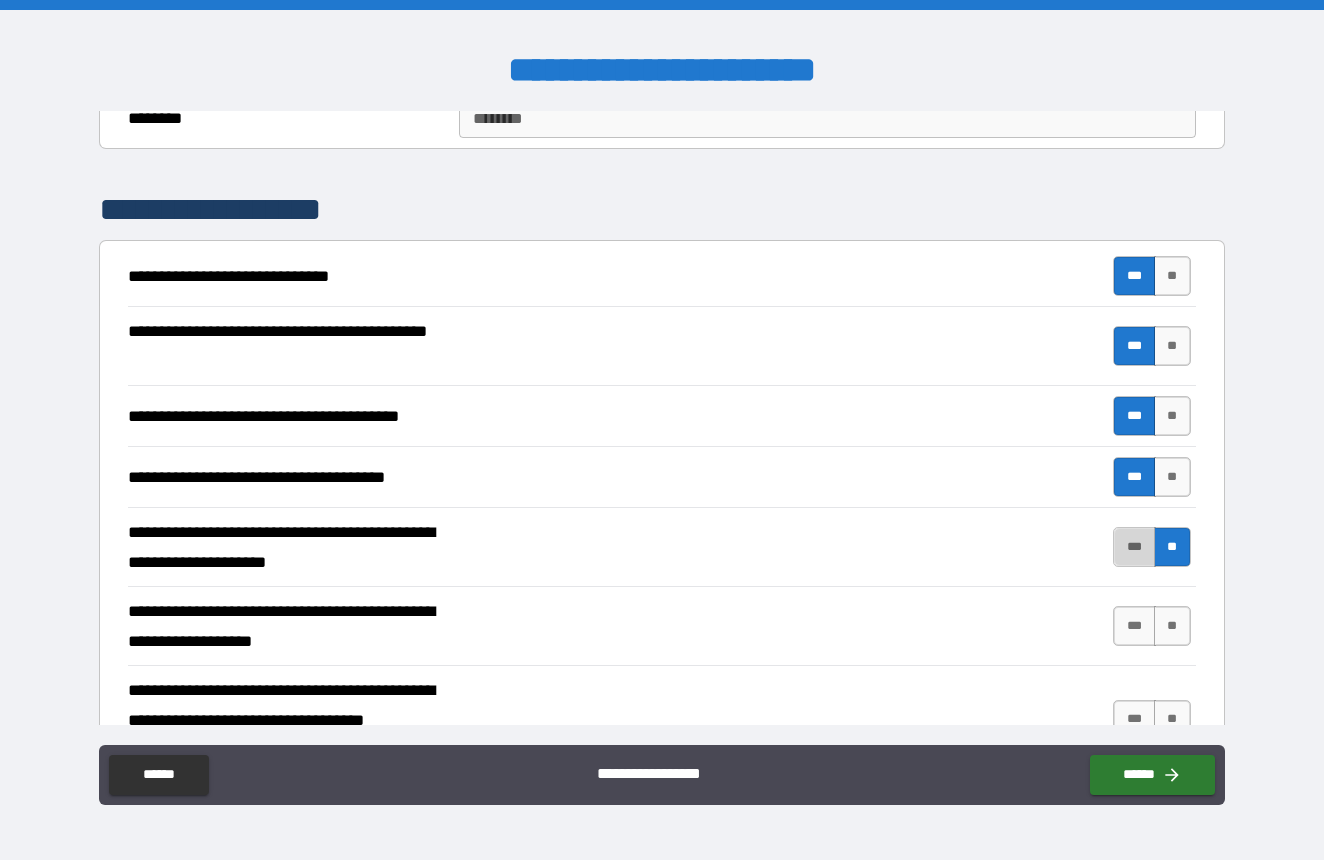 click on "***" at bounding box center [1134, 547] 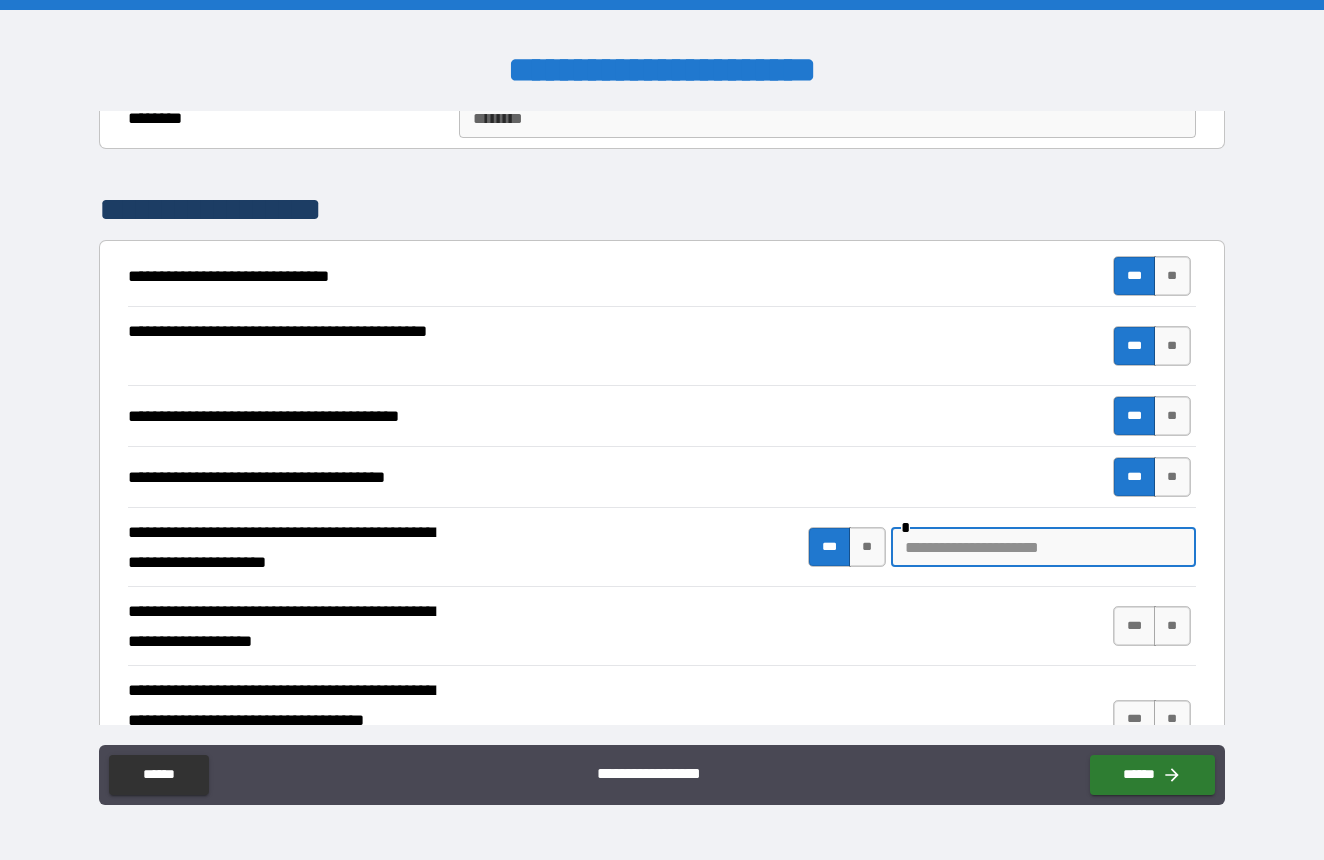 click at bounding box center (1043, 547) 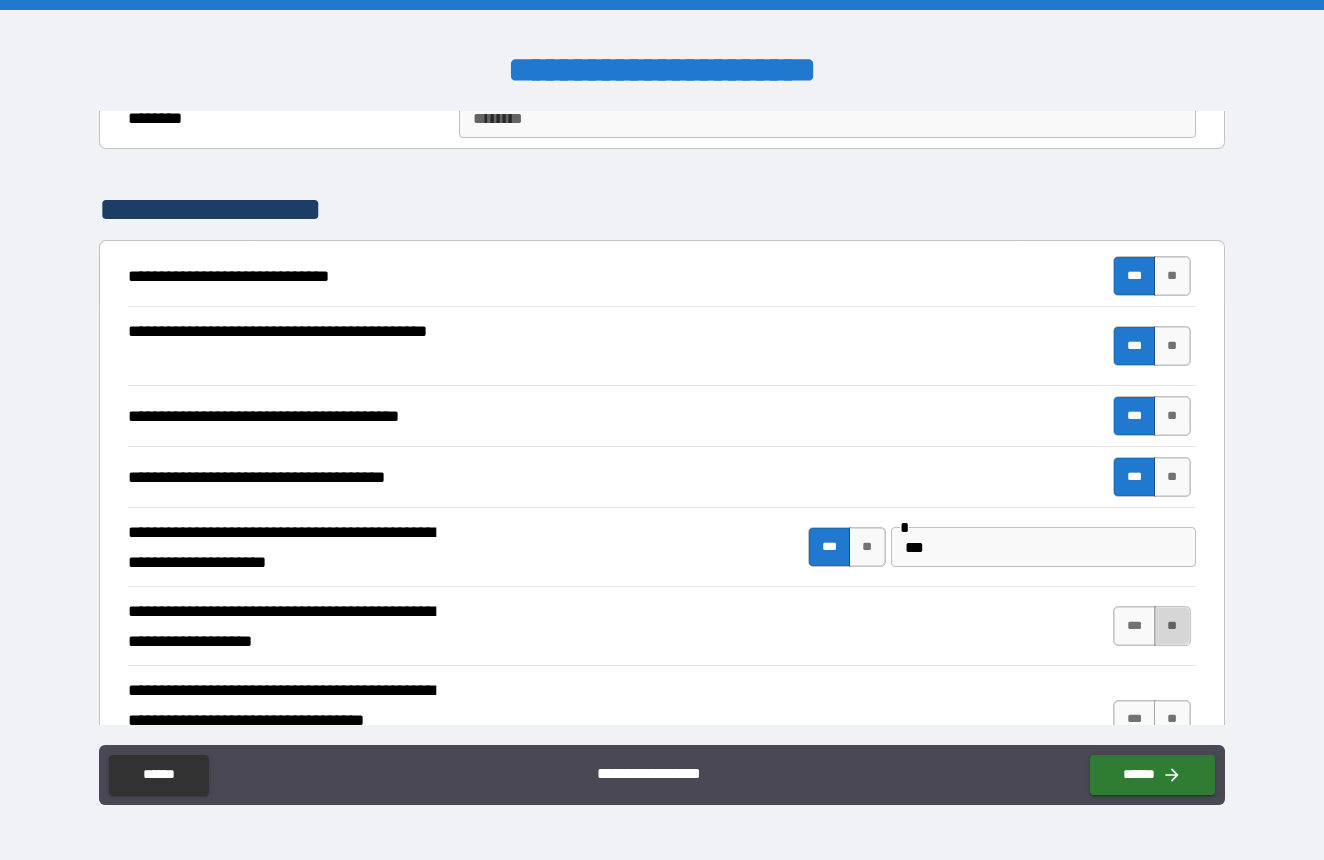 drag, startPoint x: 902, startPoint y: 583, endPoint x: 1158, endPoint y: 635, distance: 261.22787 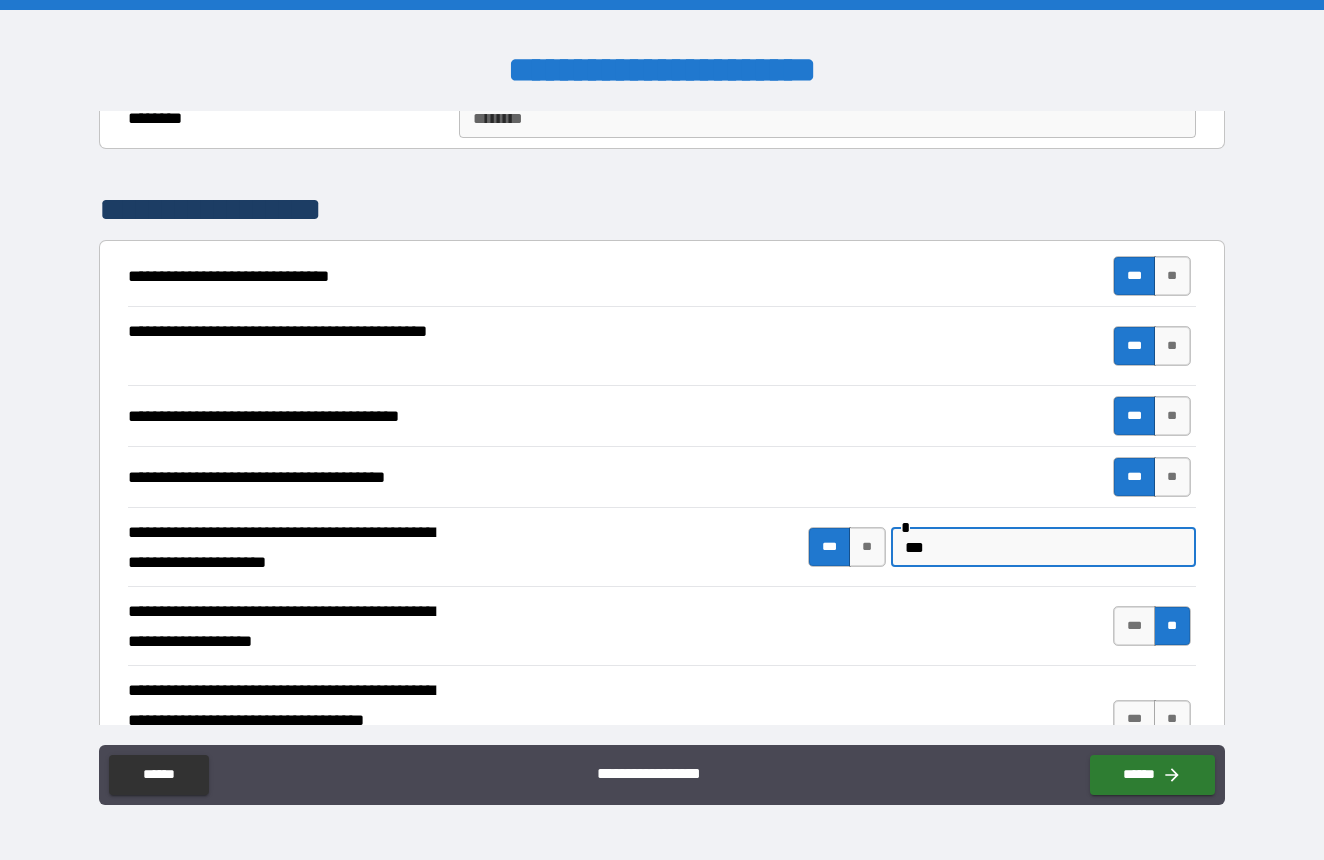 click on "***" at bounding box center [1043, 547] 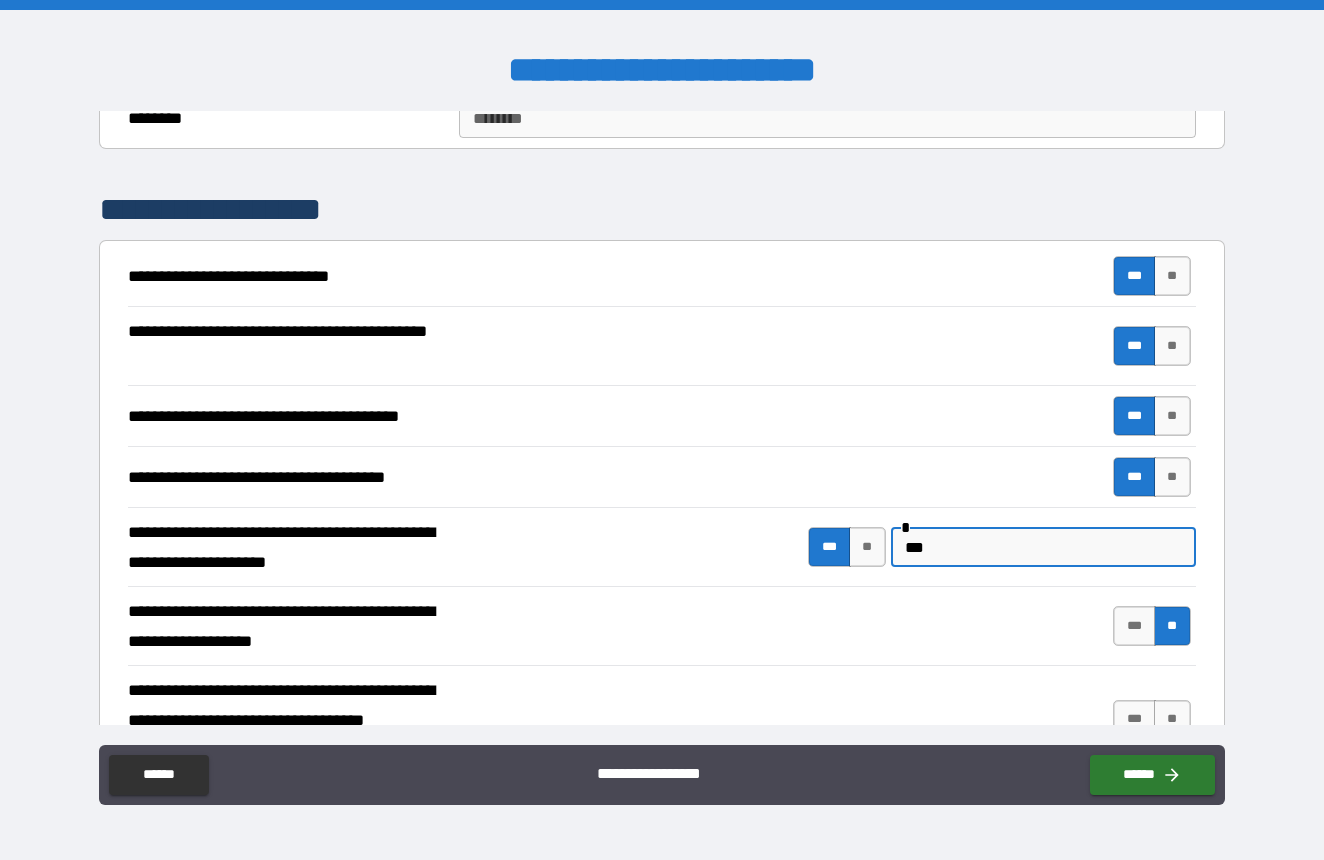 type on "***" 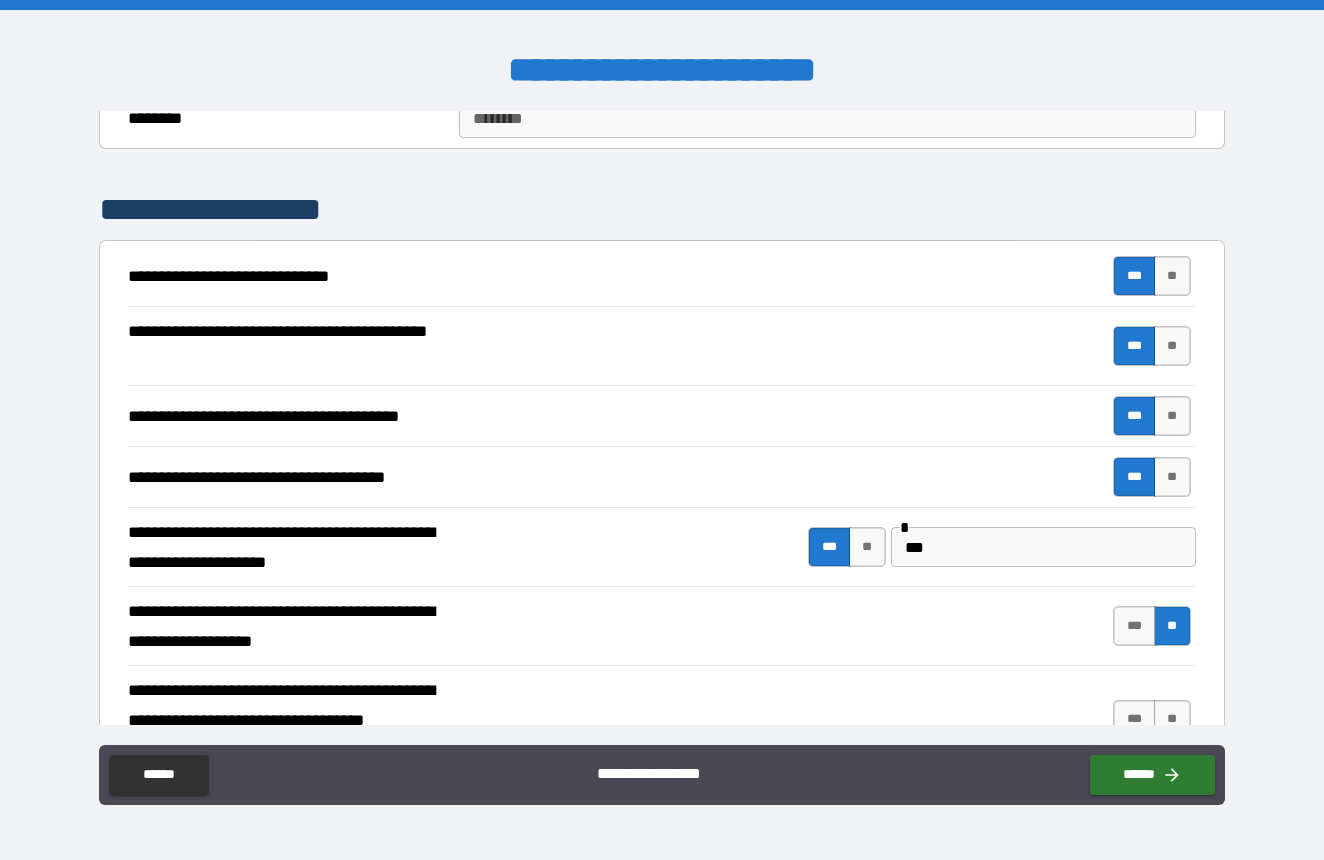 click on "[FIRST] [LAST] [STREET] [CITY] [STATE] [ZIP] [COUNTRY] [PHONE] [EMAIL]" at bounding box center [662, 432] 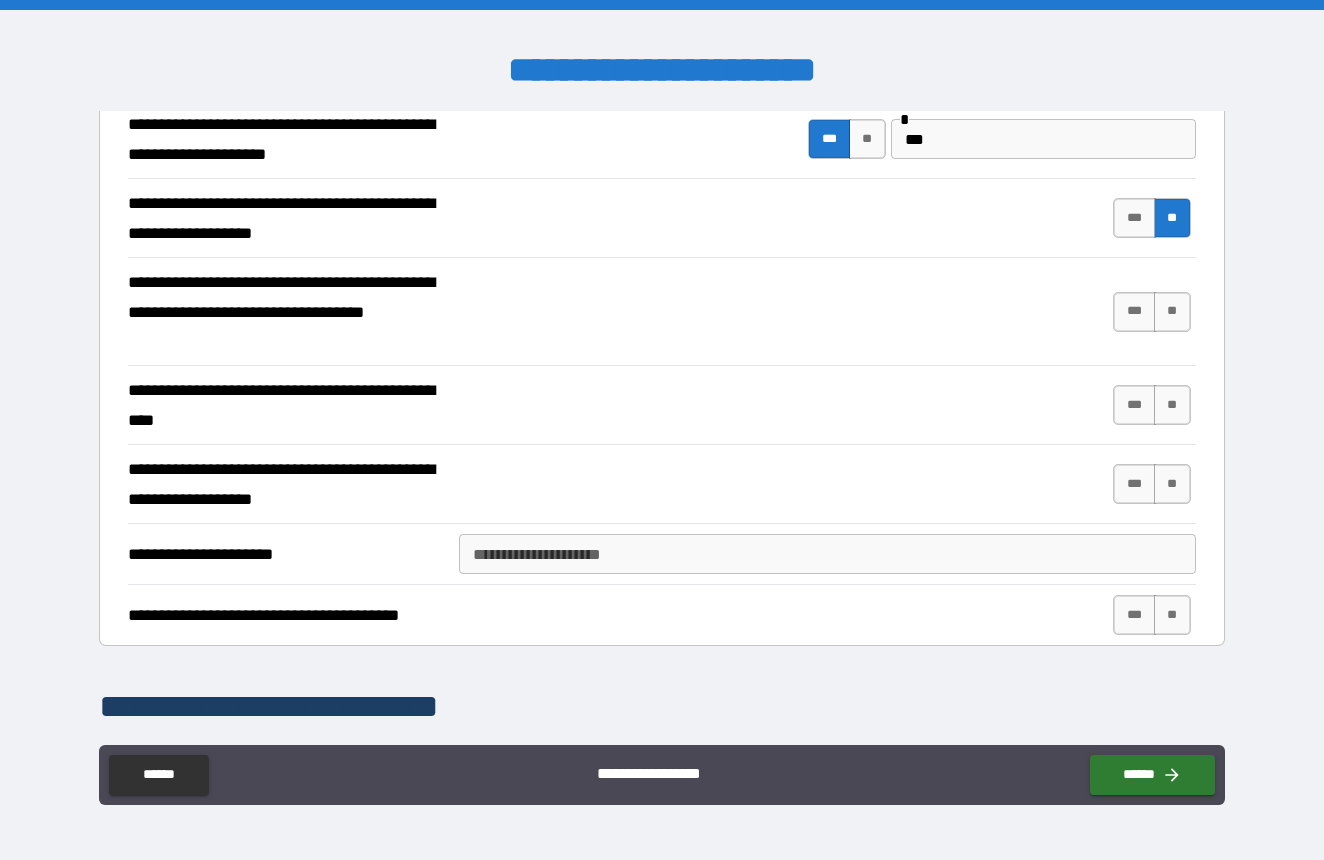 scroll, scrollTop: 2476, scrollLeft: 0, axis: vertical 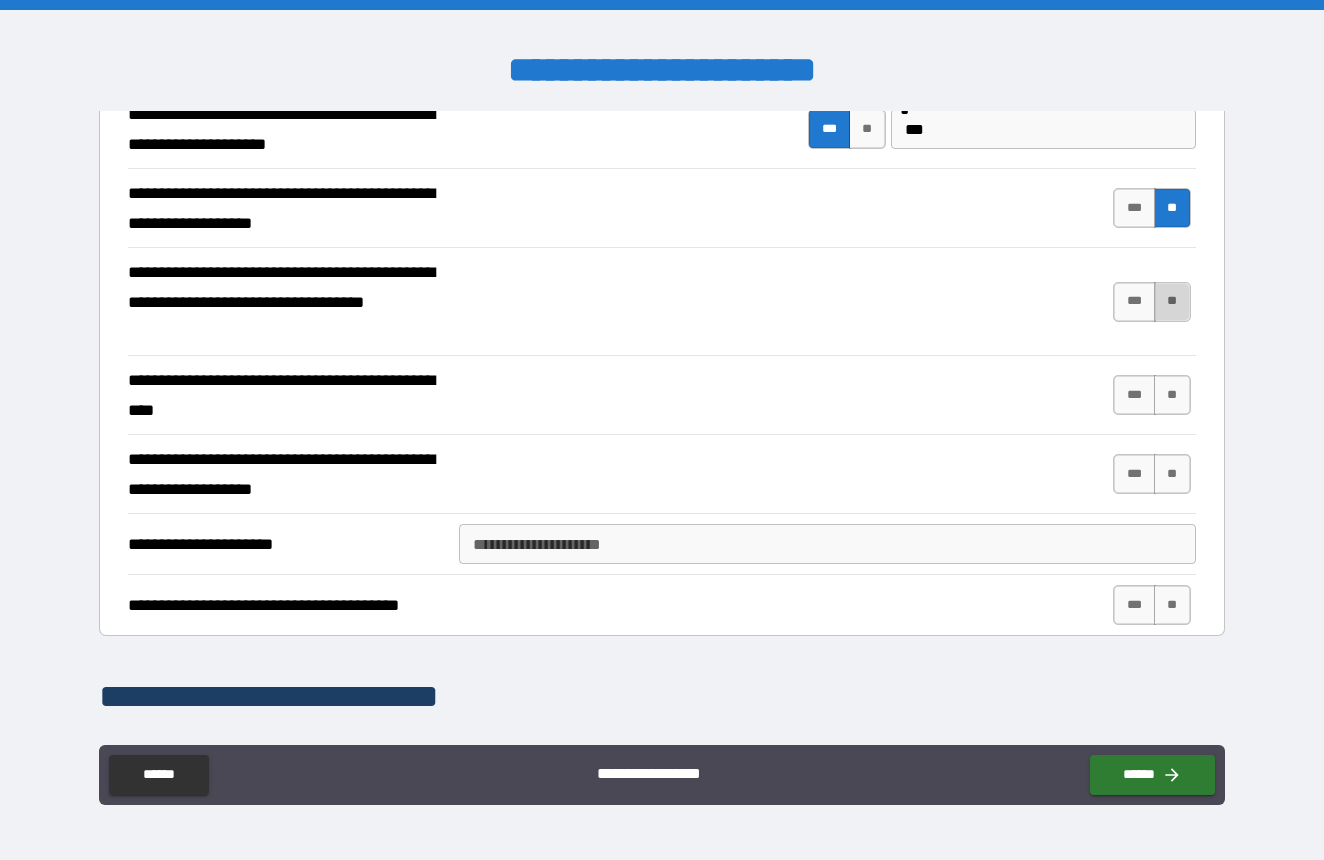 click on "**" at bounding box center (1172, 302) 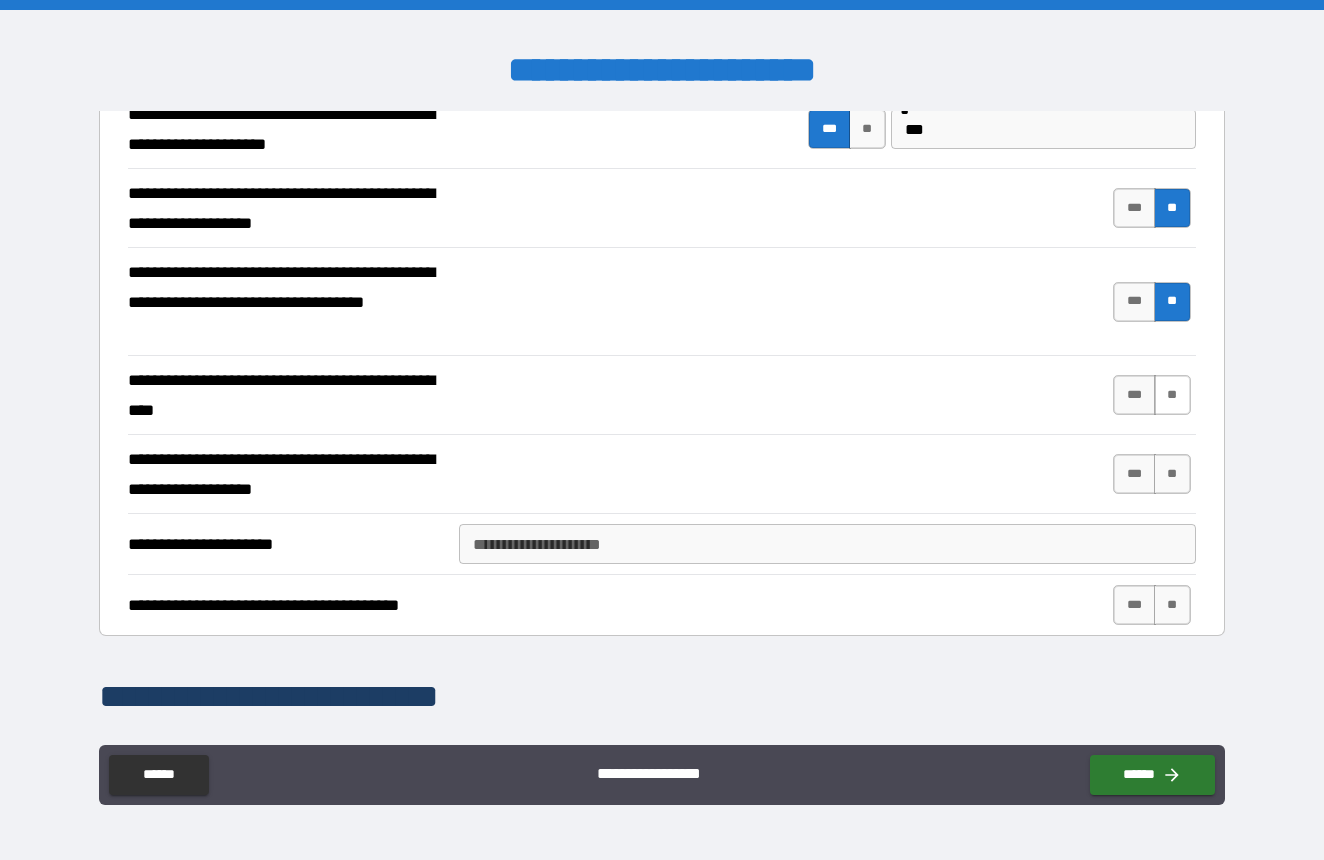 click on "**" at bounding box center (1172, 395) 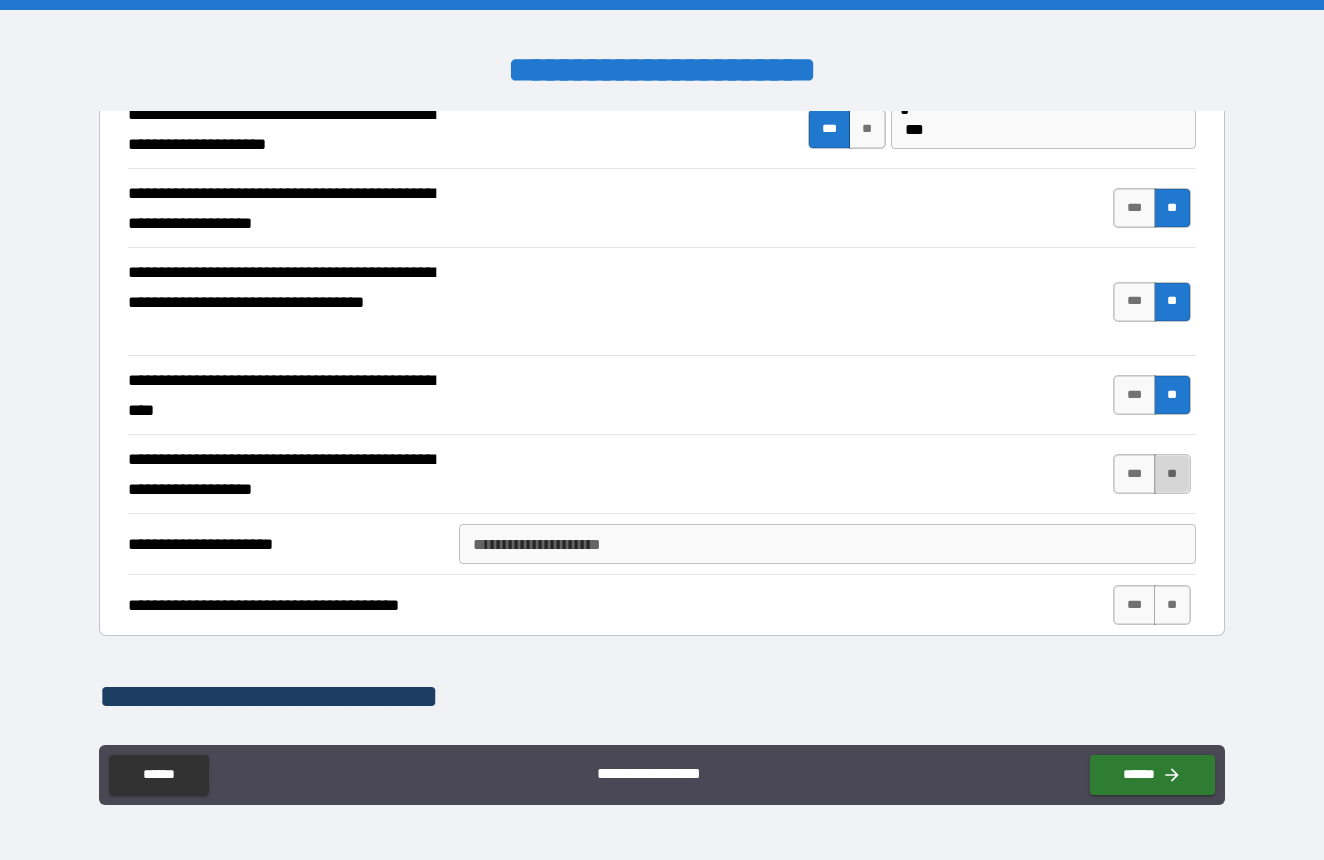click on "**" at bounding box center [1172, 474] 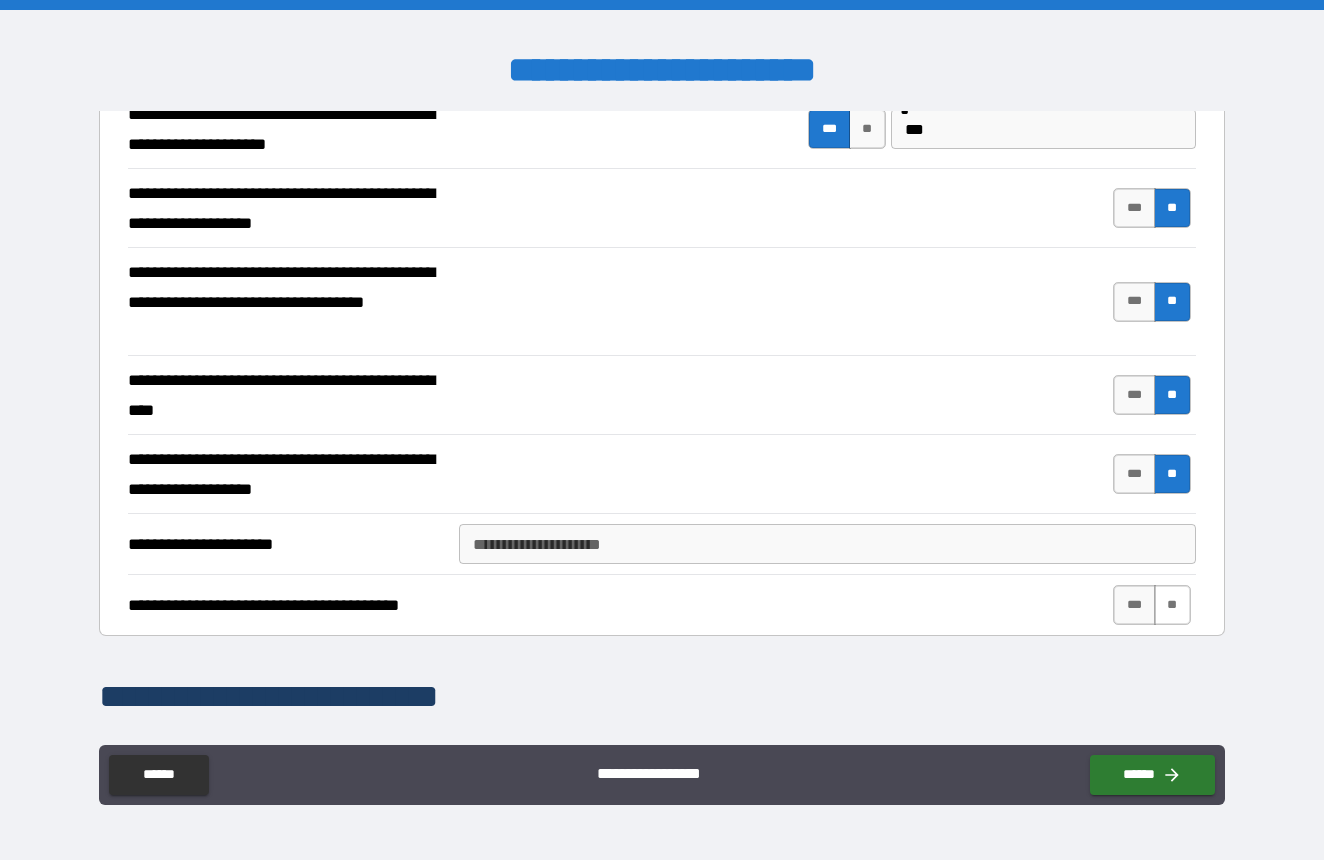 click on "**" at bounding box center [1172, 605] 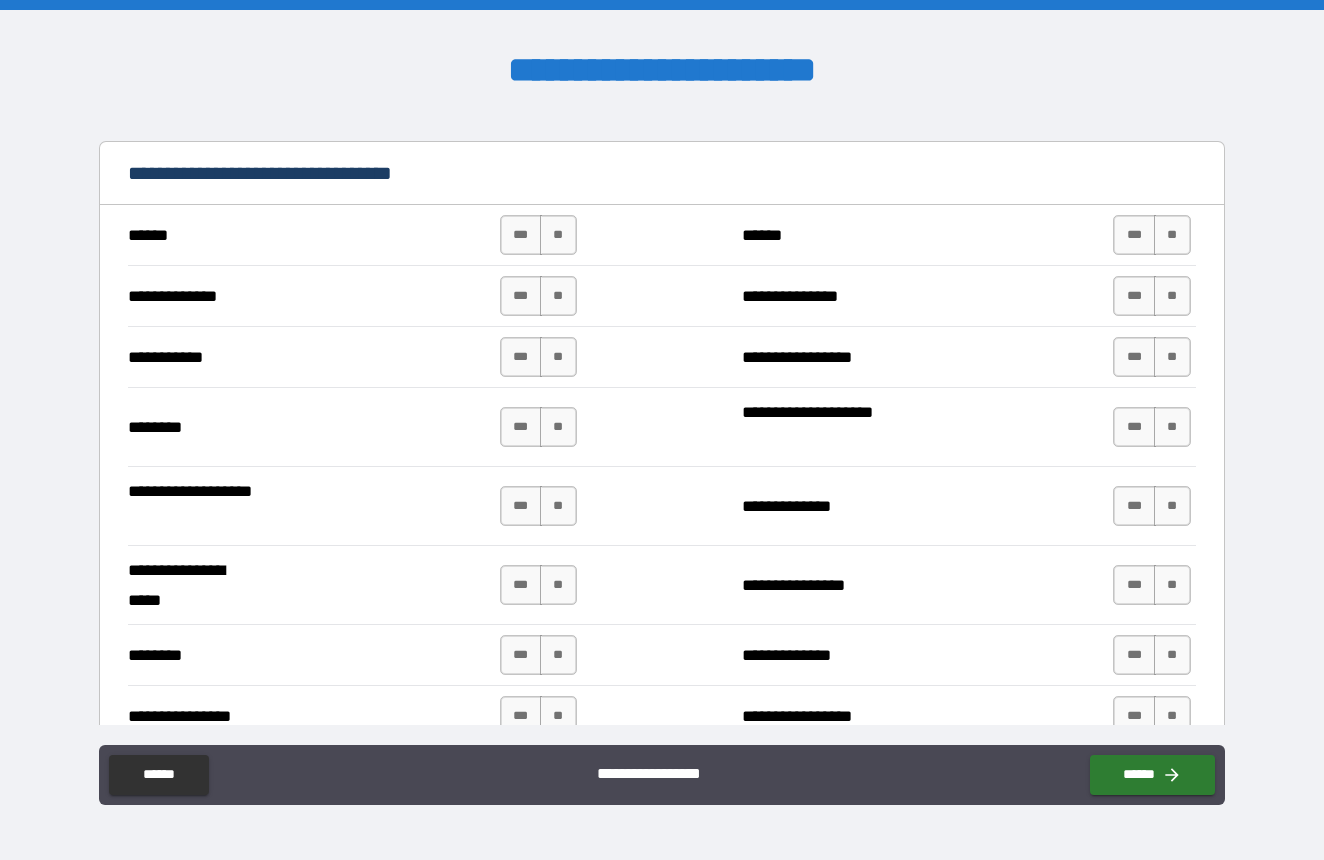 scroll, scrollTop: 3109, scrollLeft: 0, axis: vertical 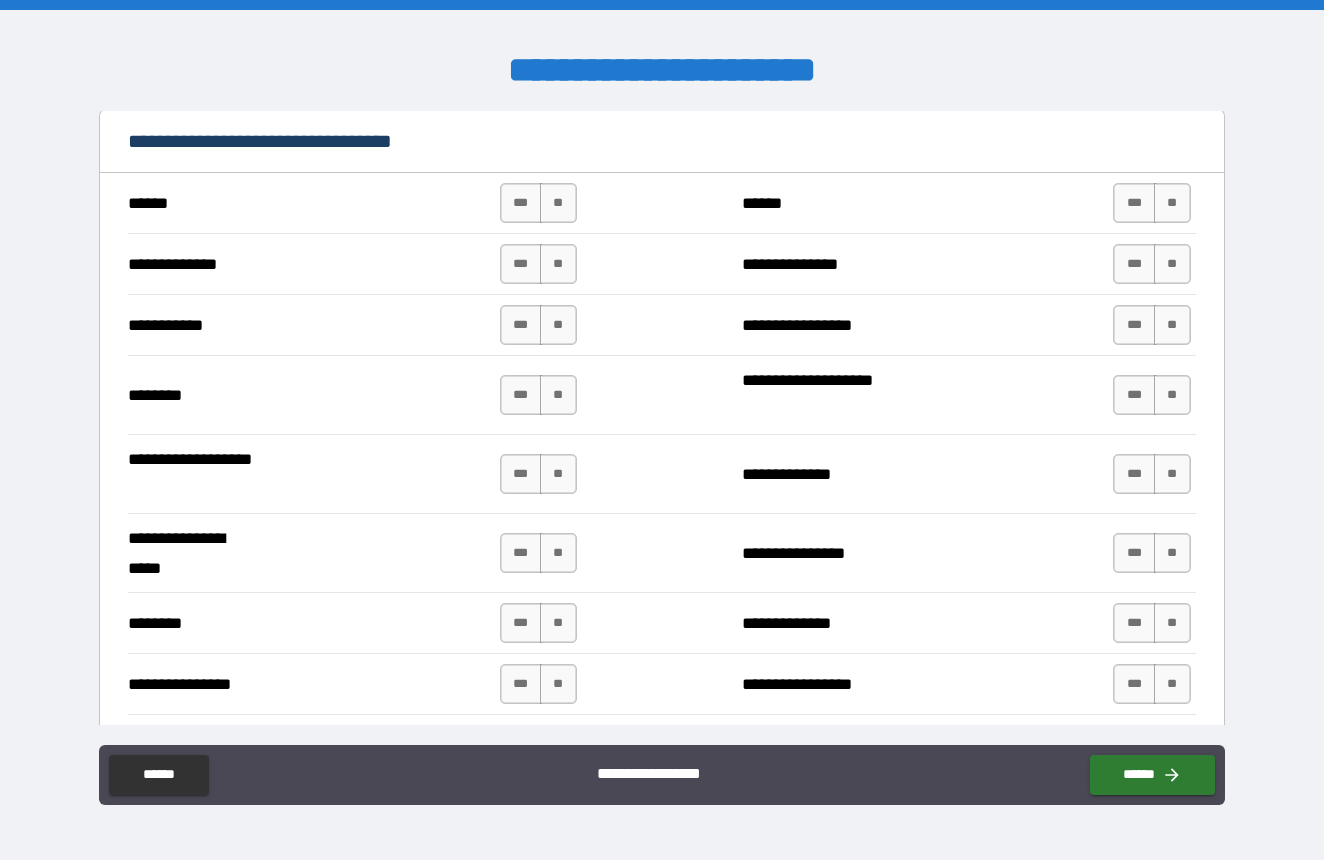 click on "*** **" at bounding box center [538, 203] 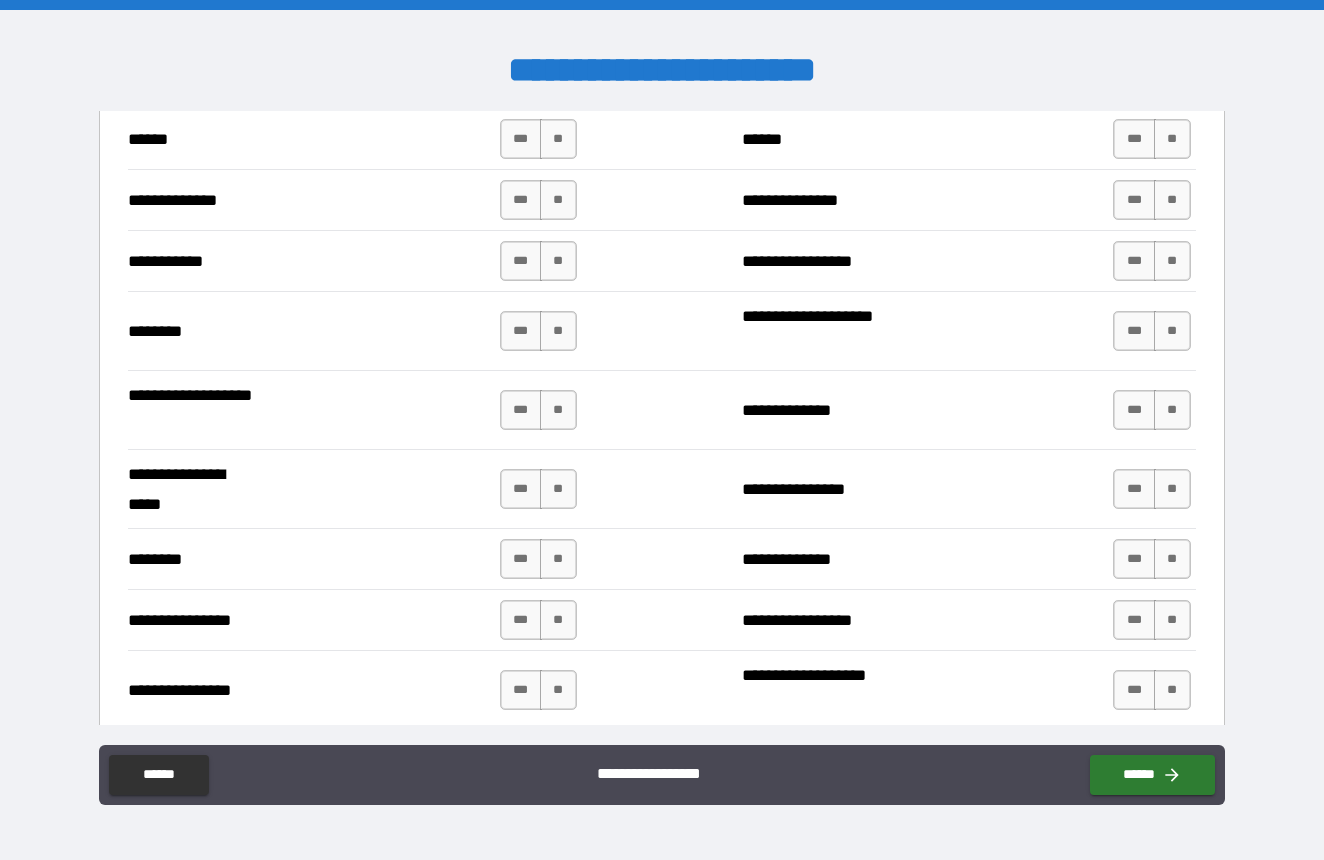 scroll, scrollTop: 3152, scrollLeft: 0, axis: vertical 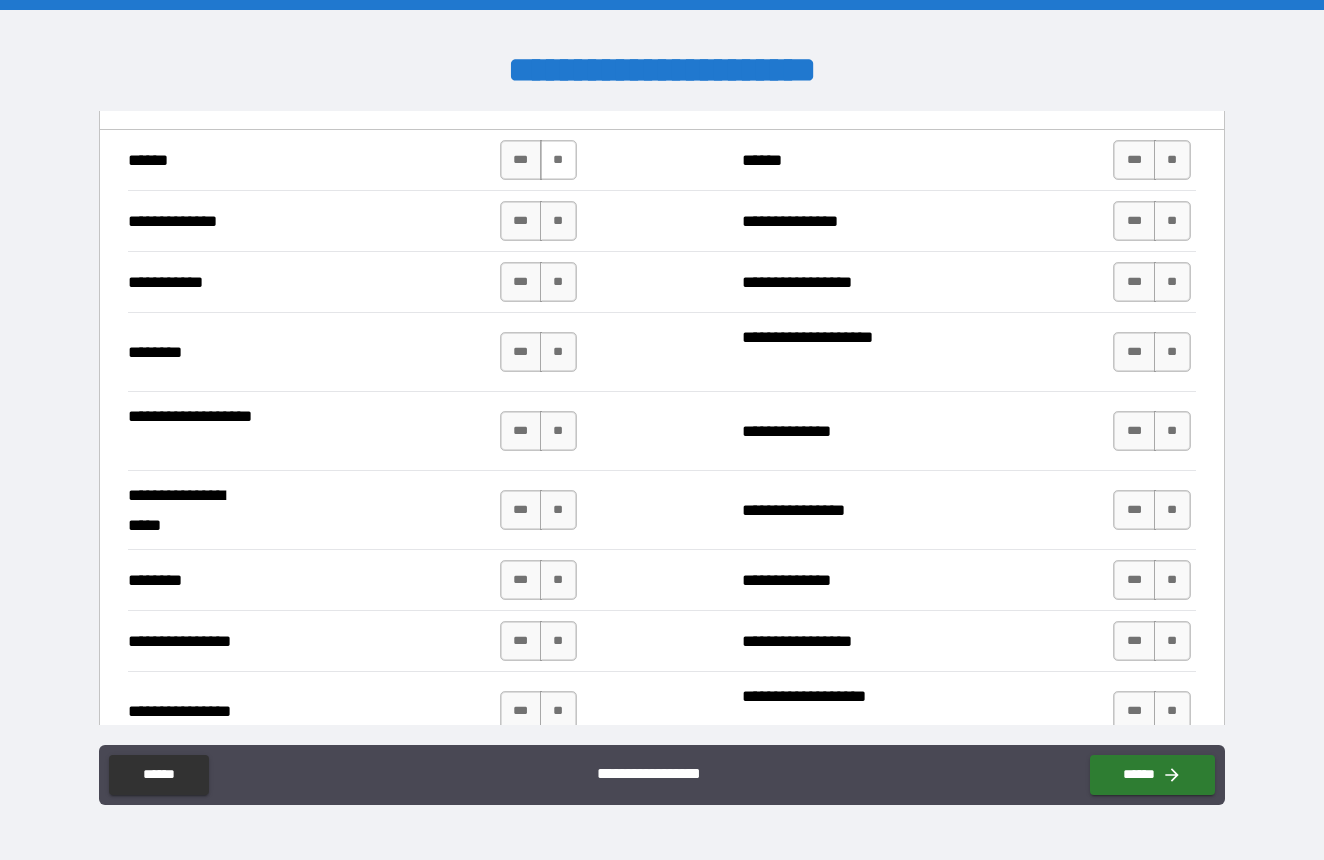 click on "**" at bounding box center [558, 160] 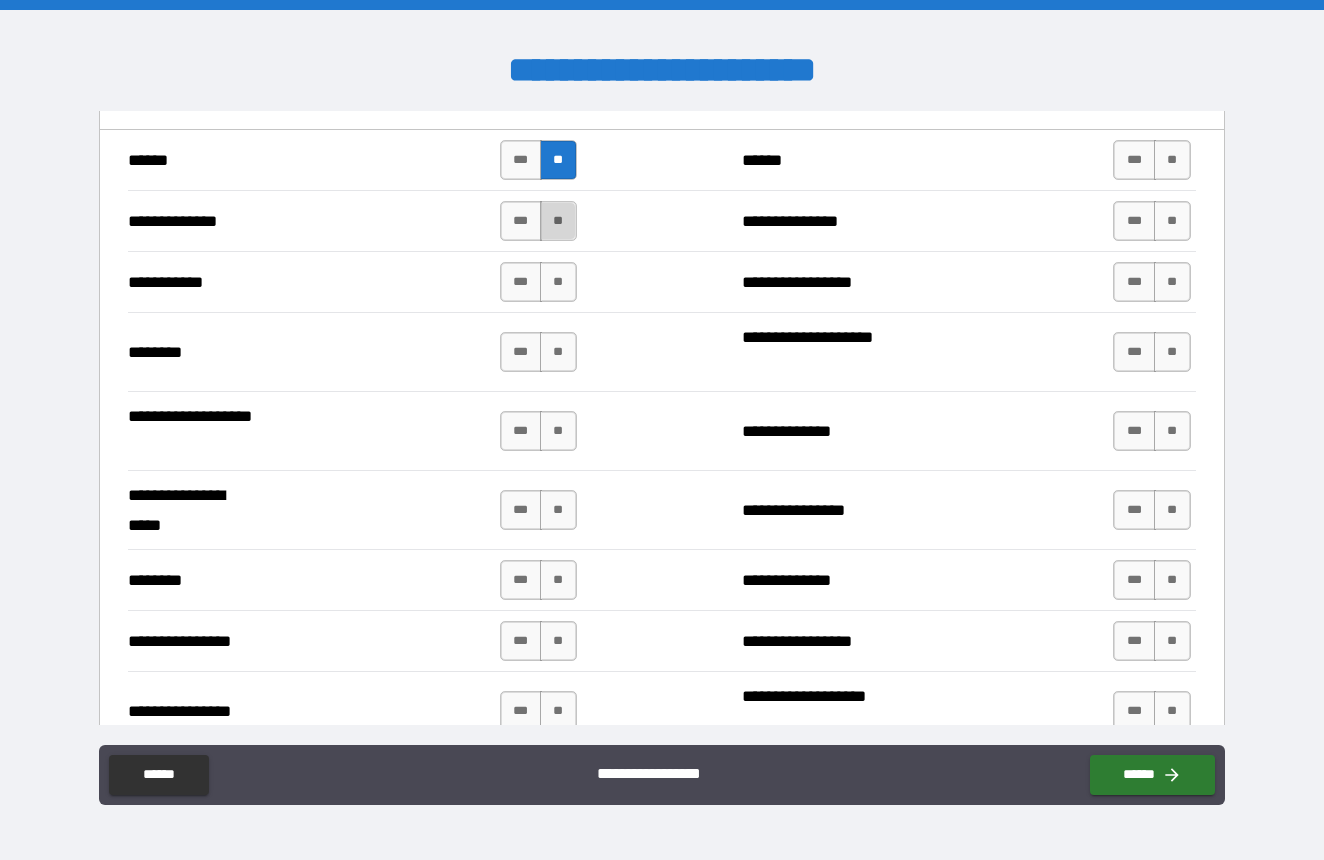 click on "**" at bounding box center [558, 221] 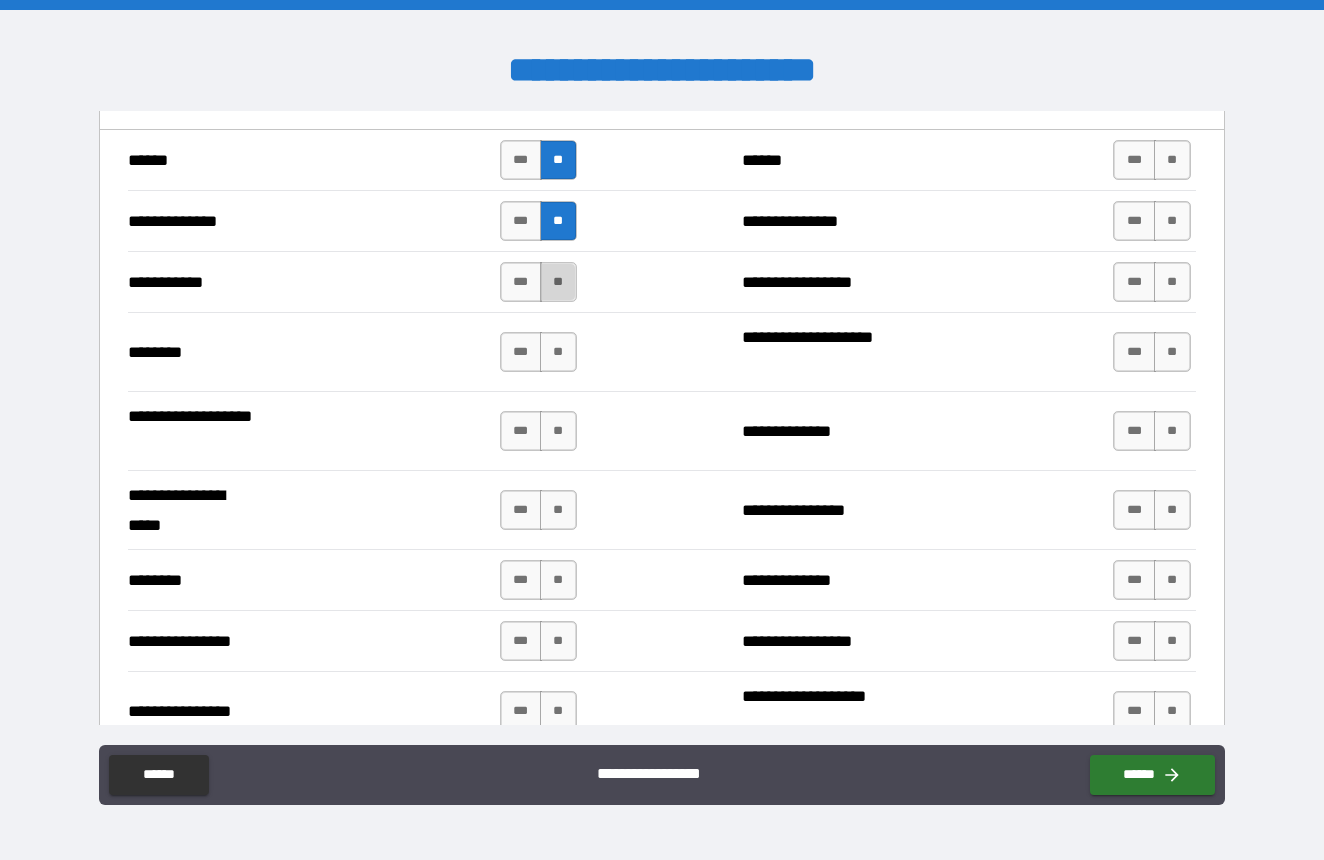 click on "**" at bounding box center [558, 282] 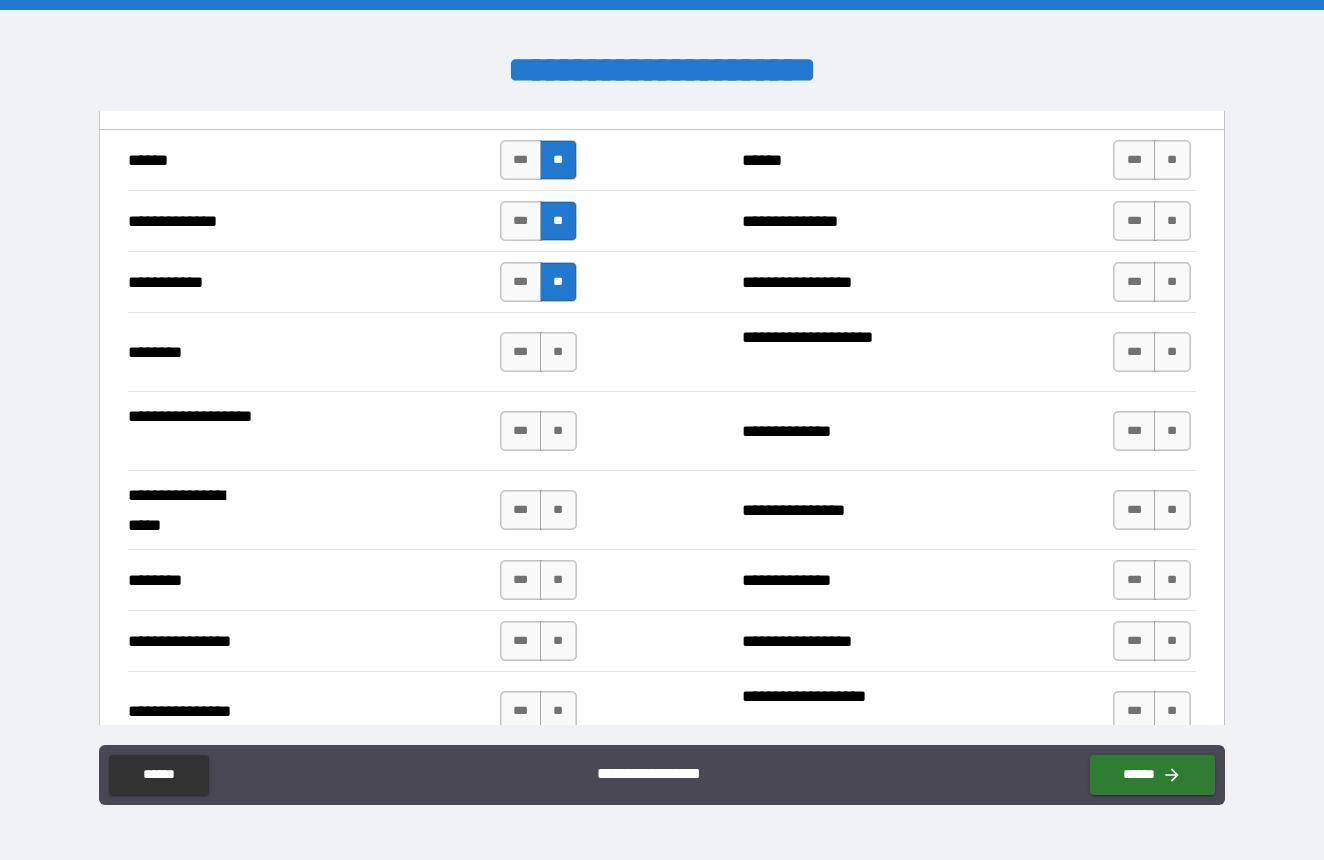 click on "[FIRST] [LAST] [COMPANY] [PRODUCT]" at bounding box center (661, 351) 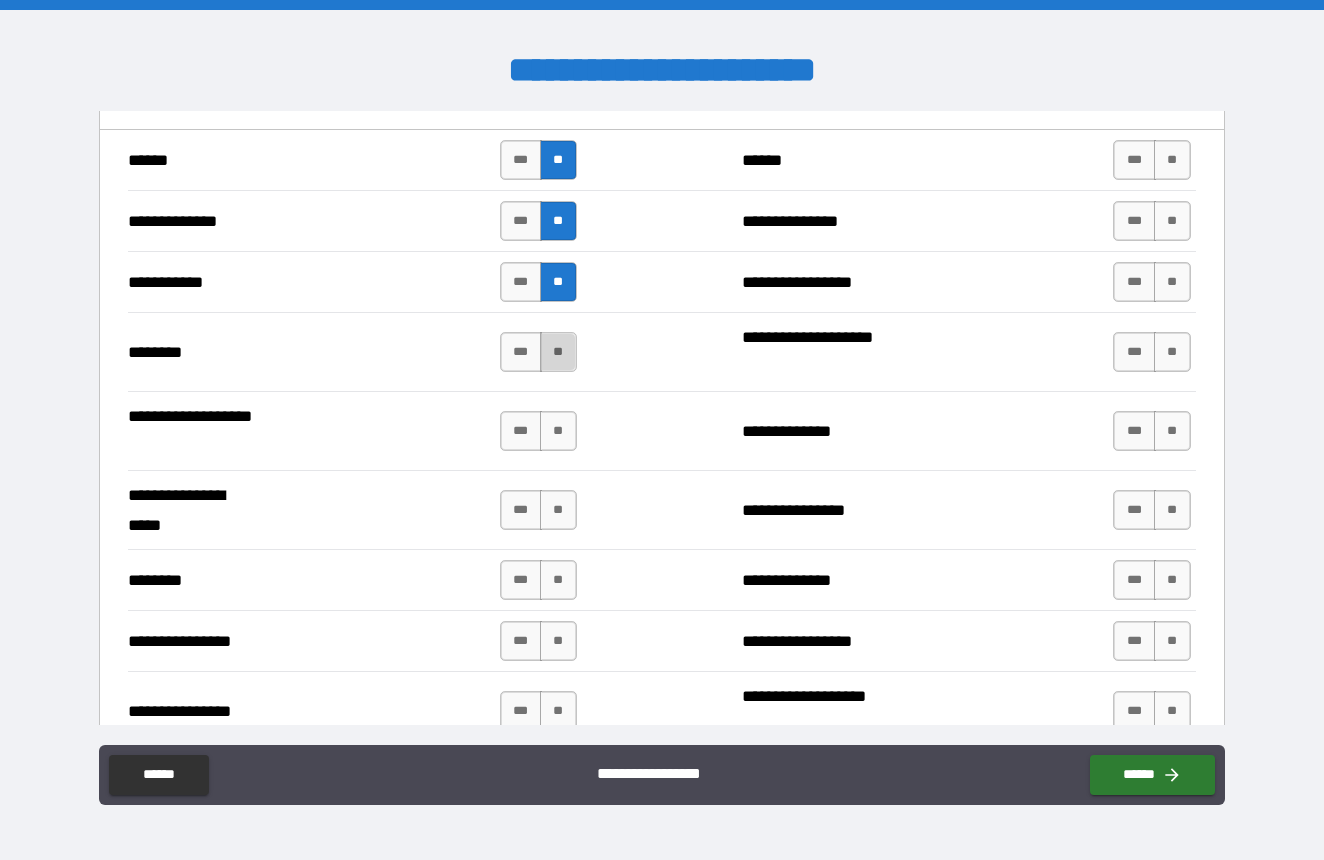 click on "**" at bounding box center (558, 352) 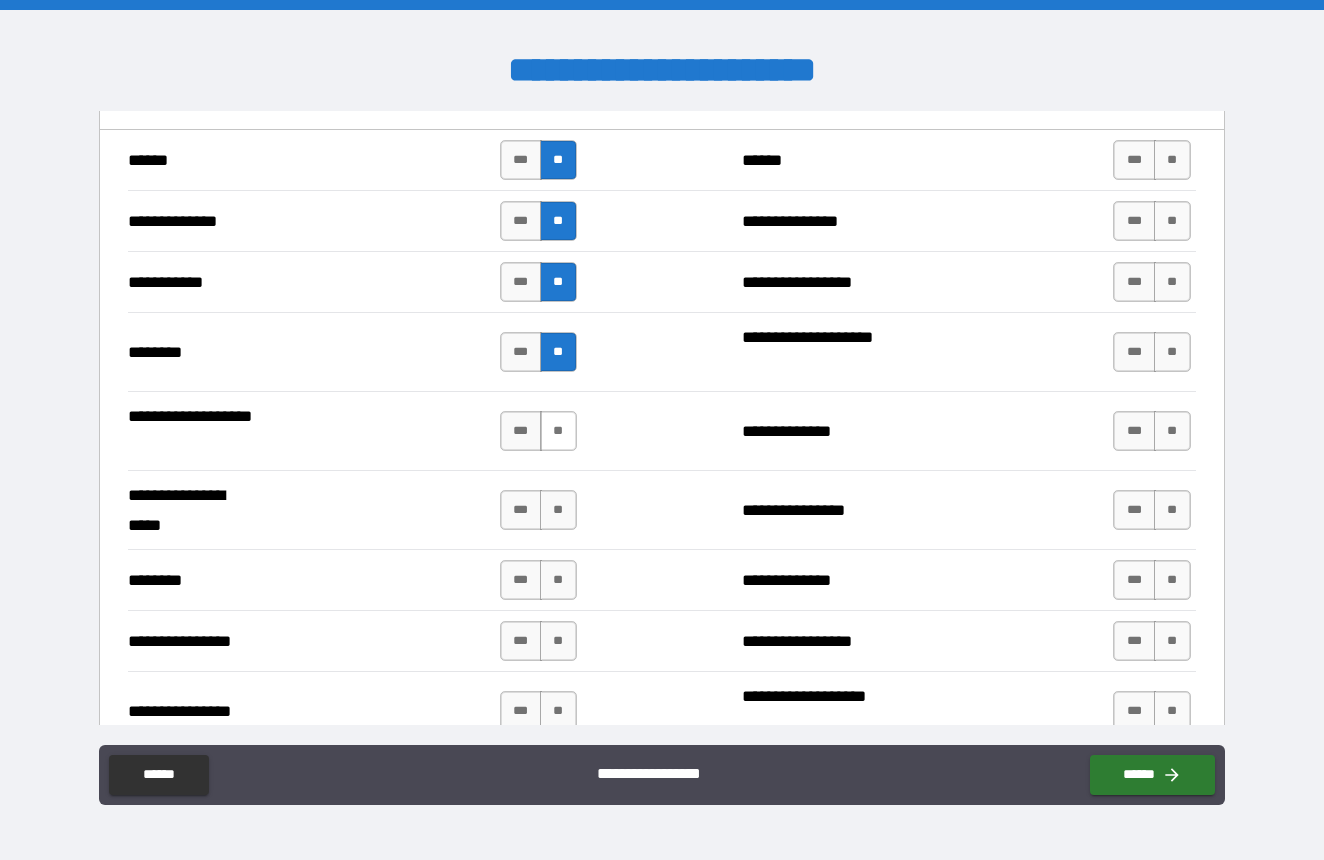click on "**" at bounding box center [558, 431] 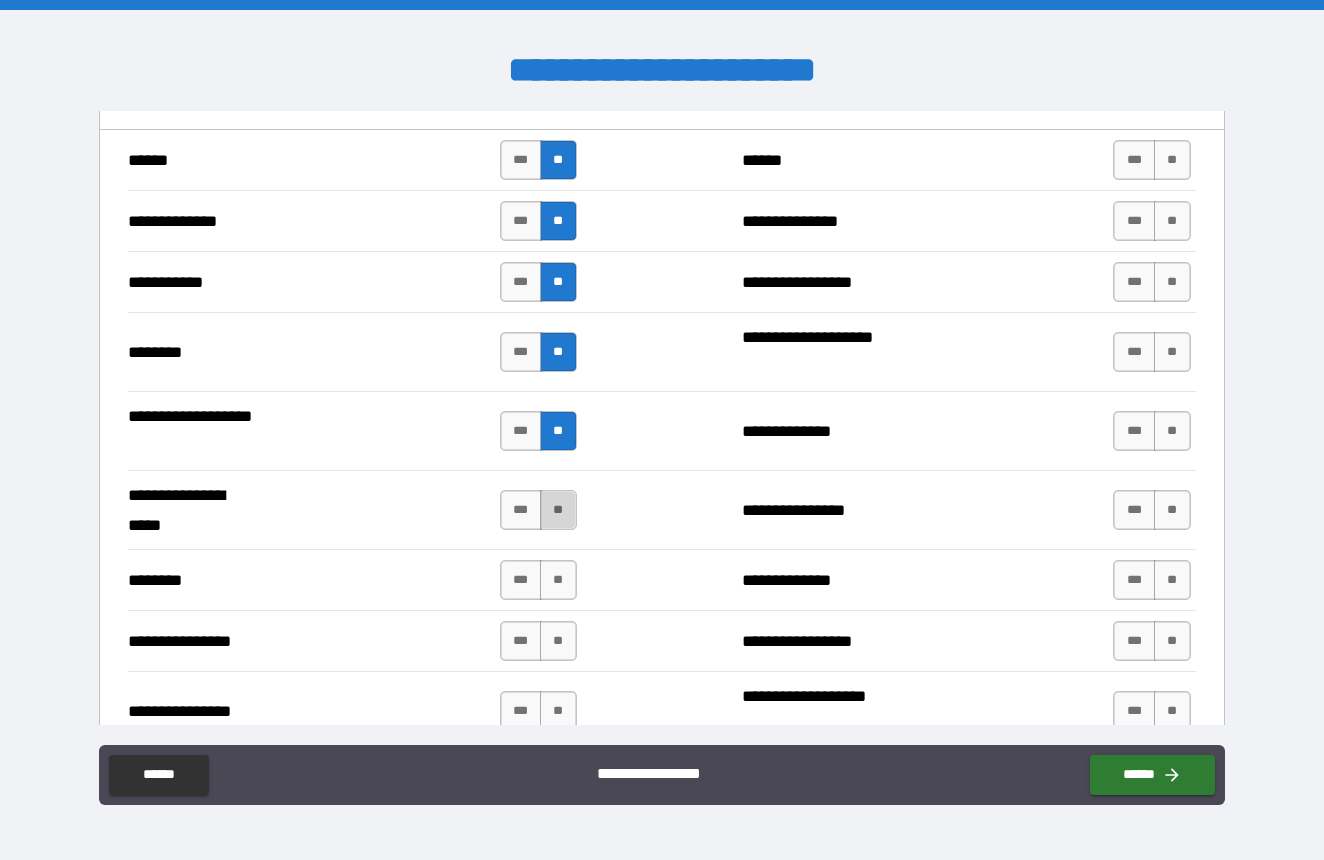 click on "**" at bounding box center (558, 510) 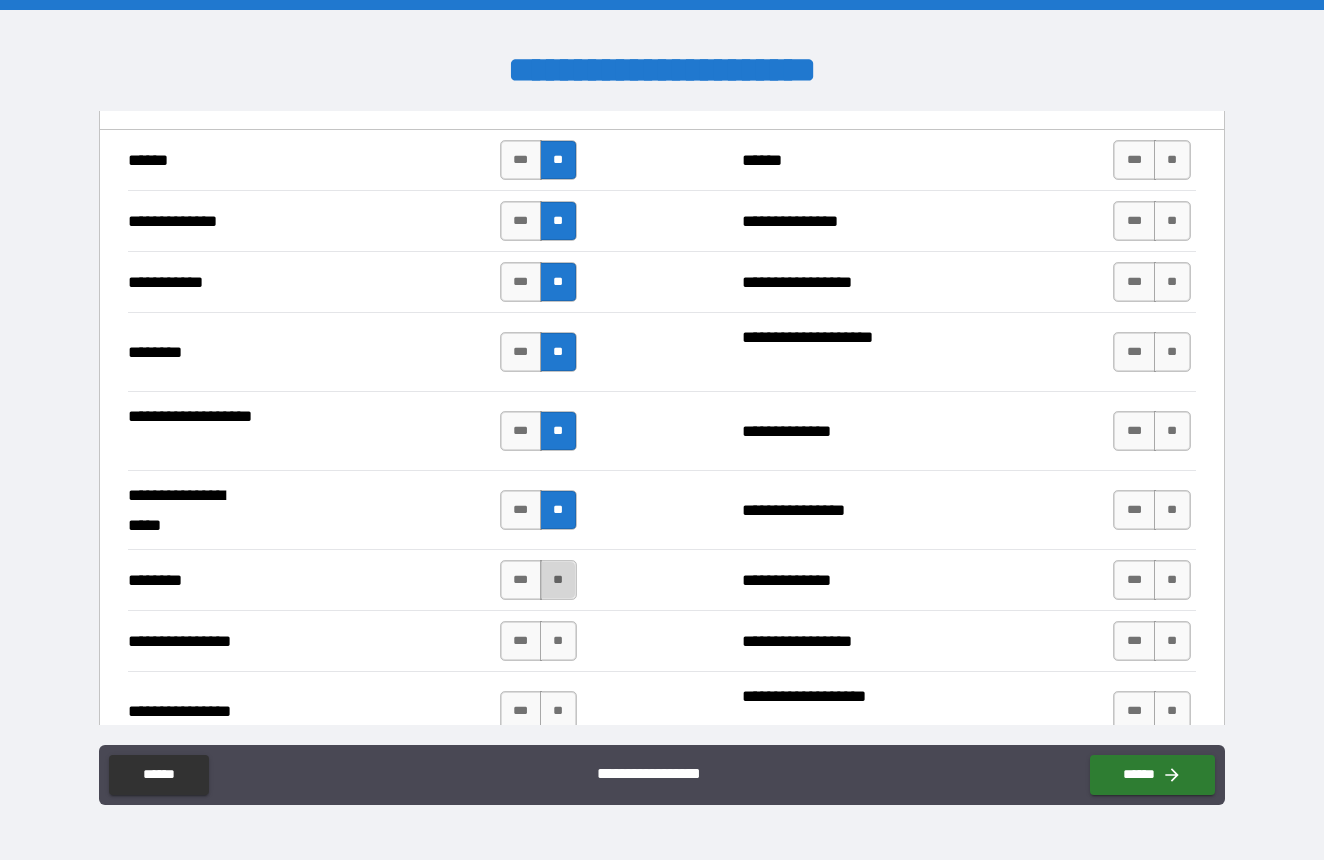 click on "**" at bounding box center (558, 580) 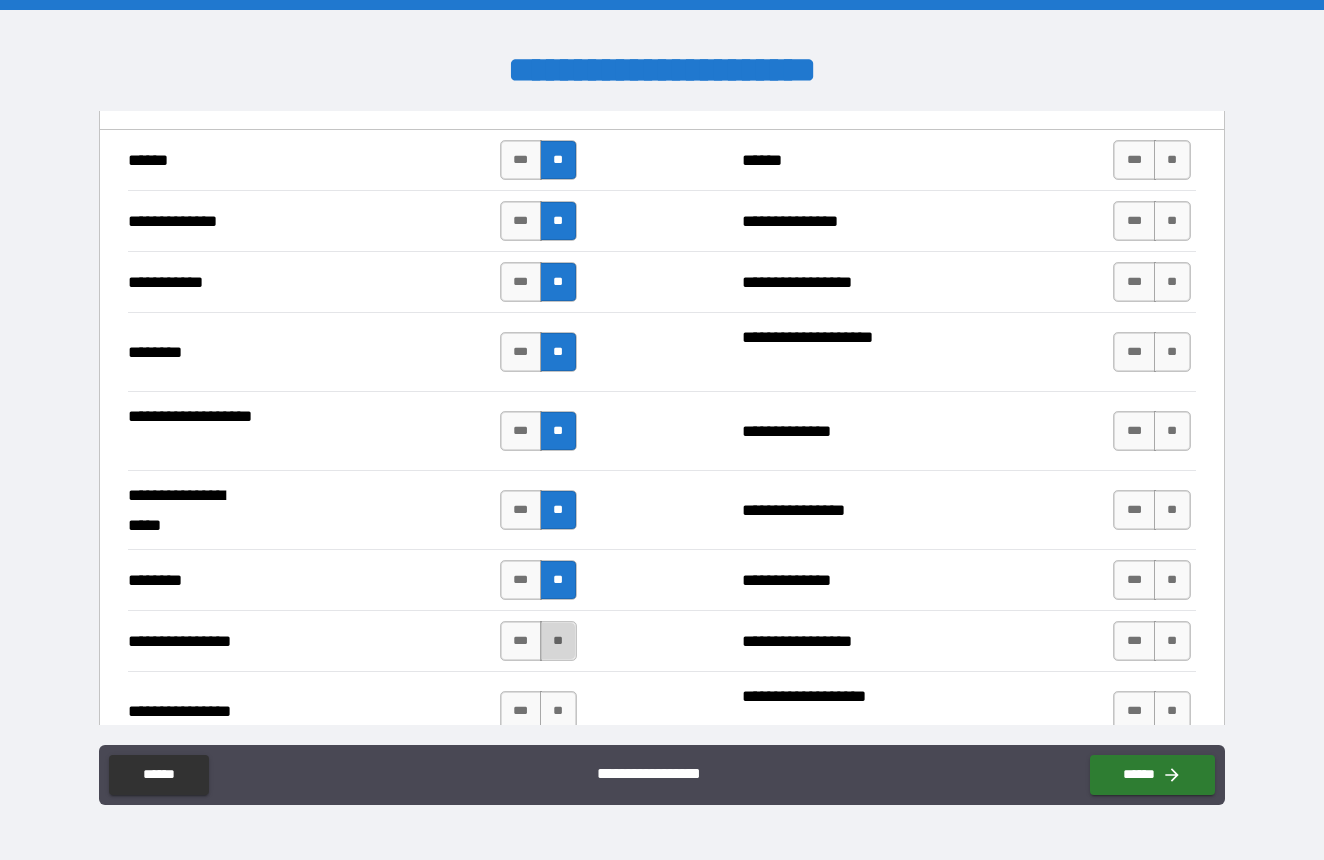 click on "**" at bounding box center (558, 641) 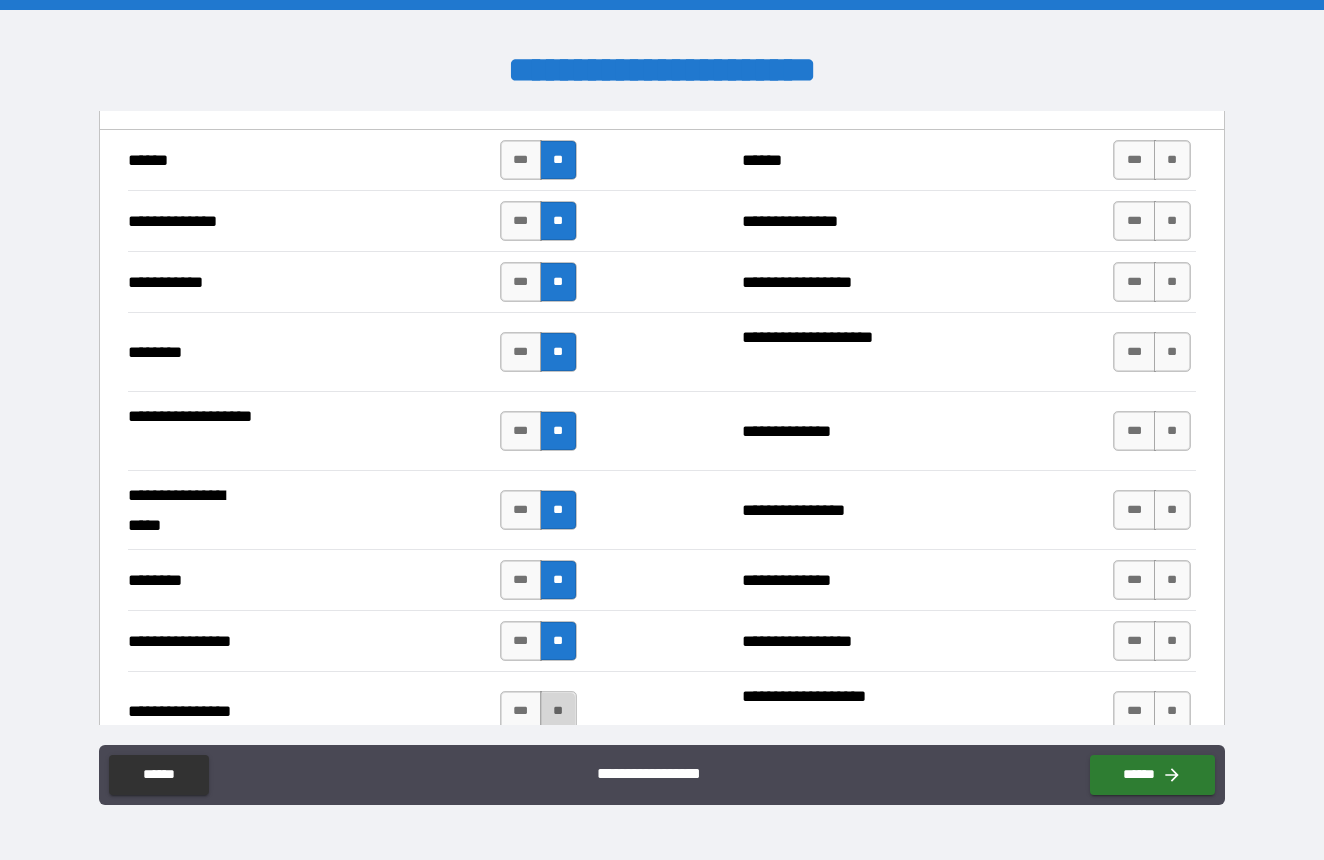 click on "**" at bounding box center (558, 711) 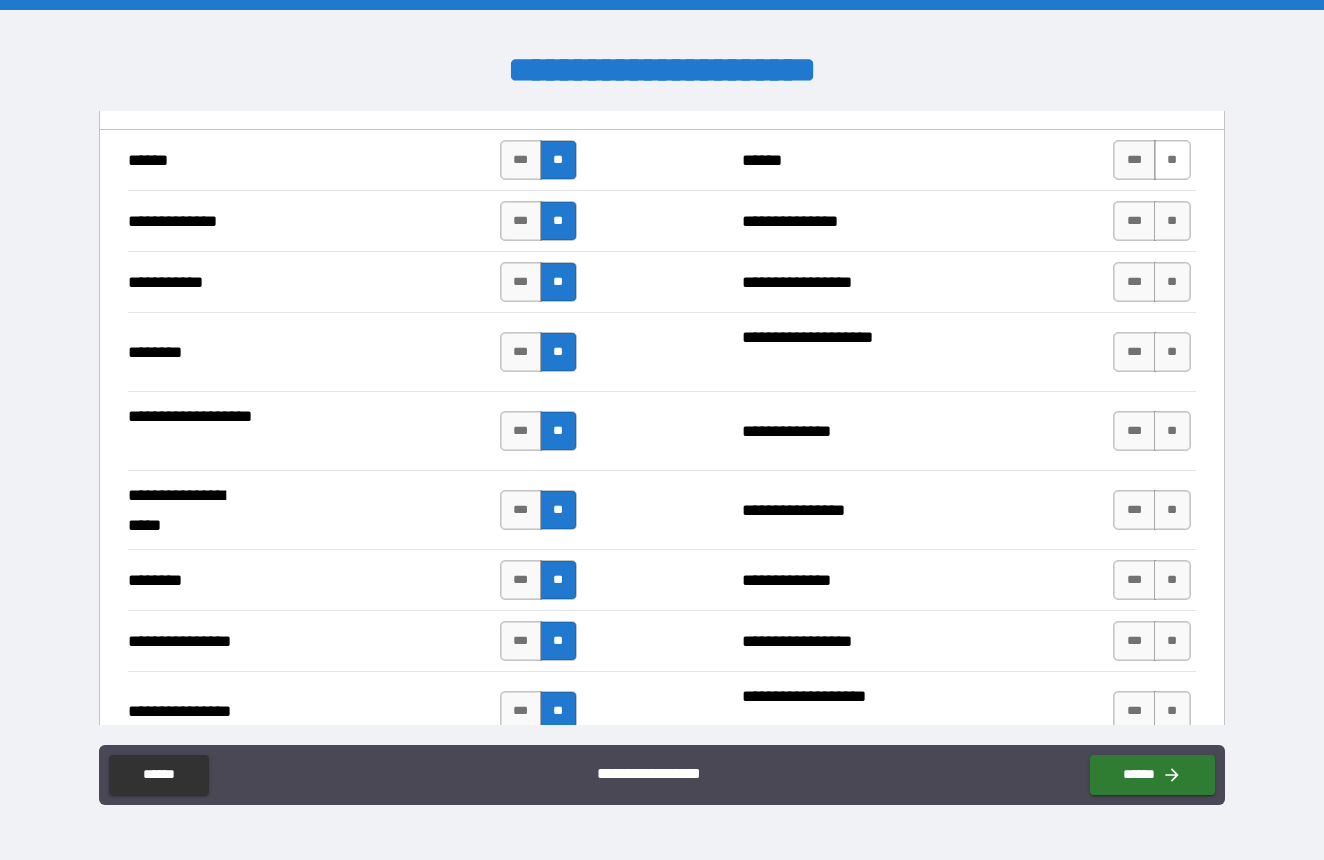 click on "**" at bounding box center [1172, 160] 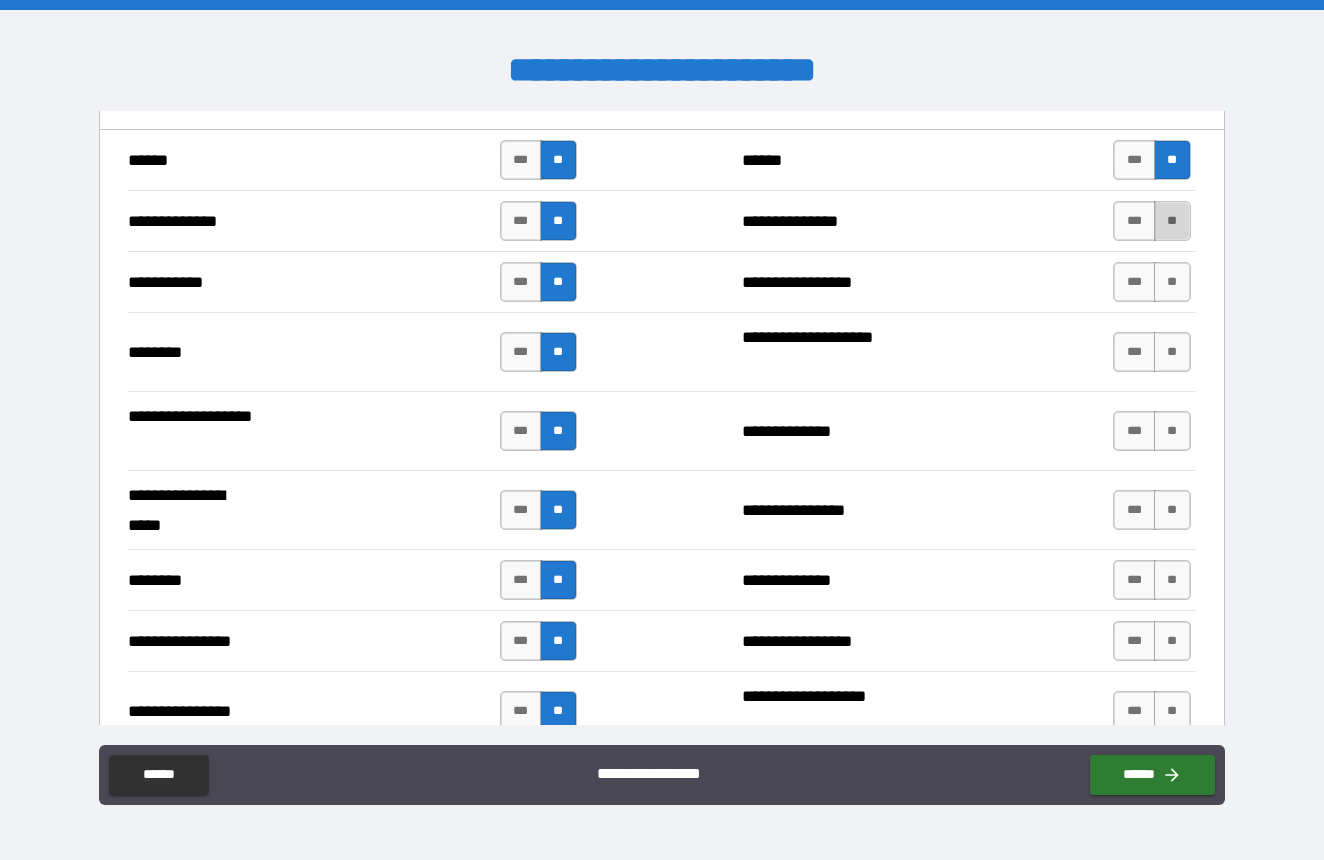 click on "**" at bounding box center [1172, 221] 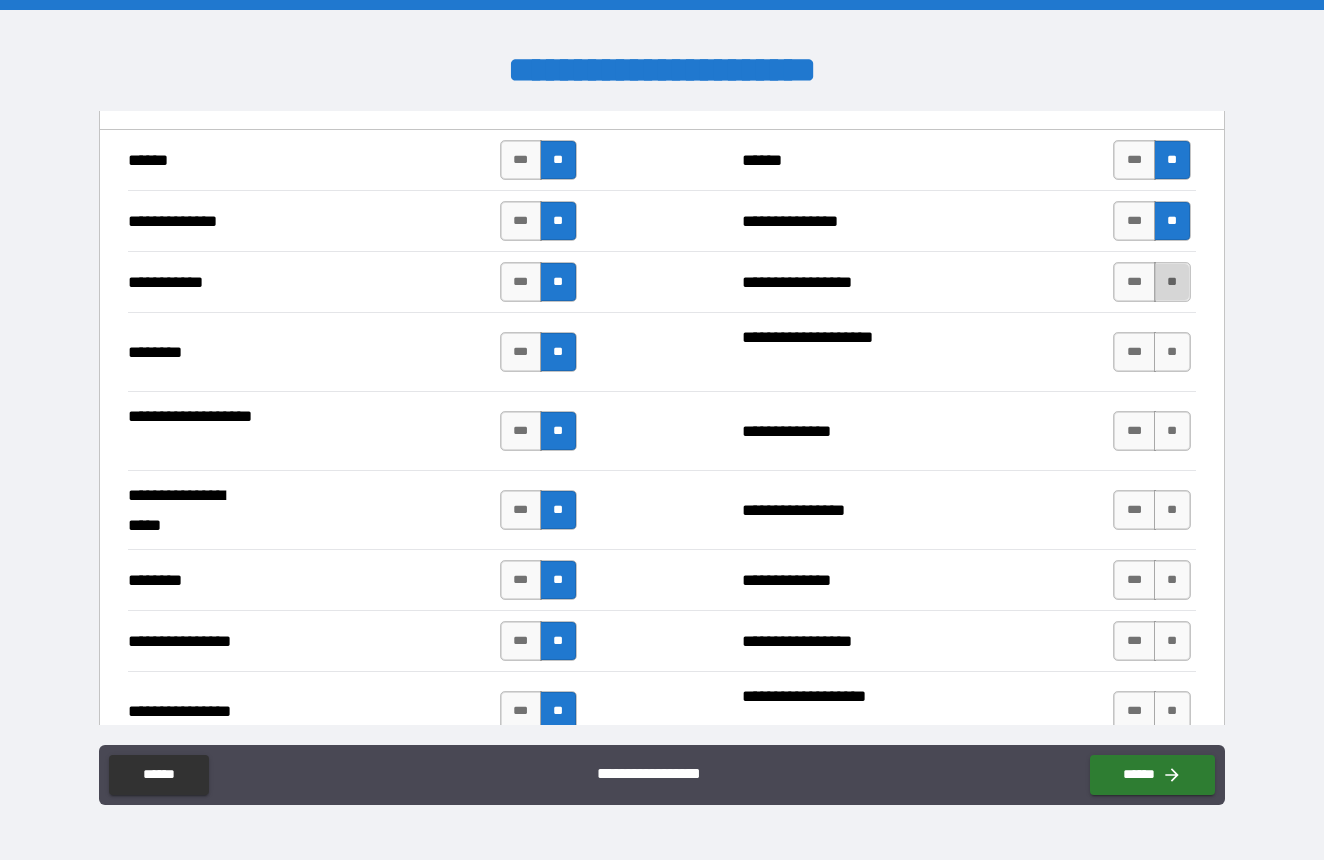 click on "**" at bounding box center [1172, 282] 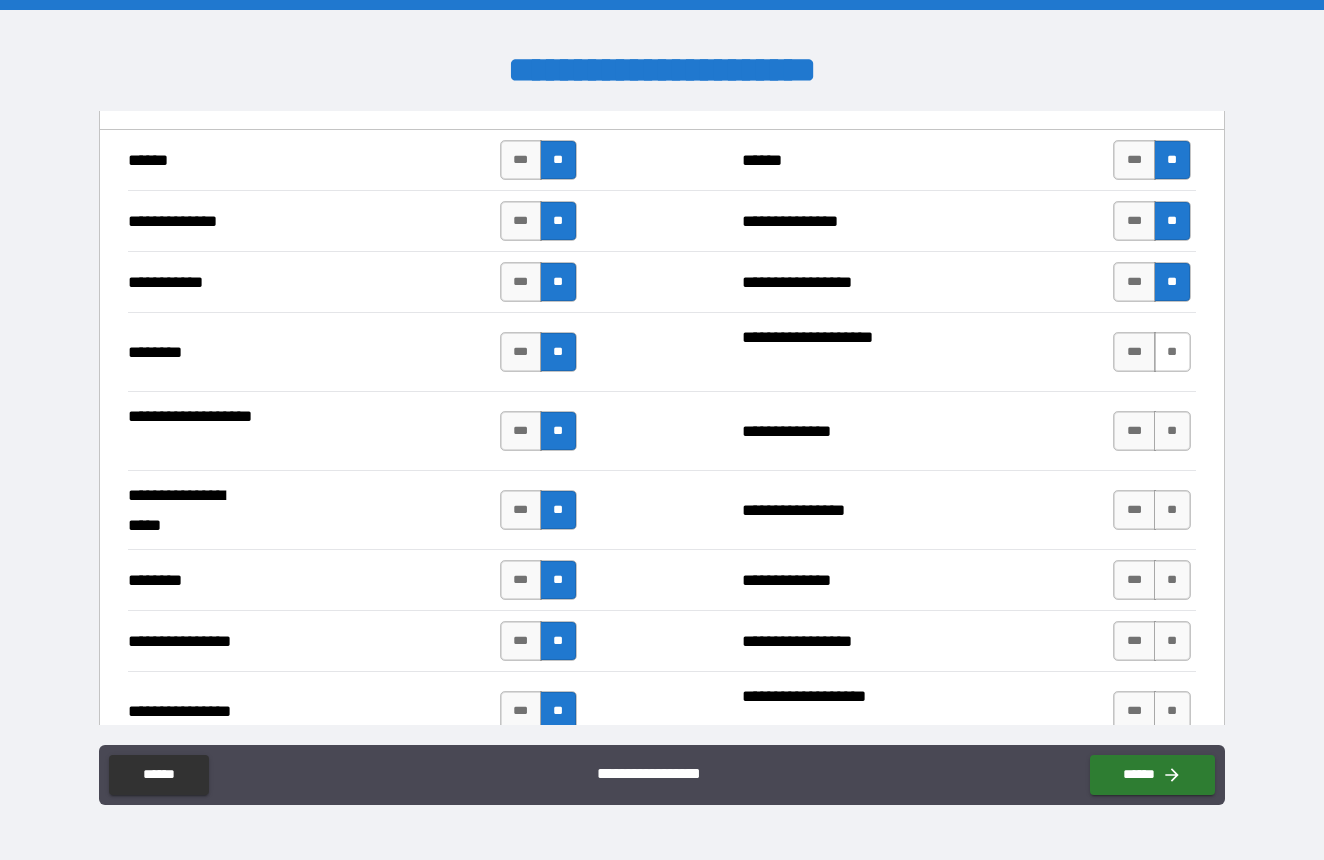 click on "**" at bounding box center (1172, 352) 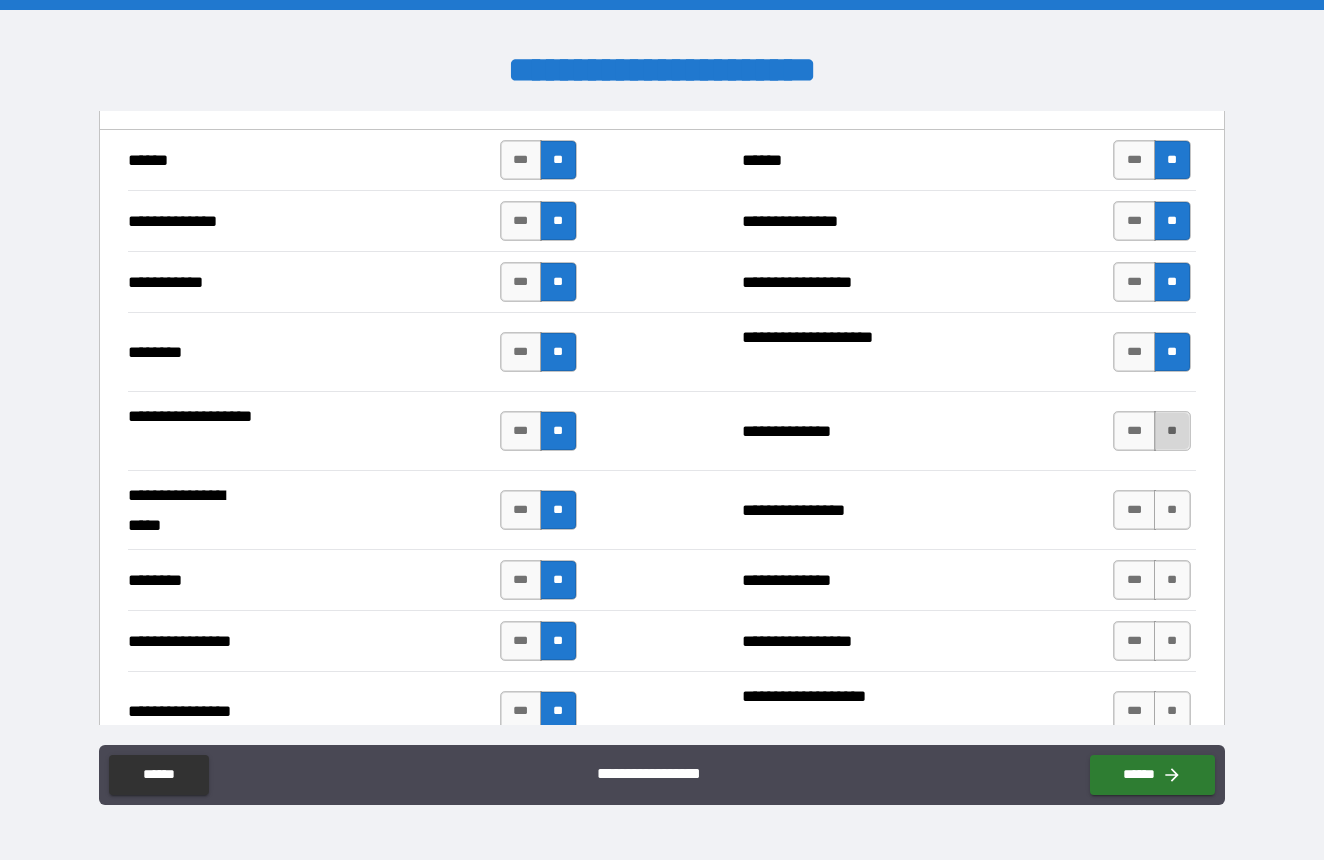 click on "**" at bounding box center [1172, 431] 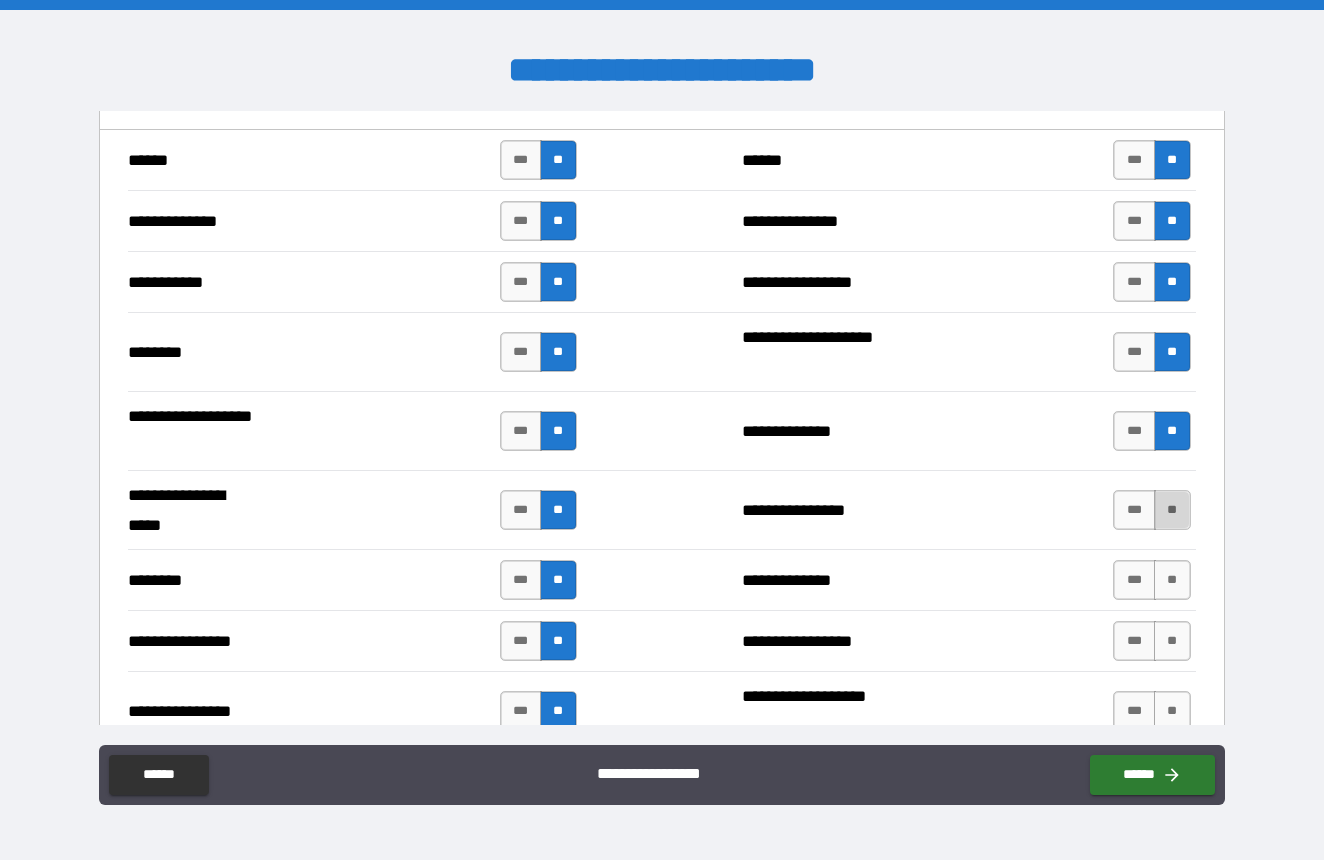 click on "**" at bounding box center [1172, 510] 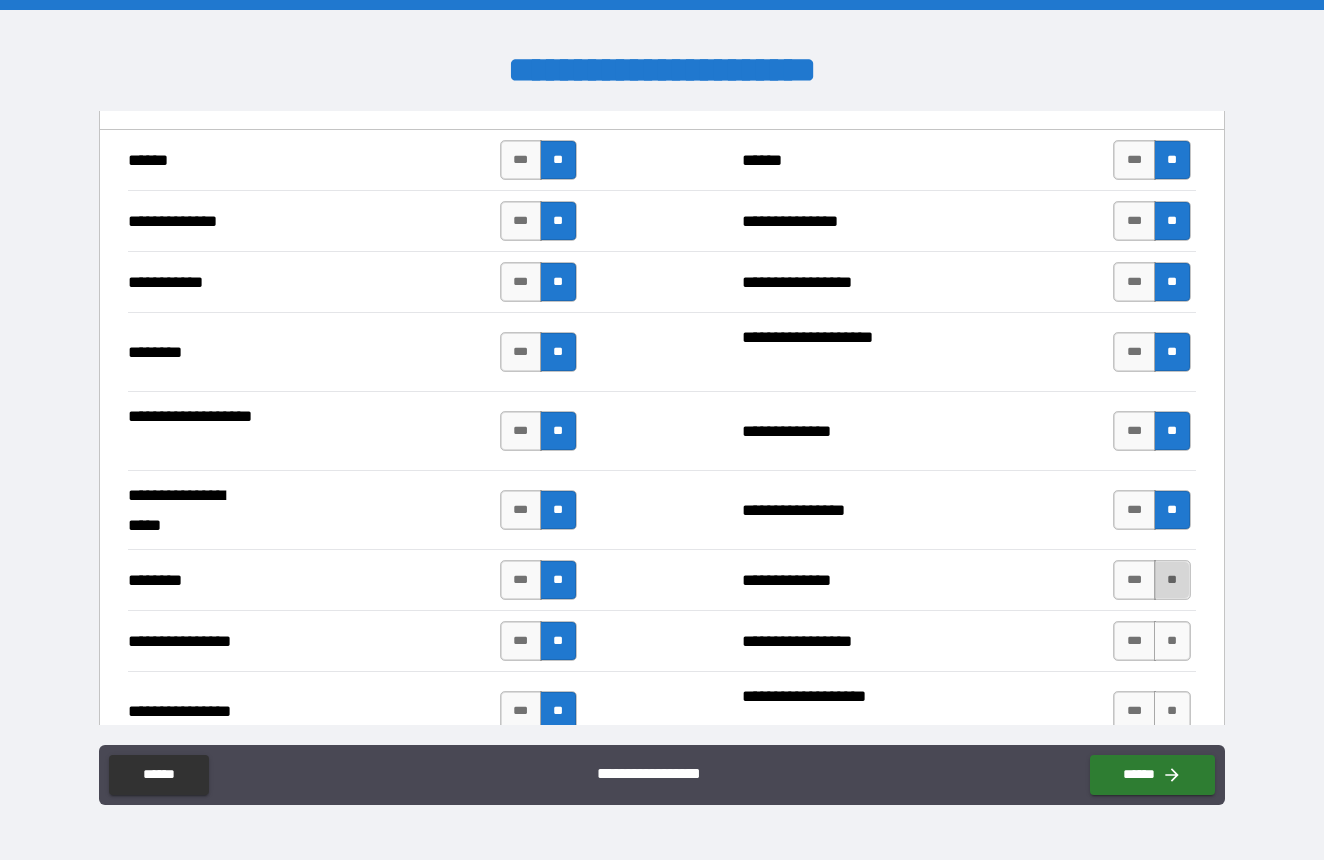 click on "**" at bounding box center (1172, 580) 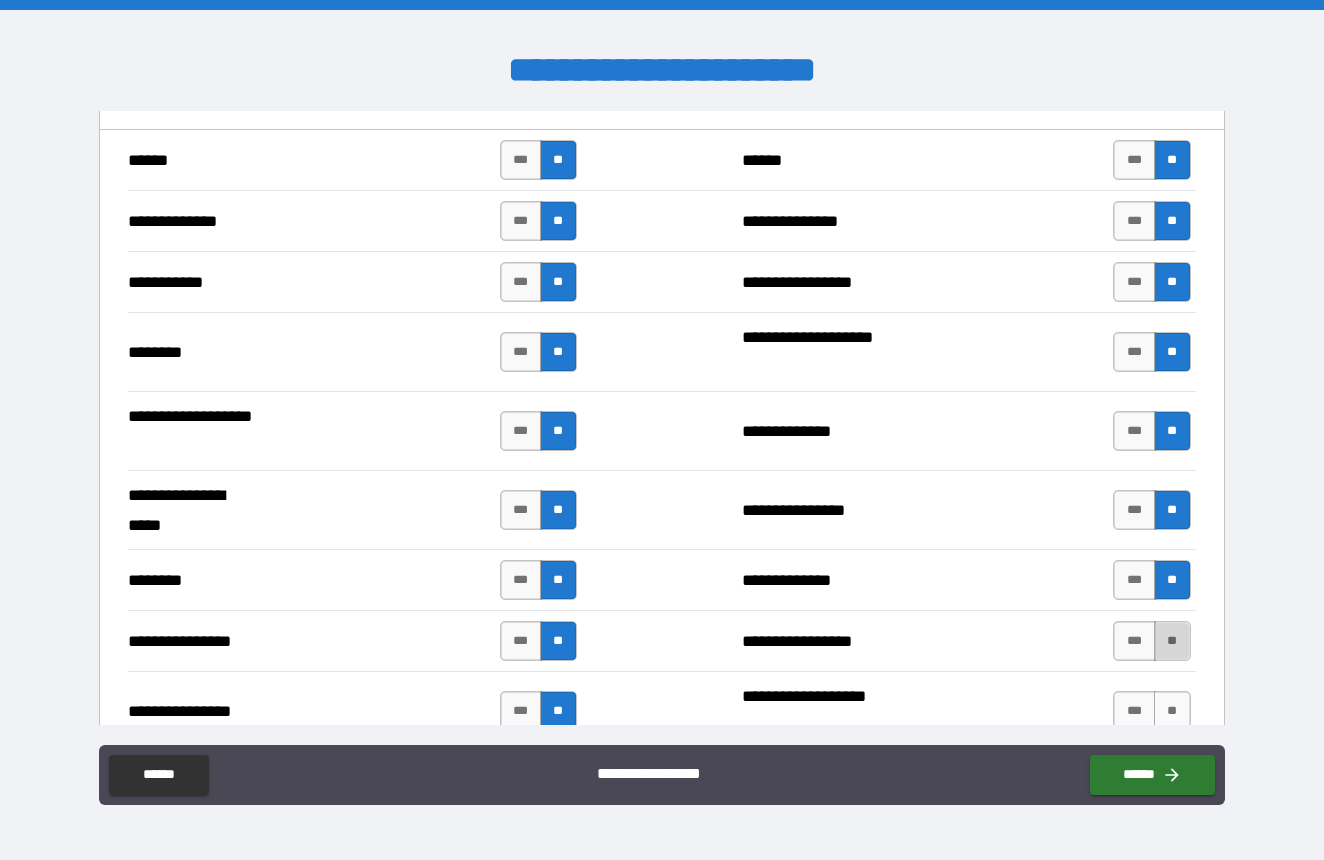 click on "**" at bounding box center [1172, 641] 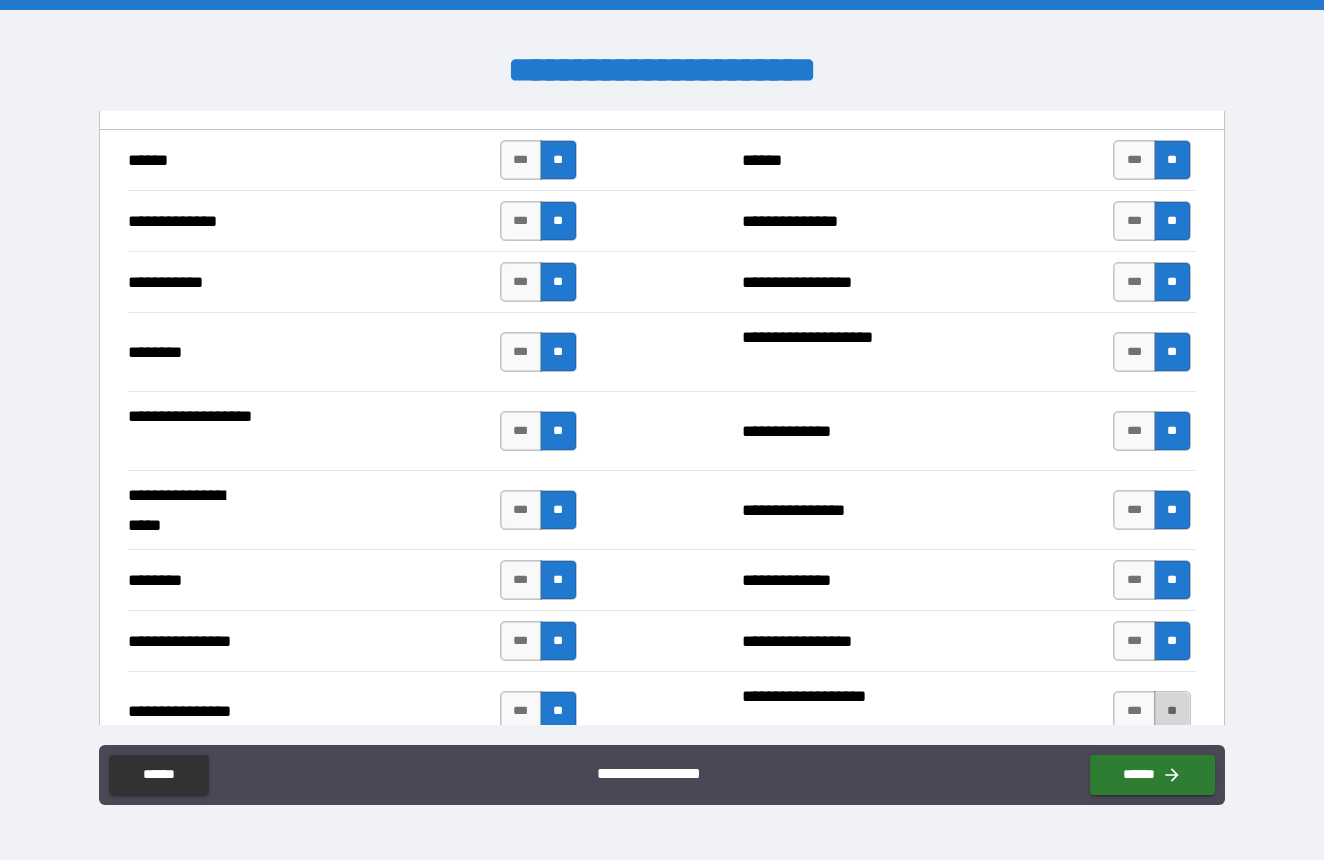 click on "**" at bounding box center (1172, 711) 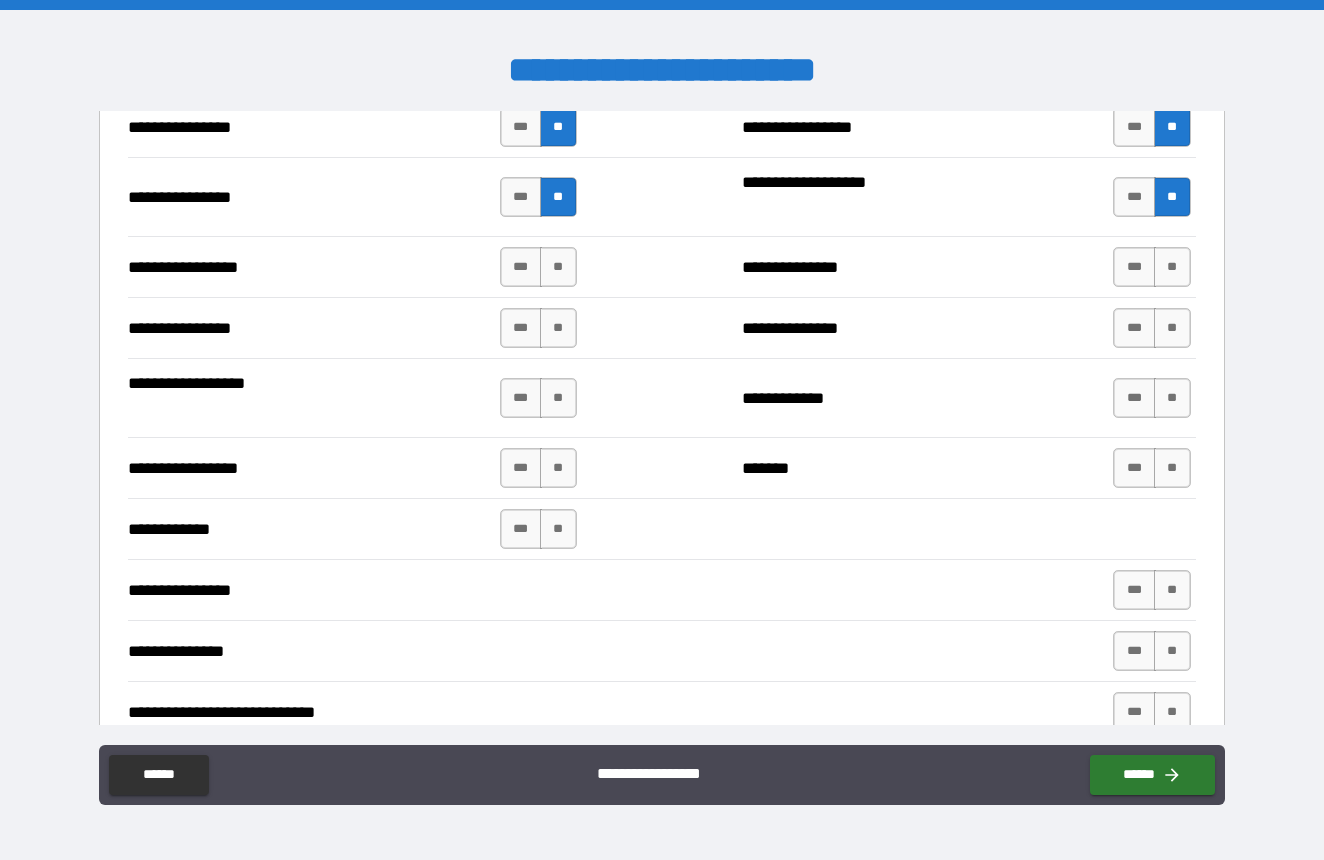 scroll, scrollTop: 3698, scrollLeft: 0, axis: vertical 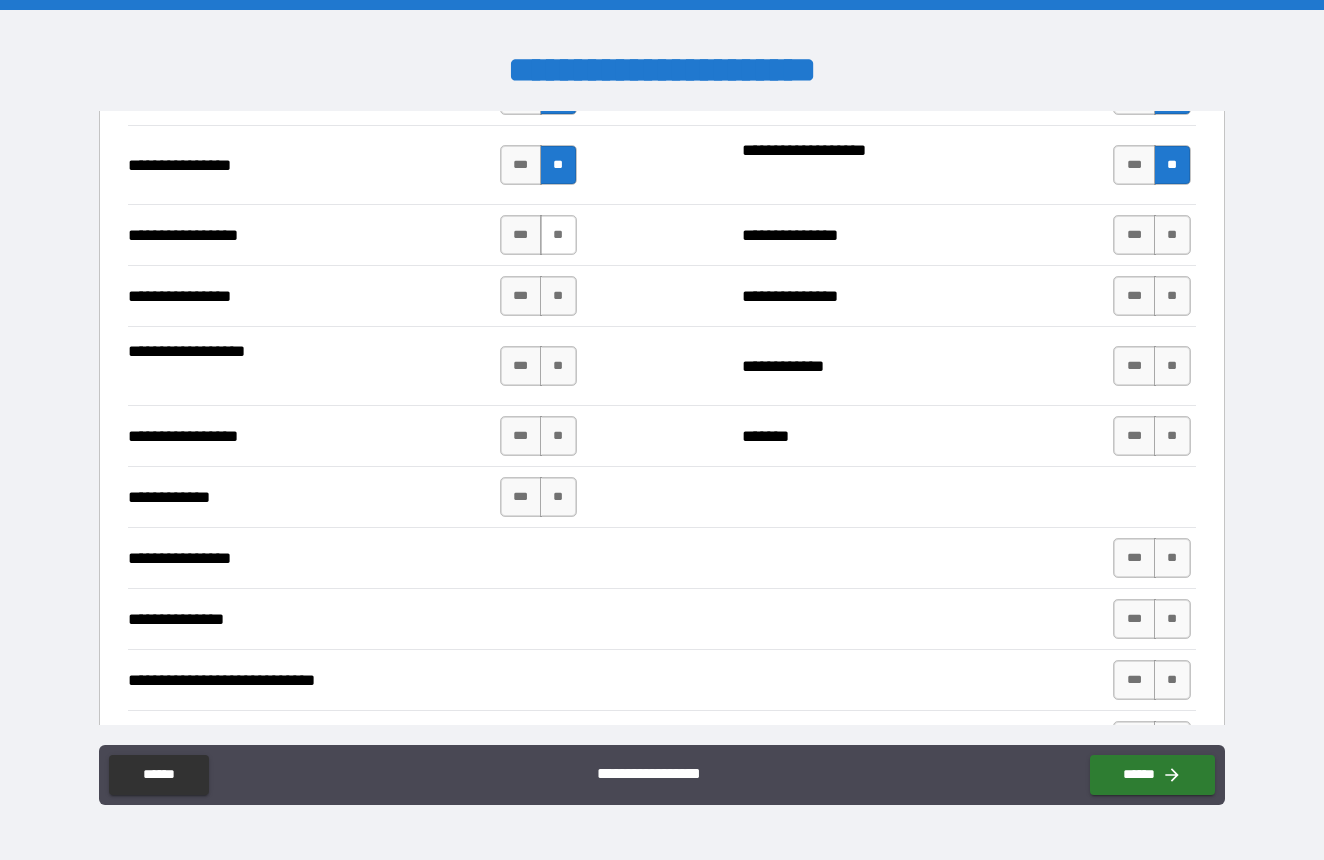 click on "**" at bounding box center [558, 235] 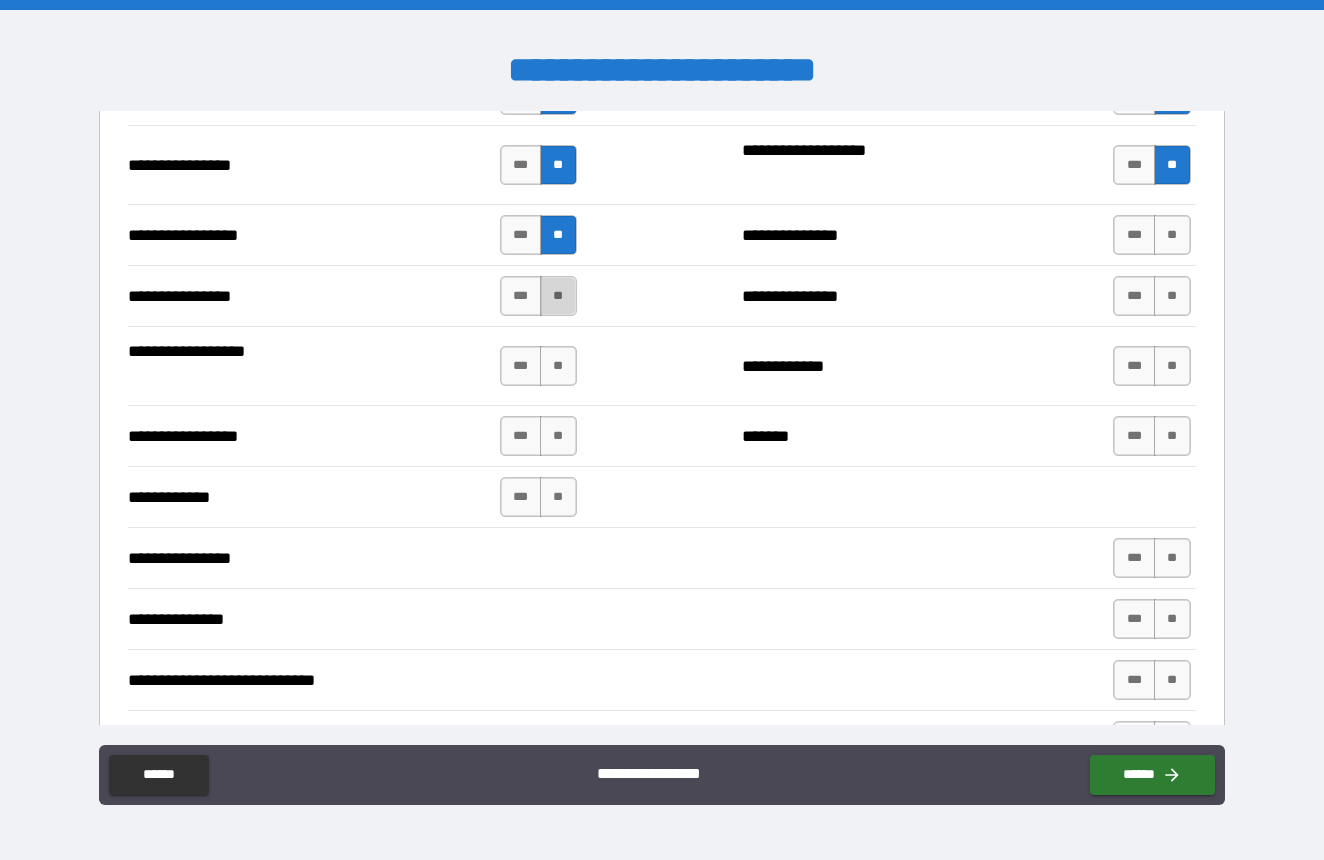 click on "**" at bounding box center (558, 296) 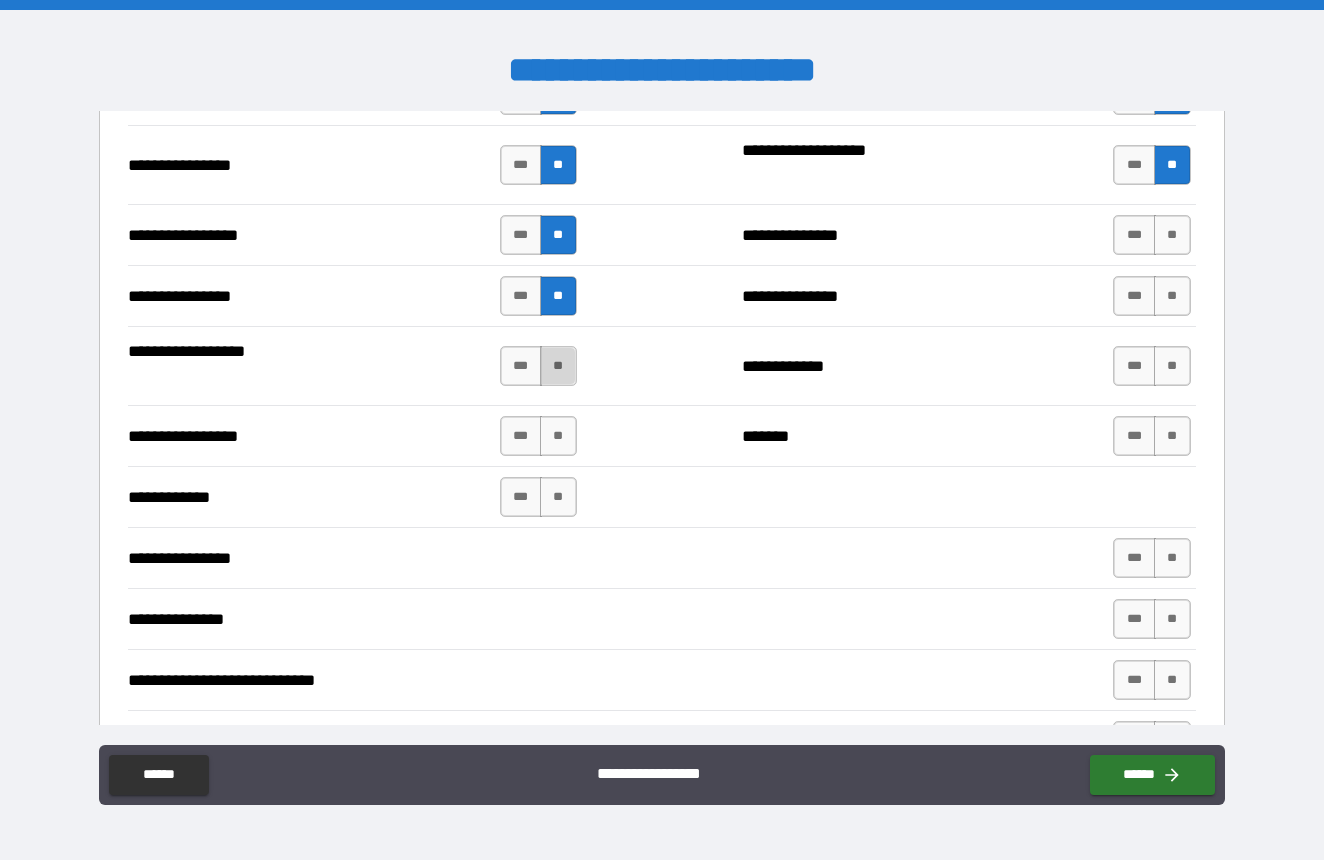 click on "**" at bounding box center [558, 366] 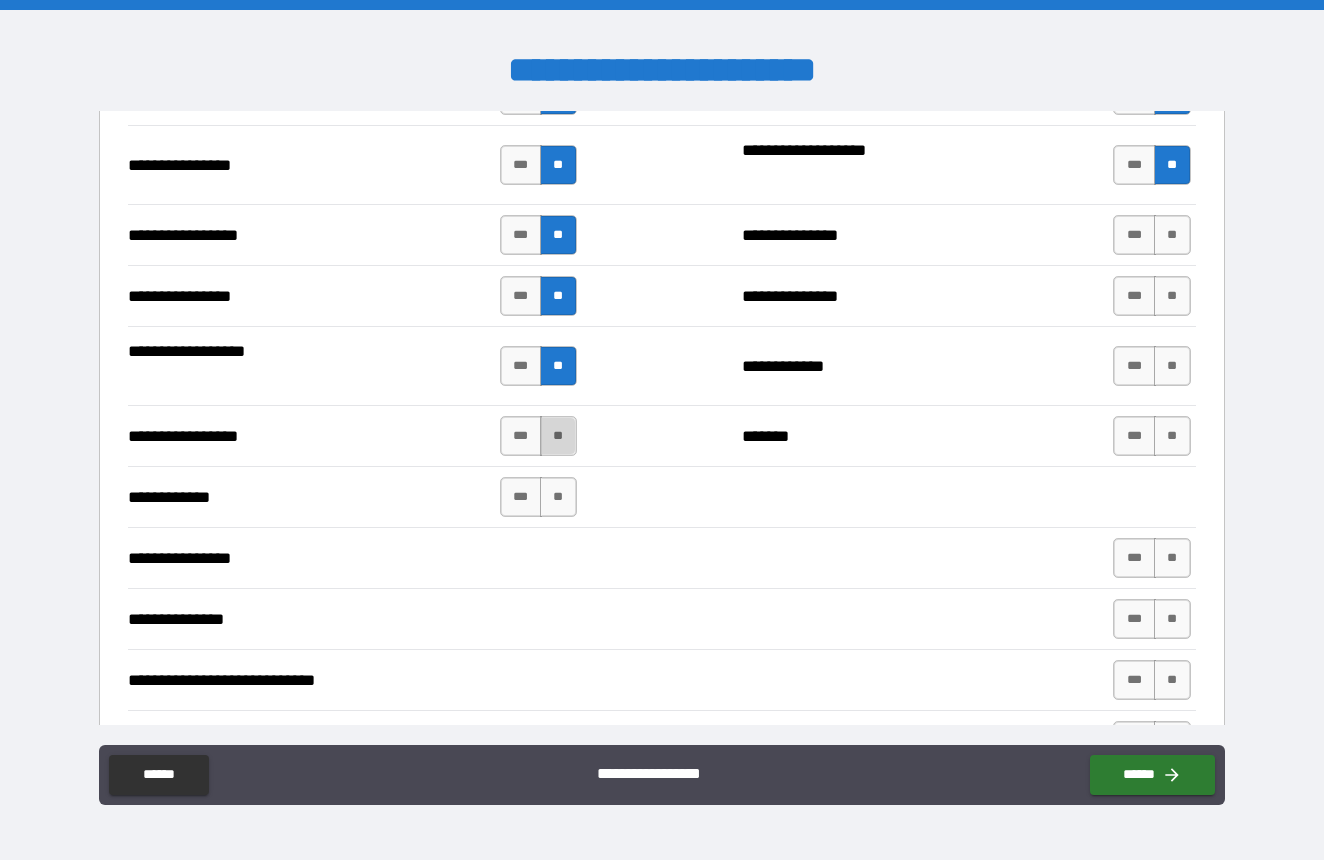 click on "**" at bounding box center (558, 436) 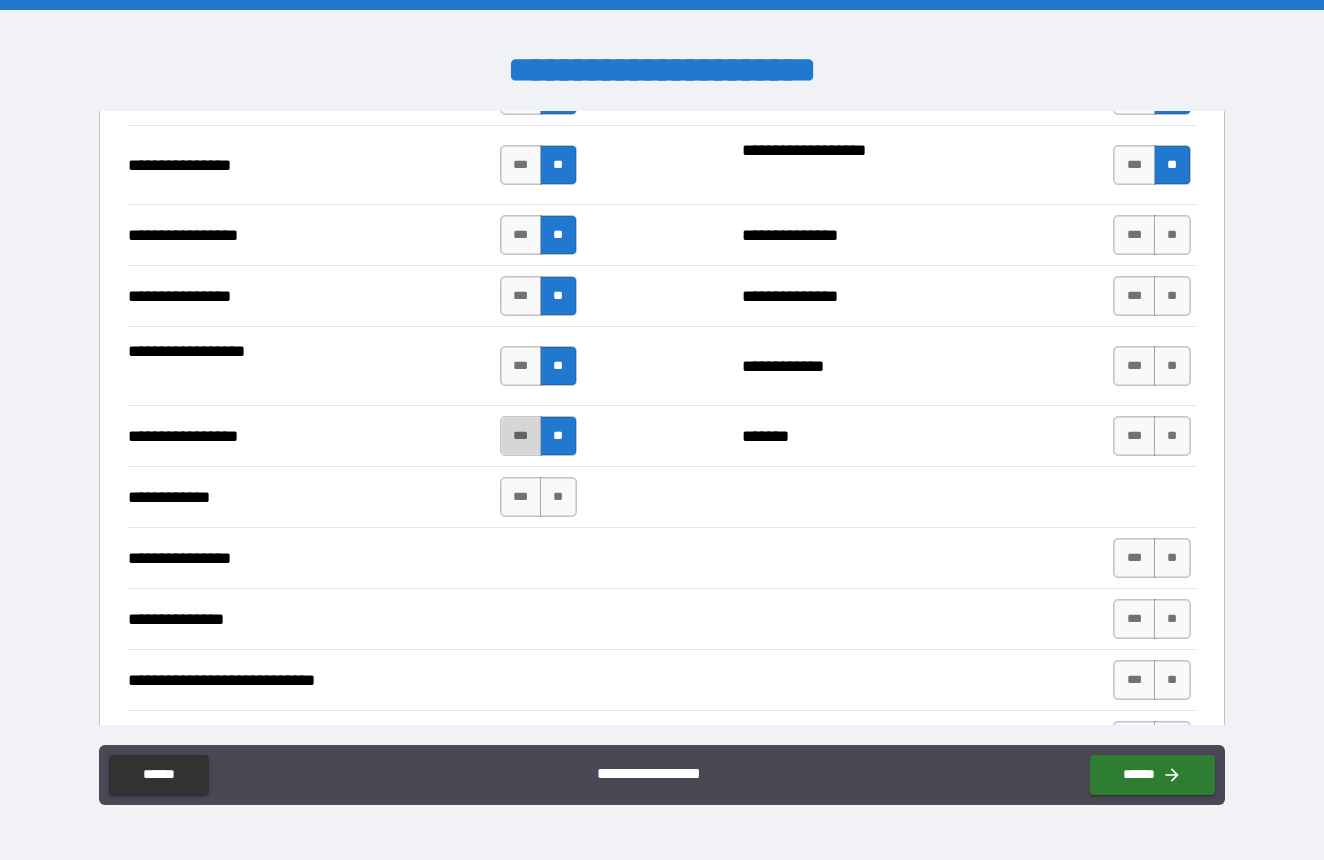 click on "***" at bounding box center (521, 436) 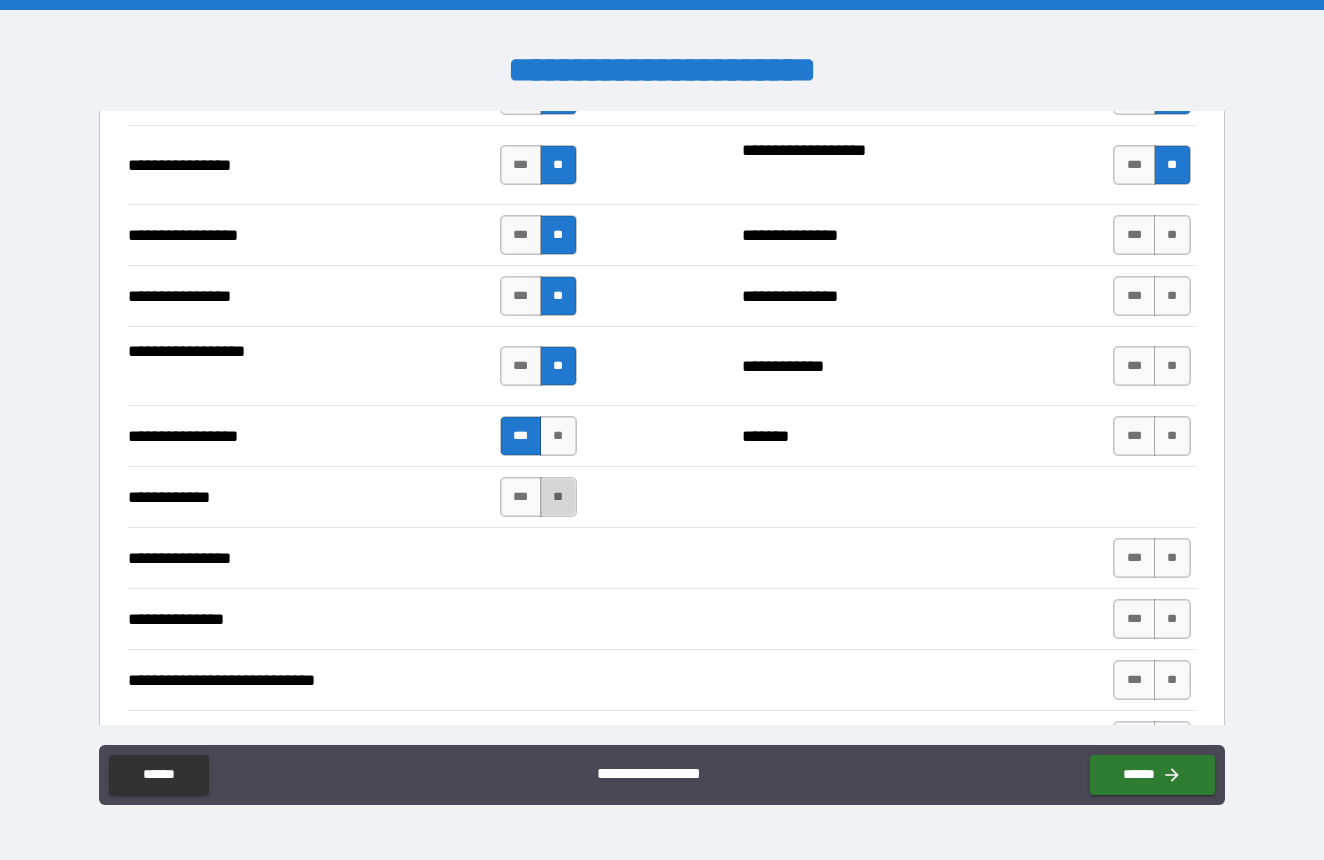 click on "**" at bounding box center [558, 497] 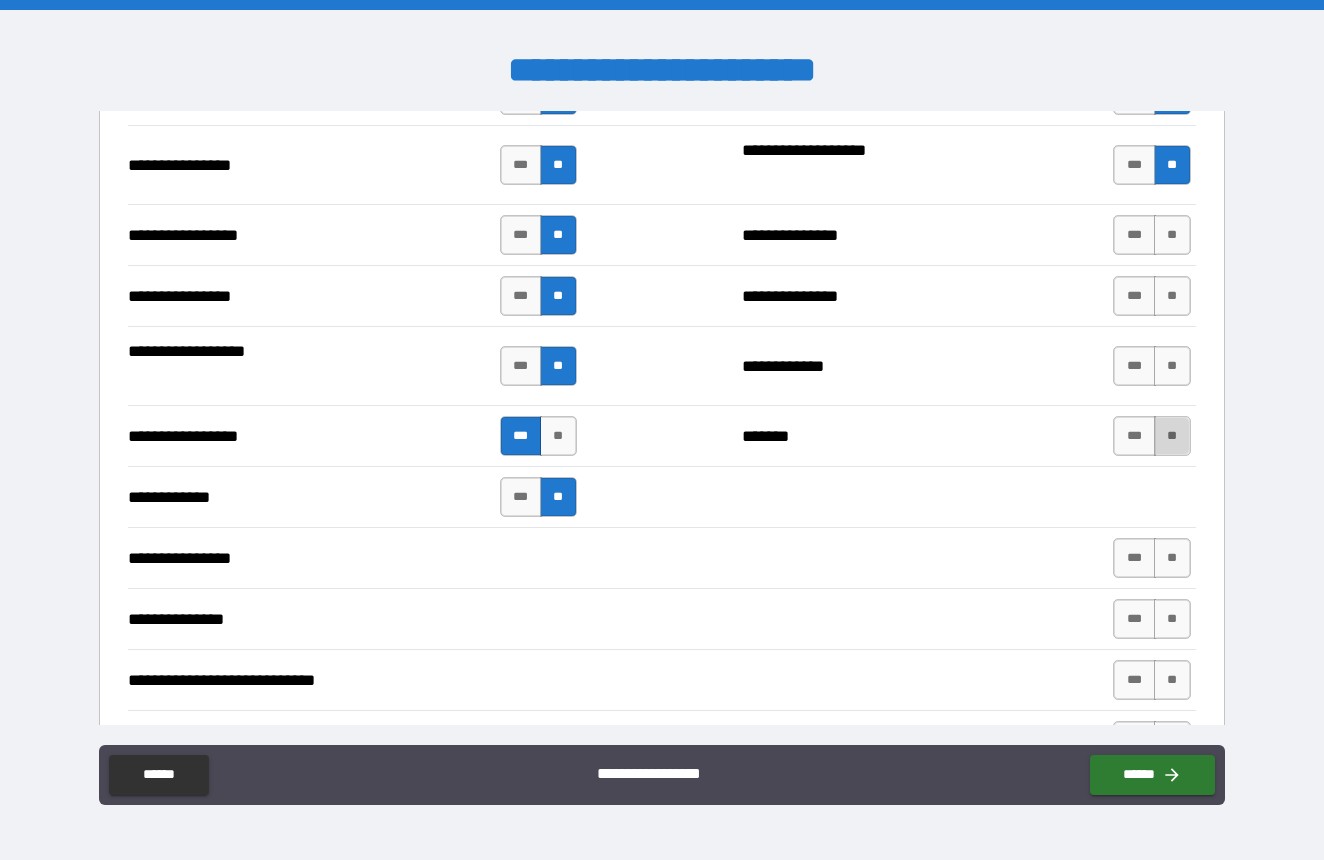 click on "**" at bounding box center (1172, 436) 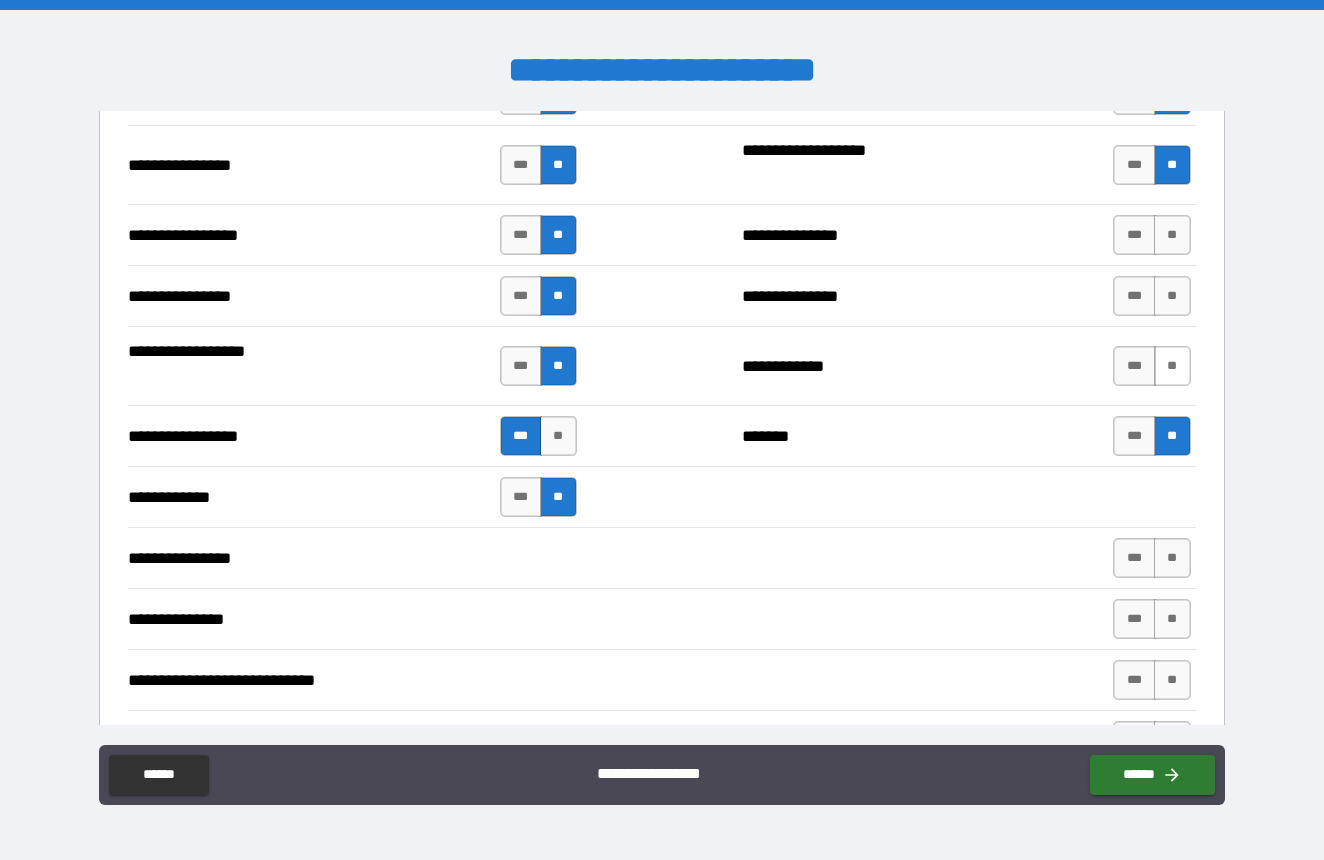 click on "**" at bounding box center [1172, 366] 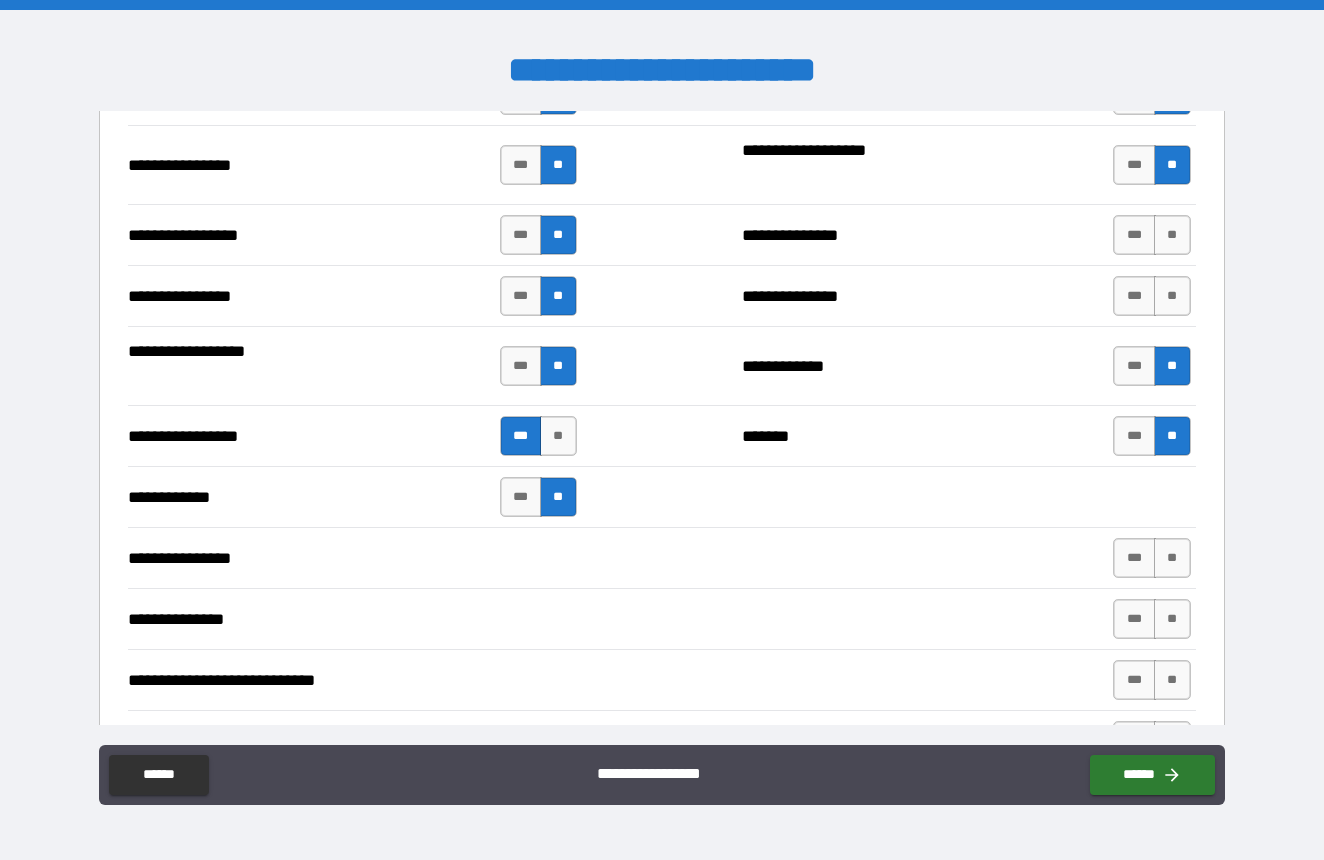click on "*** **" at bounding box center [1154, 296] 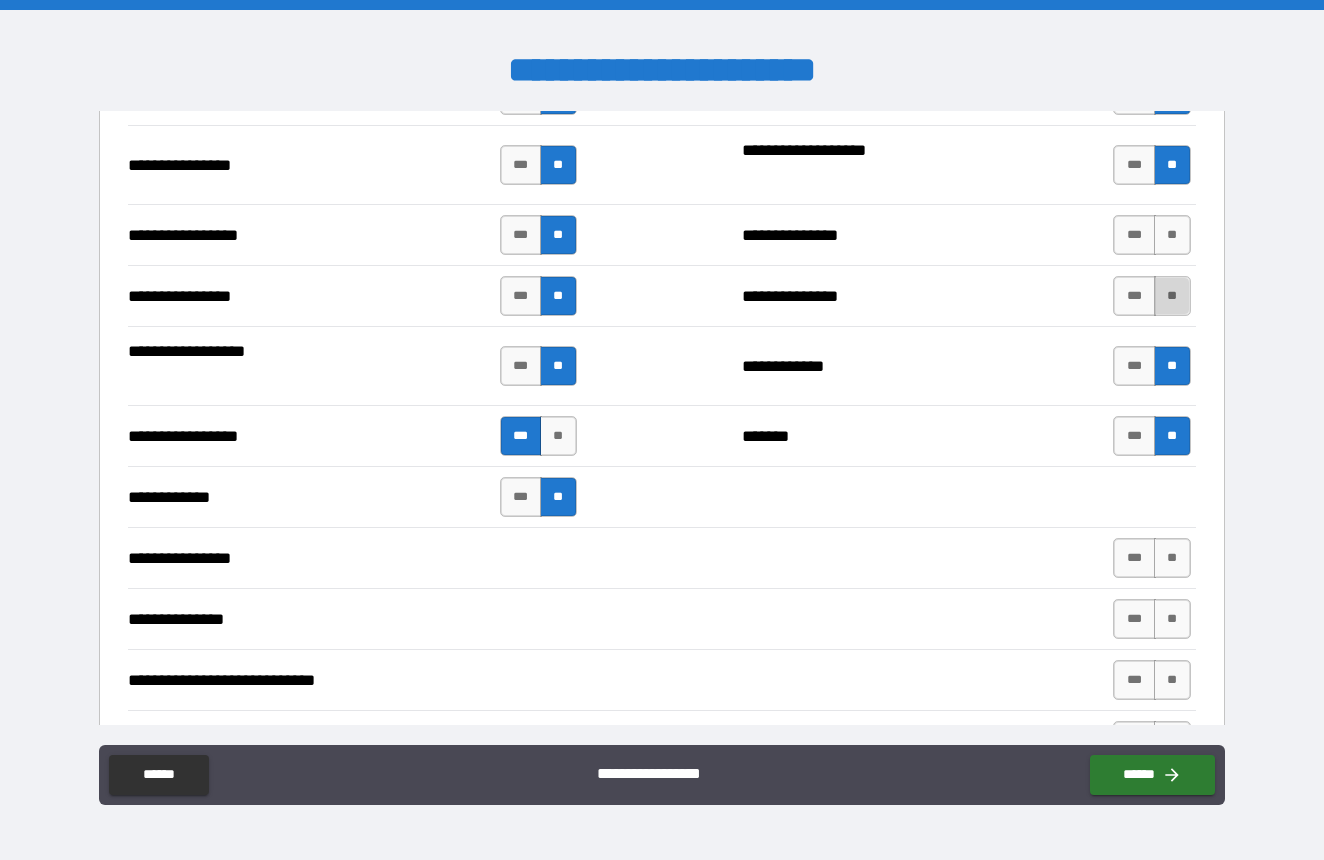 click on "**" at bounding box center (1172, 296) 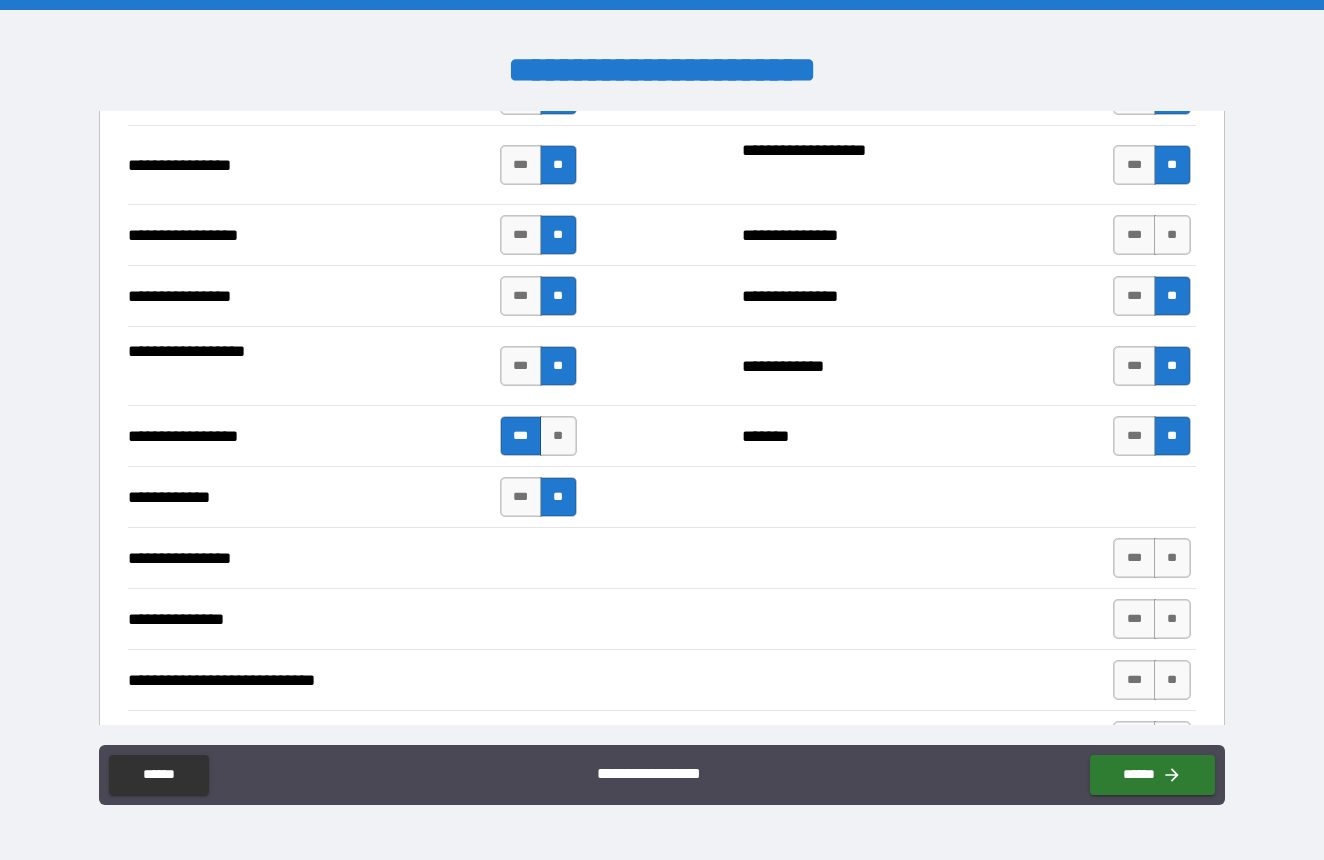 click on "**********" at bounding box center [661, 234] 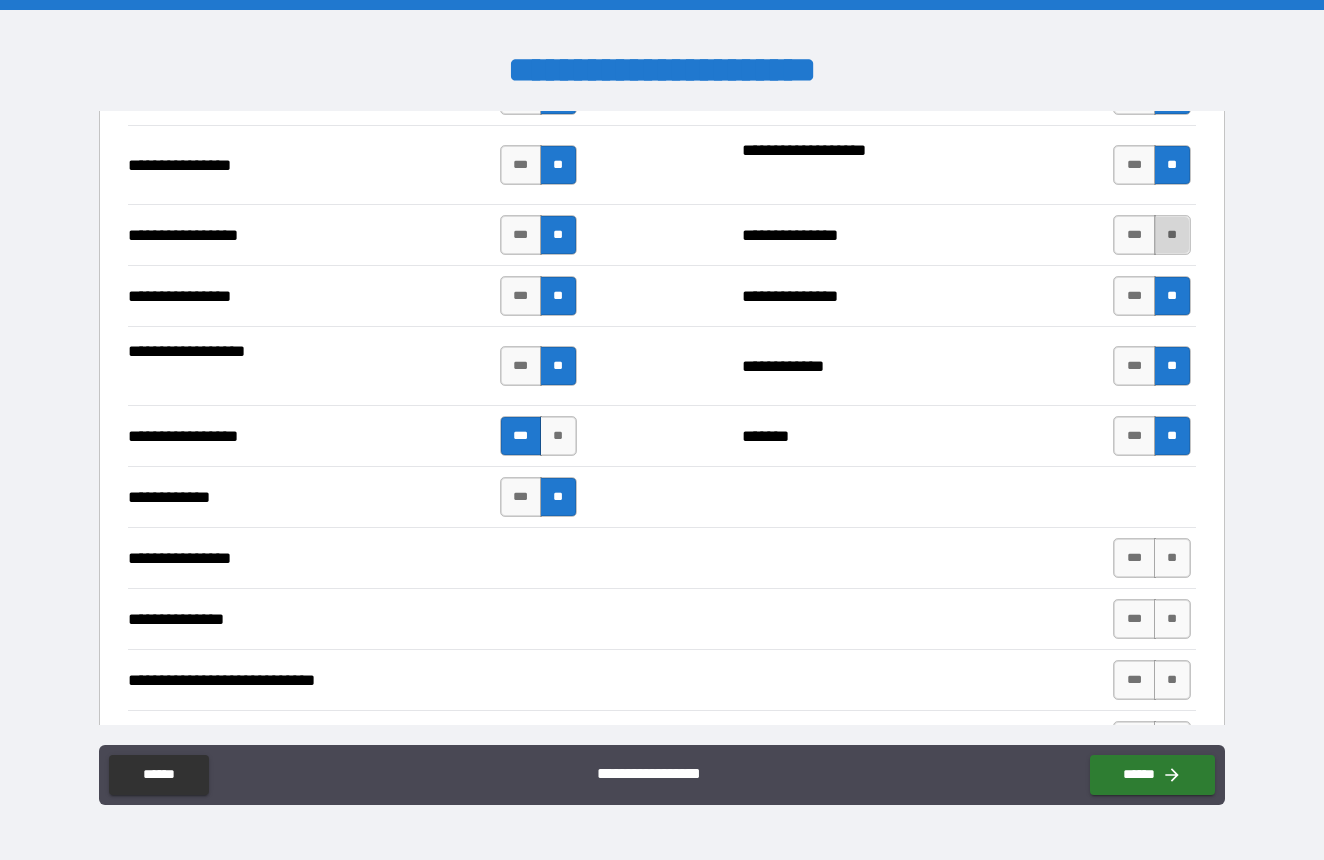 click on "**" at bounding box center (1172, 235) 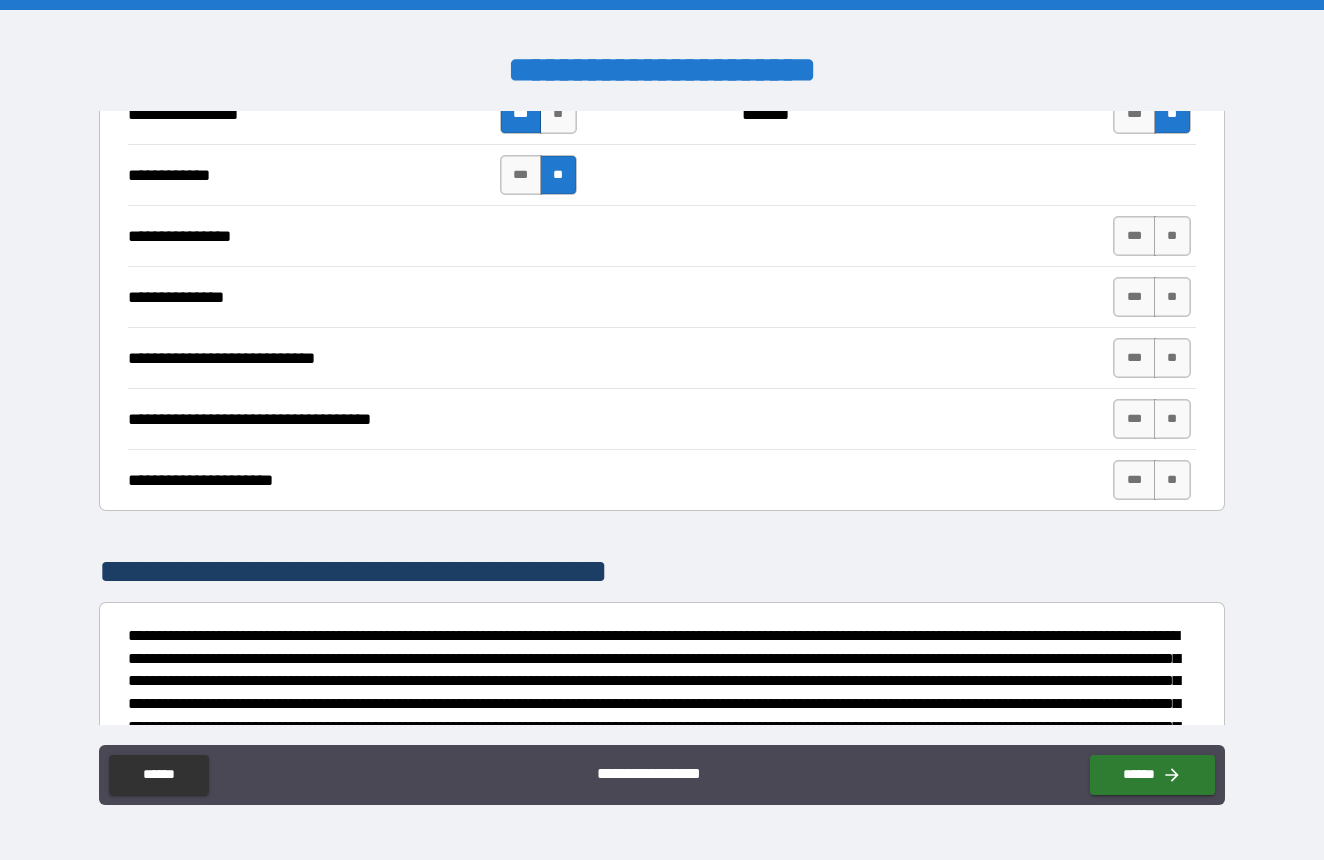 scroll, scrollTop: 4020, scrollLeft: 0, axis: vertical 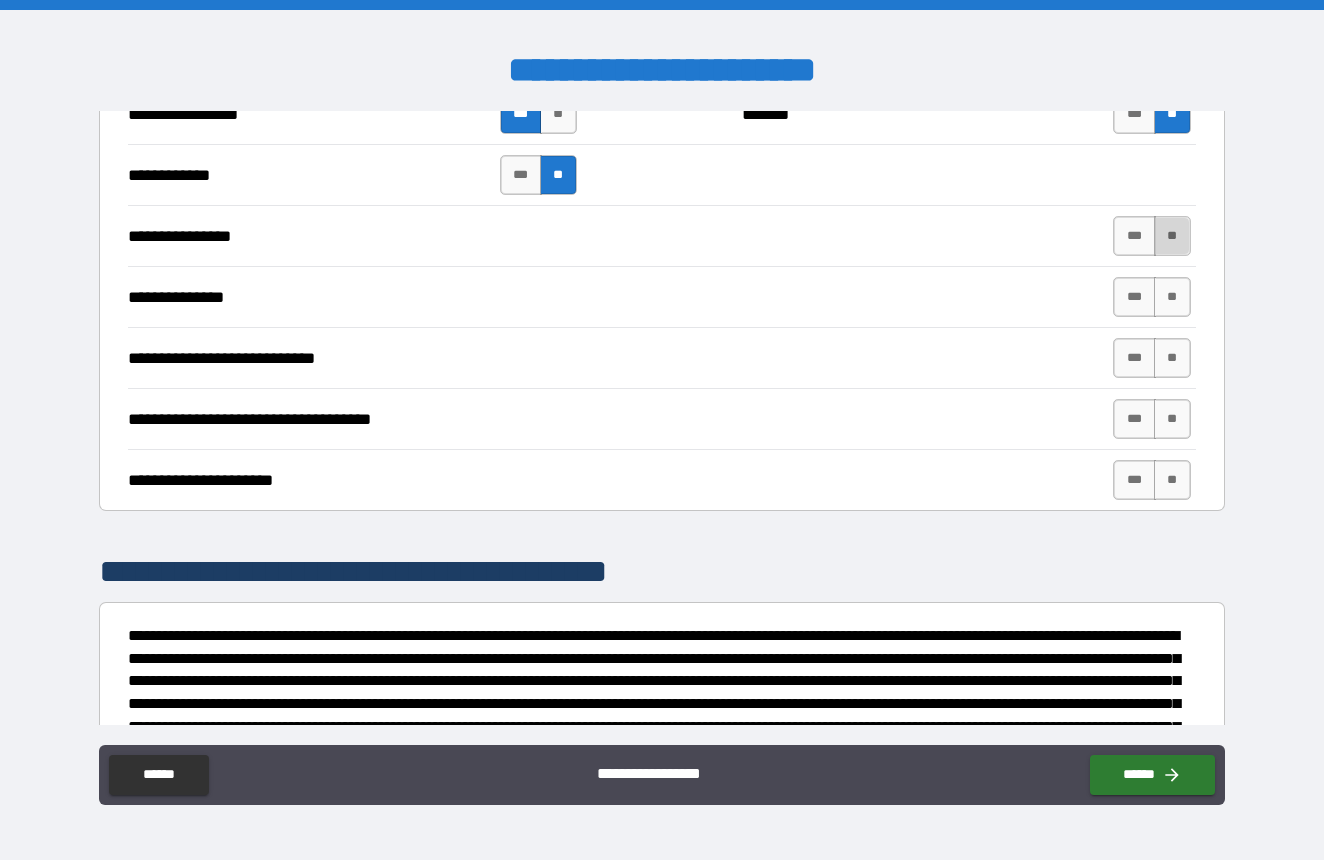 click on "**" at bounding box center [1172, 236] 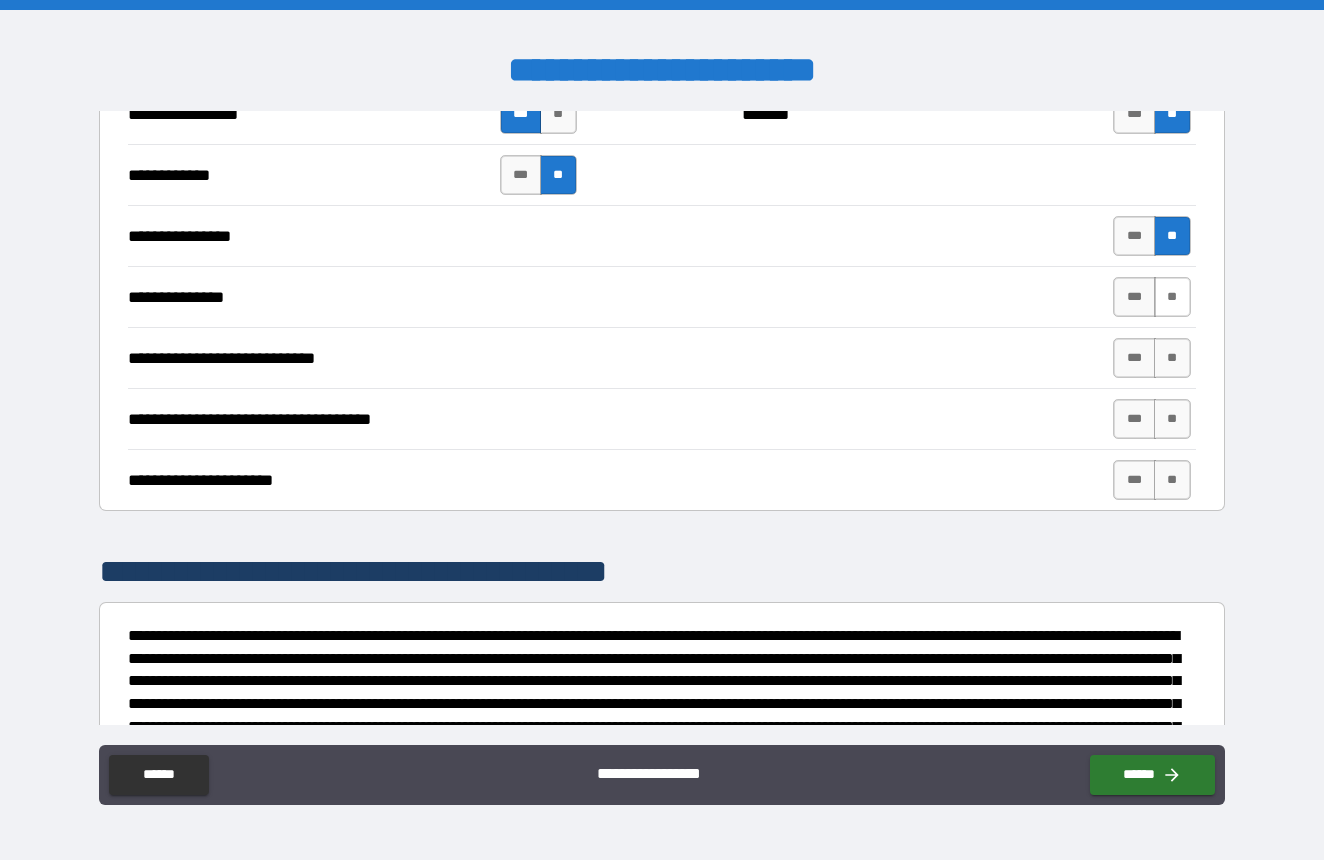 click on "**" at bounding box center [1172, 297] 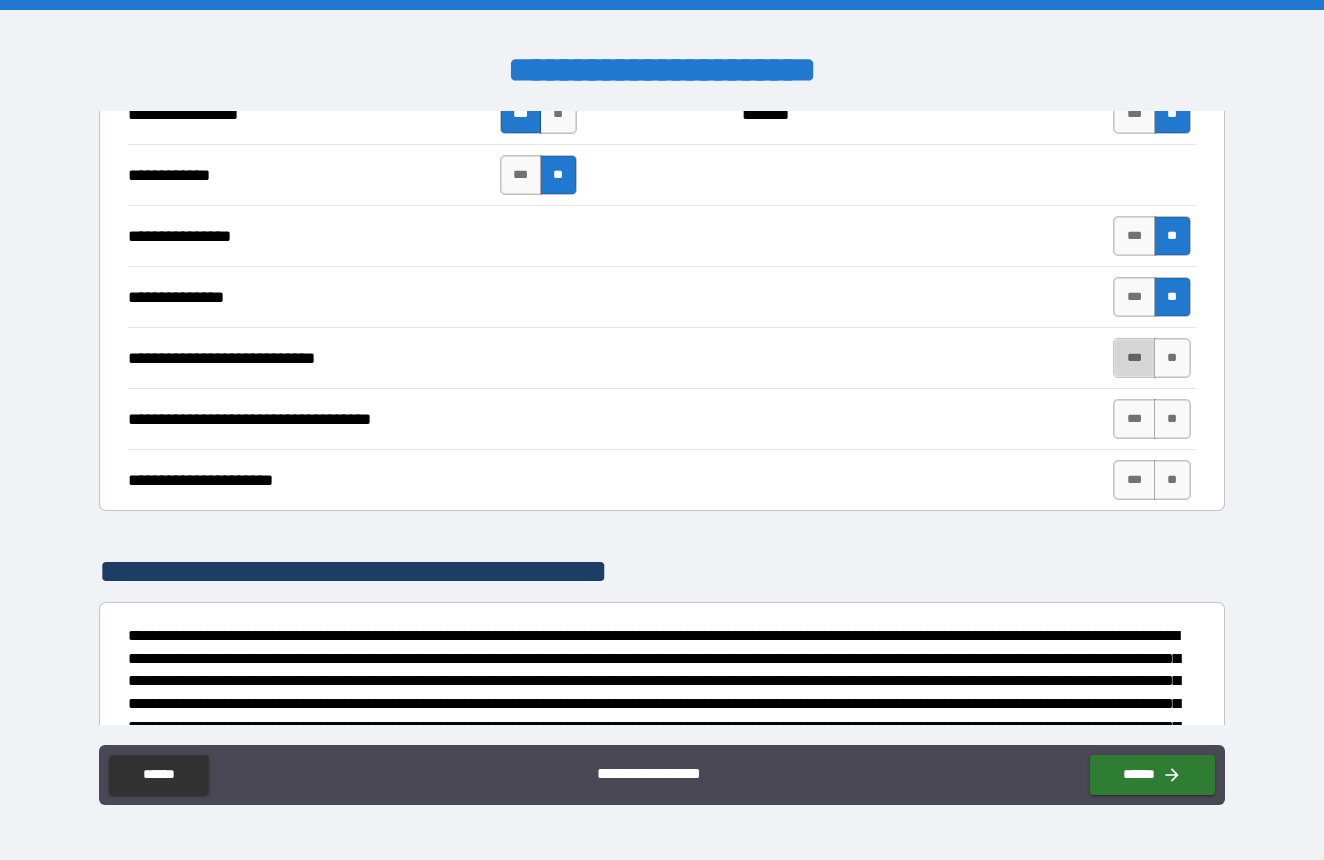click on "***" at bounding box center (1134, 358) 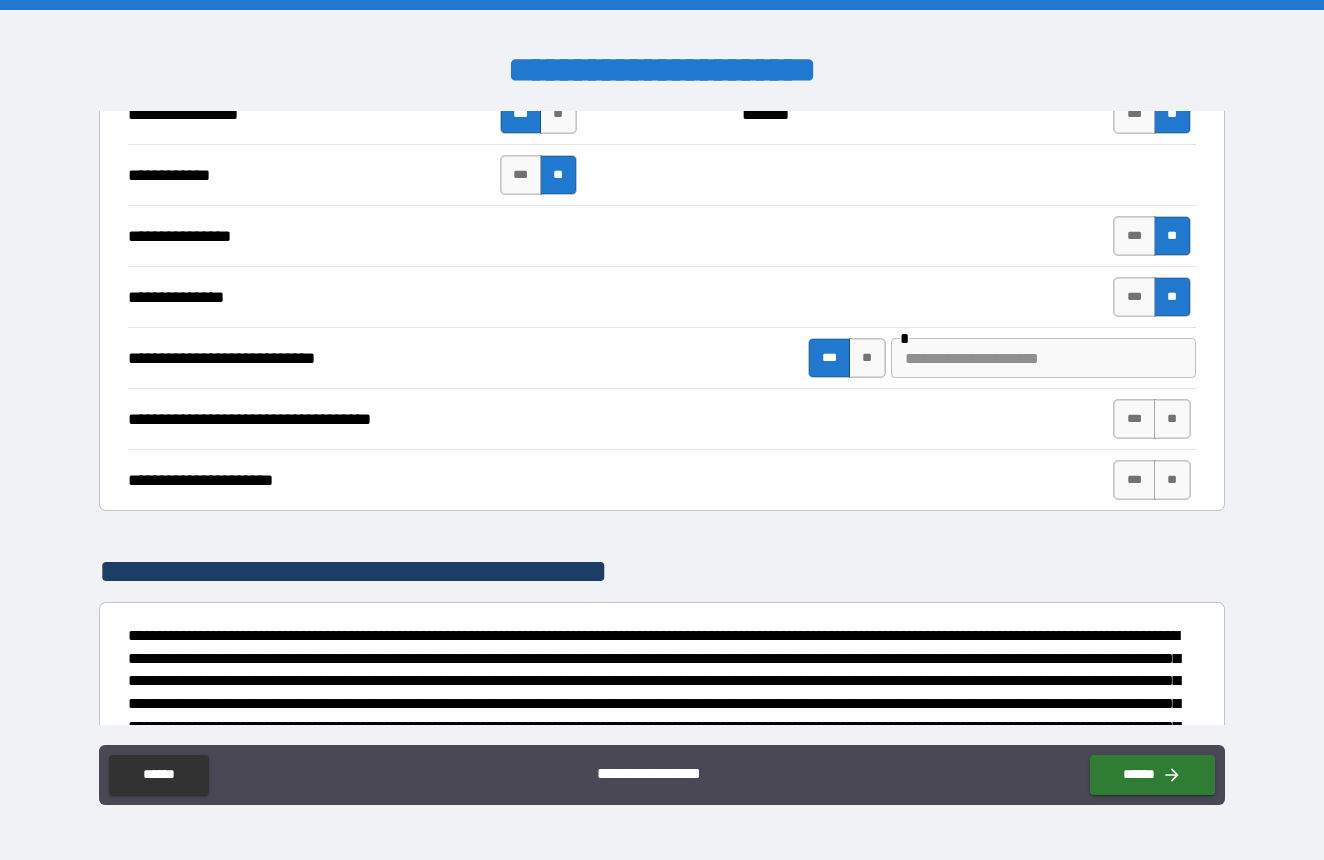 click at bounding box center (1043, 358) 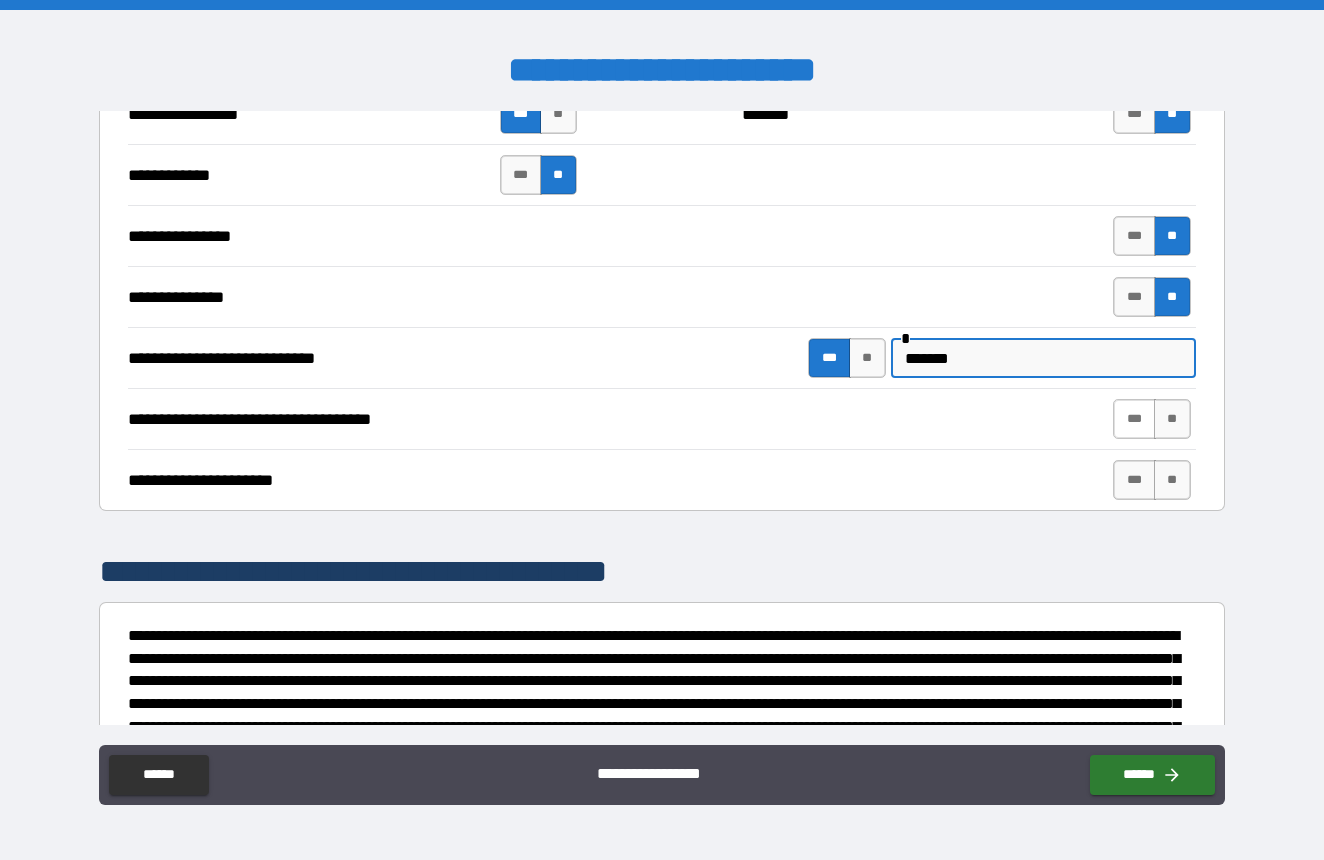 type on "*******" 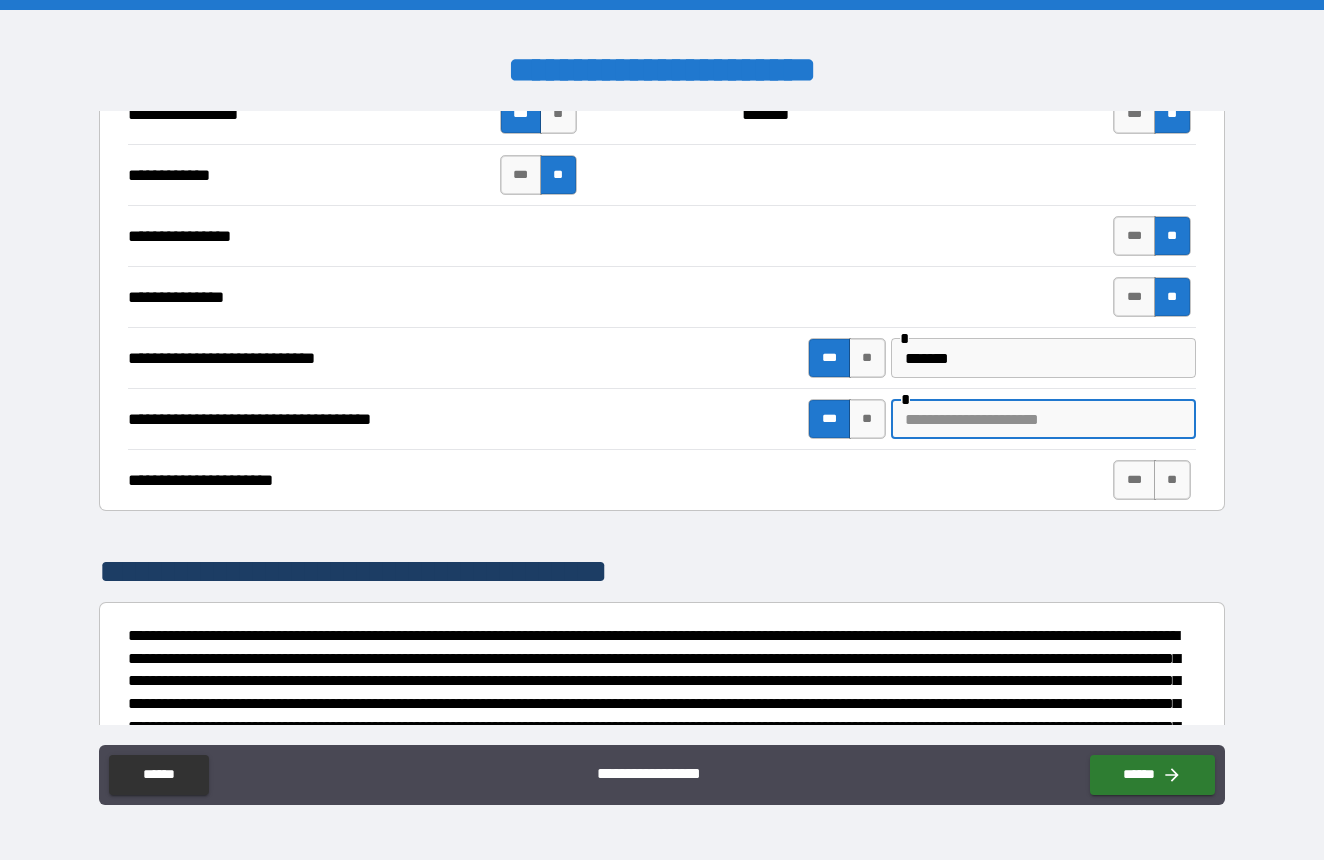 click at bounding box center (1043, 419) 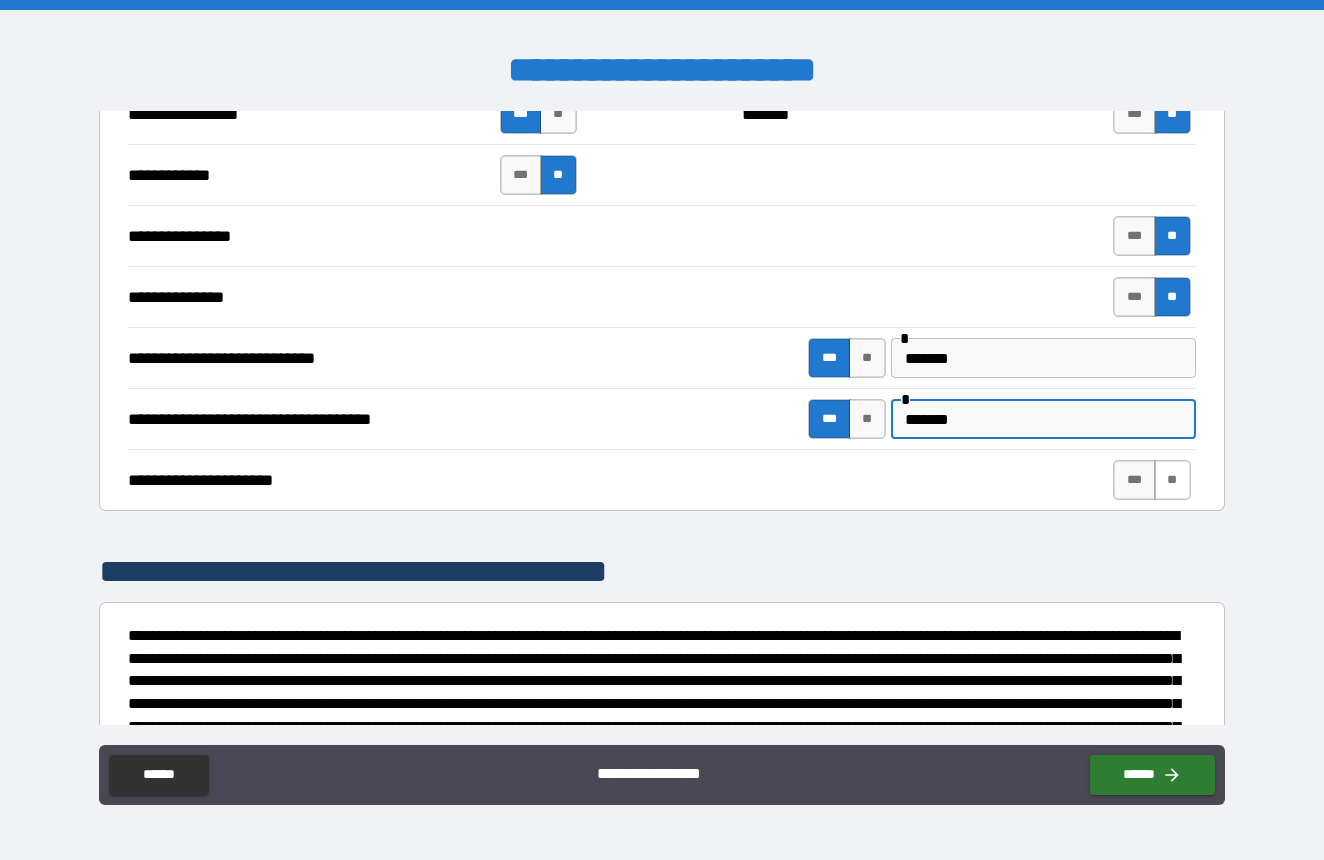 type on "*******" 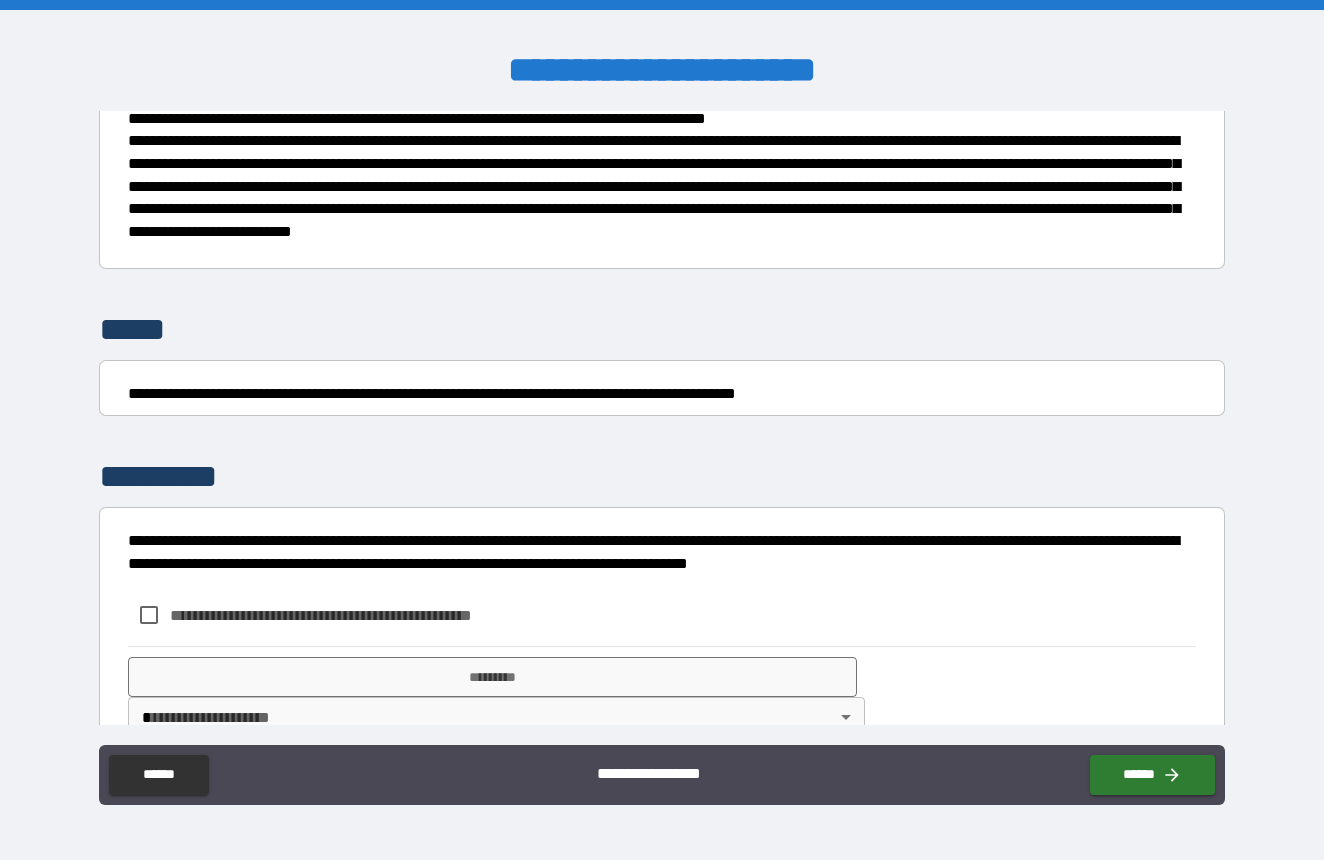 scroll, scrollTop: 5971, scrollLeft: 0, axis: vertical 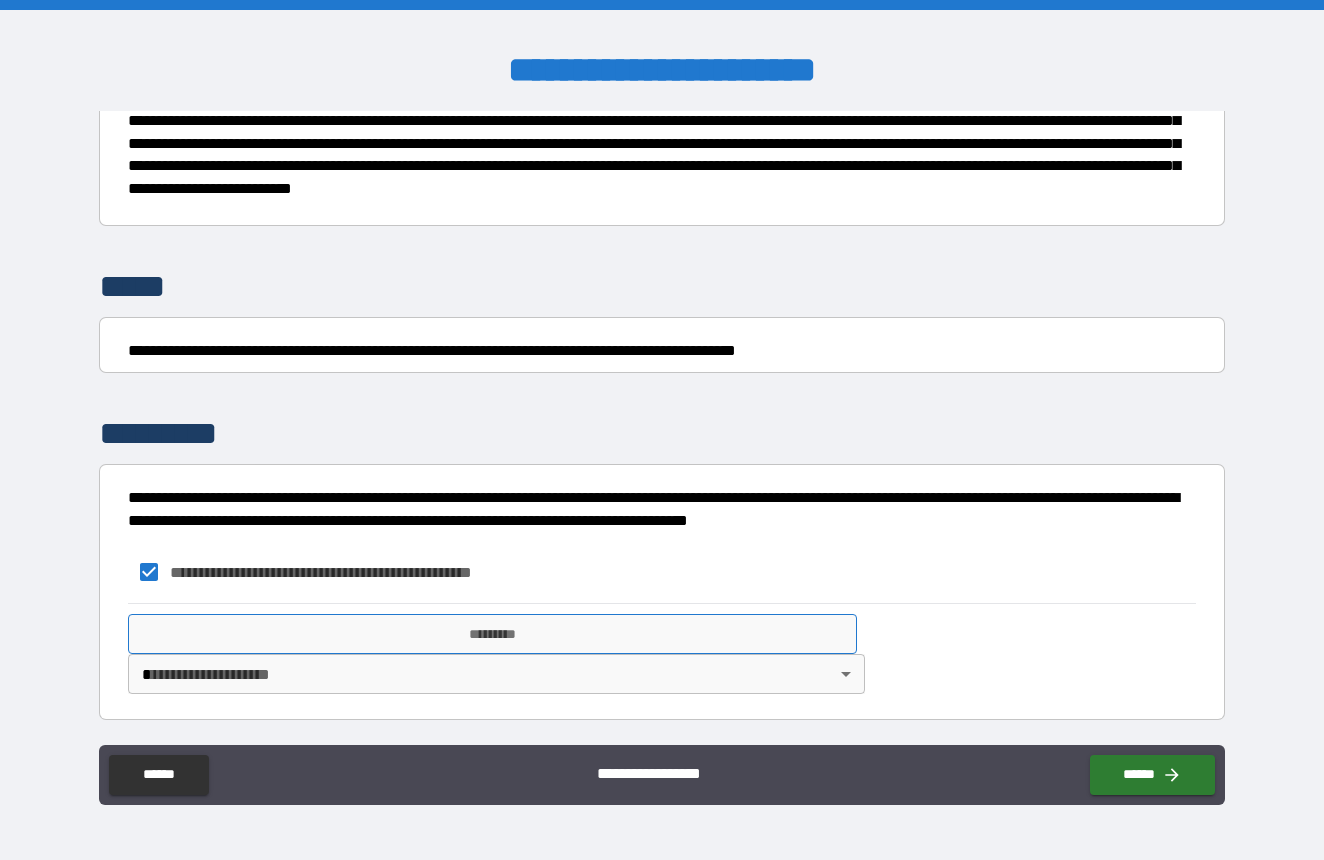 click on "*********" at bounding box center (492, 634) 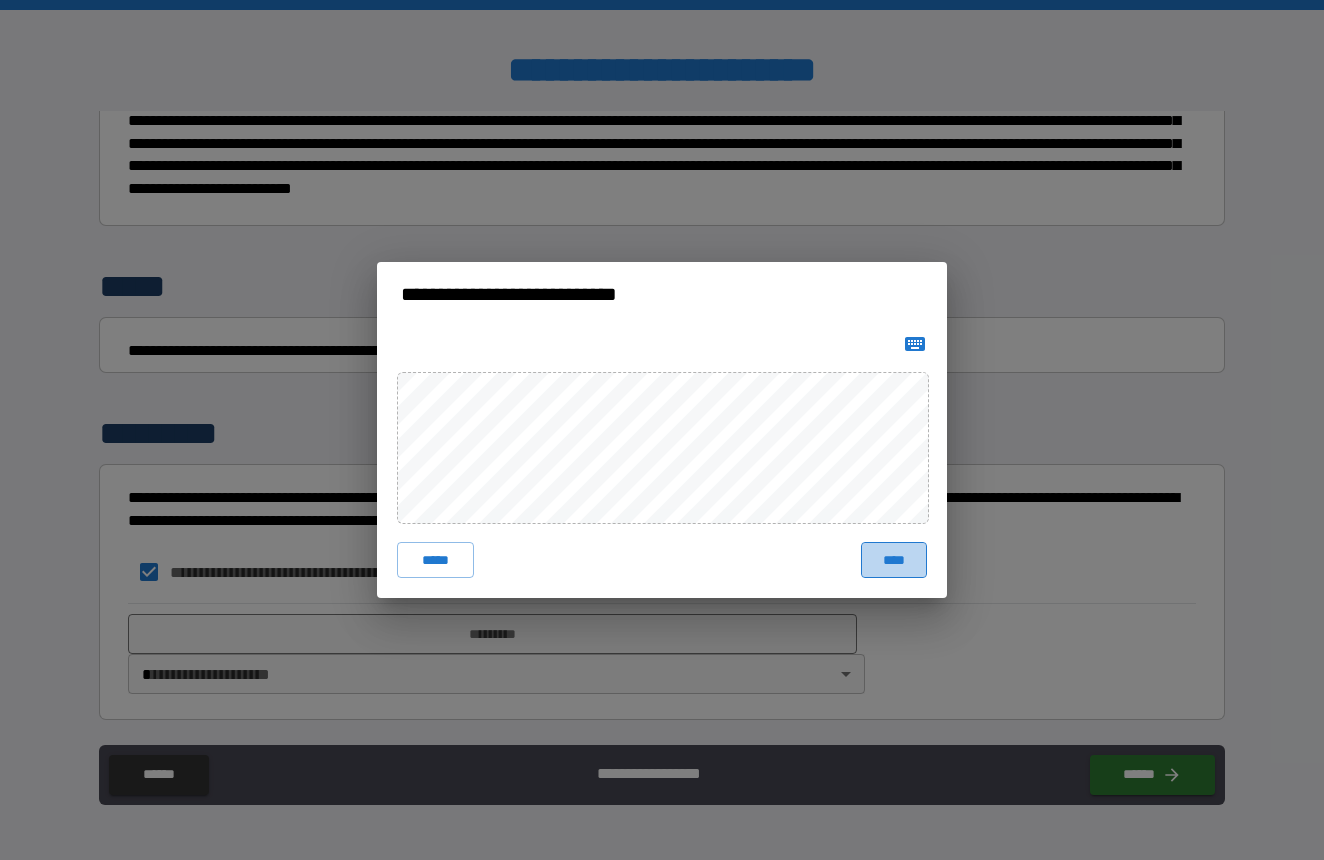 click on "****" at bounding box center [894, 560] 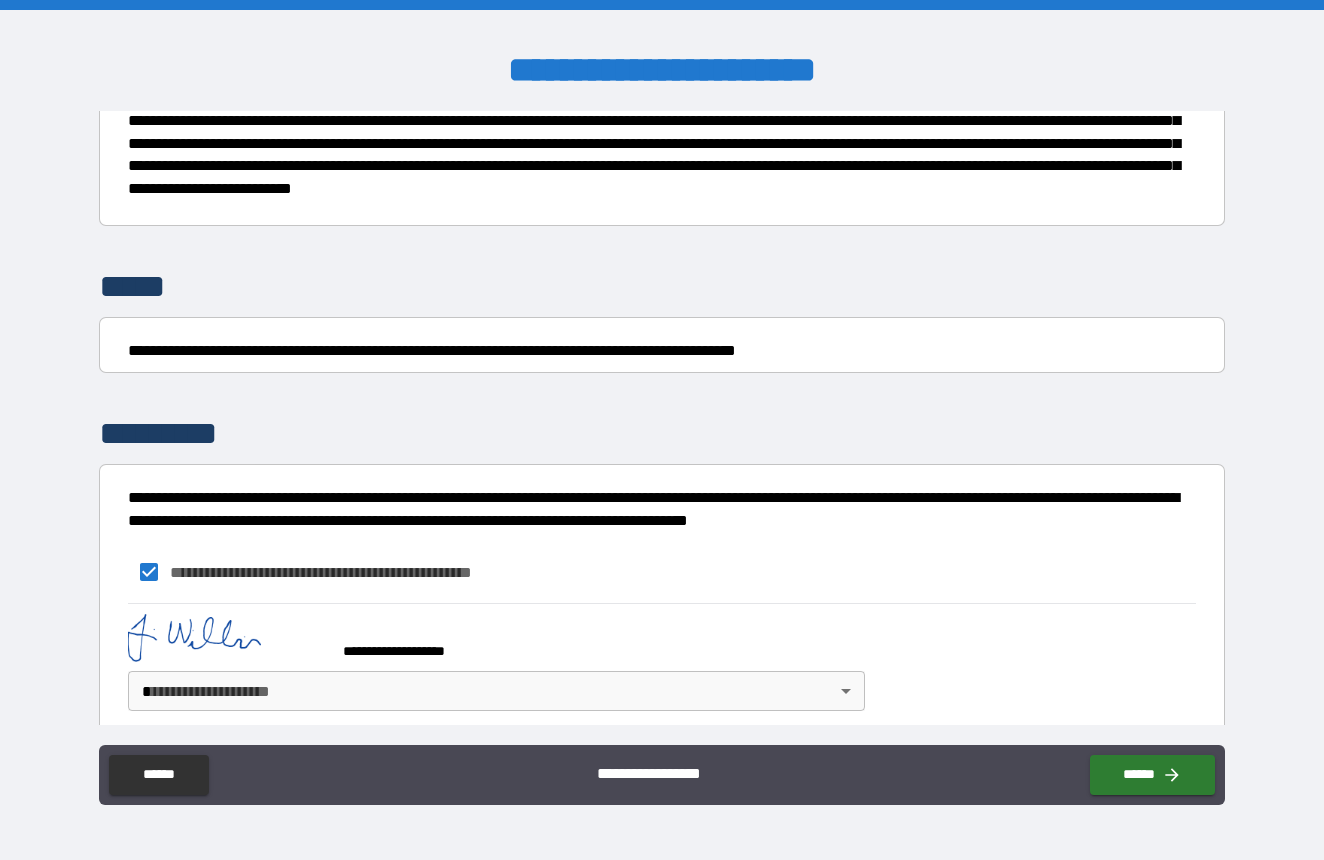 scroll, scrollTop: 5961, scrollLeft: 0, axis: vertical 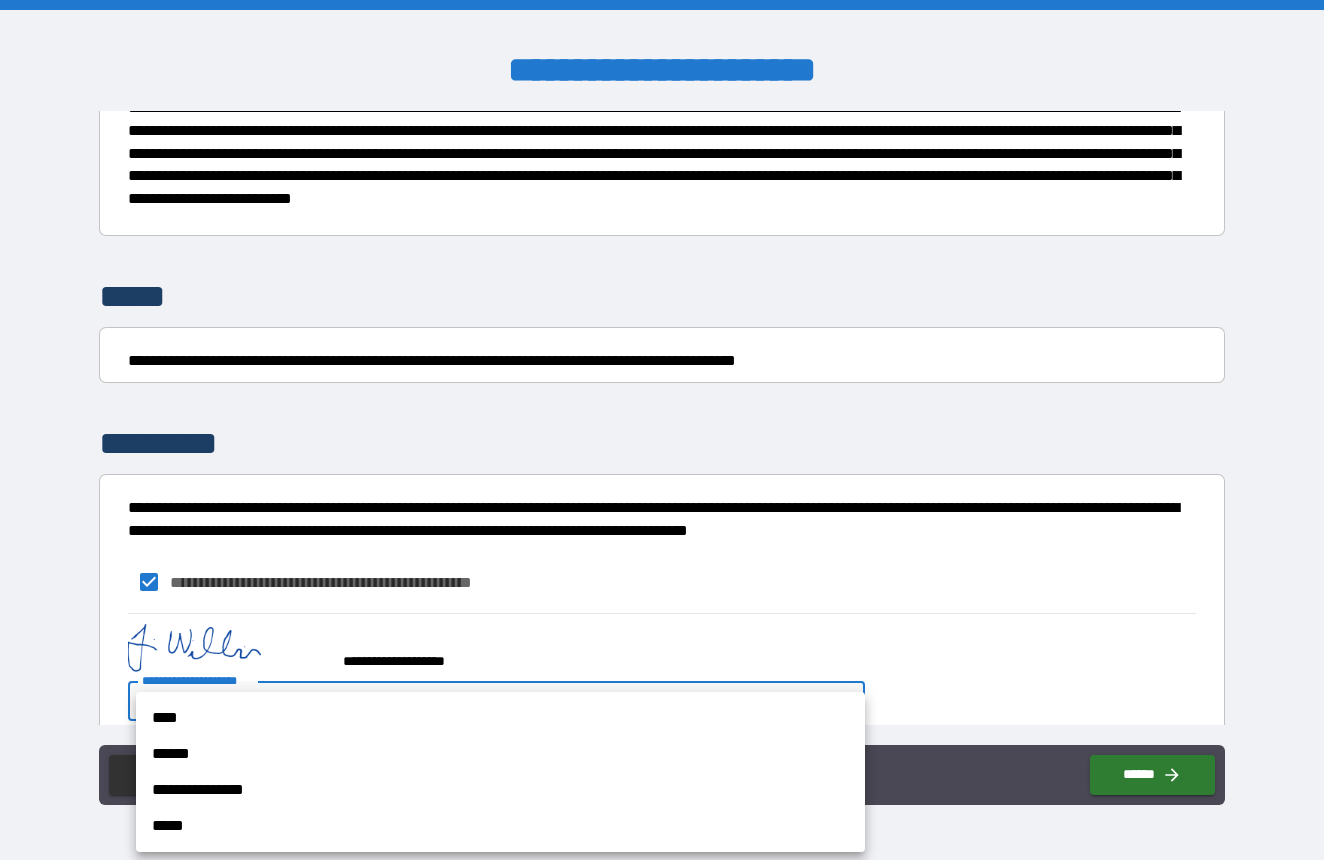 click on "[FIRST] [LAST] [STREET] [CITY] [STATE] [ZIP] [COUNTRY] [PHONE] [EMAIL]" at bounding box center (662, 430) 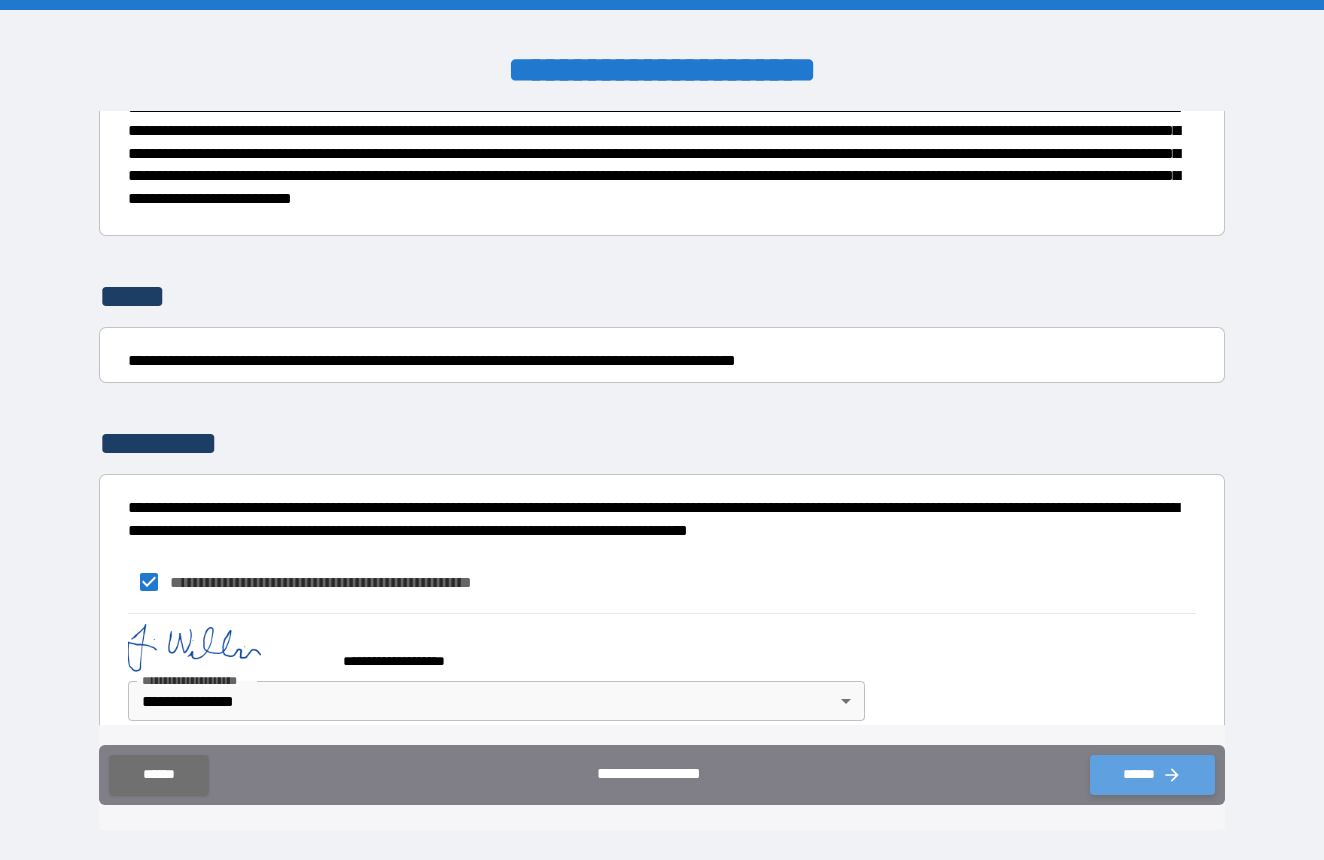 click on "******" at bounding box center (1152, 775) 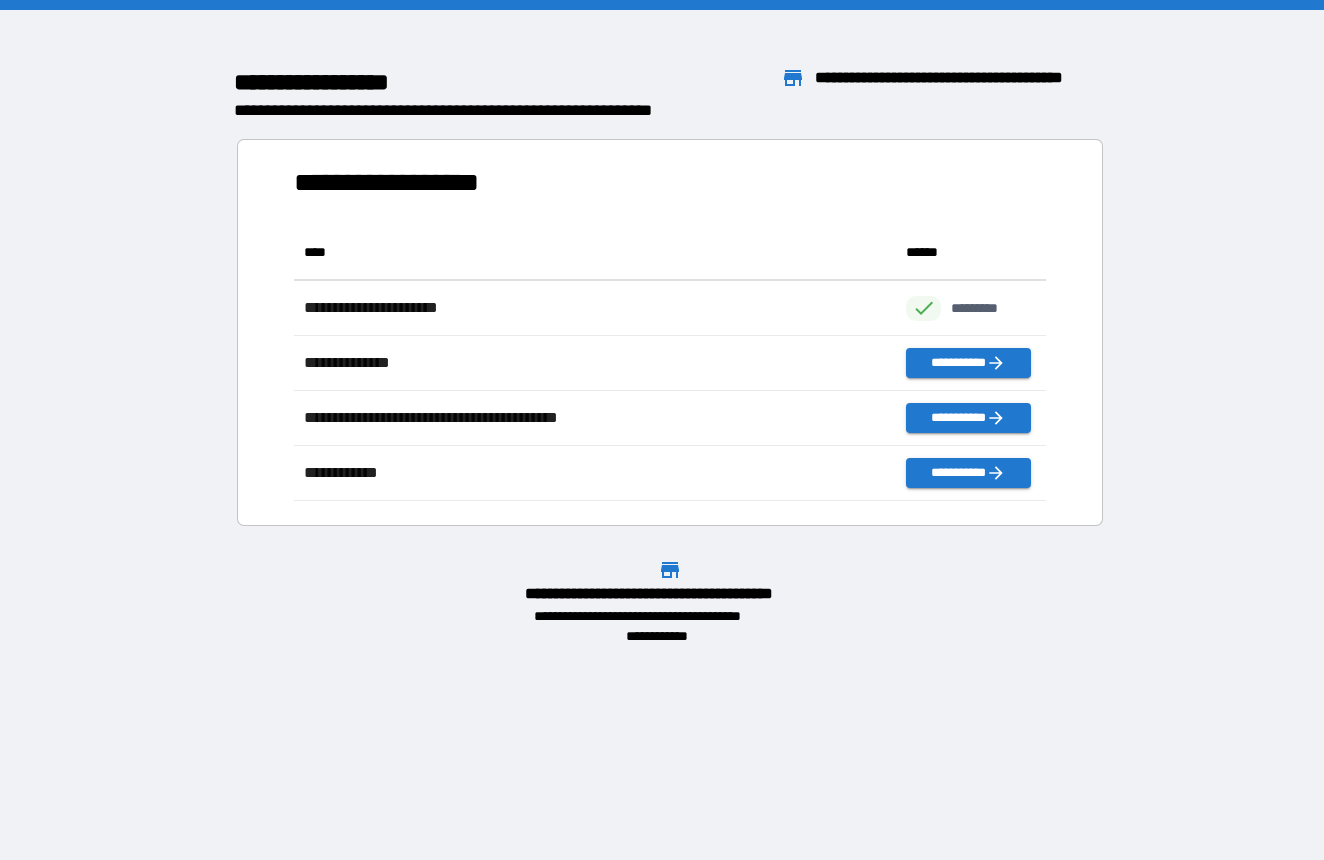 scroll, scrollTop: 276, scrollLeft: 752, axis: both 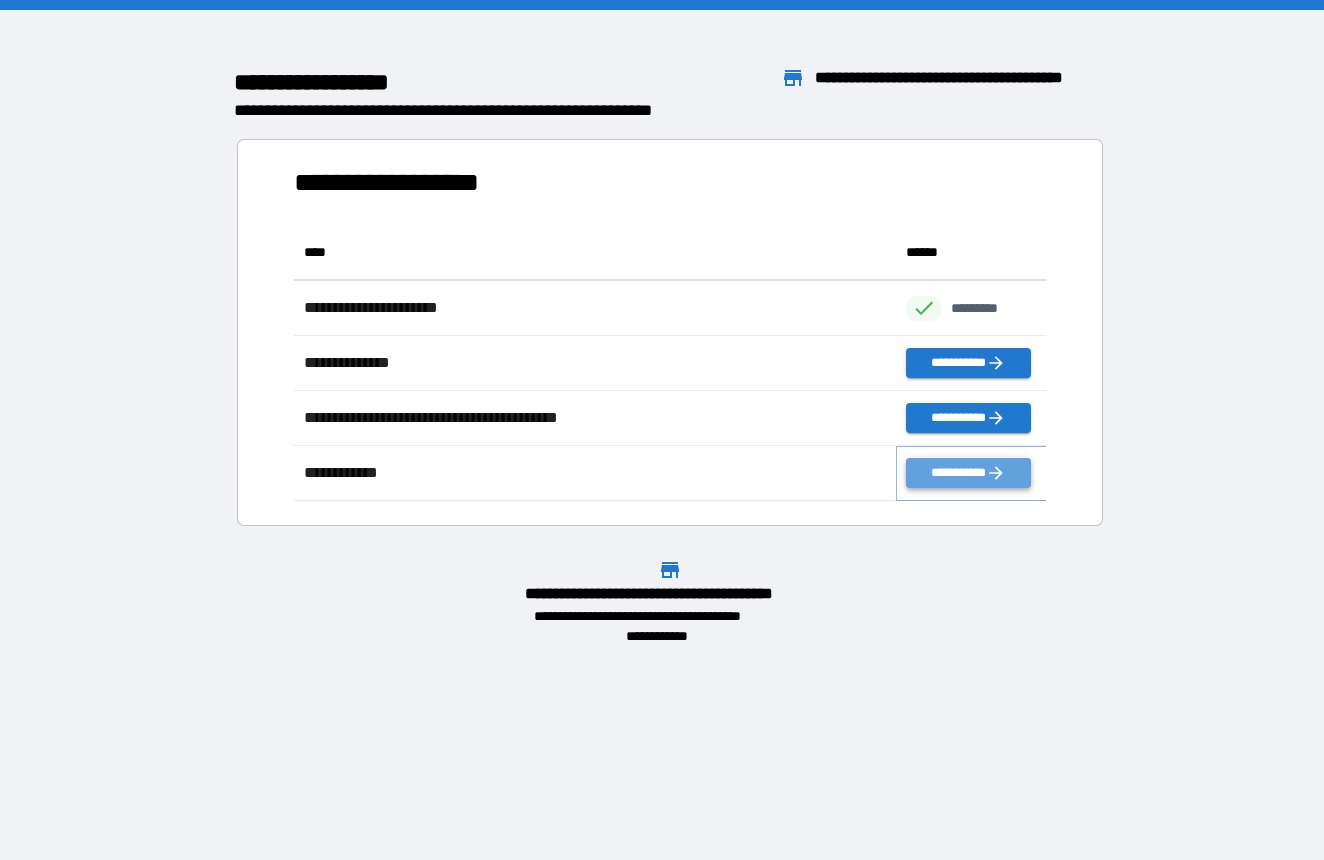 click on "**********" at bounding box center [968, 473] 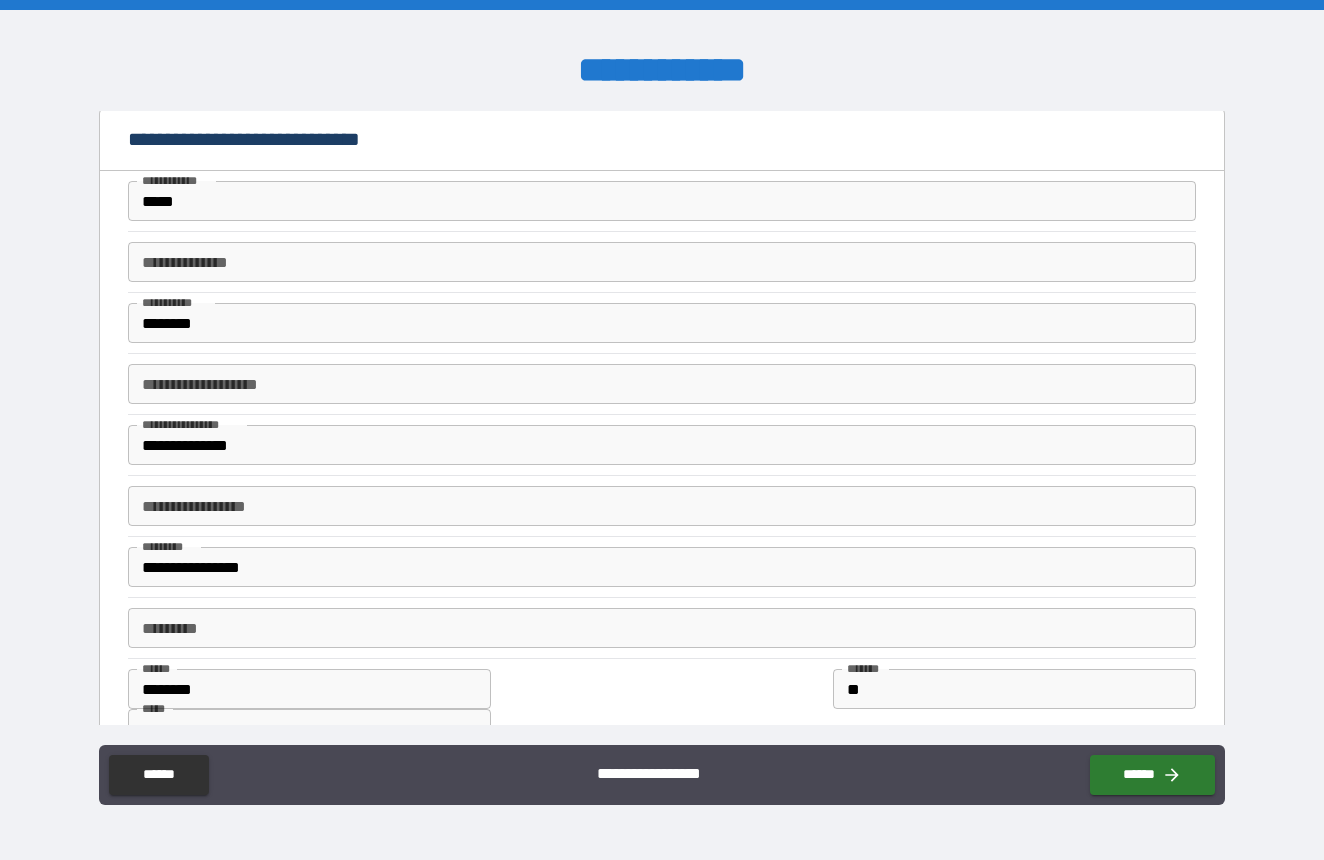 scroll, scrollTop: 0, scrollLeft: 0, axis: both 